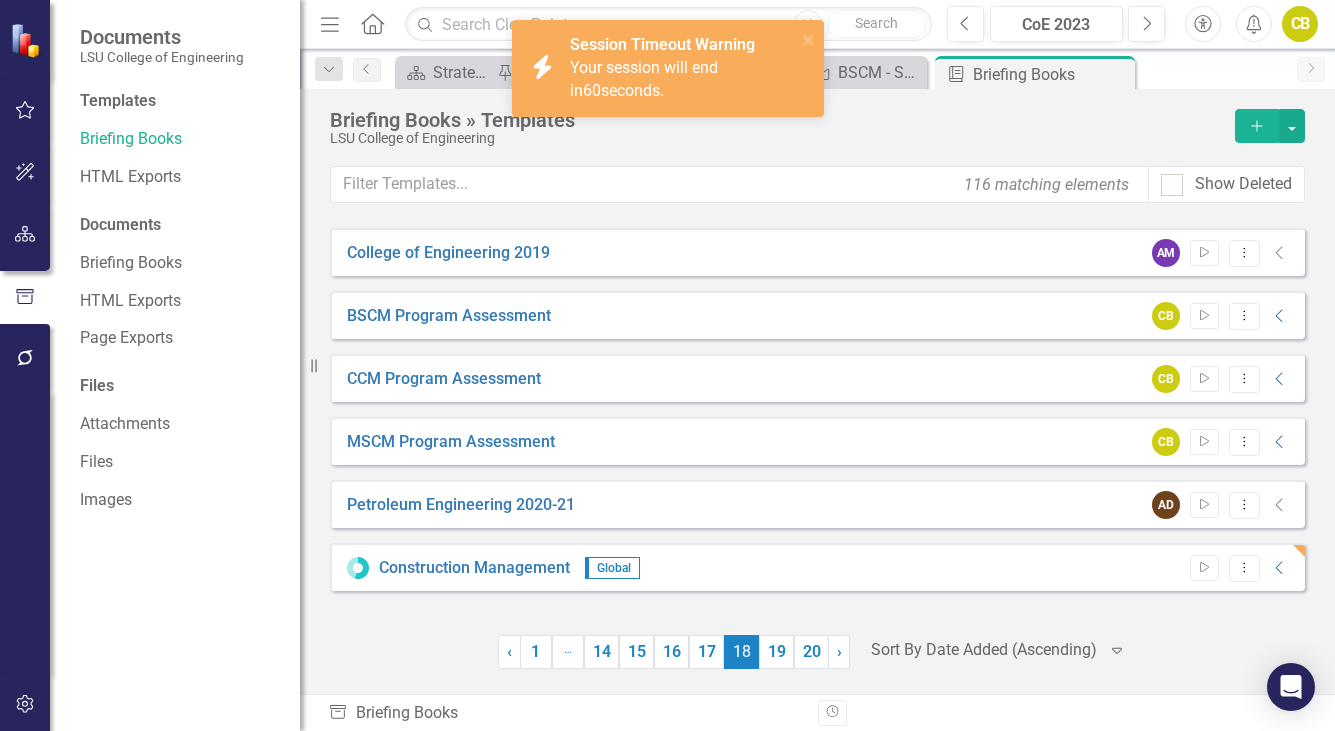 scroll, scrollTop: 0, scrollLeft: 0, axis: both 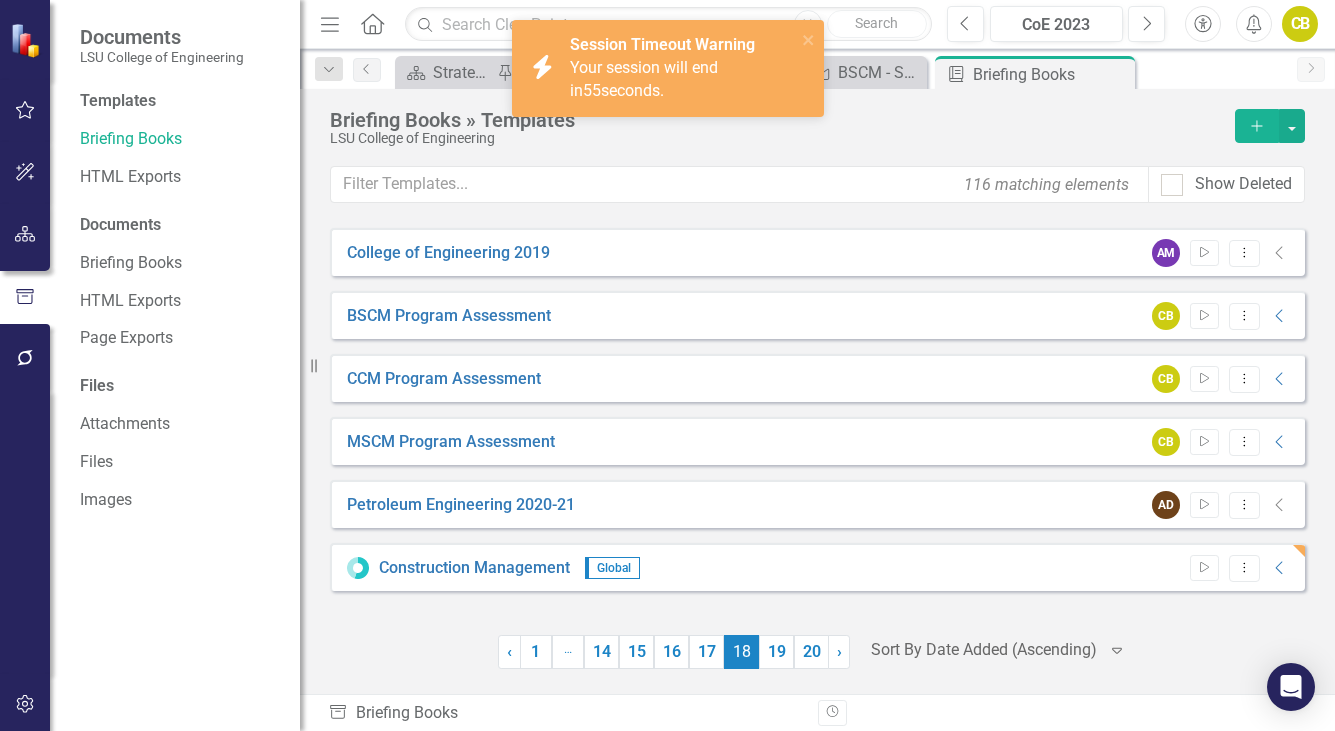 click on "LSU College of Engineering" at bounding box center [777, 138] 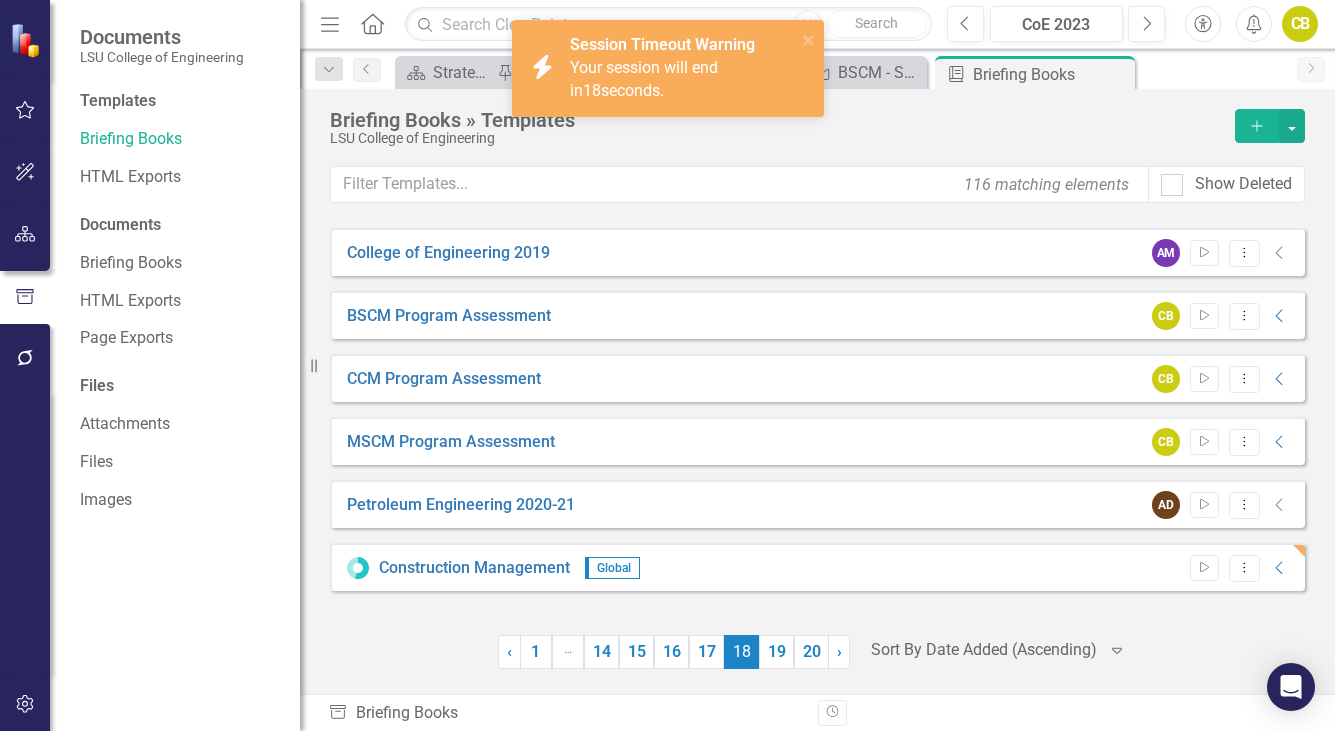 click on "Briefing Books » Templates LSU College of Engineering Add 116 matching elements Show Deleted Looks like you don't have any report templates set up yet. Why don't you add a template or learn more about templates. College of Engineering 2019 AM Start Dropdown Menu Collapse BSCM Program Assessment CB Start Dropdown Menu Collapse PDF BSCM Program Assessment Generated   11 months ago CB CoE 2023 Download PDF BSCM Program Assessment Generated   2 years ago CB CoE 2022 Download PDF BSCM Program Assessment Failed CoE 2022 Download View all 11 documents CCM Program Assessment CB Start Dropdown Menu Collapse PDF CCM Program Assessment Generated   2 years ago CB CoE 2022 Download PDF CCM Program Assessment Failed CoE 2022 Download PDF CCM Program Assessment Generated   2 years ago CB CoE 2022 Download View all 10 documents MSCM Program Assessment CB Start Dropdown Menu Collapse PDF MSCM Program Assessment Generated   2 years ago CB CoE 2022 Download PDF MSCM Program Assessment Generated   3 years ago CB CoE 2021 PDF" at bounding box center (817, 391) 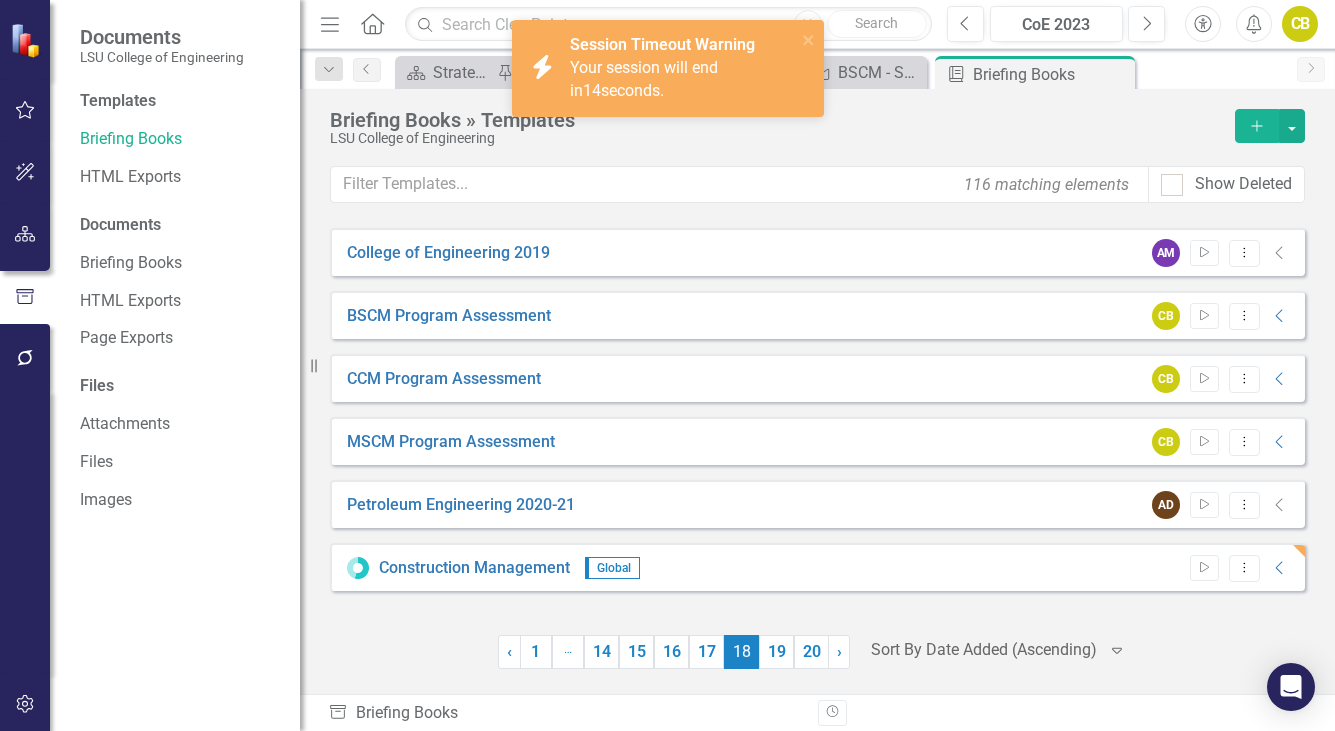 click on "Your session will end in  14  seconds." at bounding box center [644, 79] 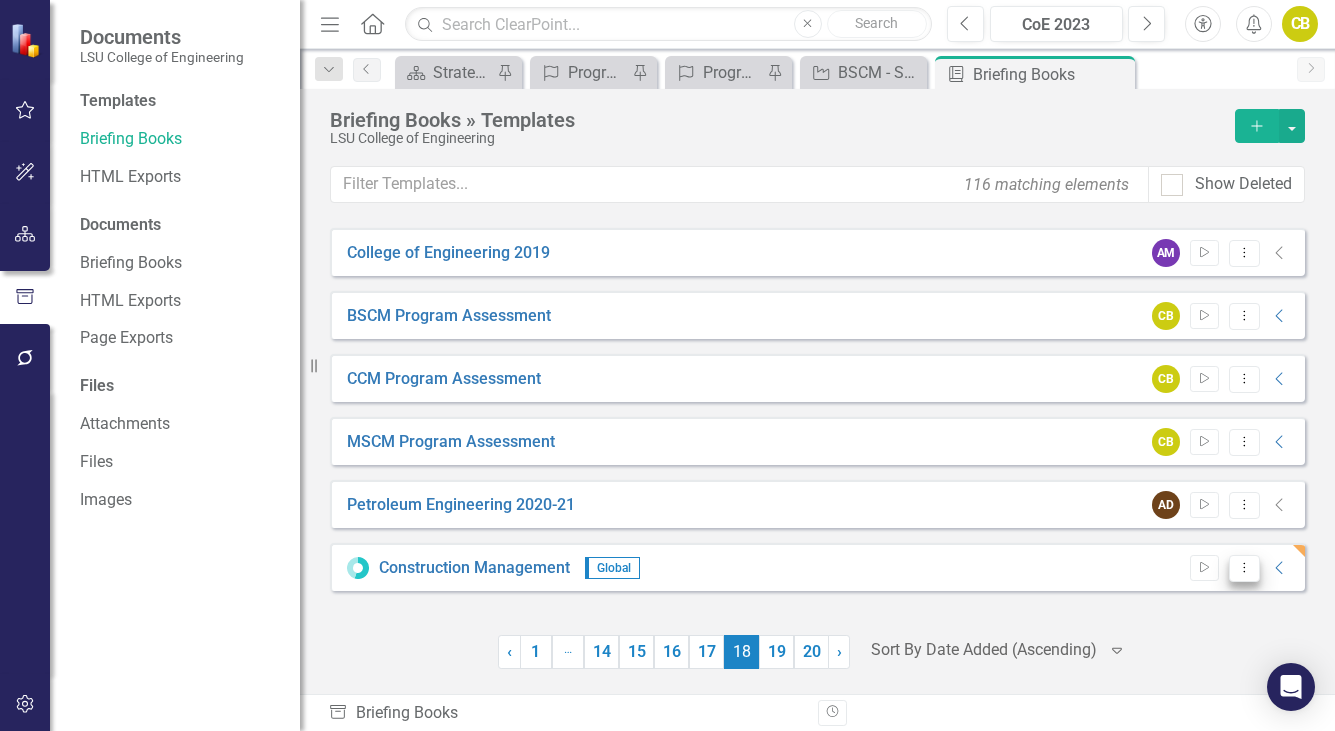 click on "Dropdown Menu" 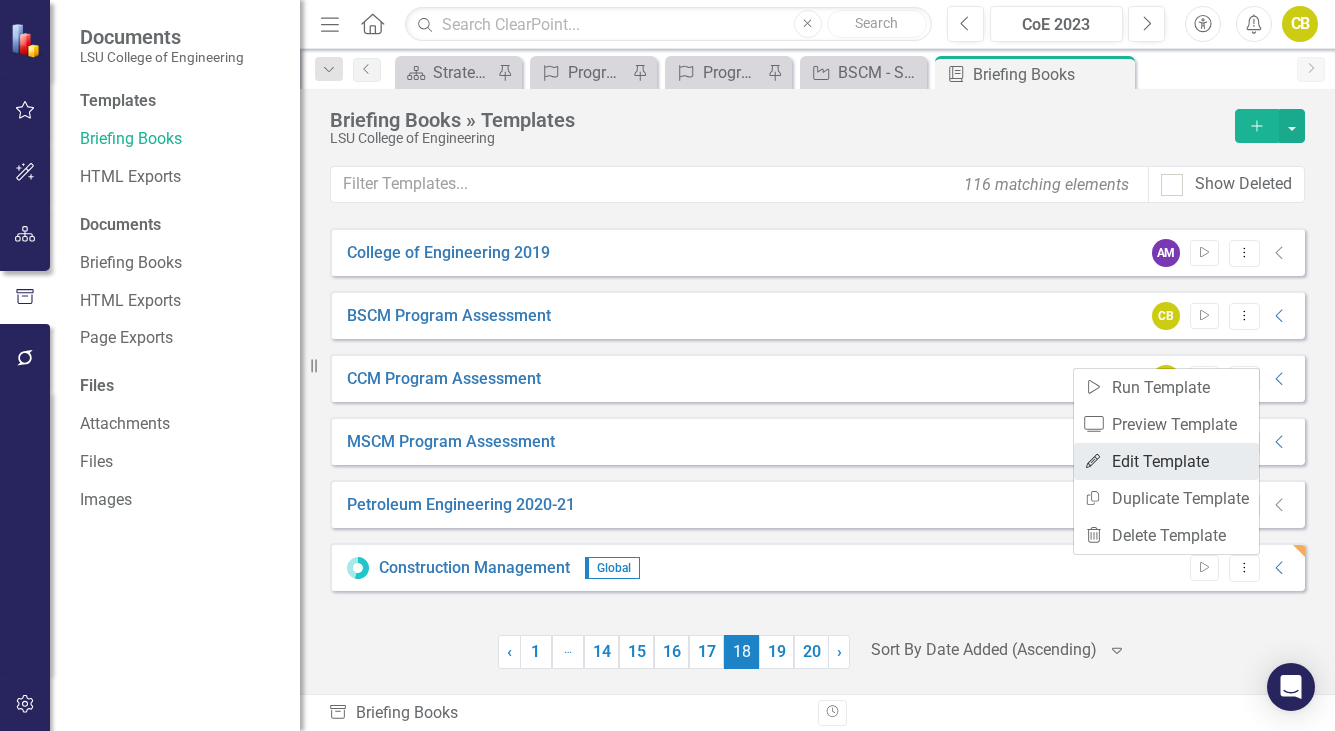 click on "Edit Edit Template" at bounding box center (1166, 461) 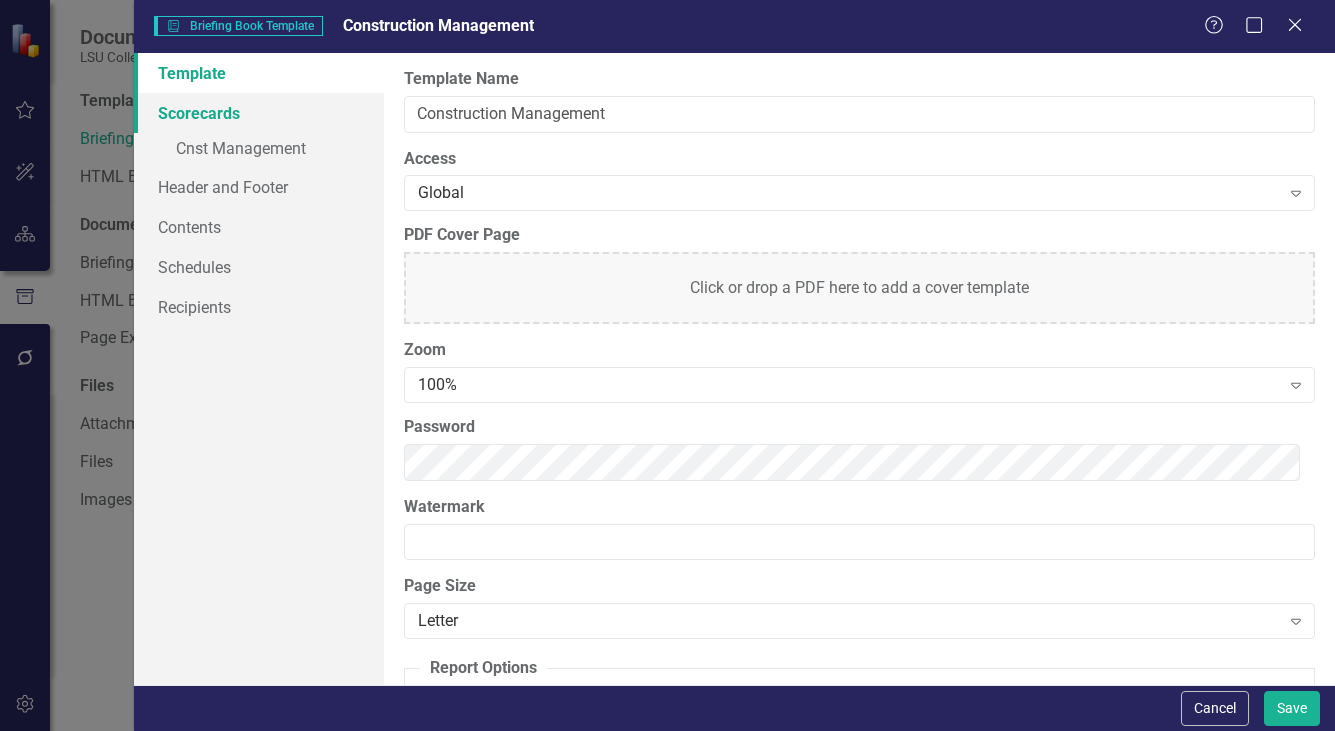 click on "Scorecards" at bounding box center (259, 113) 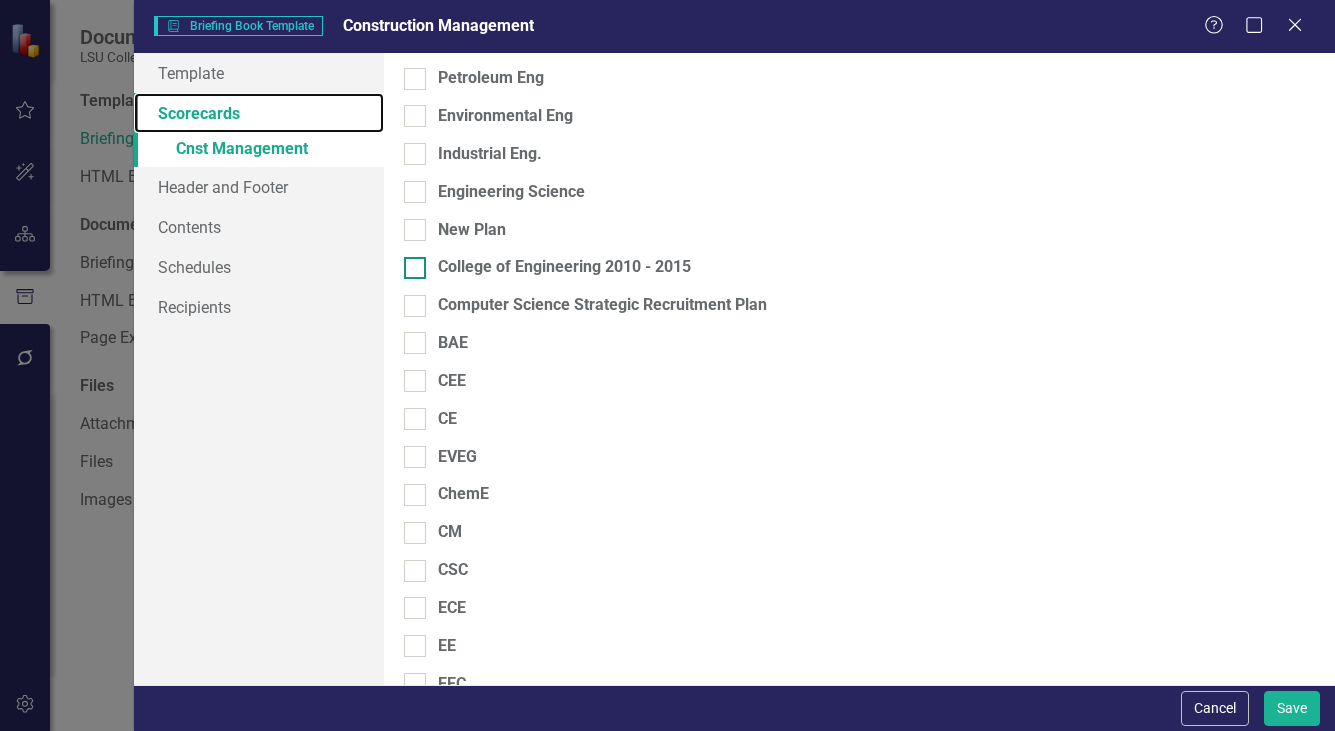 scroll, scrollTop: 644, scrollLeft: 0, axis: vertical 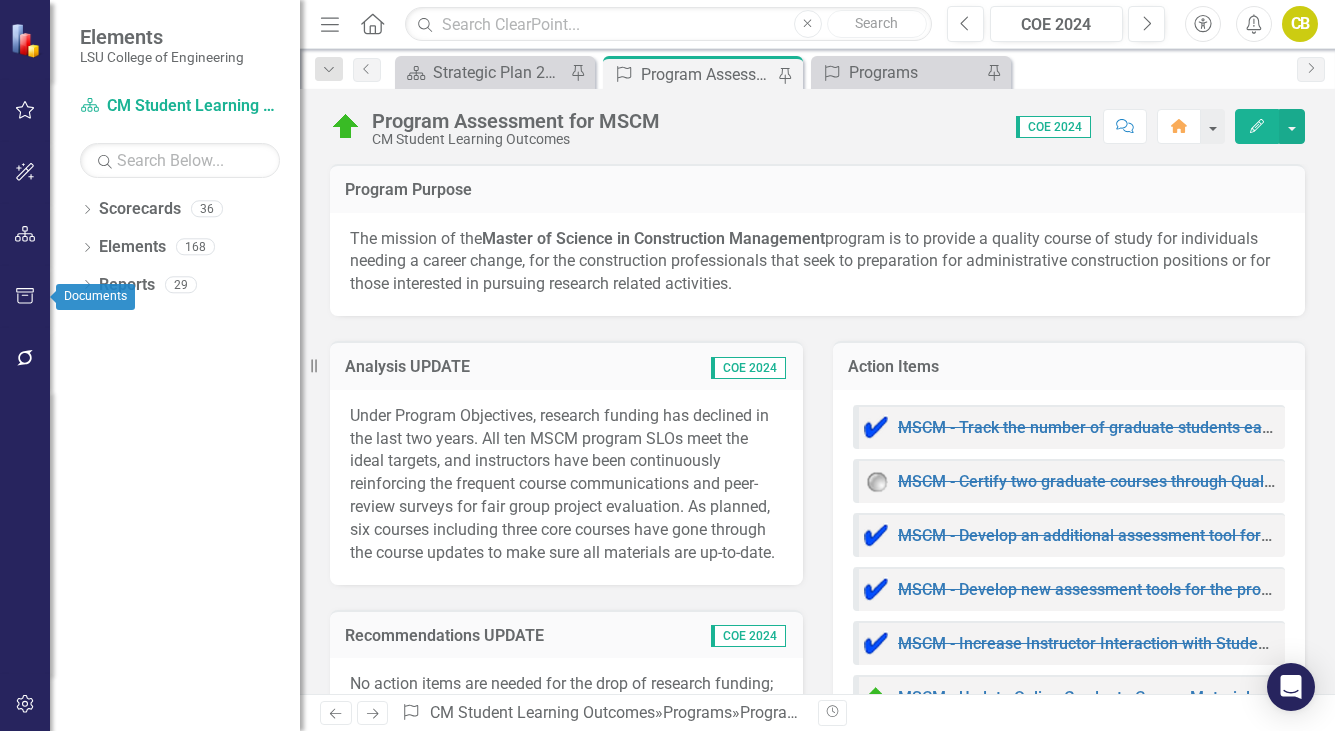 click 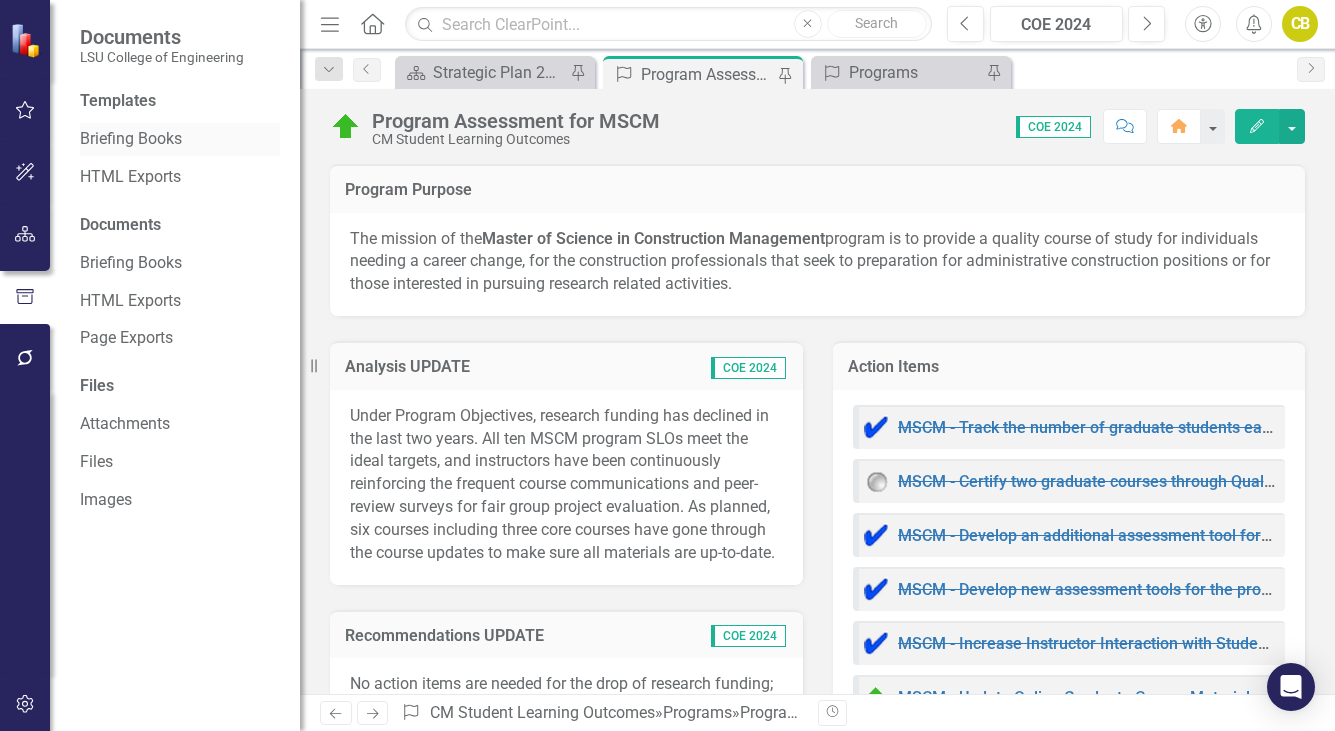 click on "Briefing Books" at bounding box center [180, 139] 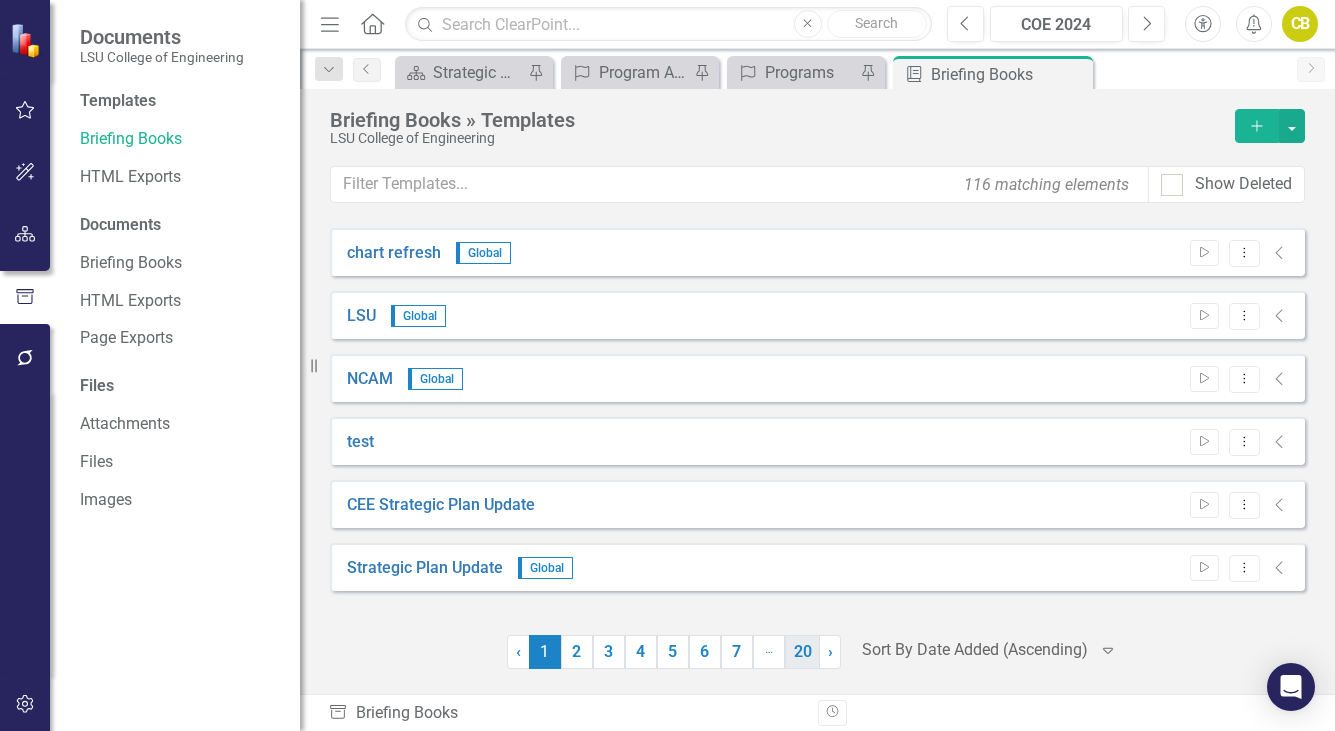 click on "20" at bounding box center (802, 652) 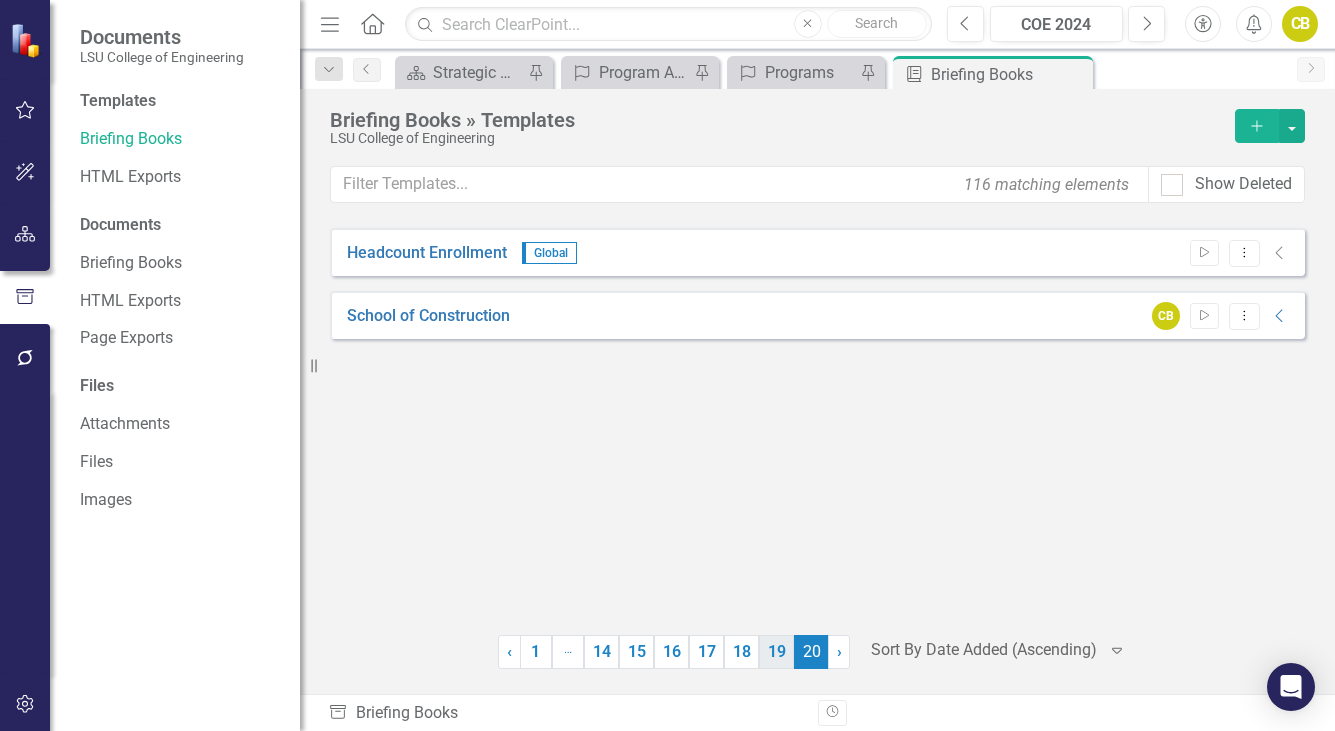click on "19" at bounding box center (776, 652) 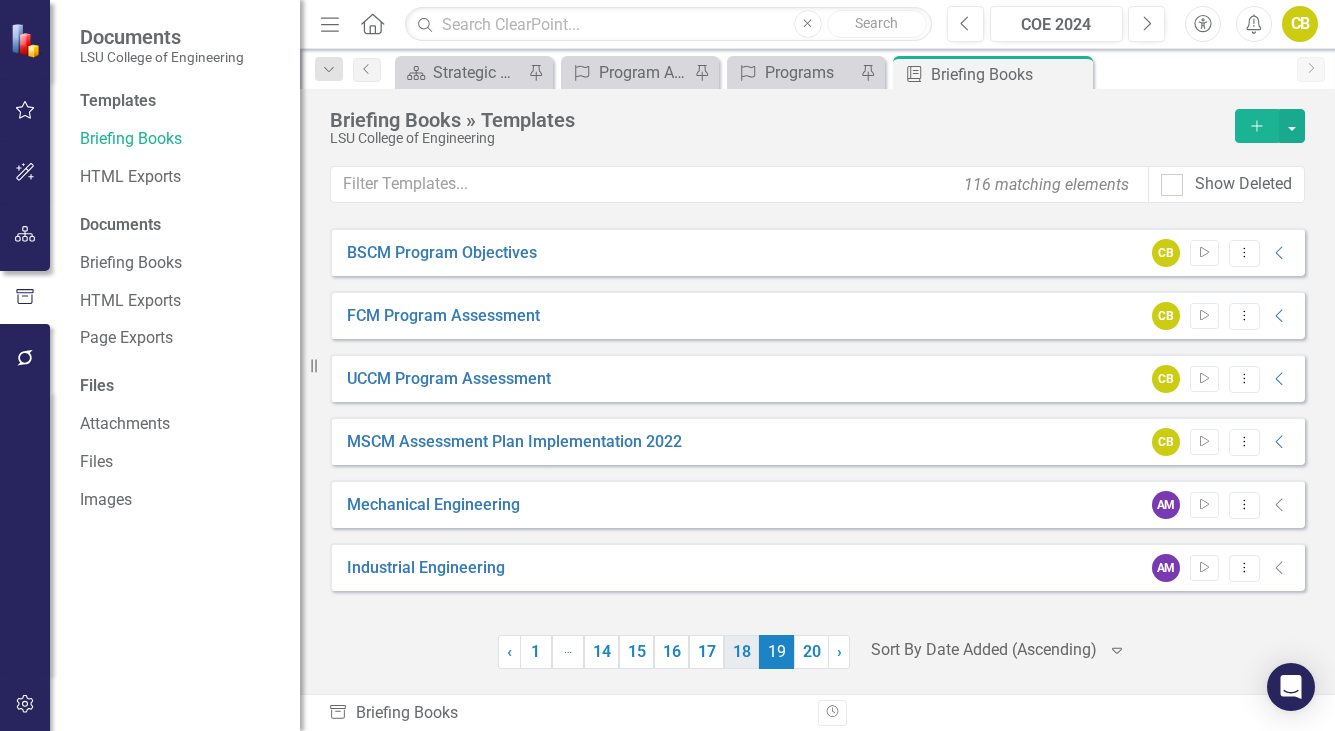 click on "18" at bounding box center [741, 652] 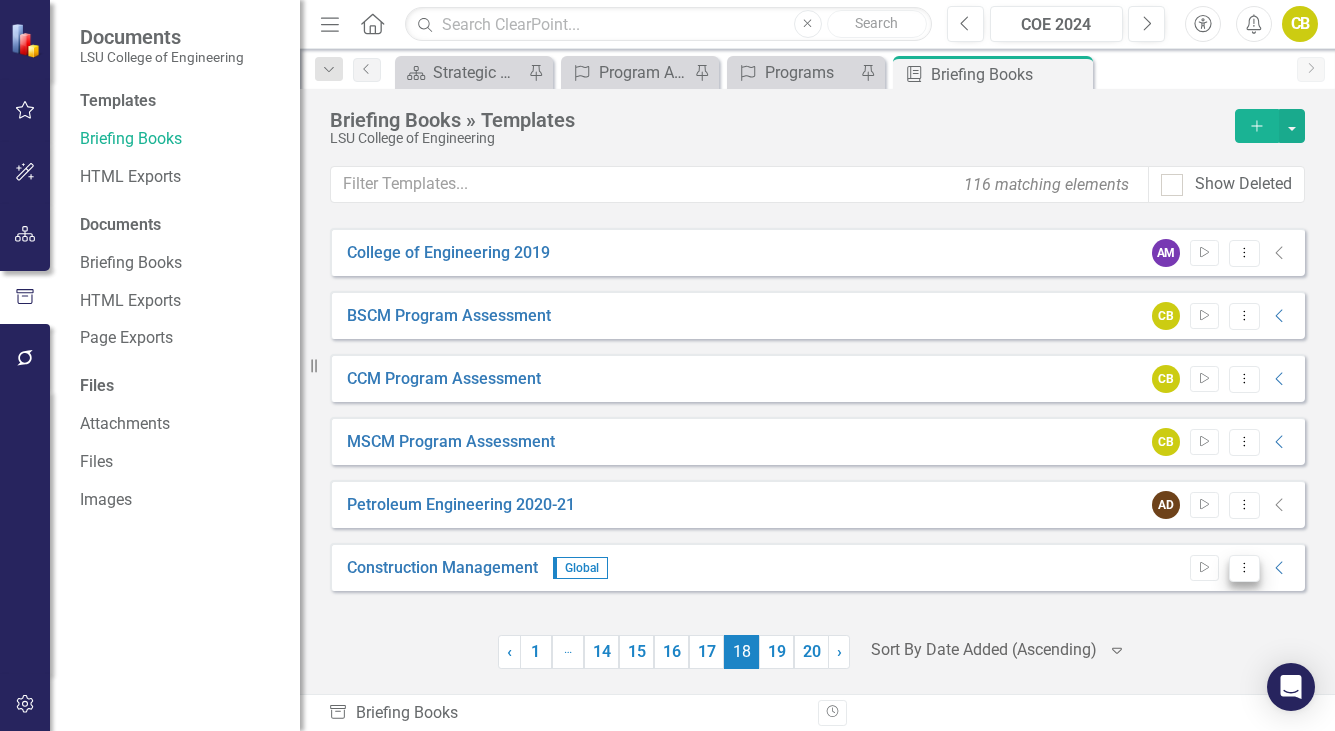 click on "Dropdown Menu" 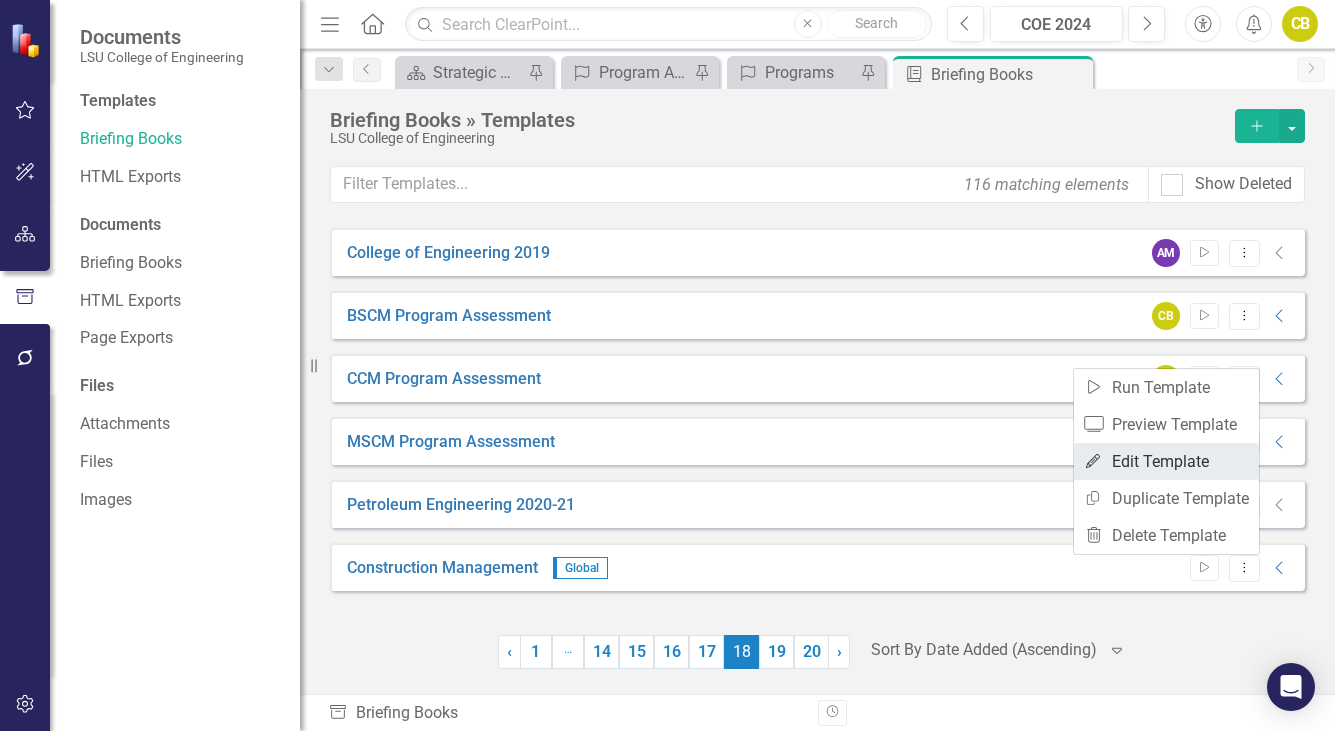 click on "Edit Edit Template" at bounding box center [1166, 461] 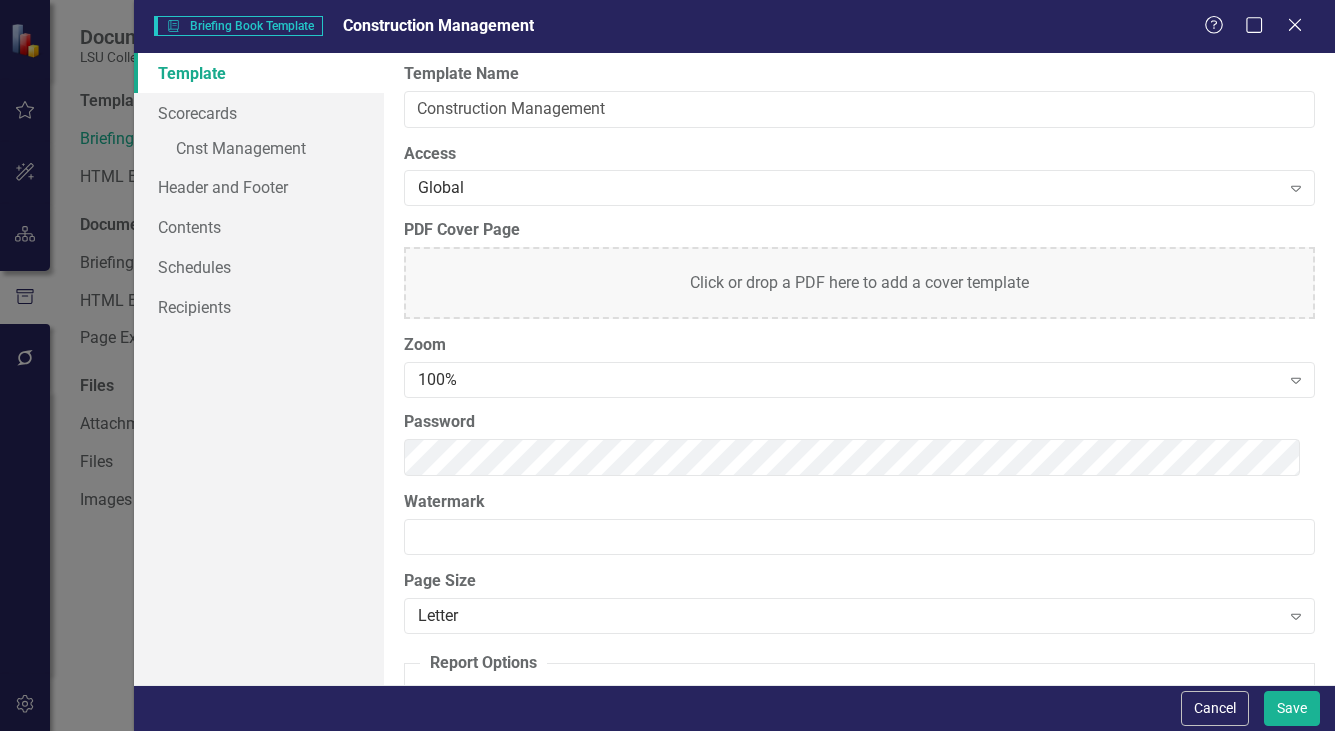 scroll, scrollTop: 0, scrollLeft: 0, axis: both 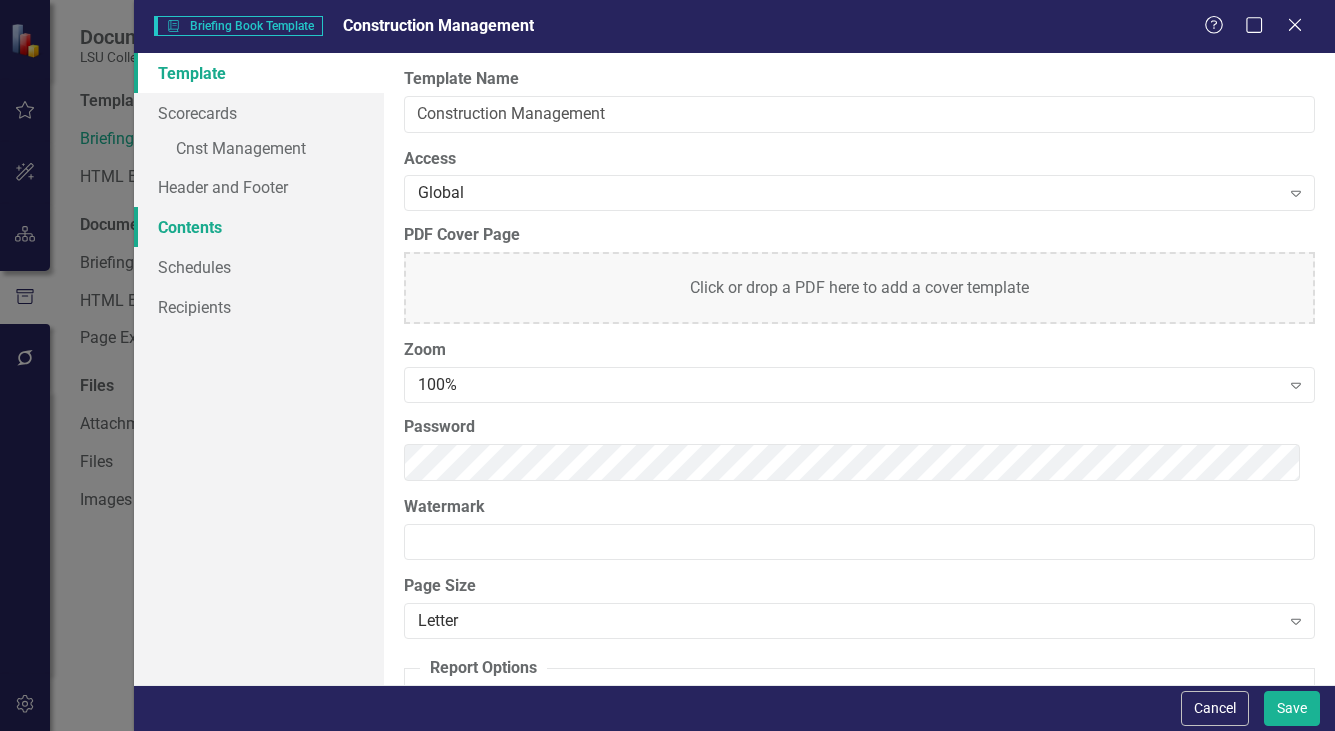 click on "Contents" at bounding box center (259, 227) 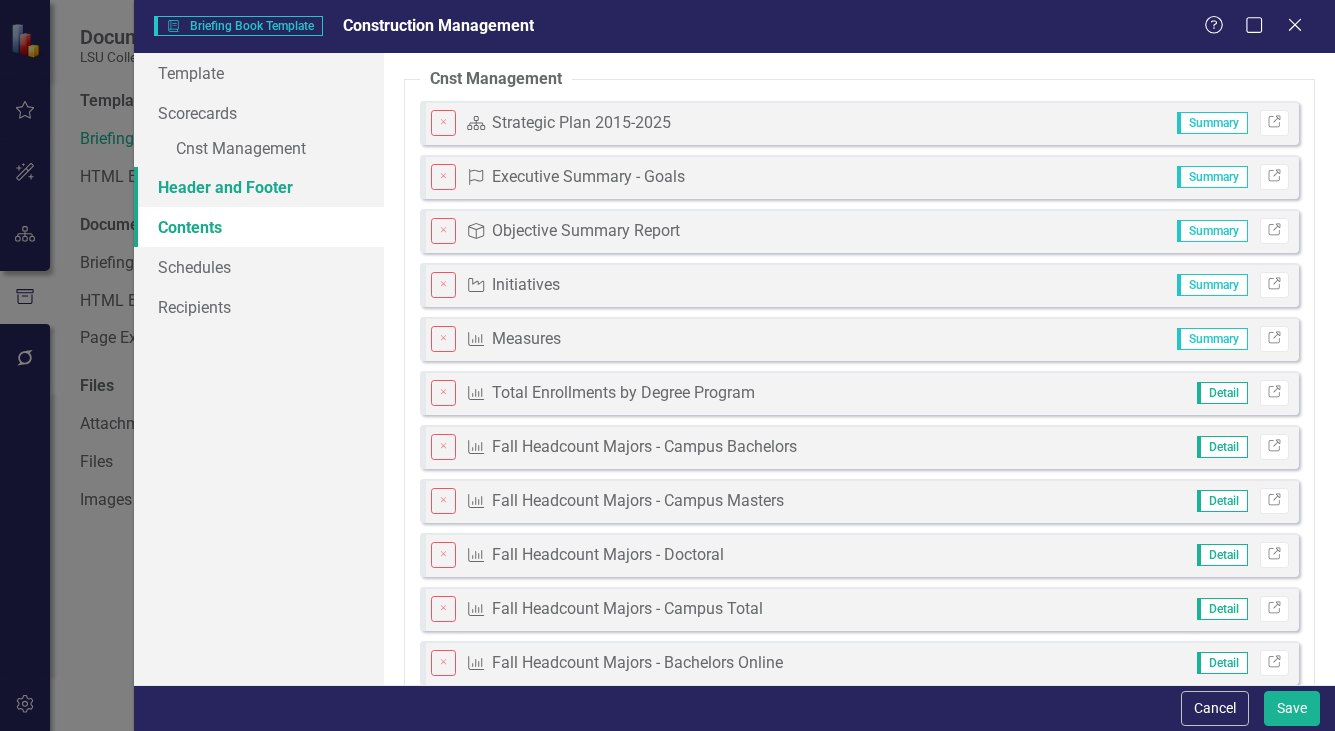 click on "Header and Footer" at bounding box center (259, 187) 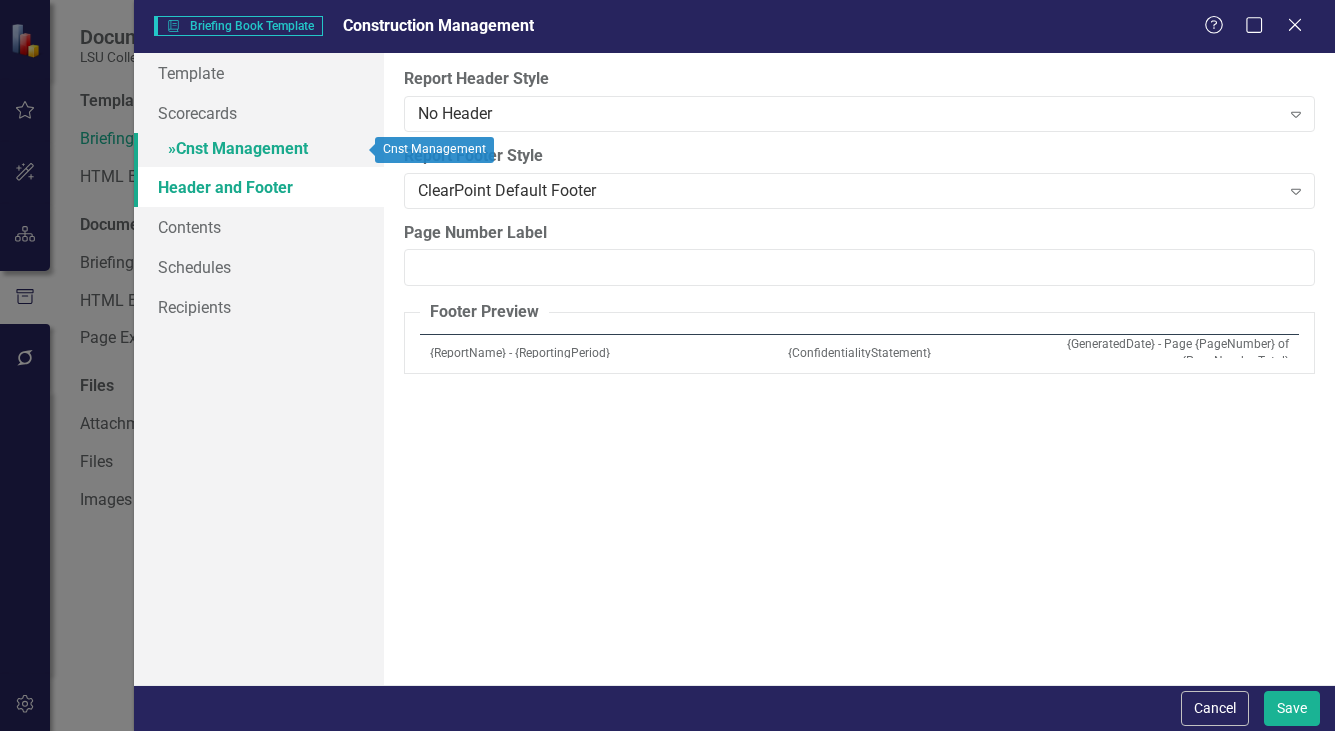 click on "»  Cnst Management" at bounding box center [259, 150] 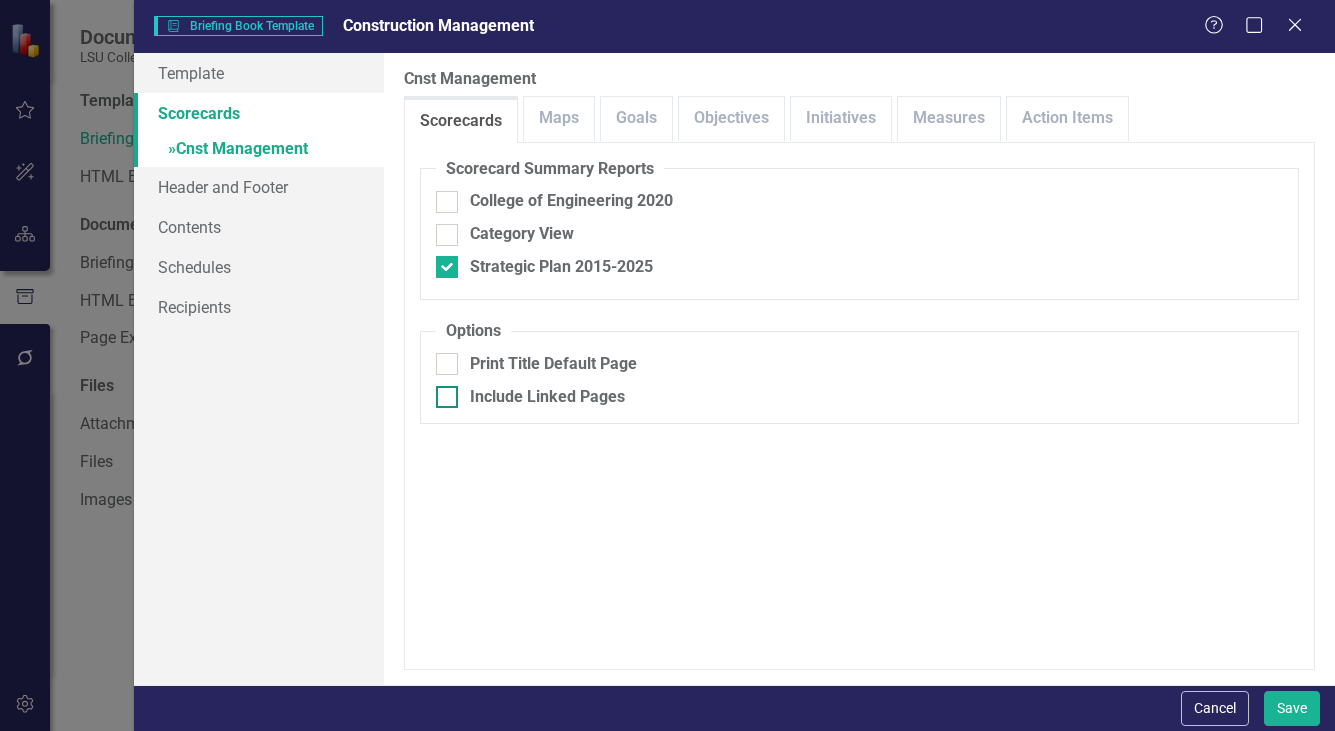click at bounding box center [447, 397] 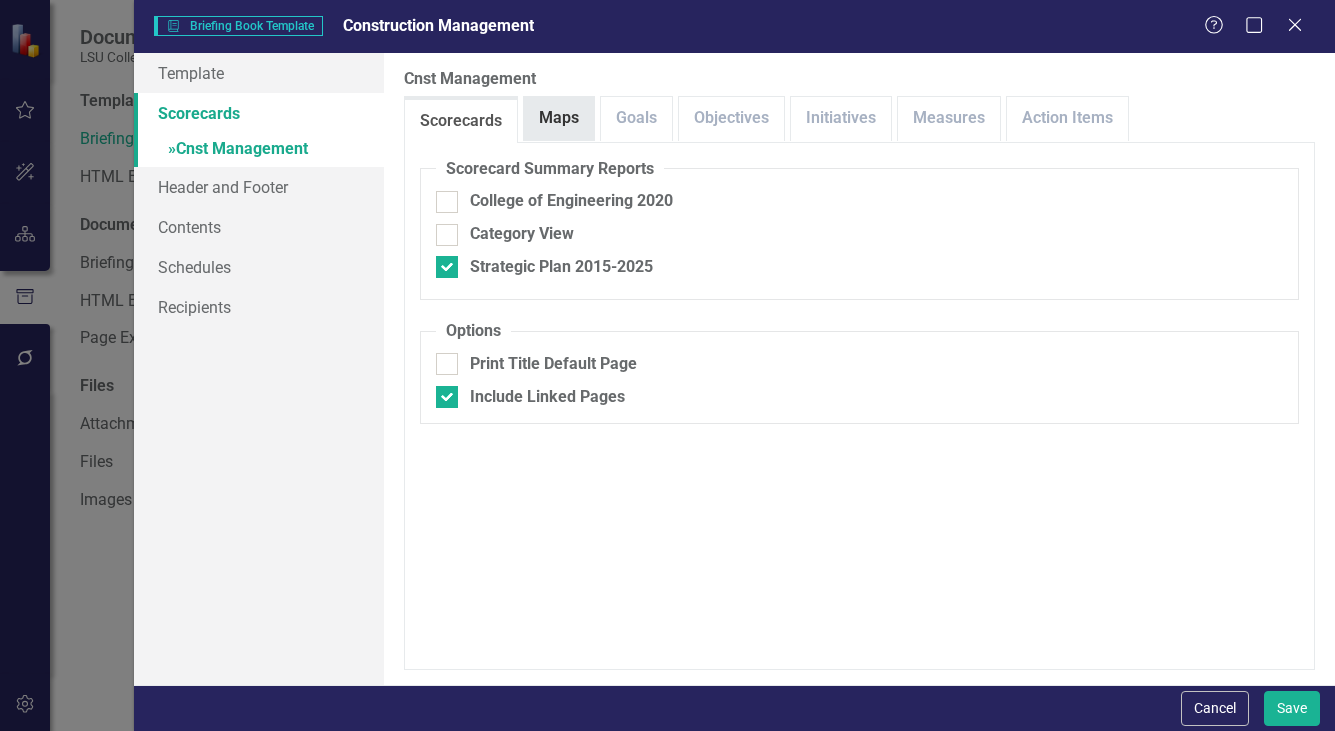 click on "Maps" at bounding box center [559, 118] 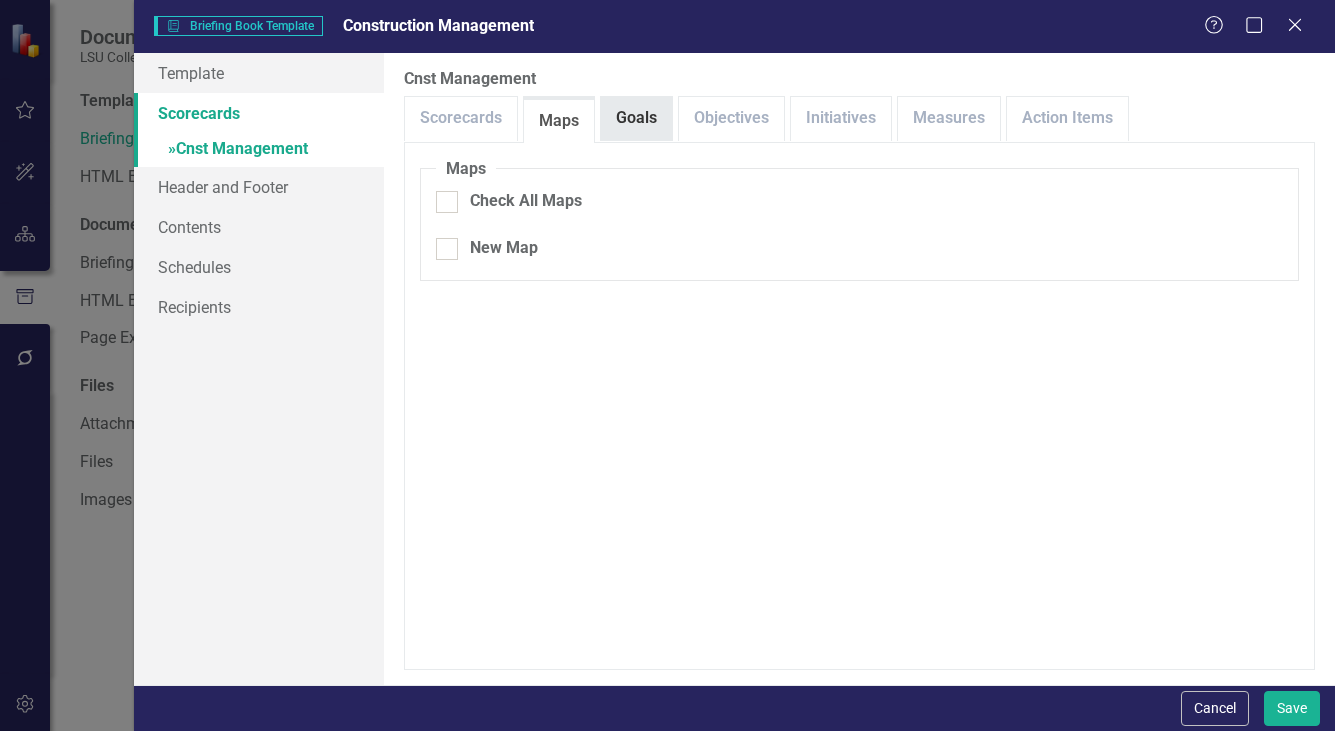click on "Goals" at bounding box center (636, 118) 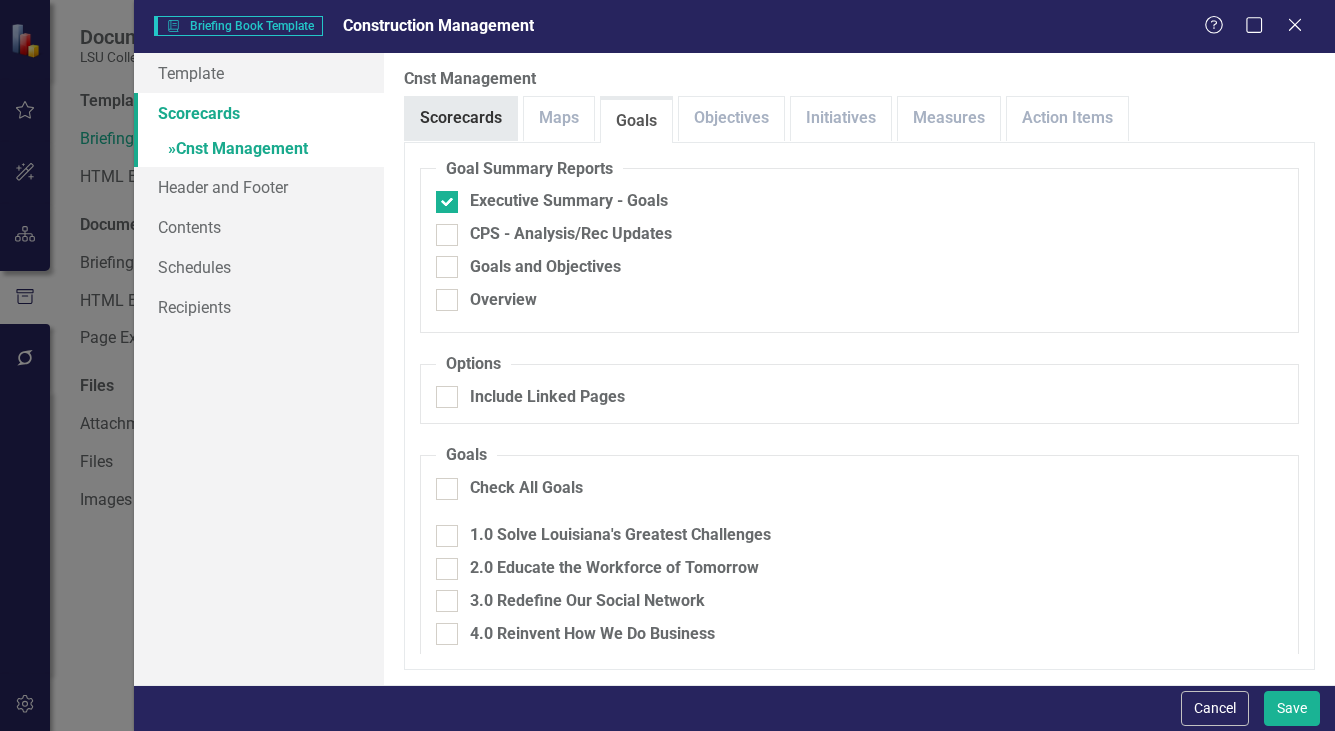 click on "Scorecards" at bounding box center (461, 118) 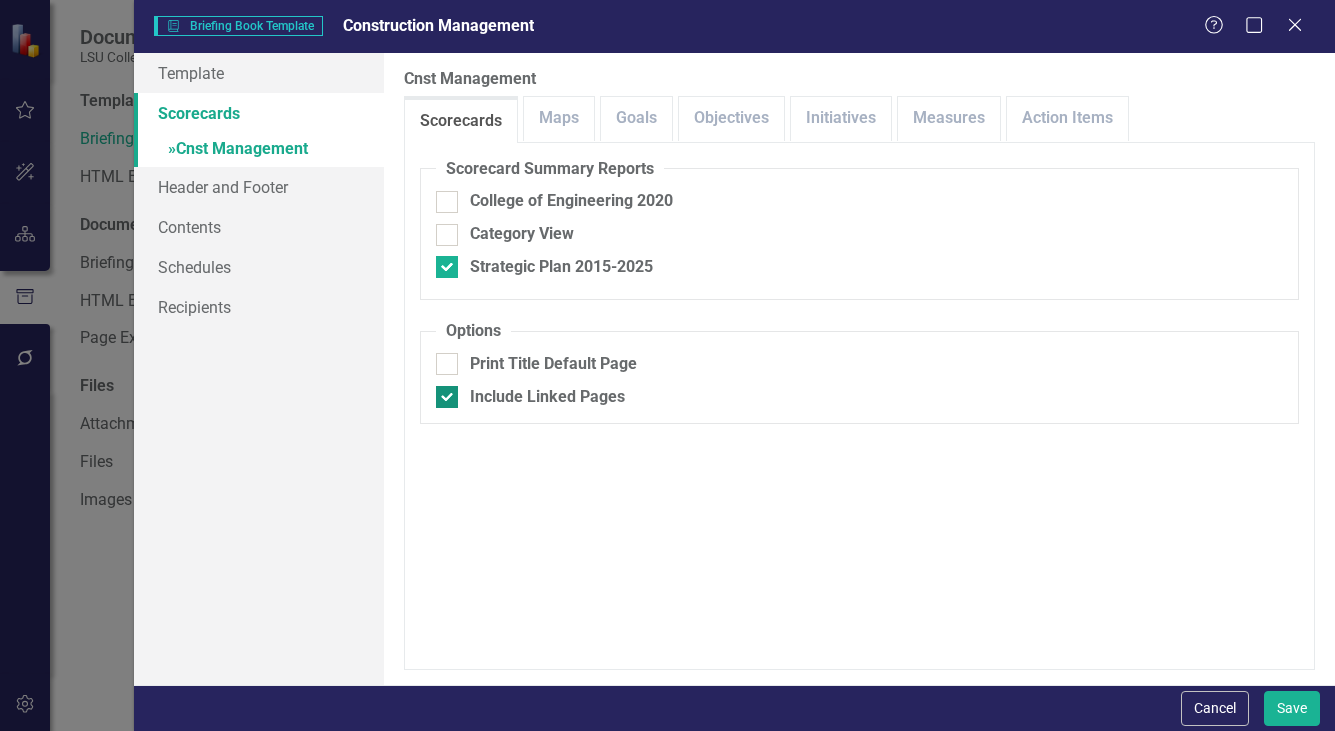 click on "Include Linked Pages" at bounding box center [442, 392] 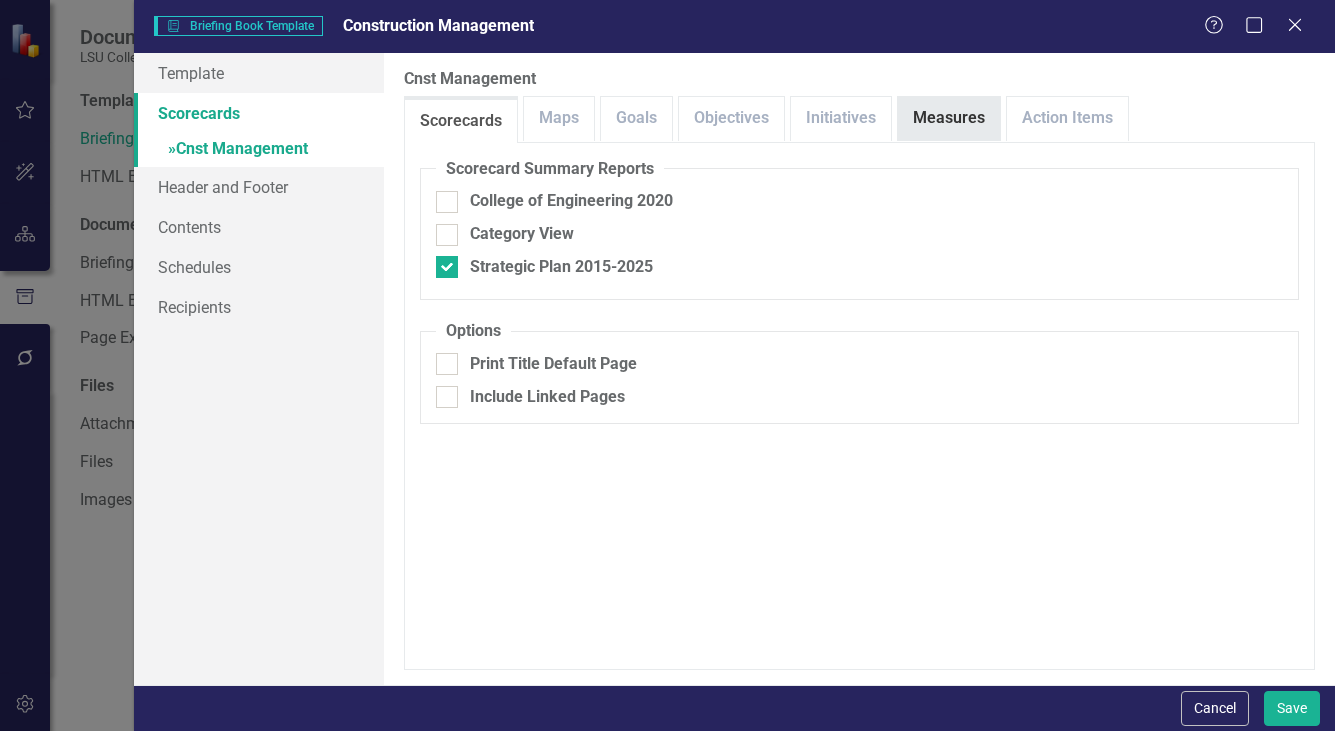 click on "Measures" at bounding box center (949, 118) 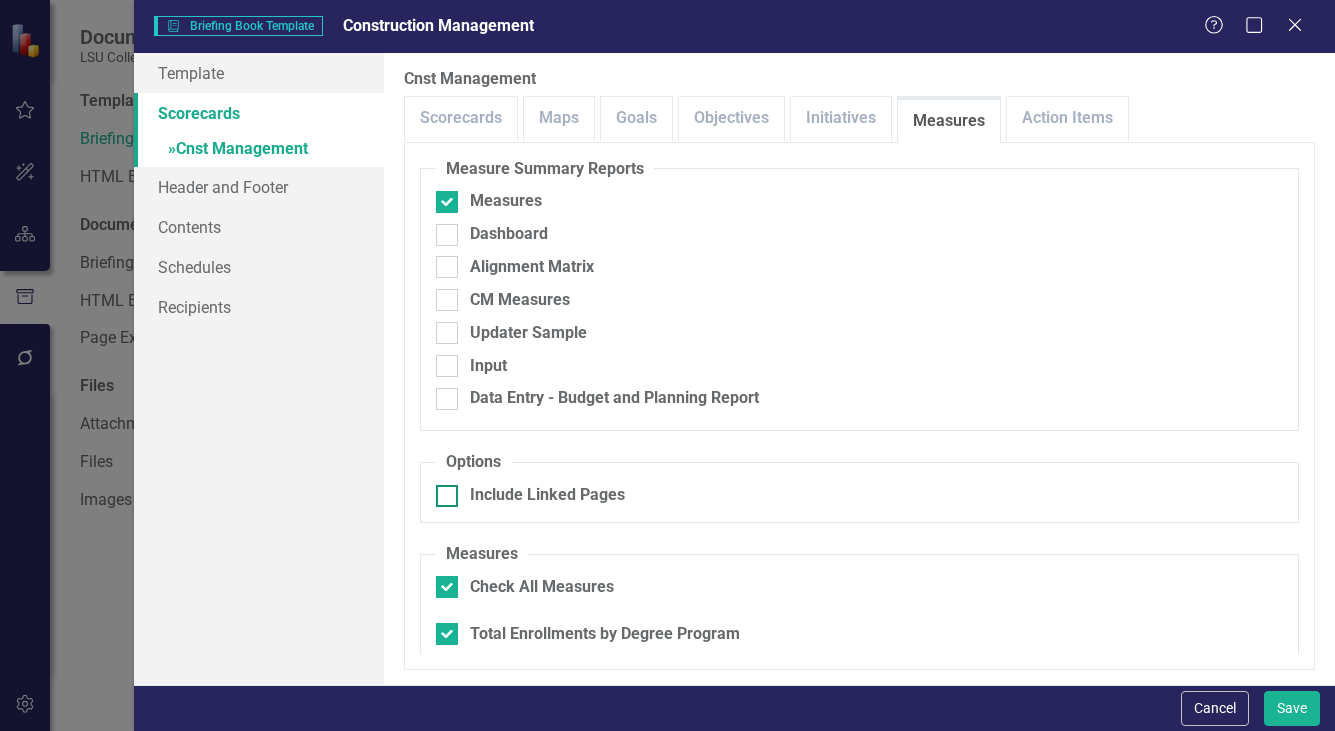 click at bounding box center (447, 496) 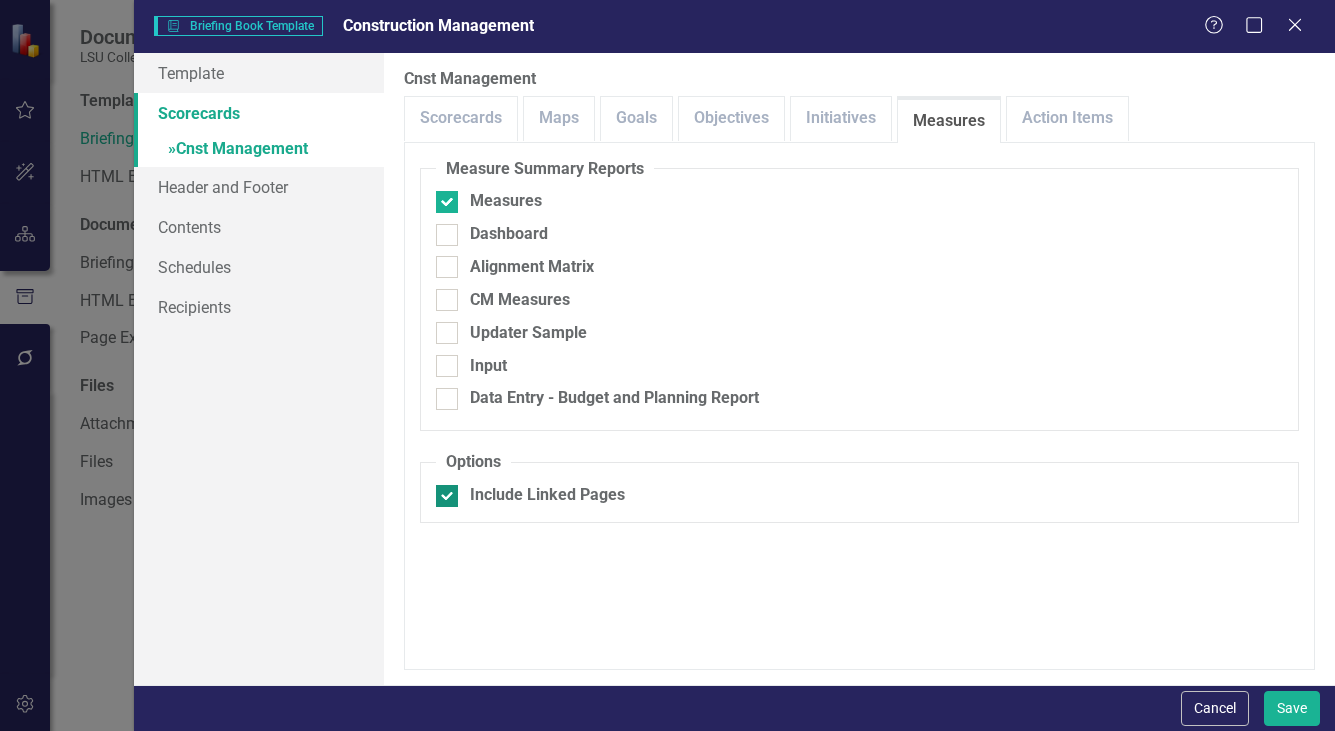 click on "Include Linked Pages" at bounding box center (442, 491) 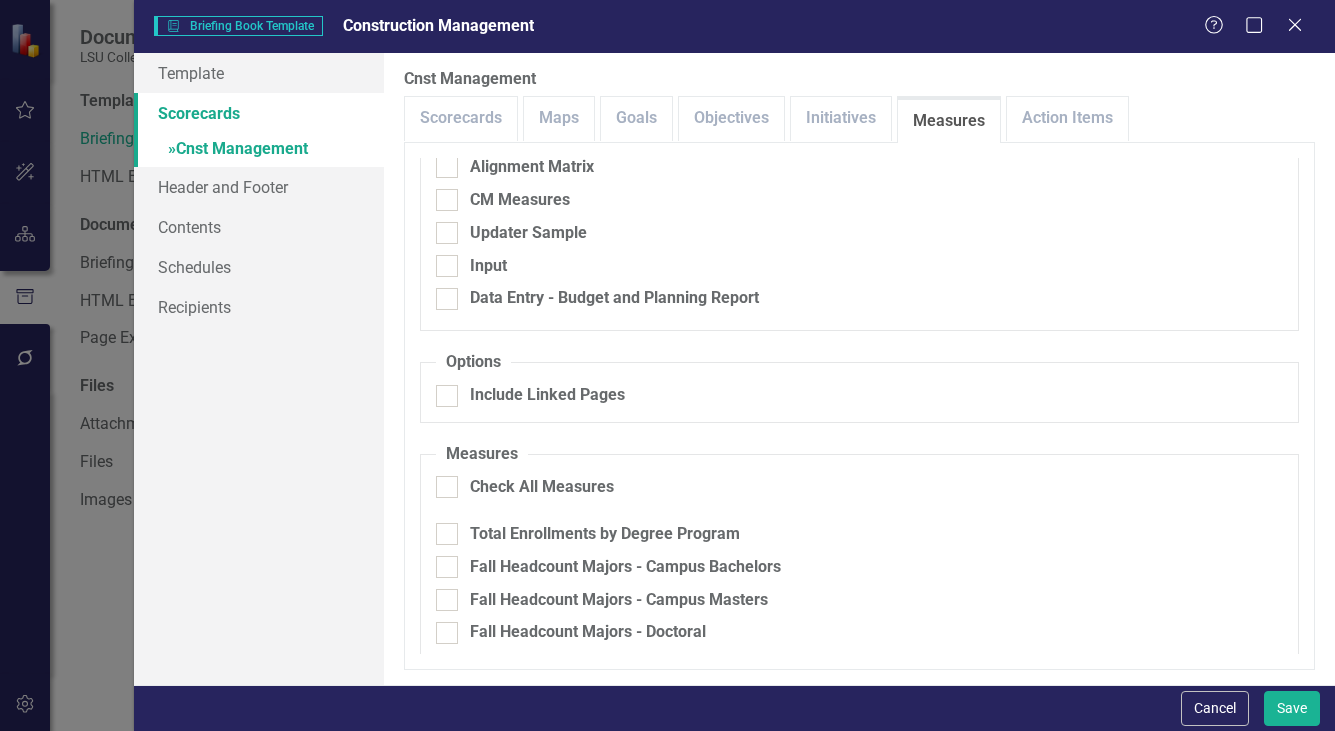 scroll, scrollTop: 0, scrollLeft: 0, axis: both 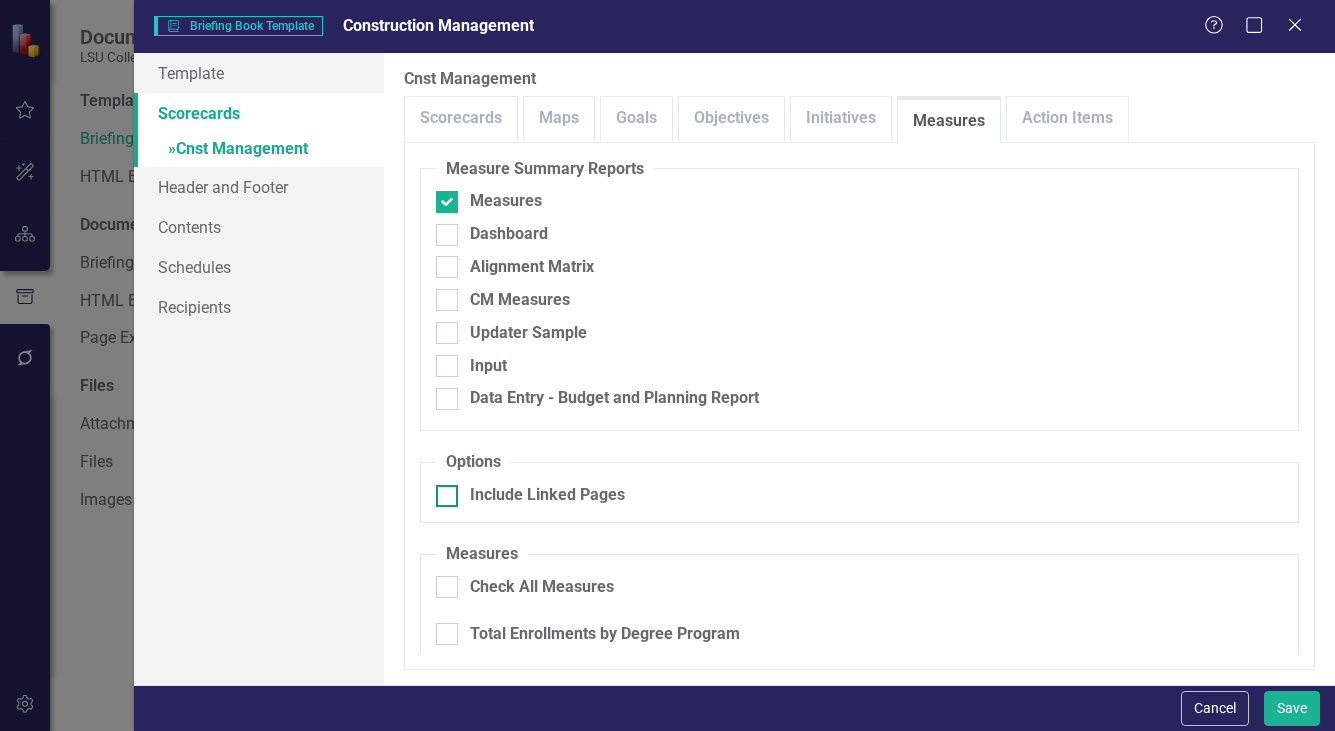 click at bounding box center (447, 496) 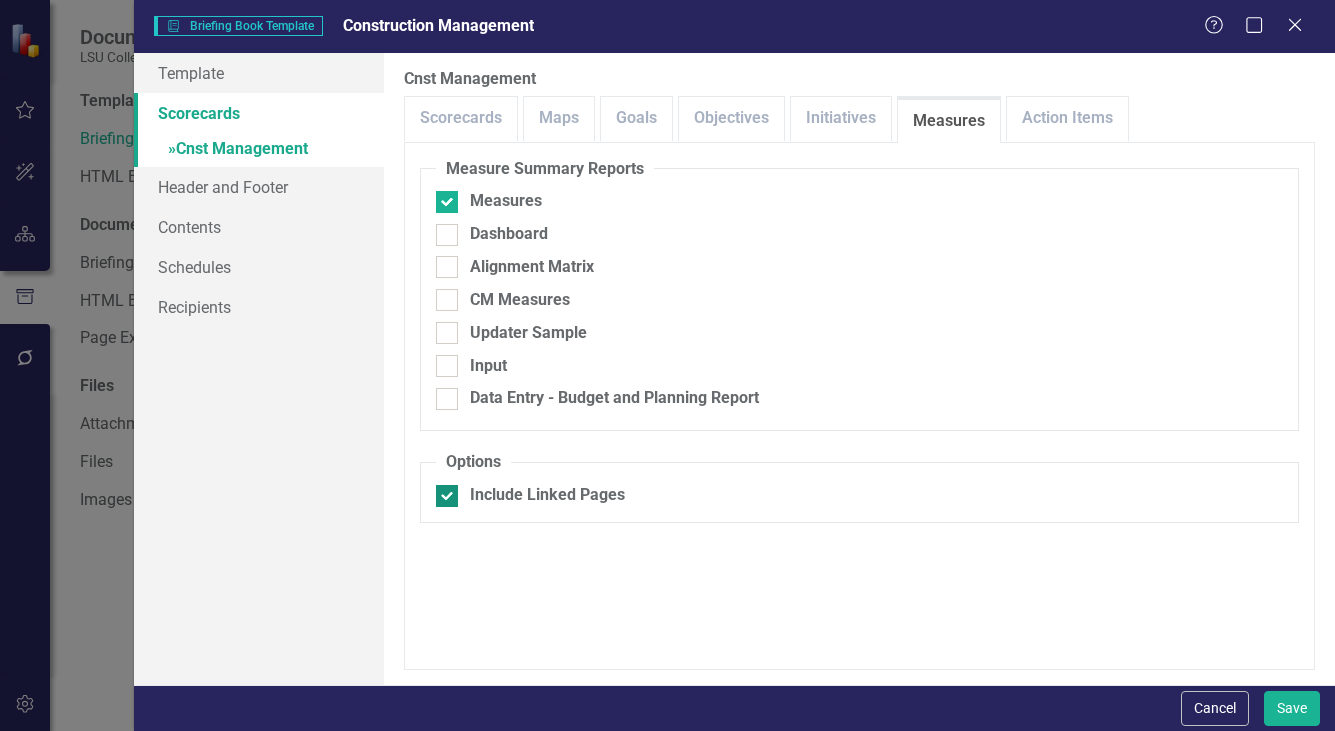 click at bounding box center [447, 496] 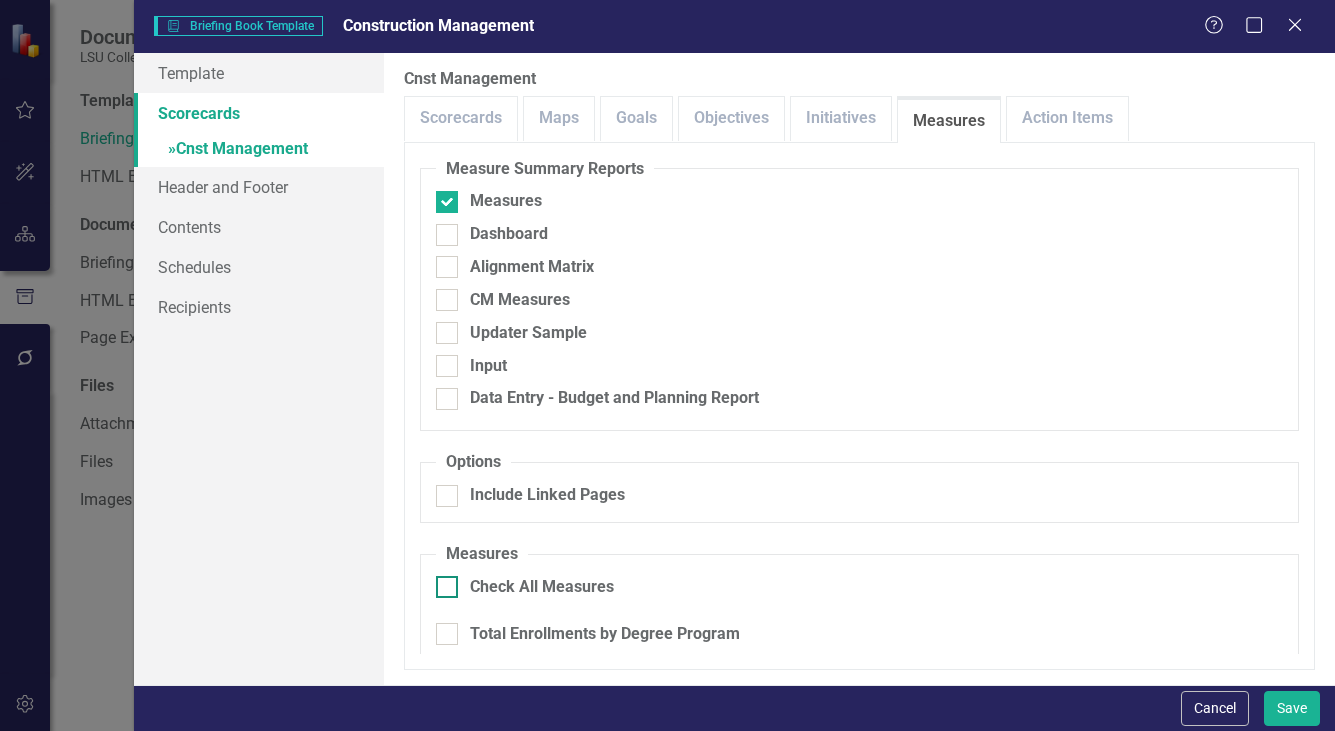 click at bounding box center (447, 587) 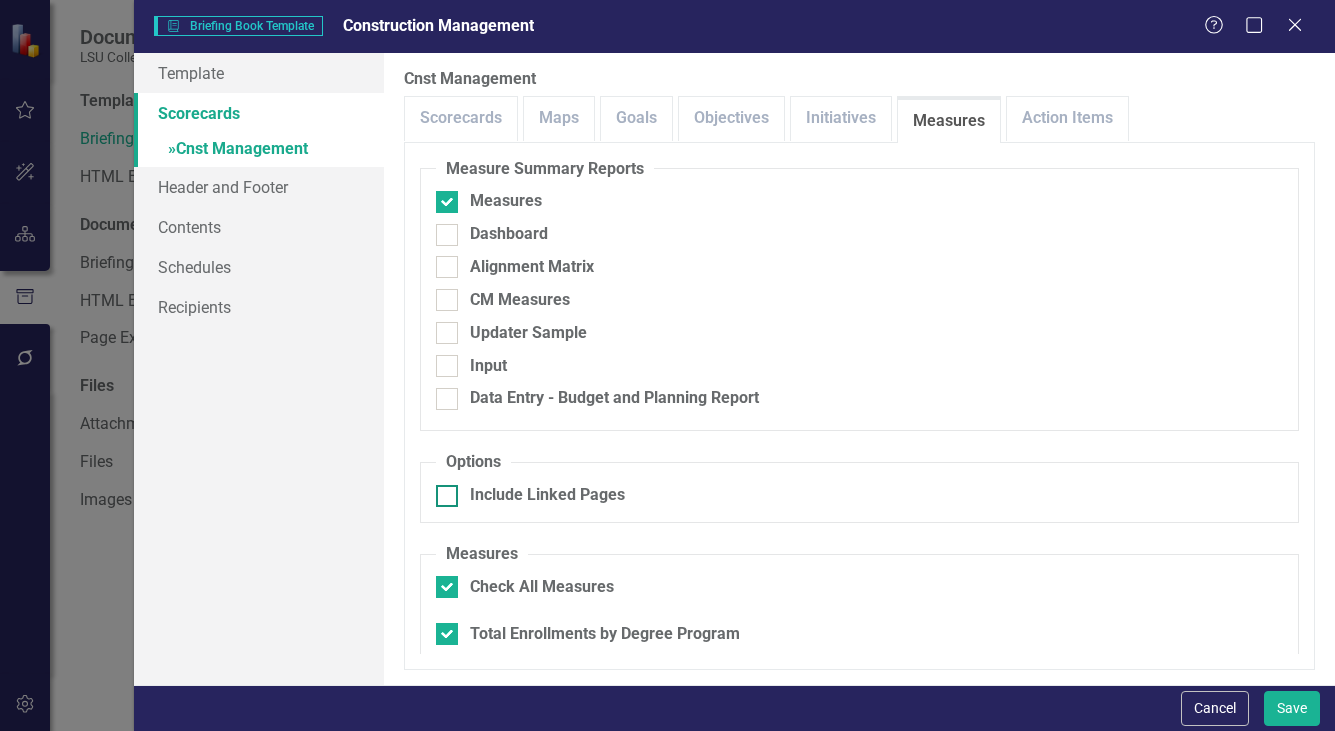 click at bounding box center (447, 496) 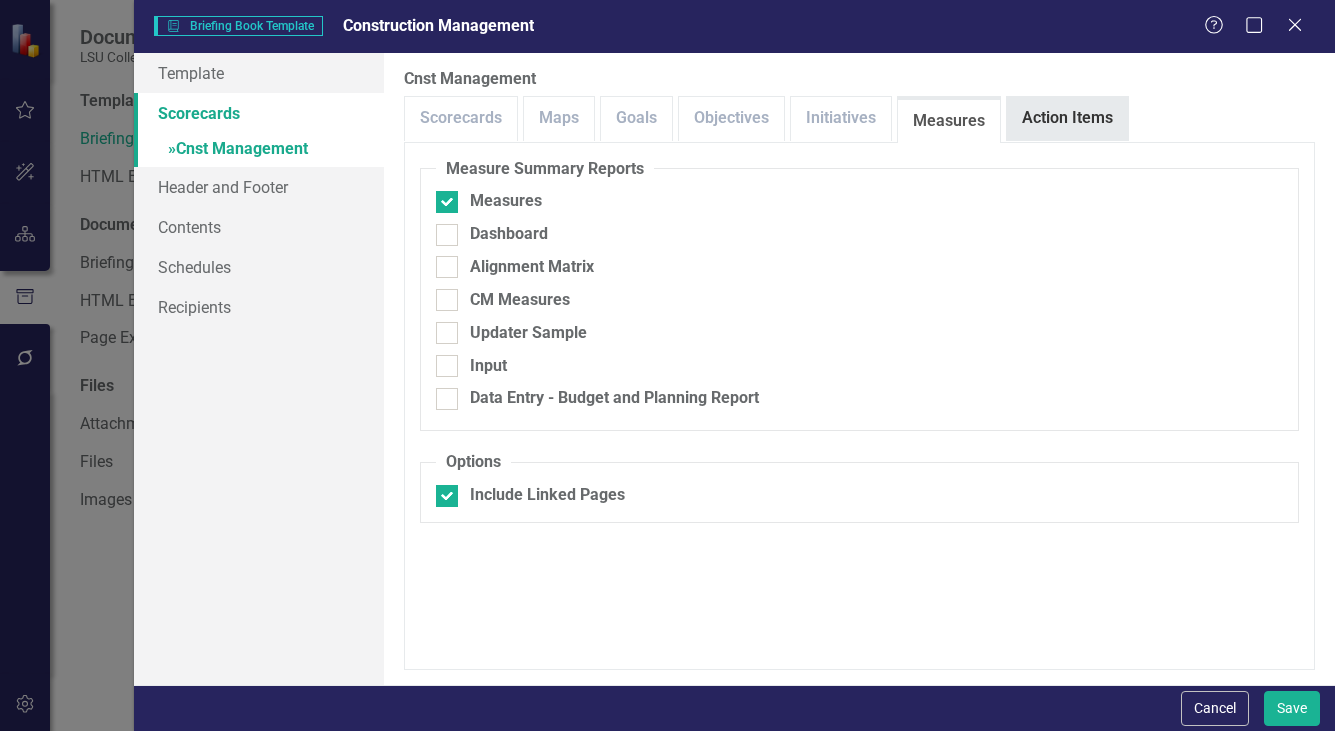 click on "Action Items" at bounding box center [1067, 118] 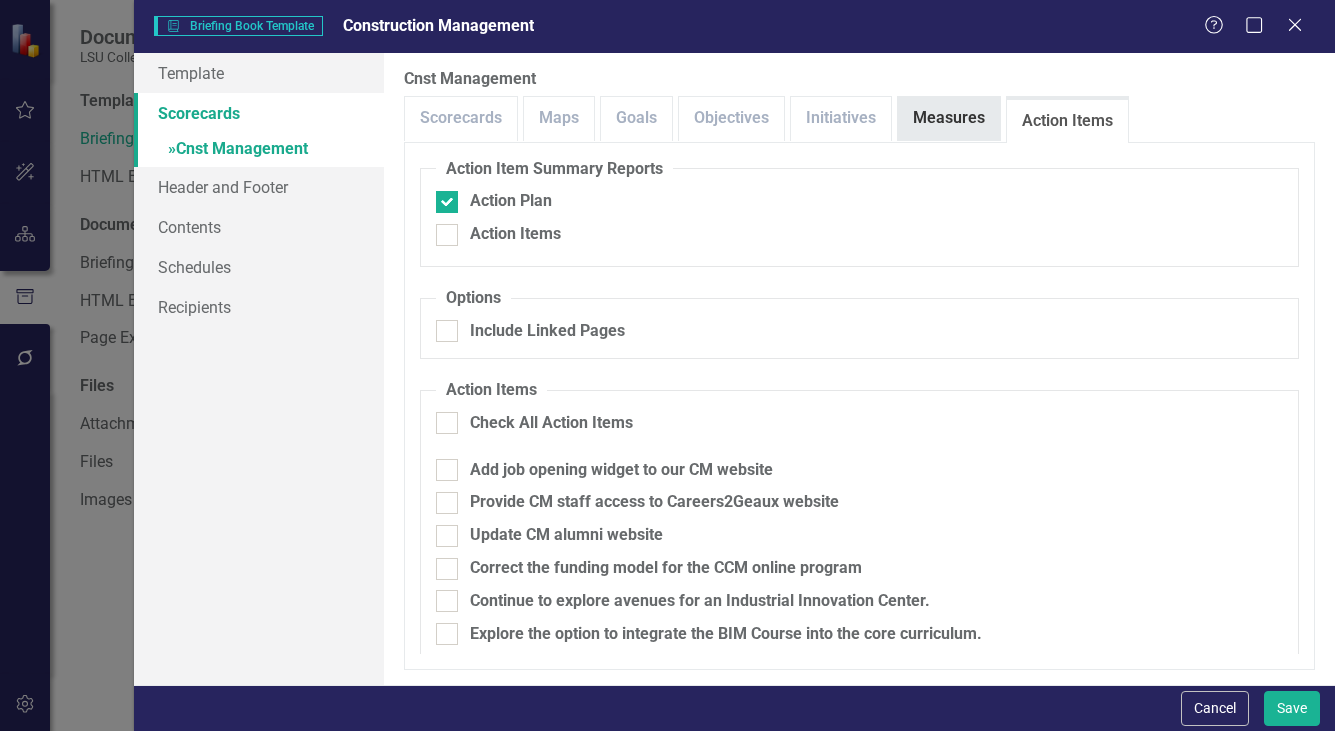 click on "Measures" at bounding box center (949, 118) 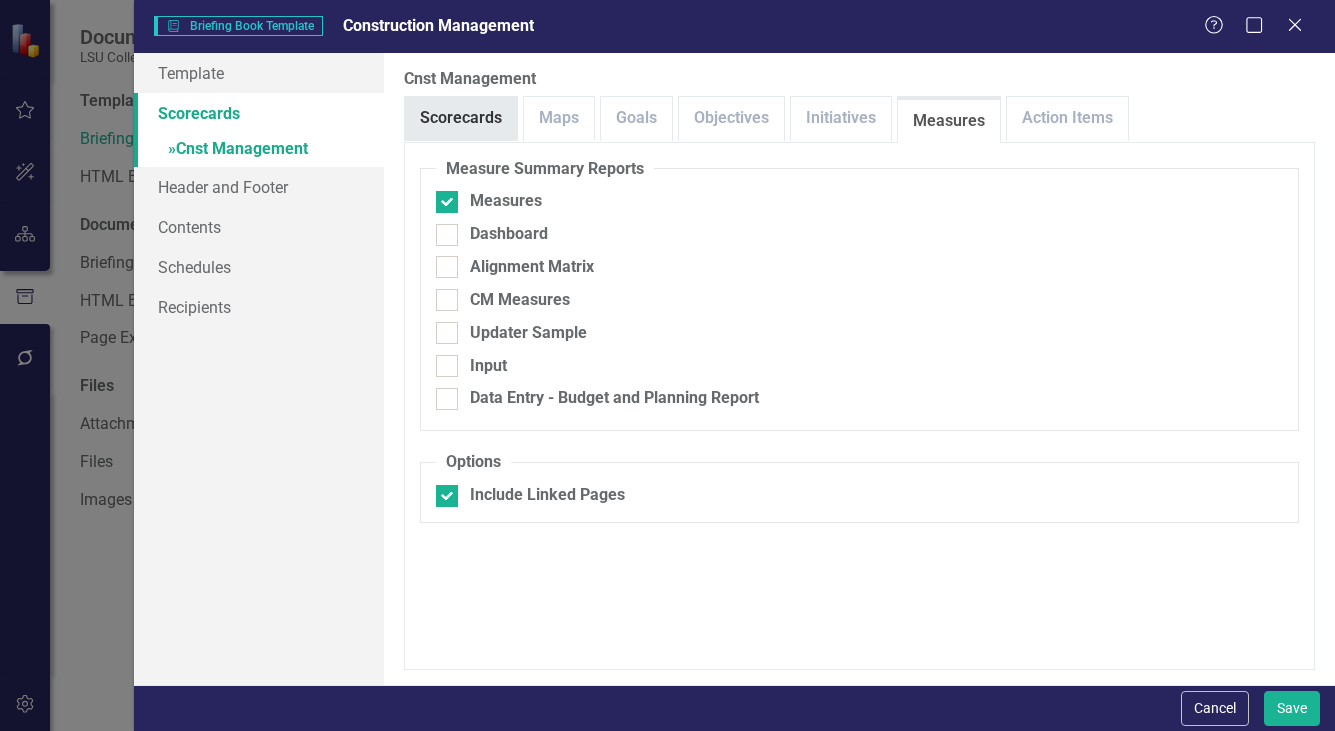 click on "Scorecards" at bounding box center (461, 118) 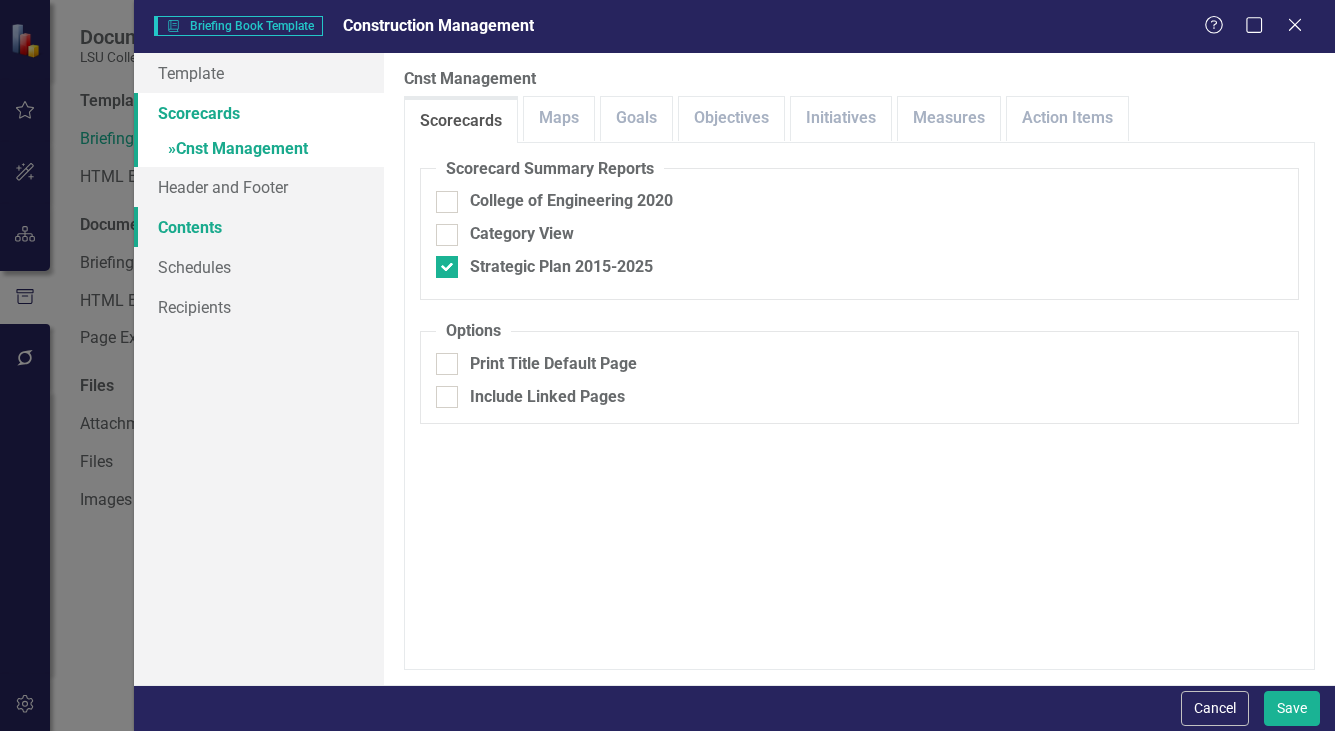 click on "Contents" at bounding box center [259, 227] 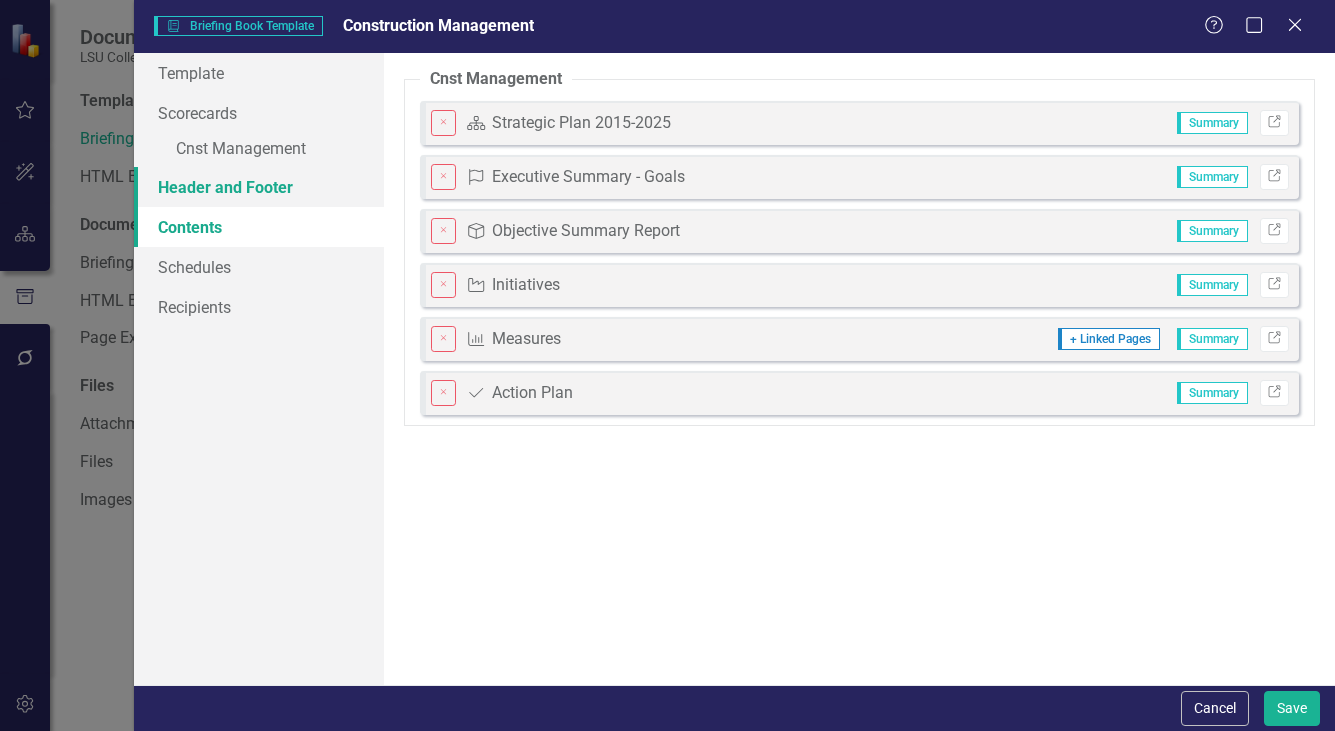 click on "Header and Footer" at bounding box center (259, 187) 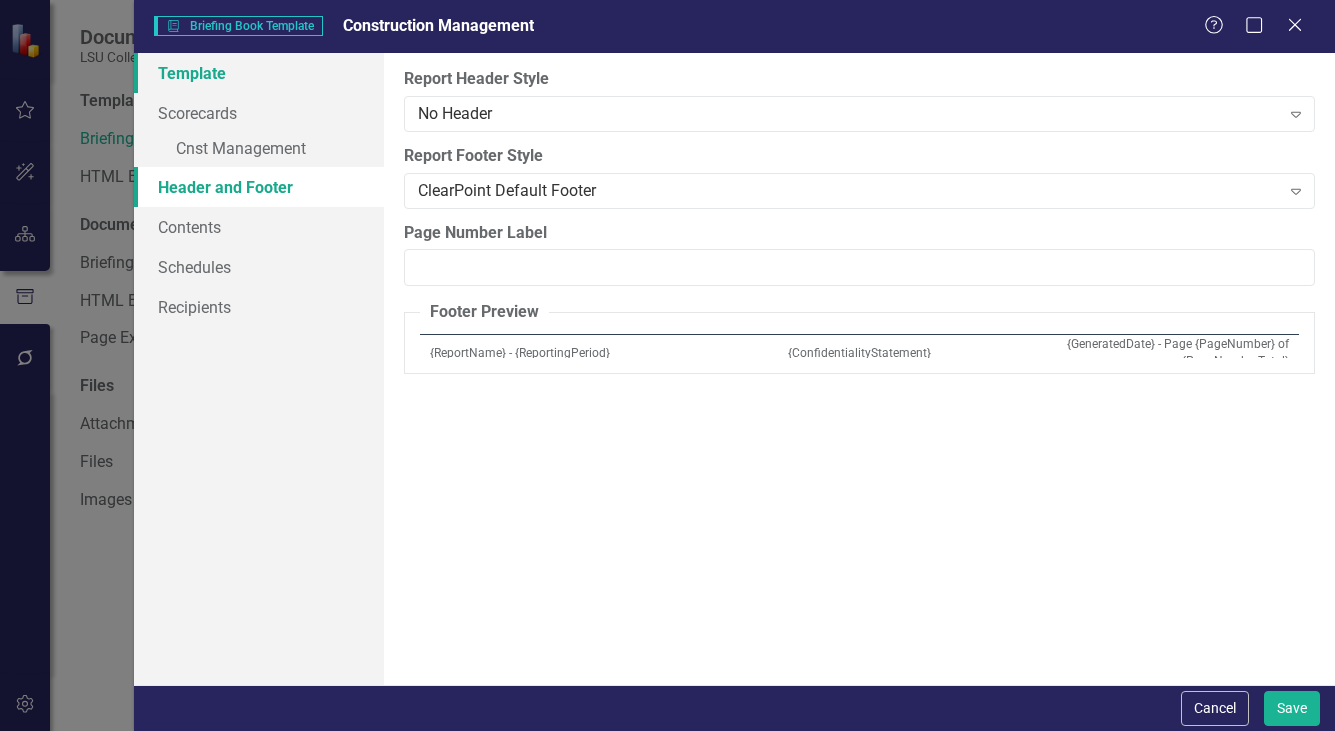 click on "Template" at bounding box center [259, 73] 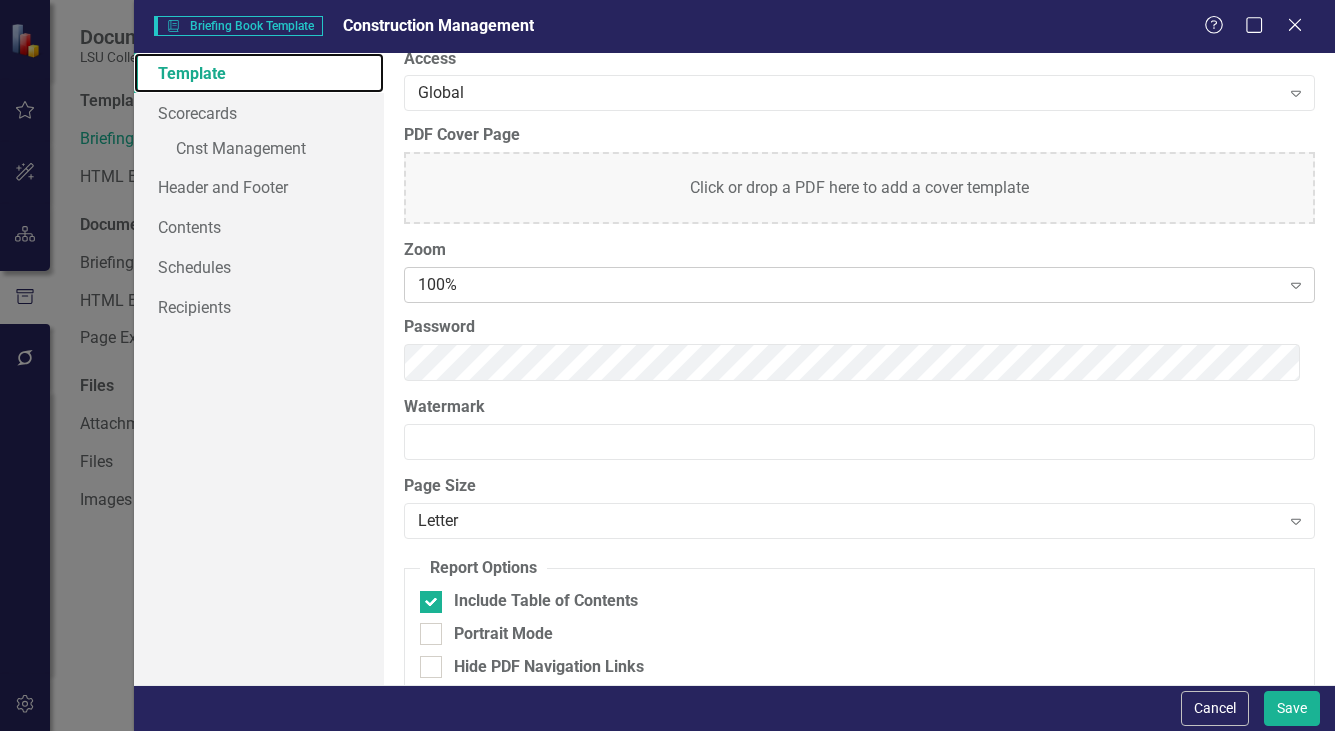 scroll, scrollTop: 130, scrollLeft: 0, axis: vertical 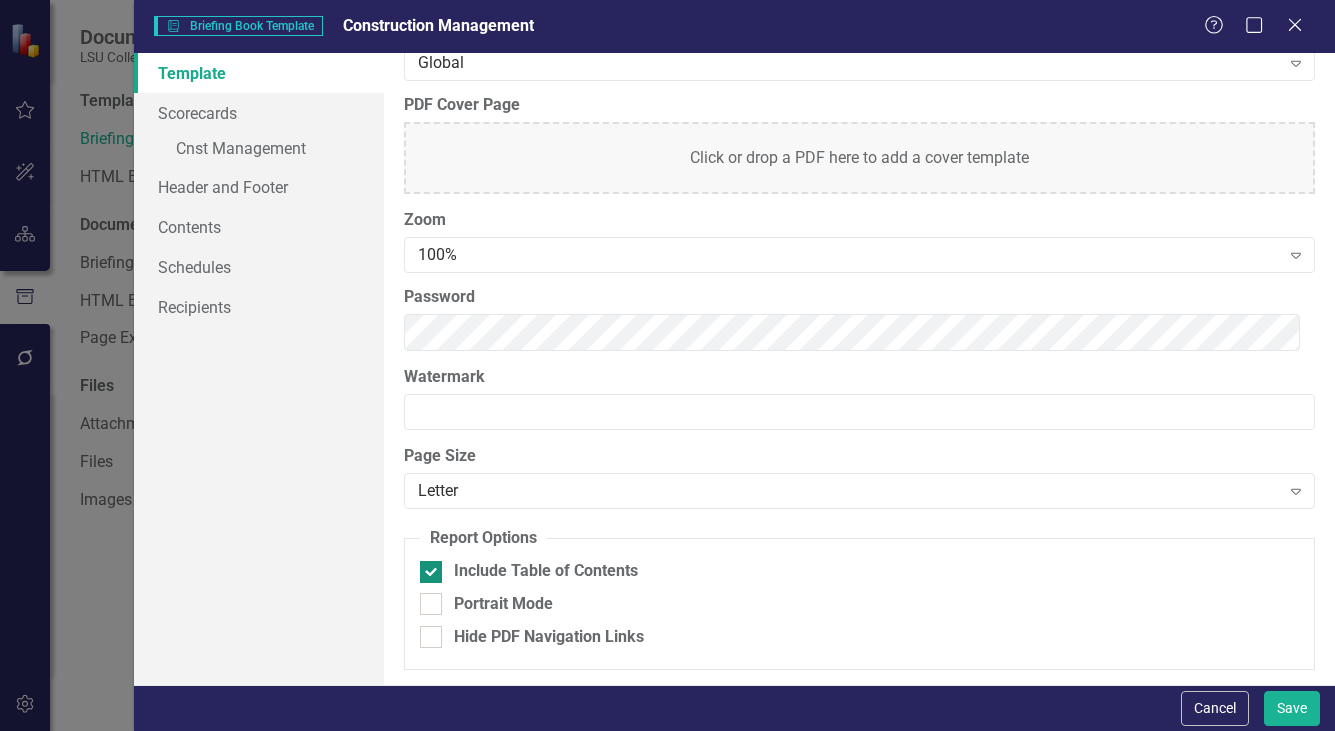 click on "Include Table of Contents" at bounding box center (426, 567) 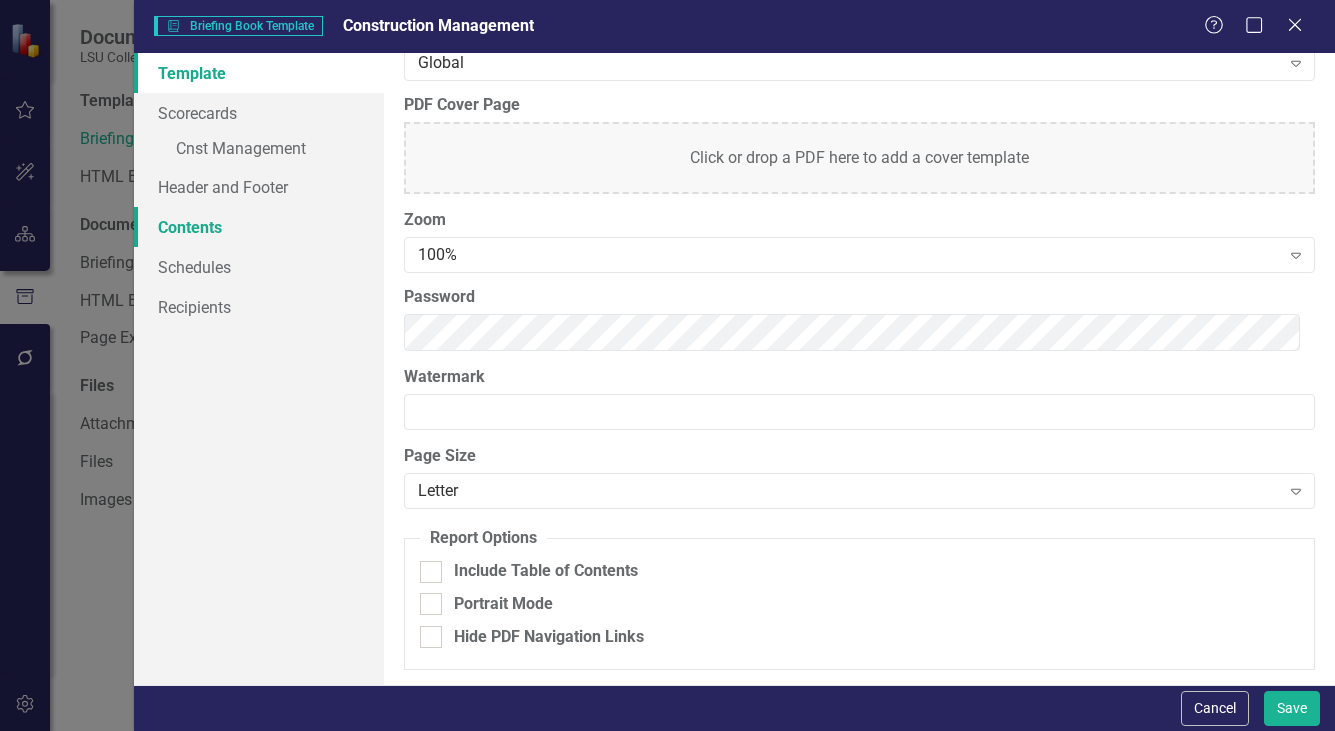click on "Contents" at bounding box center [259, 227] 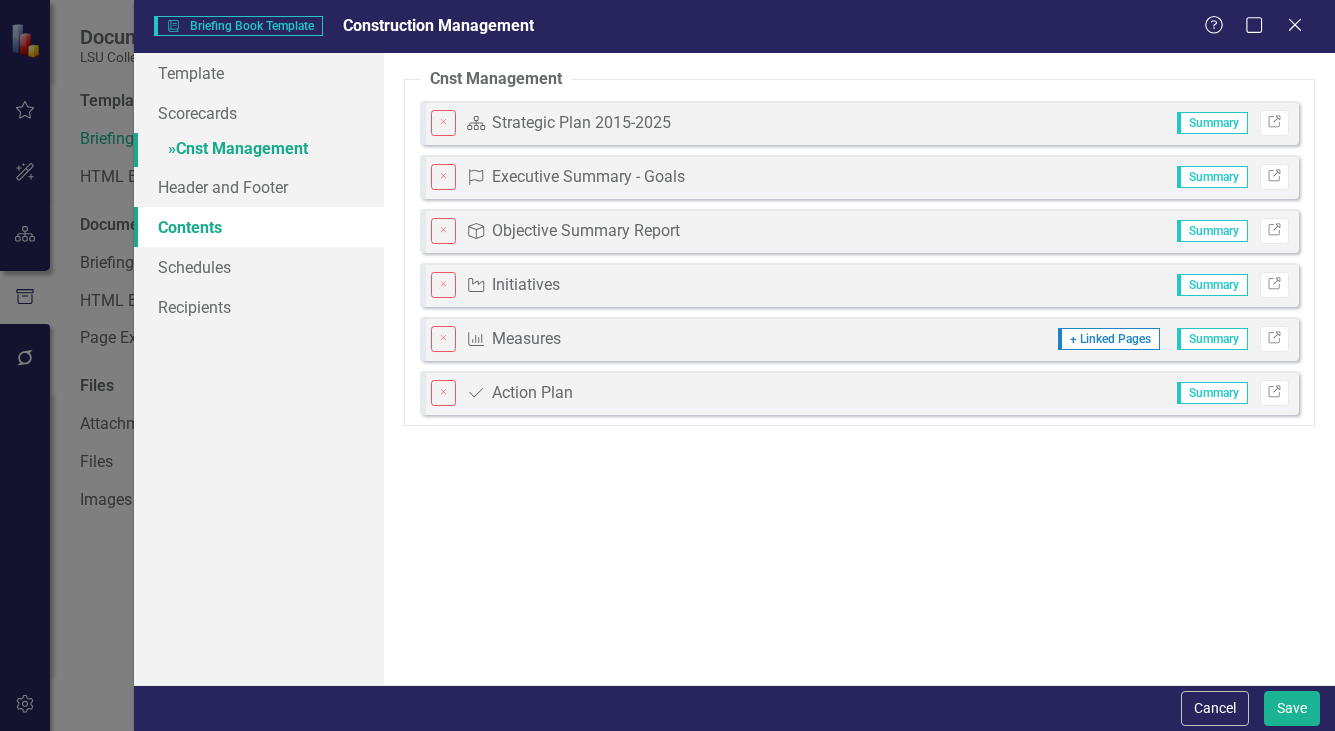 click on "»  Cnst Management" at bounding box center [259, 150] 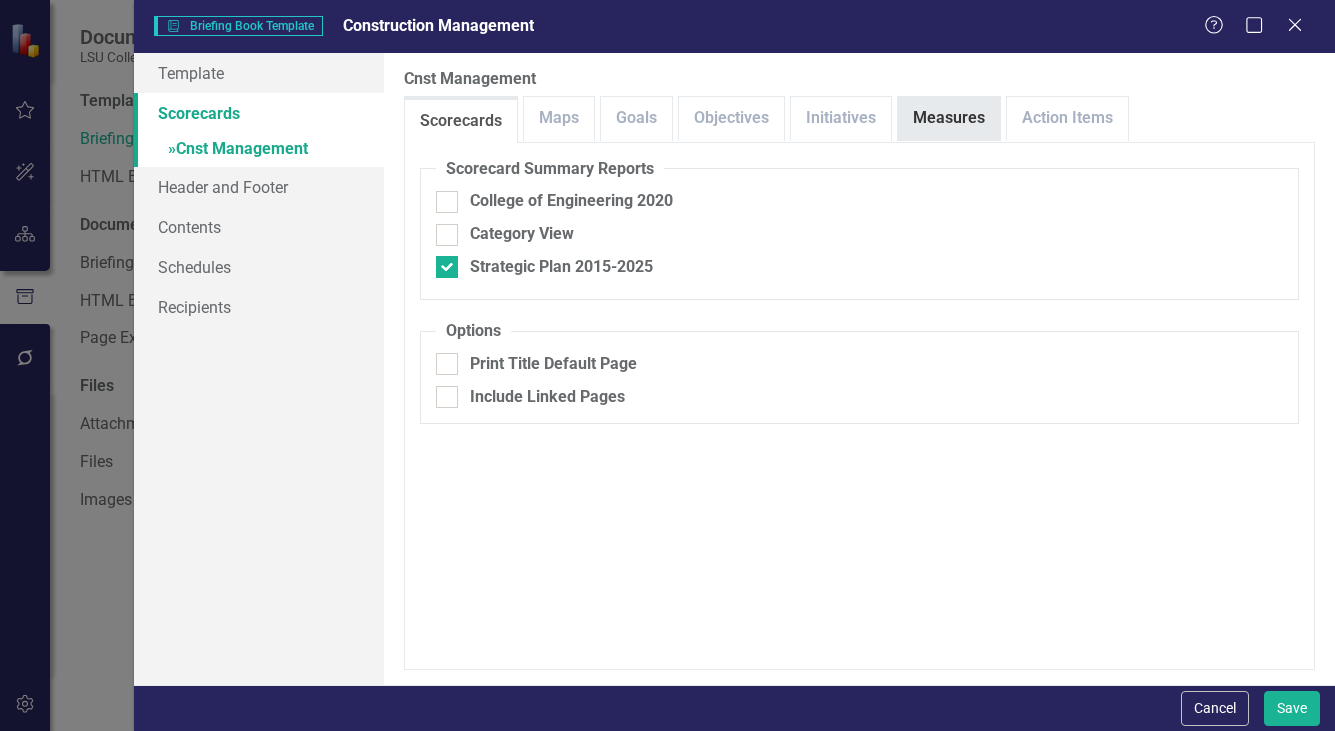 click on "Measures" at bounding box center (949, 118) 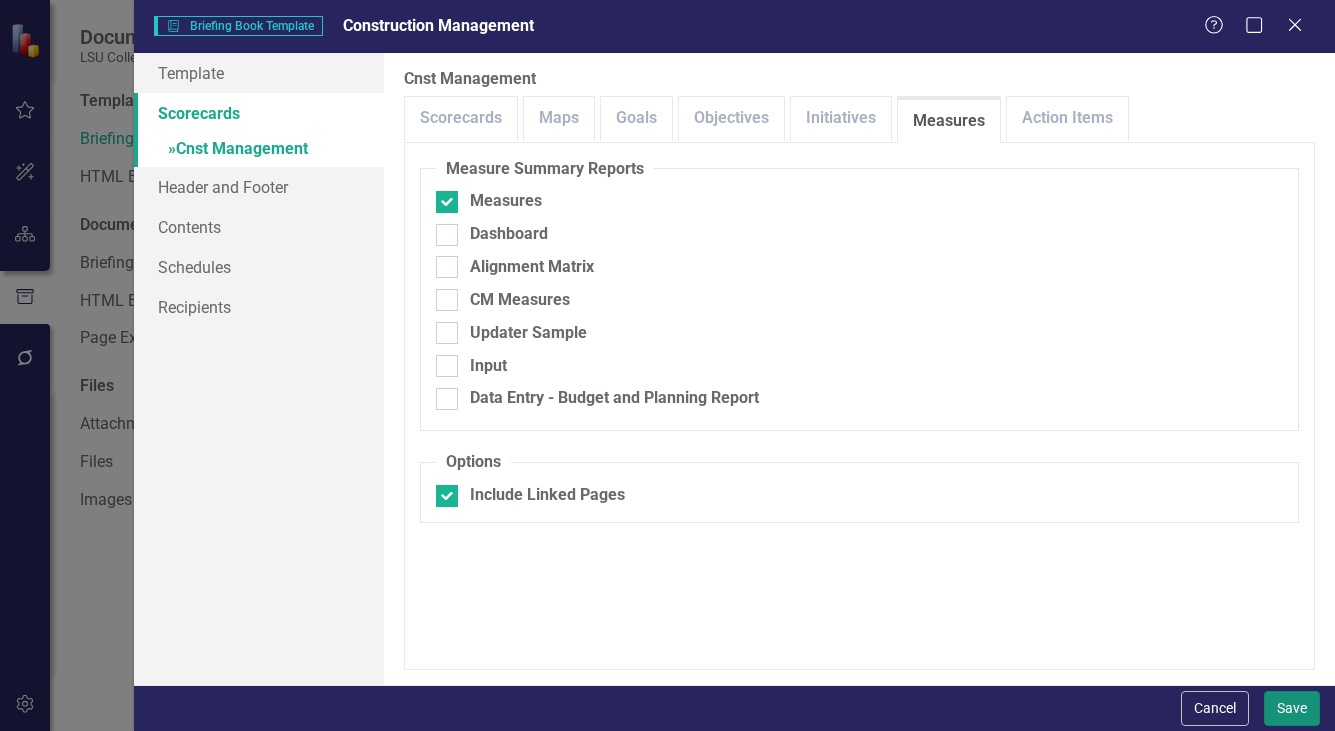 click on "Save" at bounding box center [1292, 708] 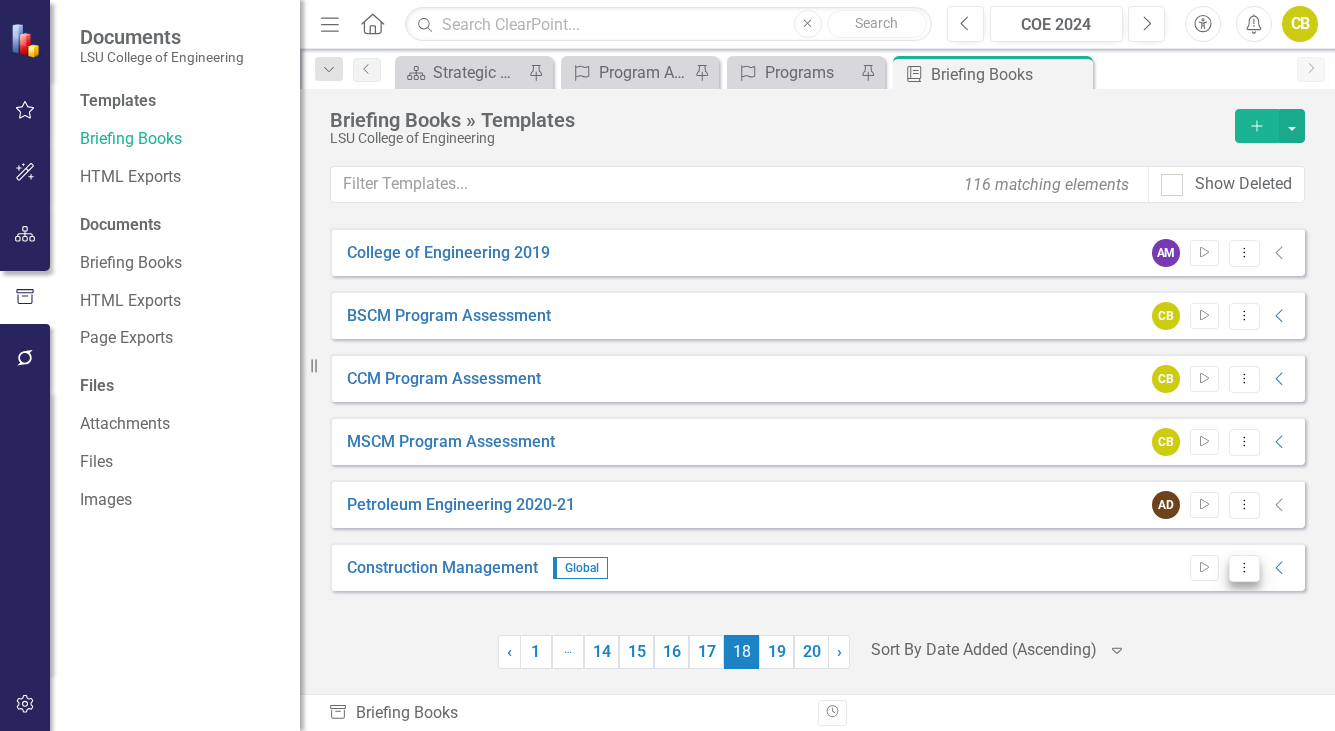 click on "Dropdown Menu" 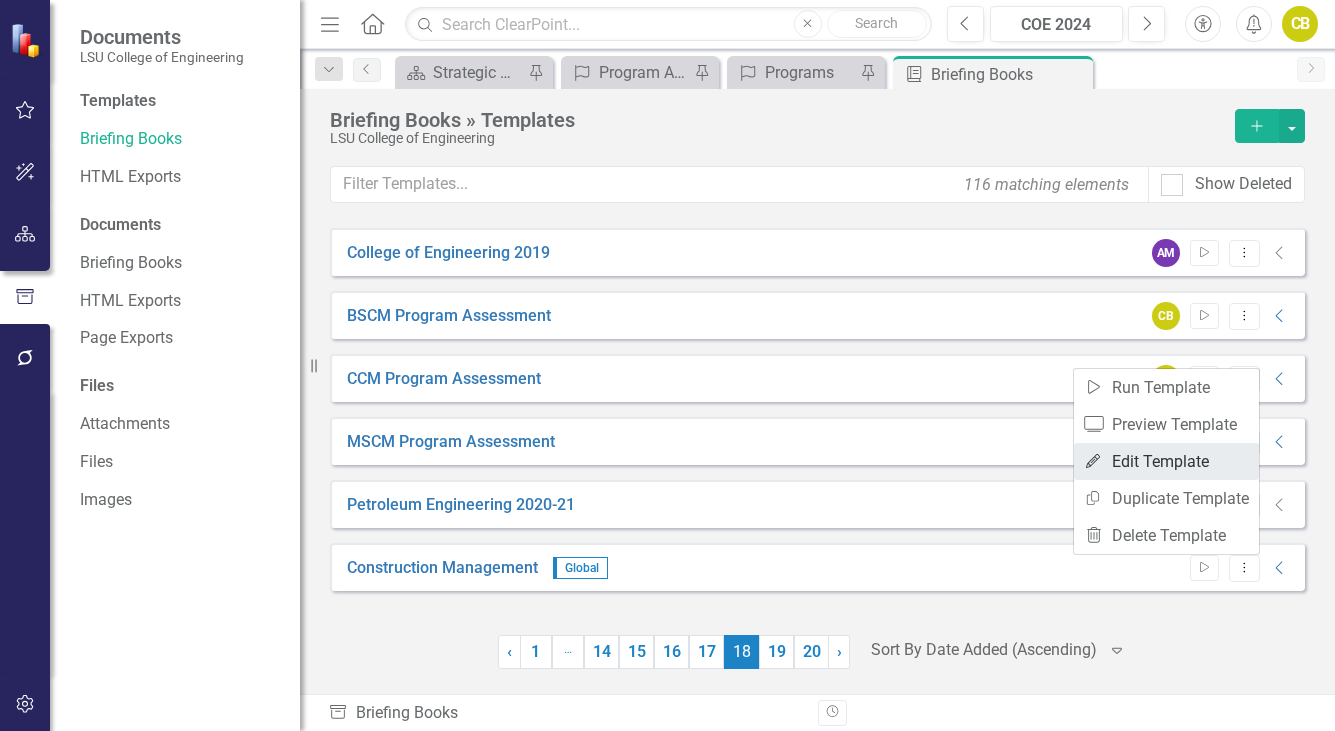 click on "Edit Edit Template" at bounding box center [1166, 461] 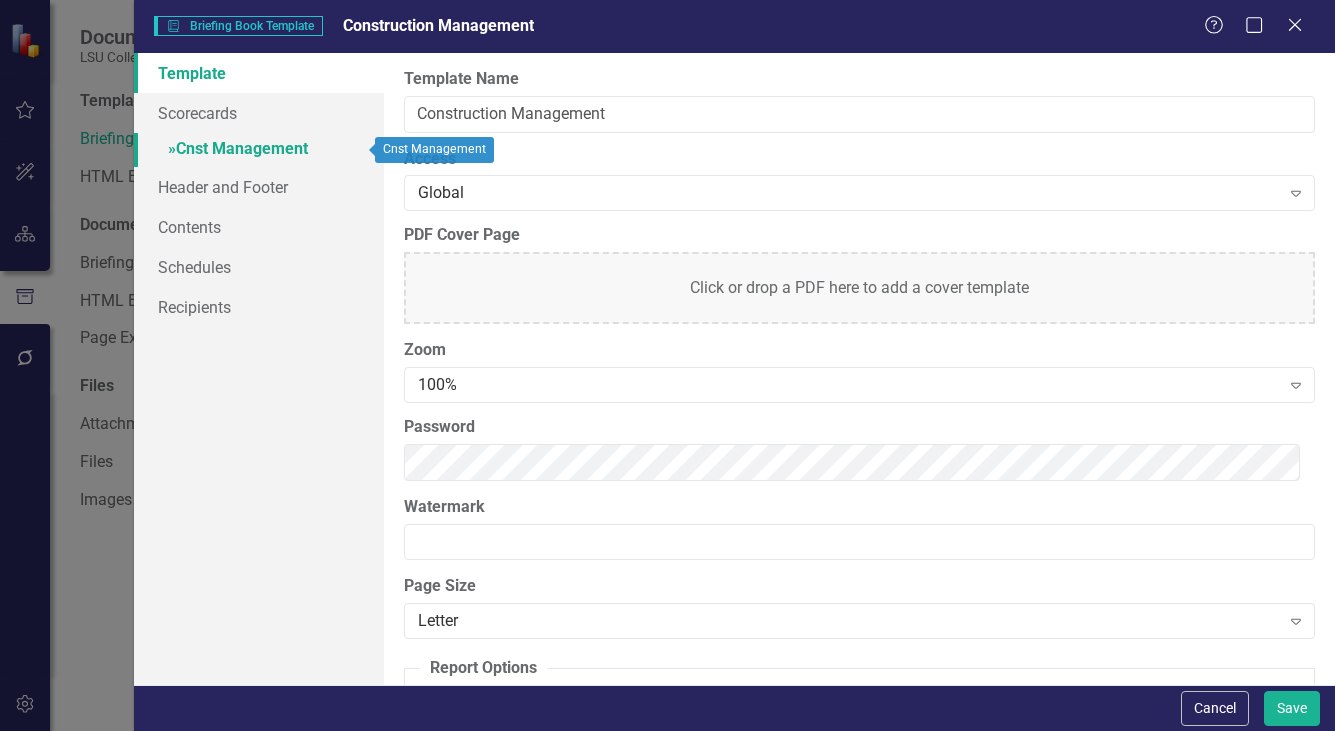 click on "»  Cnst Management" at bounding box center (259, 150) 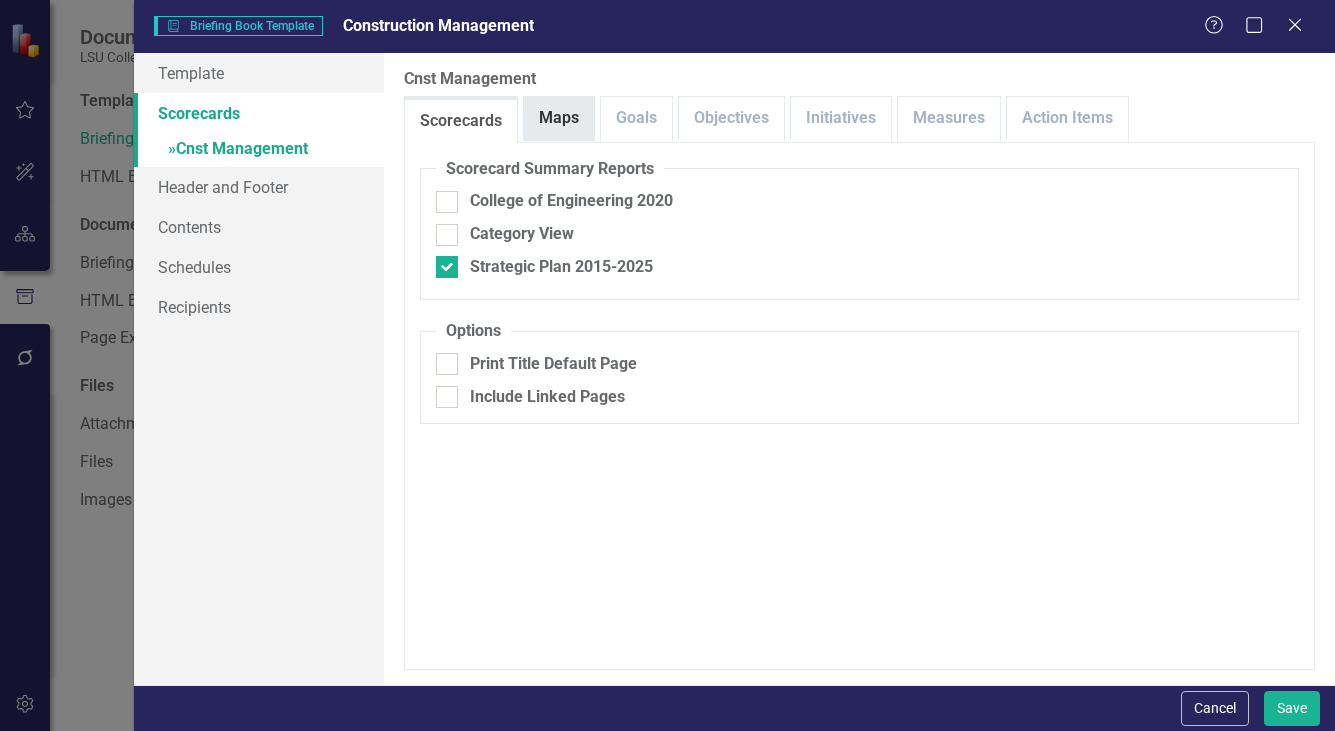 click on "Maps" at bounding box center [559, 118] 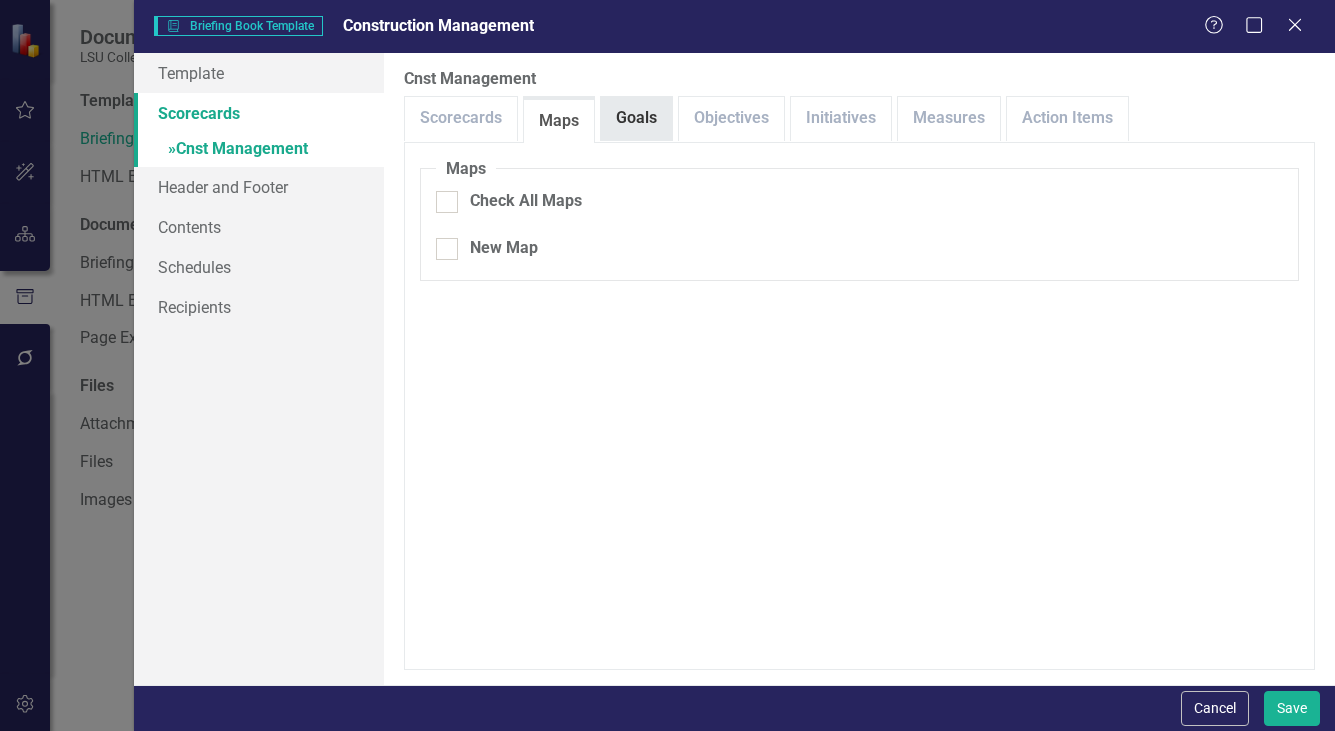click on "Goals" at bounding box center [636, 118] 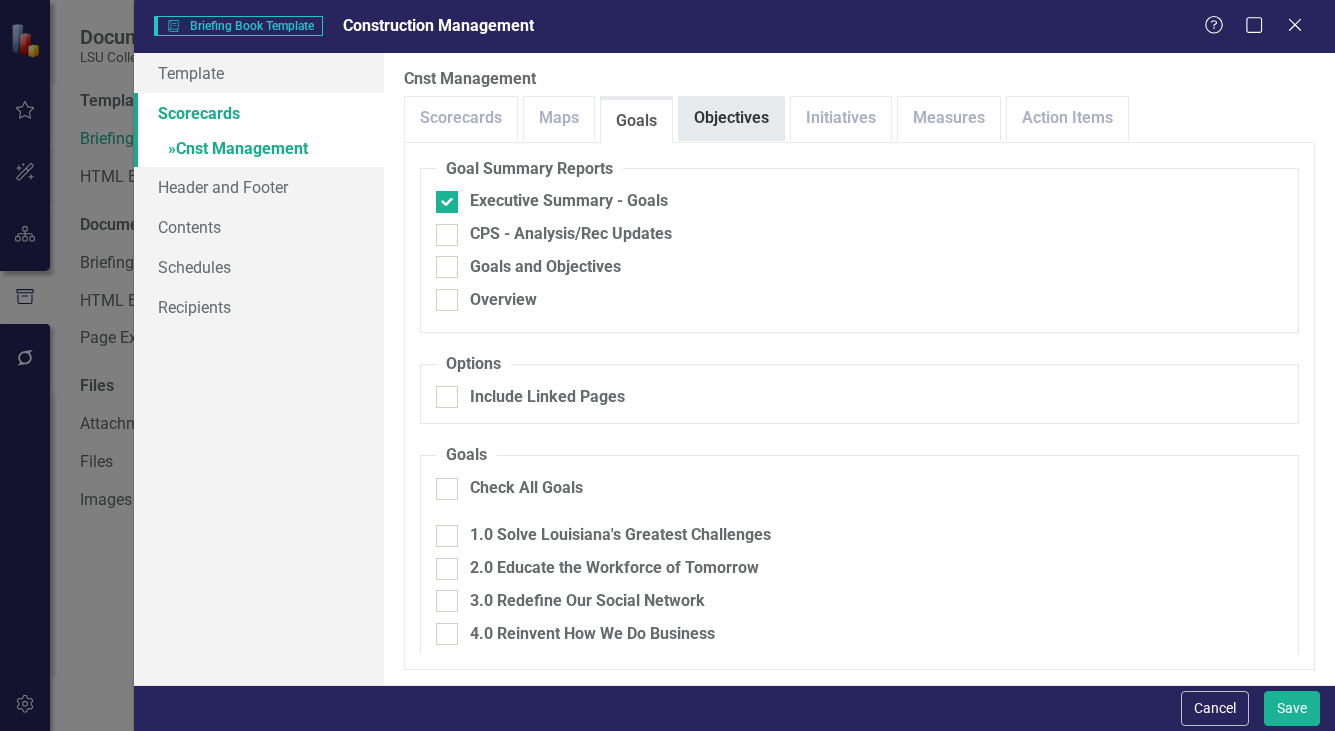click on "Objectives" at bounding box center [731, 118] 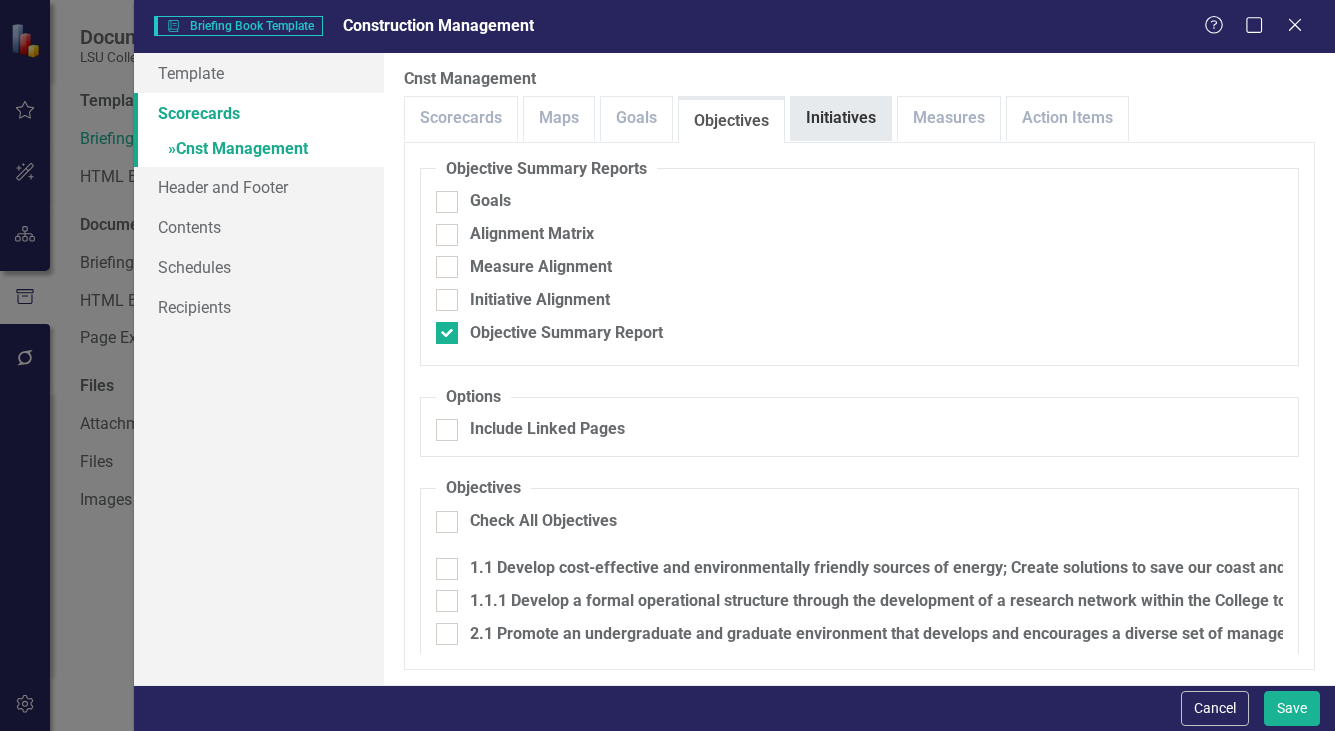 click on "Initiatives" at bounding box center (841, 118) 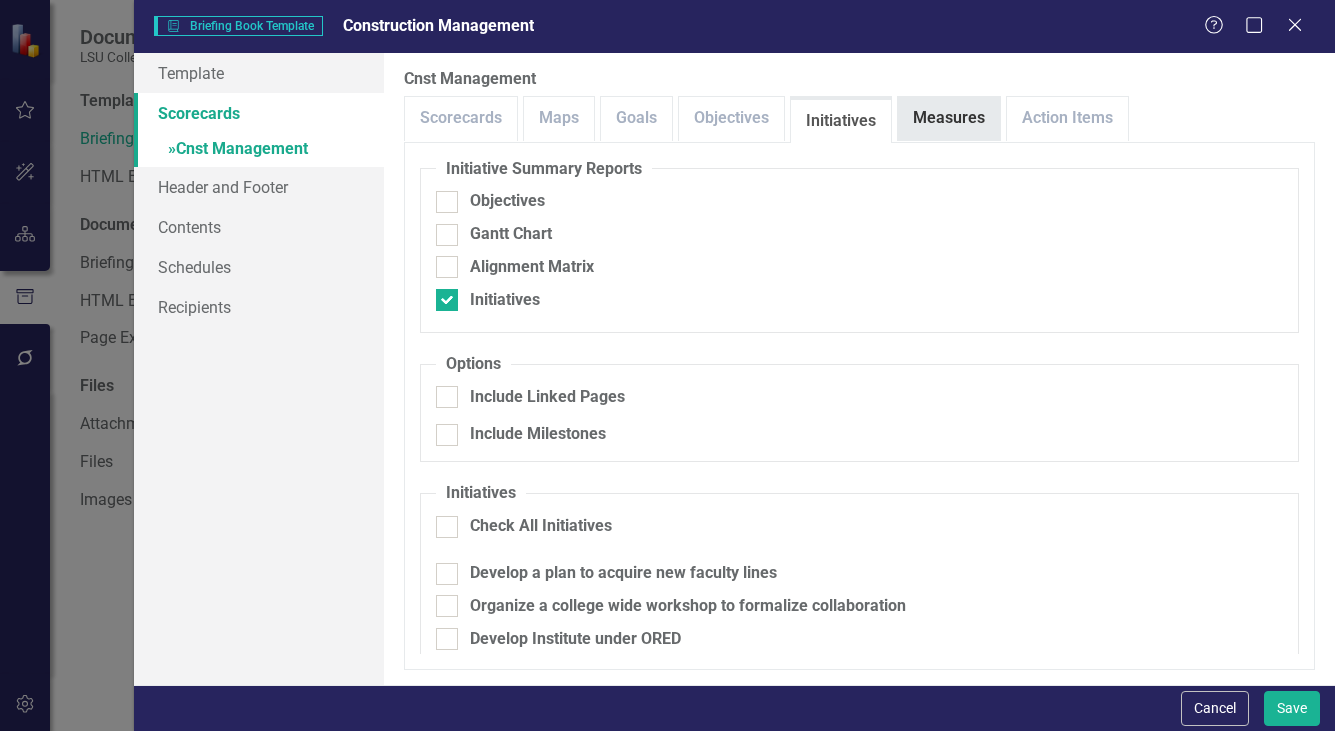 click on "Measures" at bounding box center [949, 118] 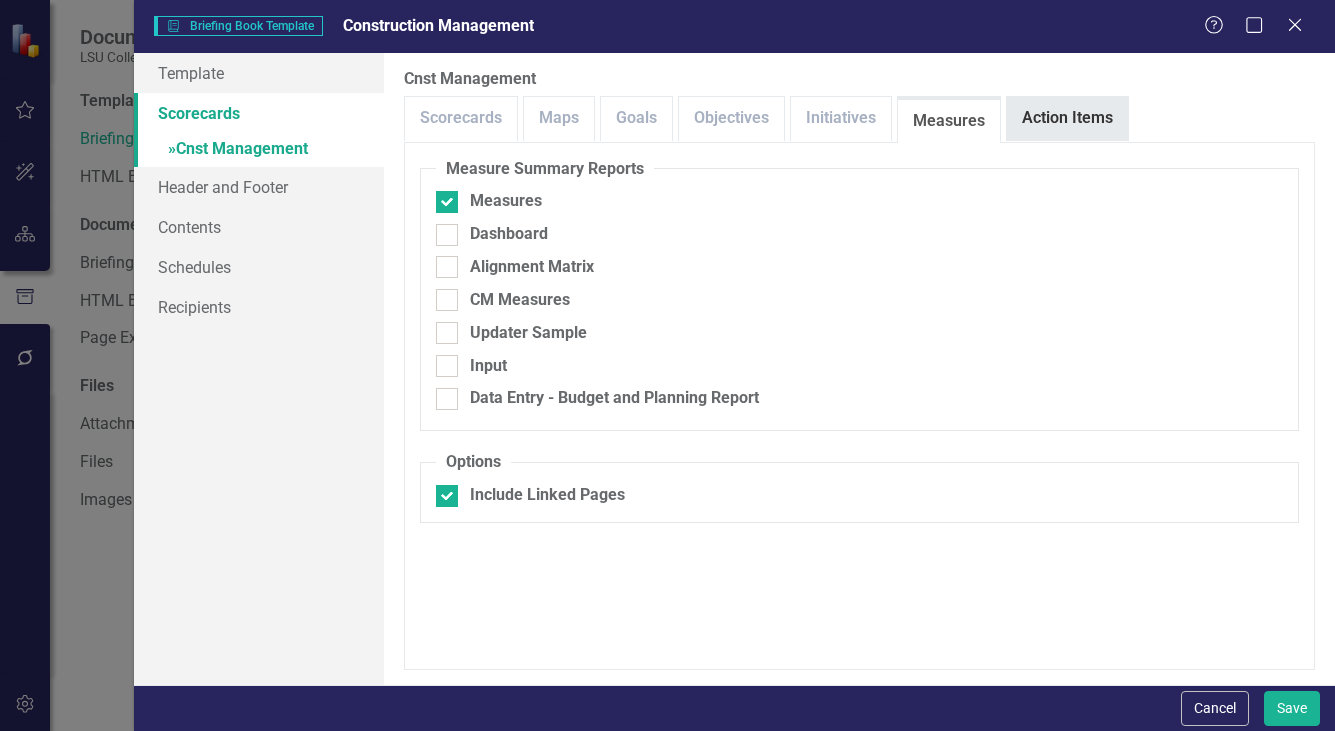 click on "Action Items" at bounding box center [1067, 118] 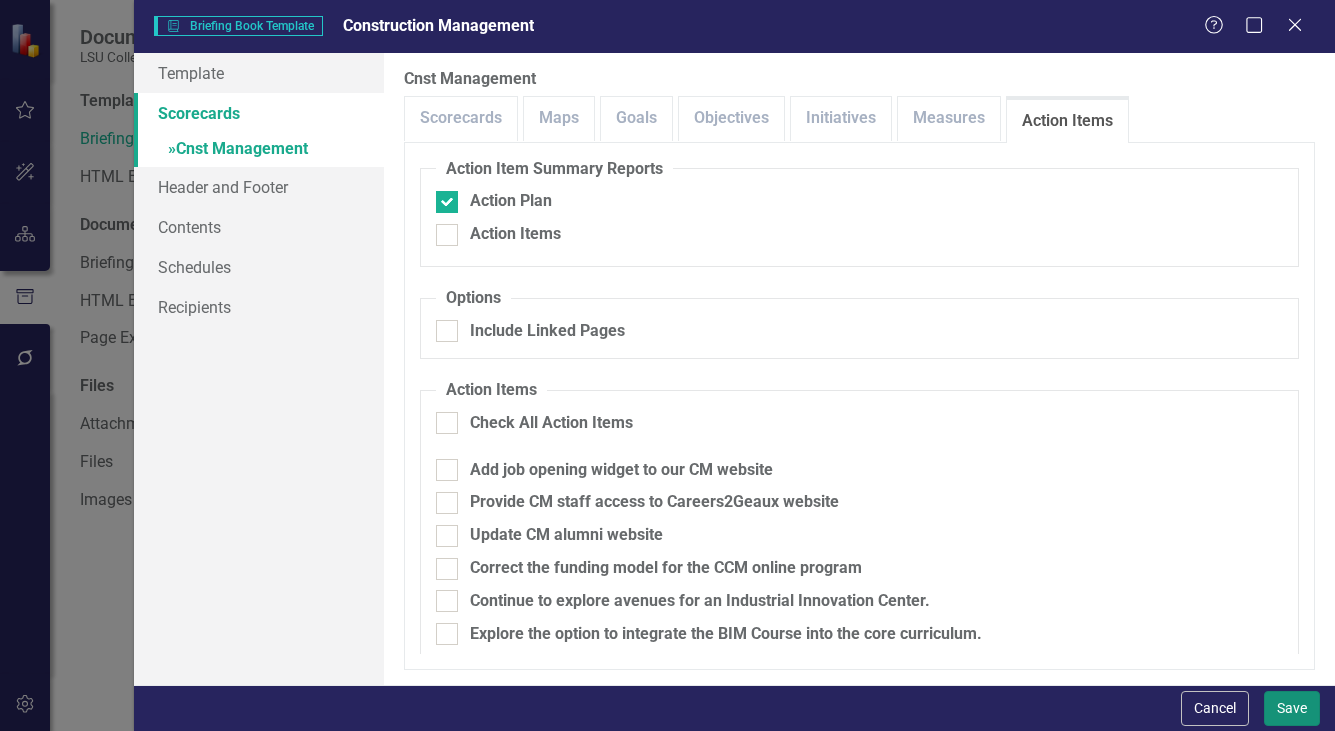 click on "Save" at bounding box center (1292, 708) 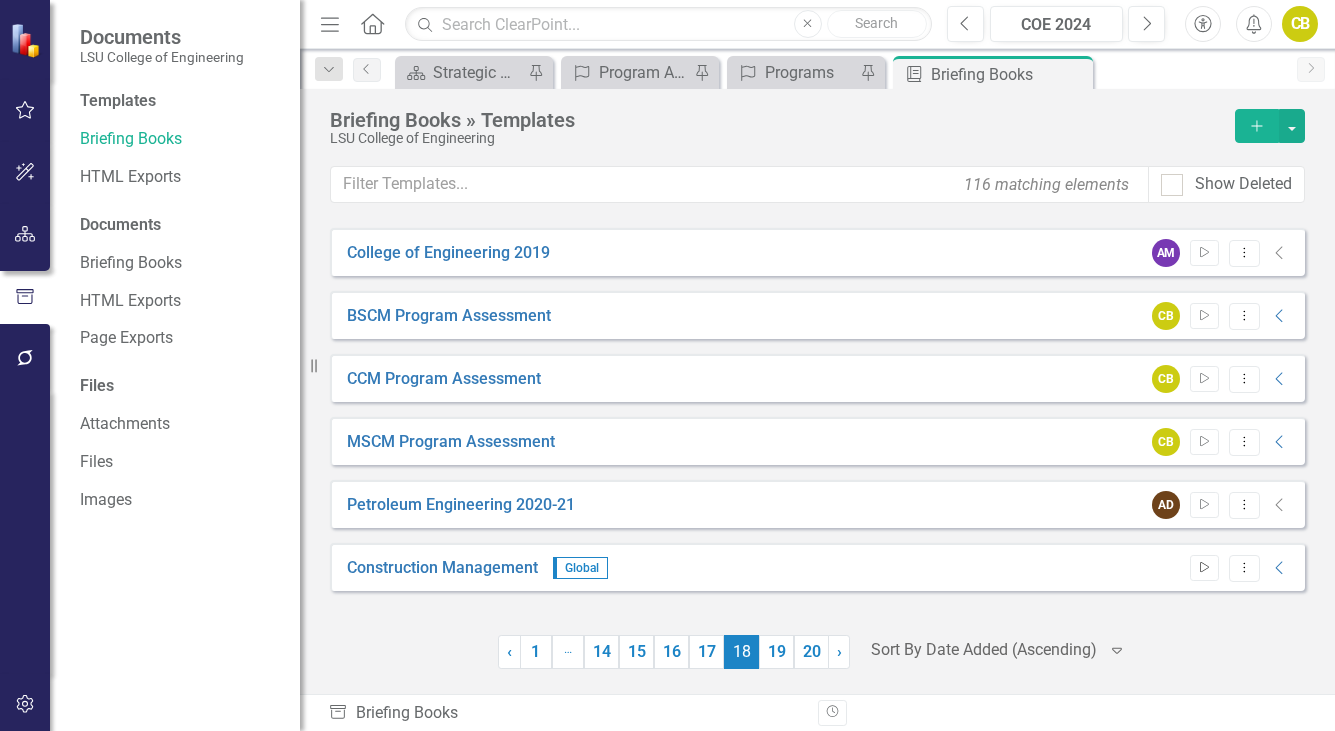 click 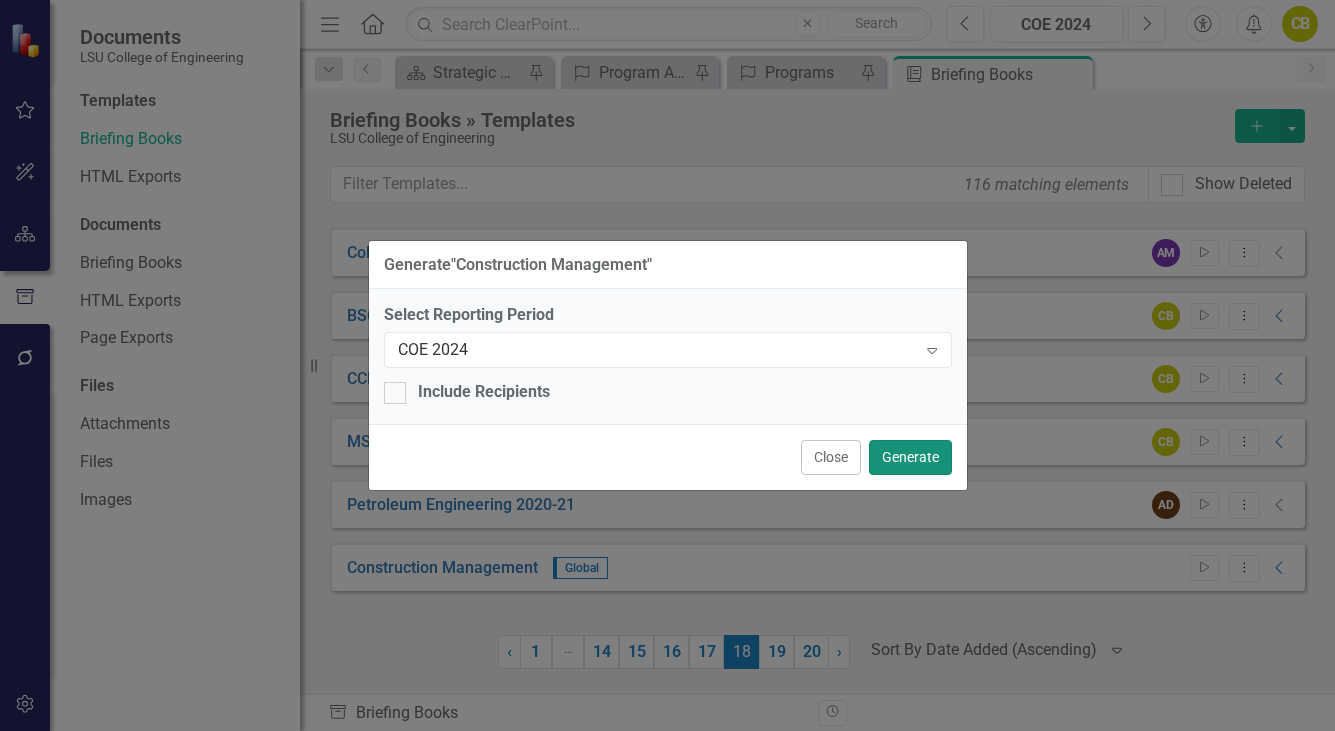 click on "Generate" at bounding box center (910, 457) 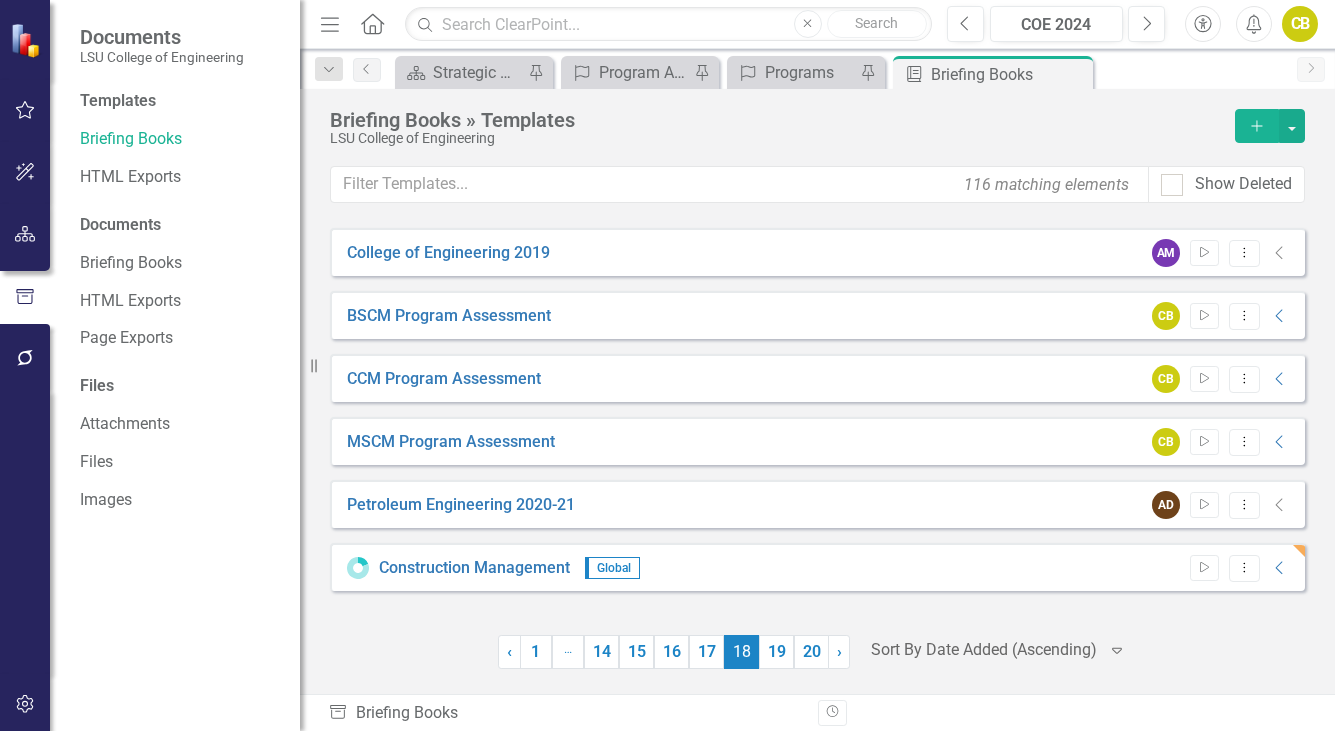 click on "Menu" 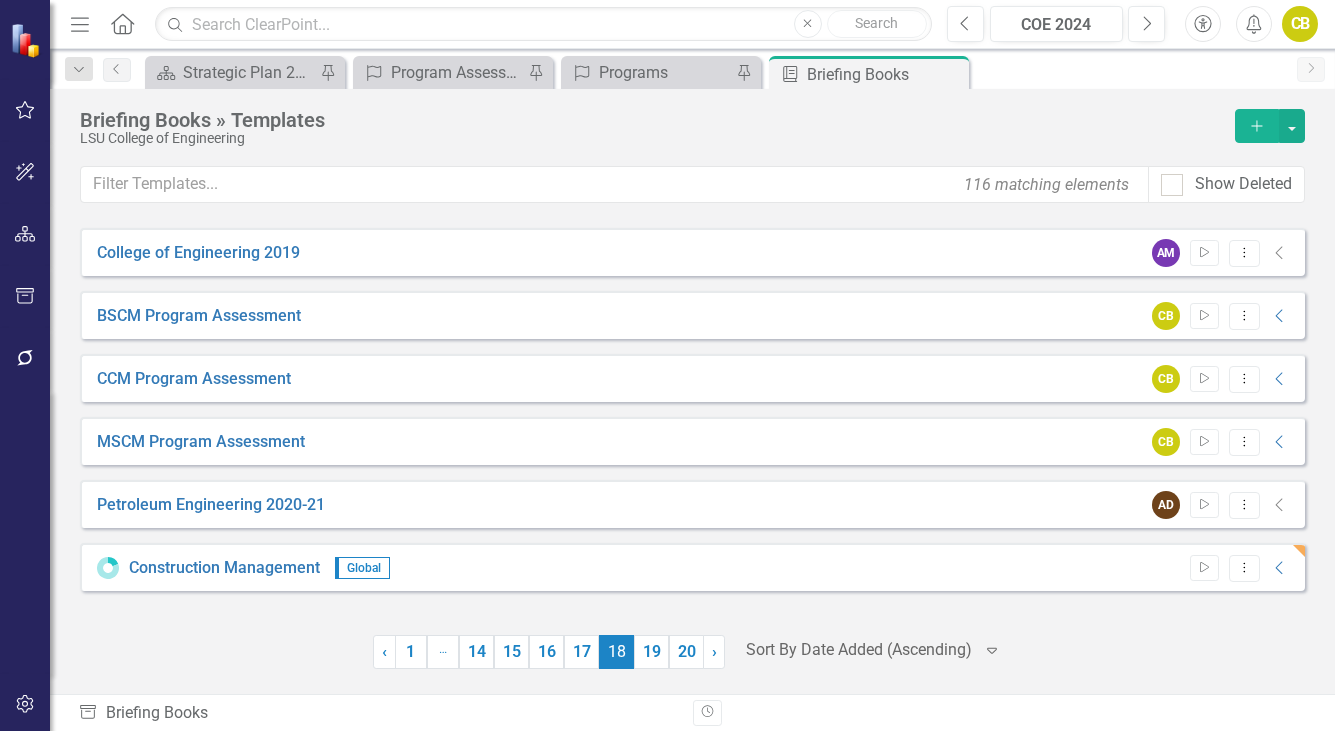 click on "Menu" 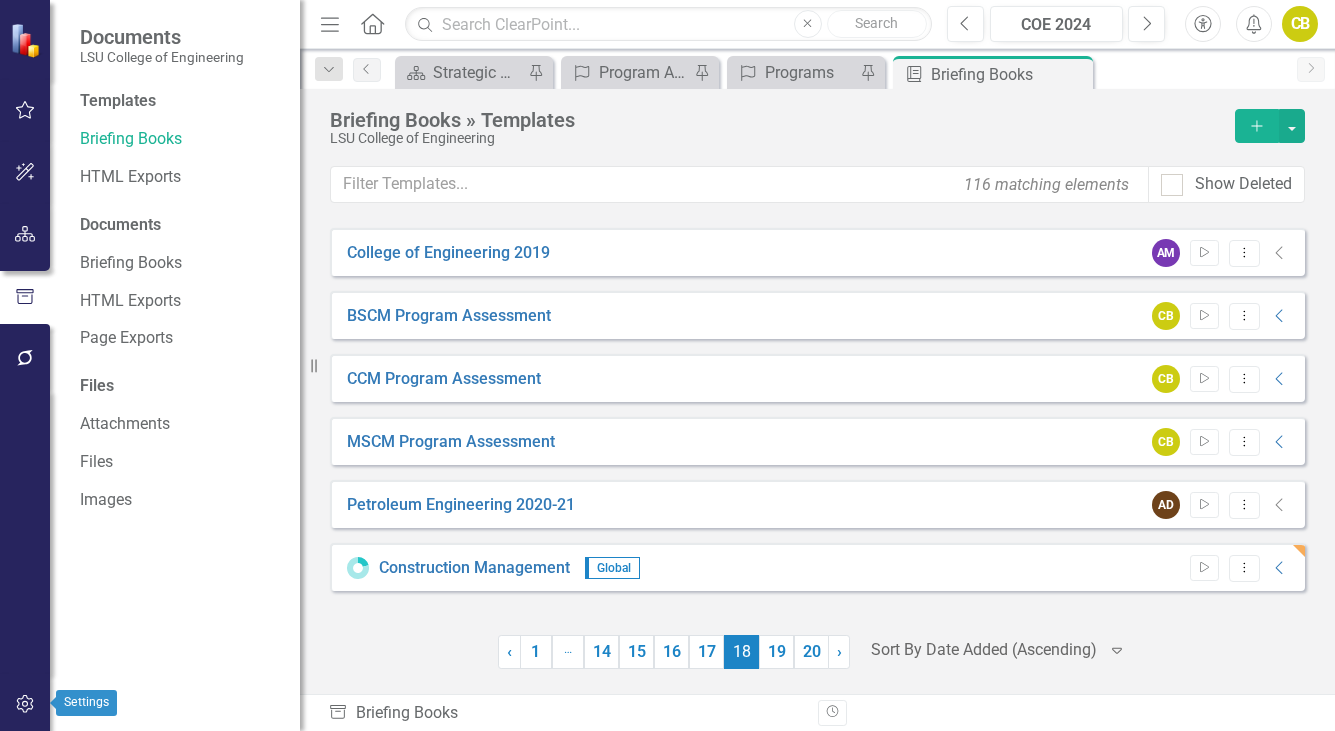 click at bounding box center (25, 705) 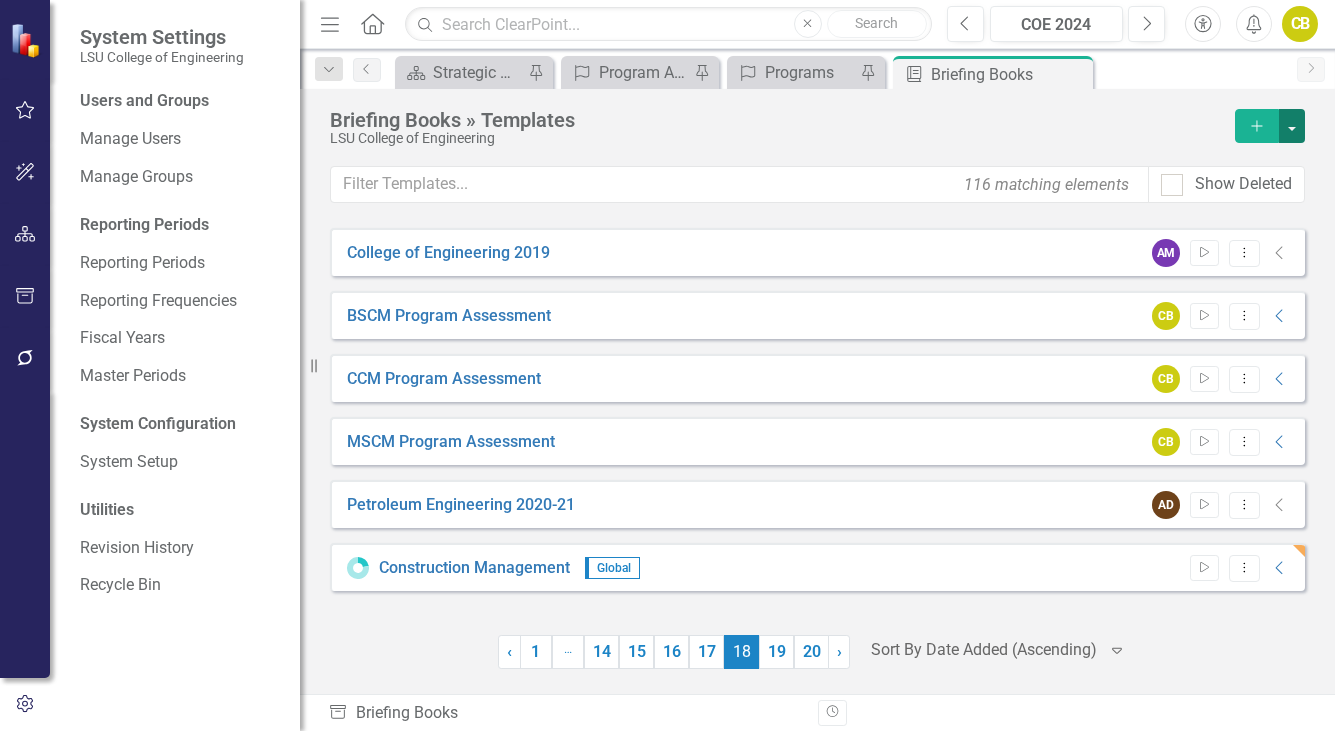 click at bounding box center (1292, 126) 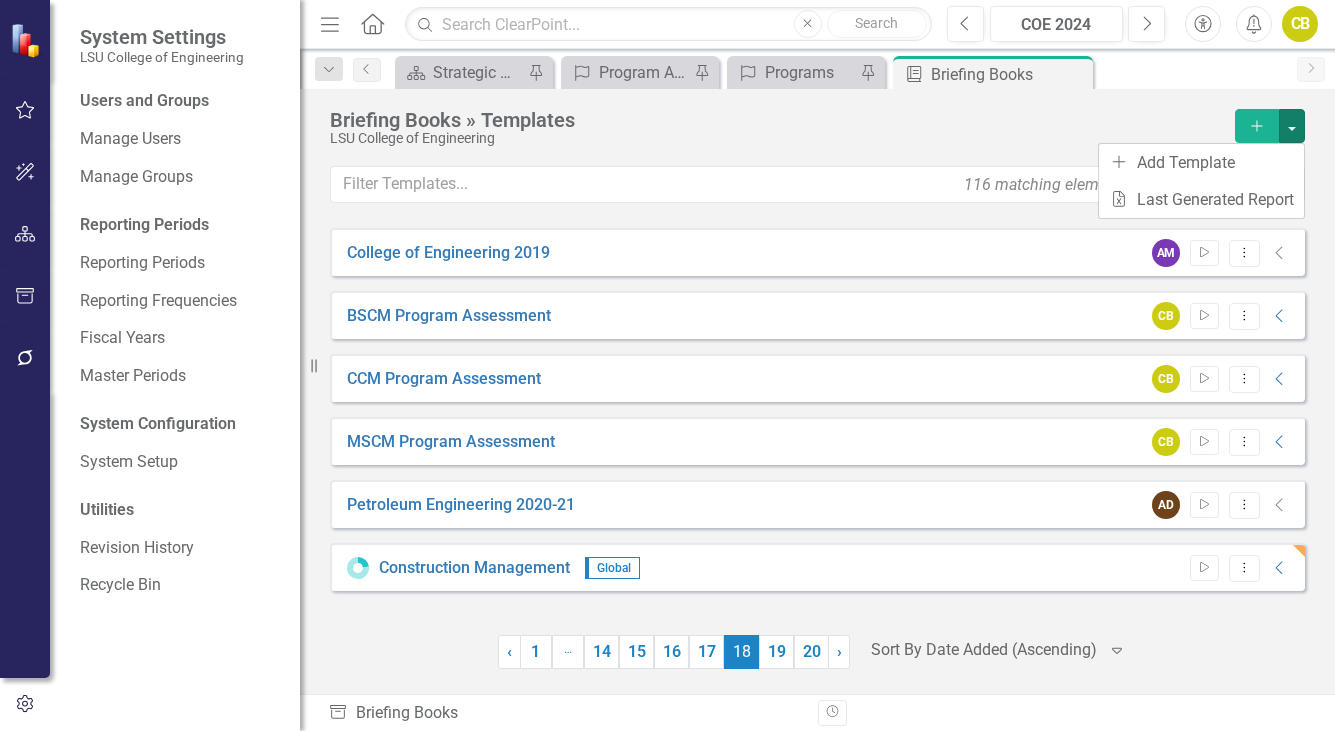 click on "Briefing Books » Templates" at bounding box center [777, 120] 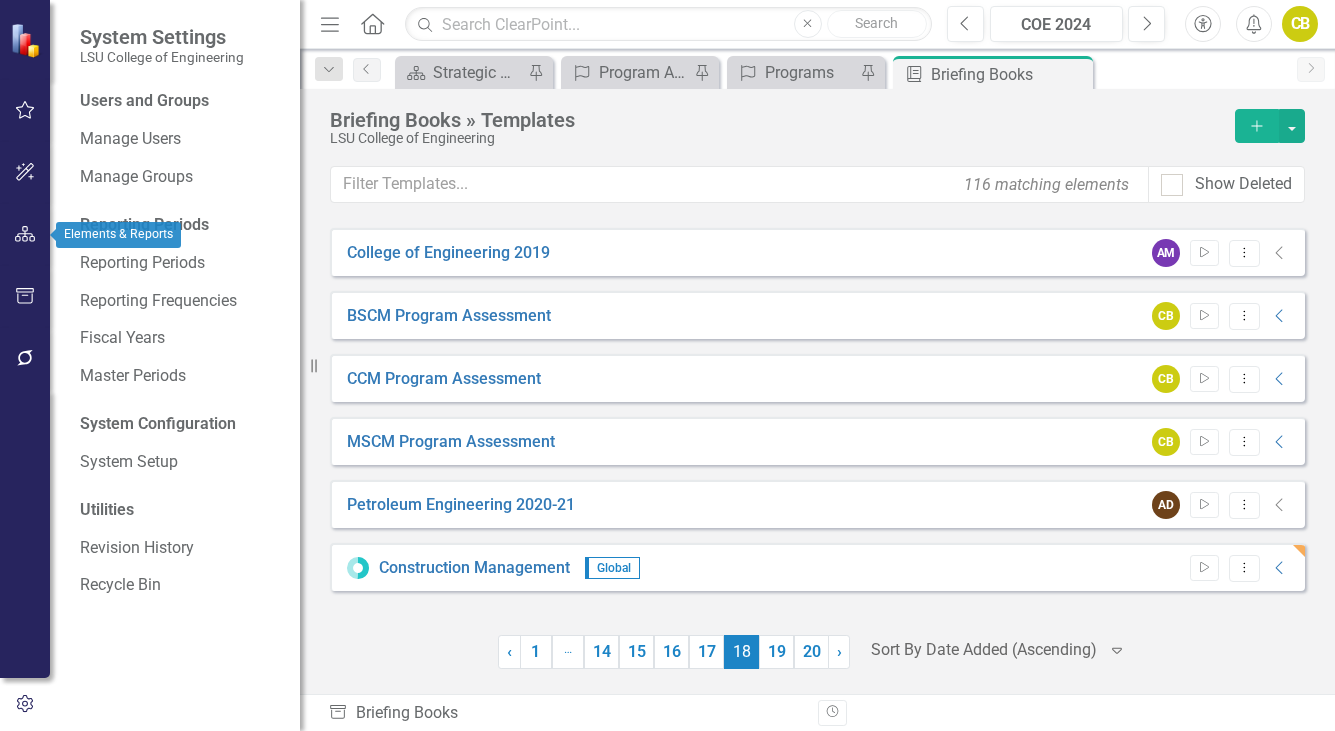 click 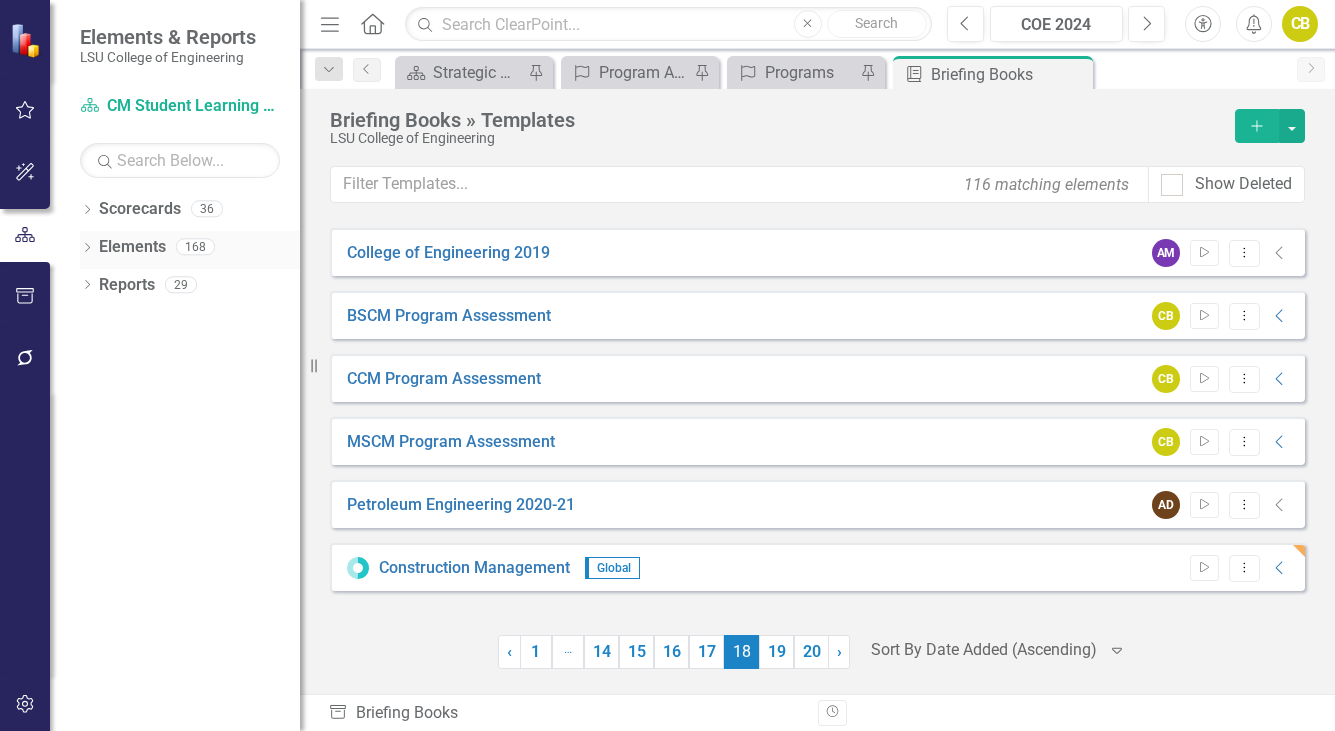 click on "Dropdown" 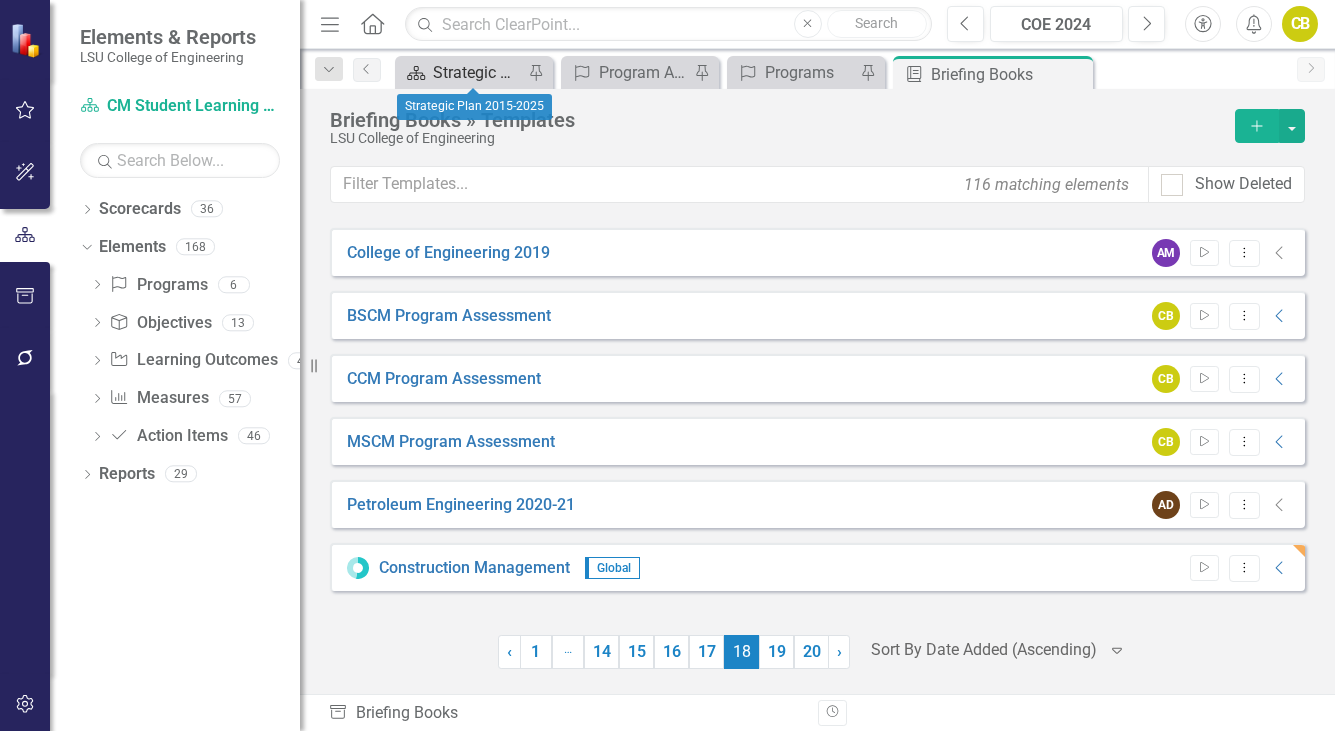 click on "Strategic Plan [YEAR]-[YEAR]" at bounding box center (478, 72) 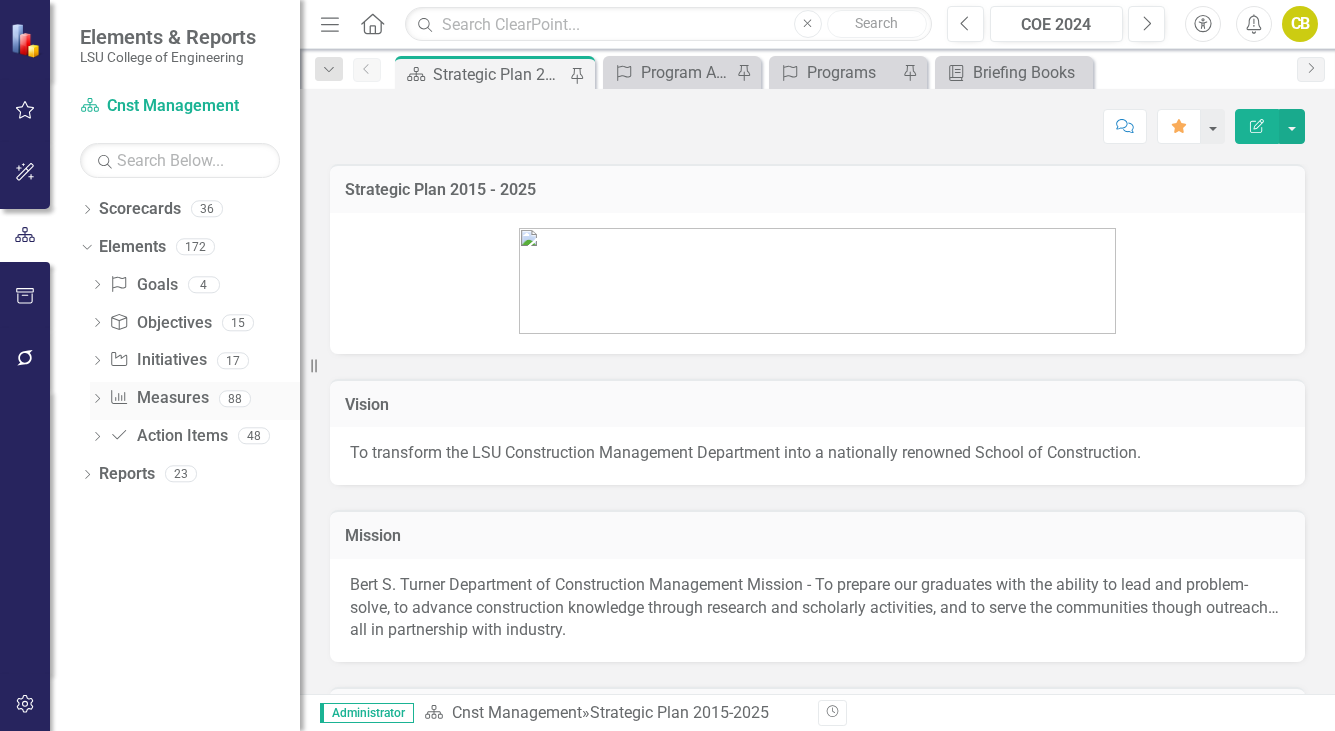 click on "Dropdown" 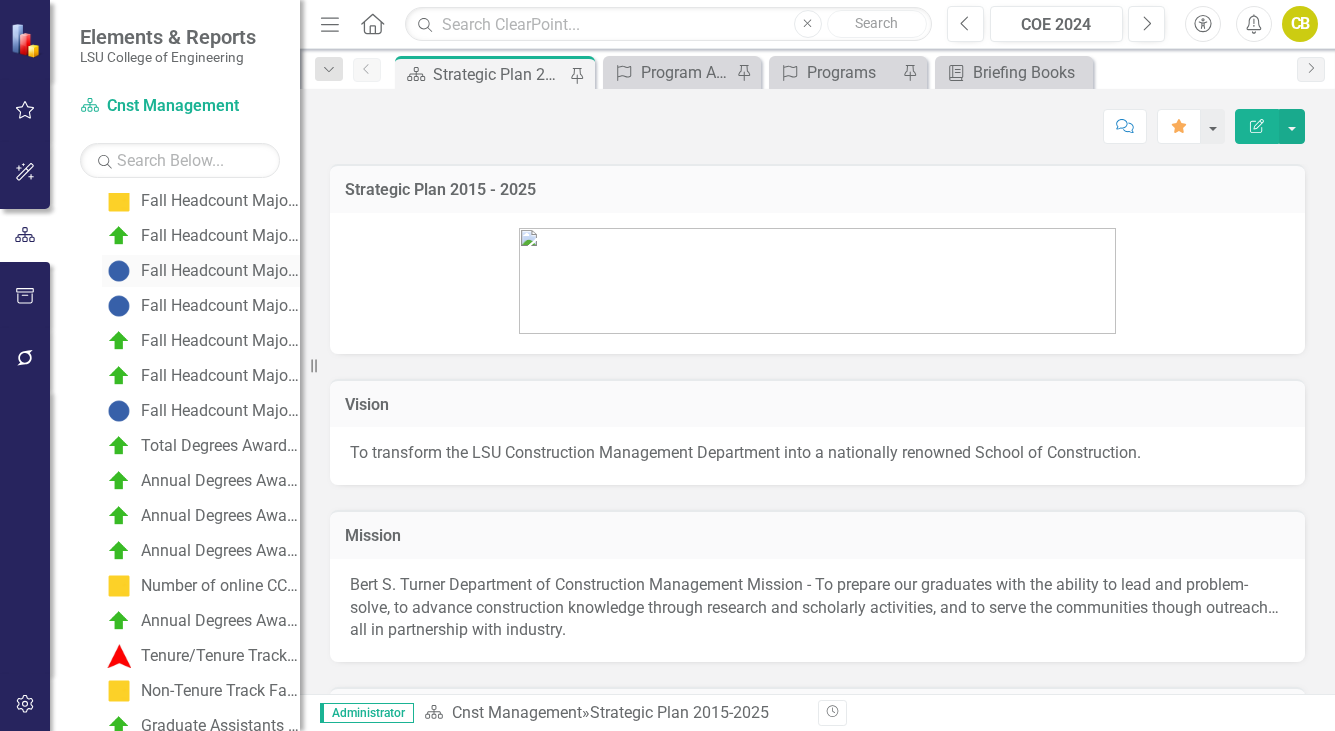 scroll, scrollTop: 0, scrollLeft: 0, axis: both 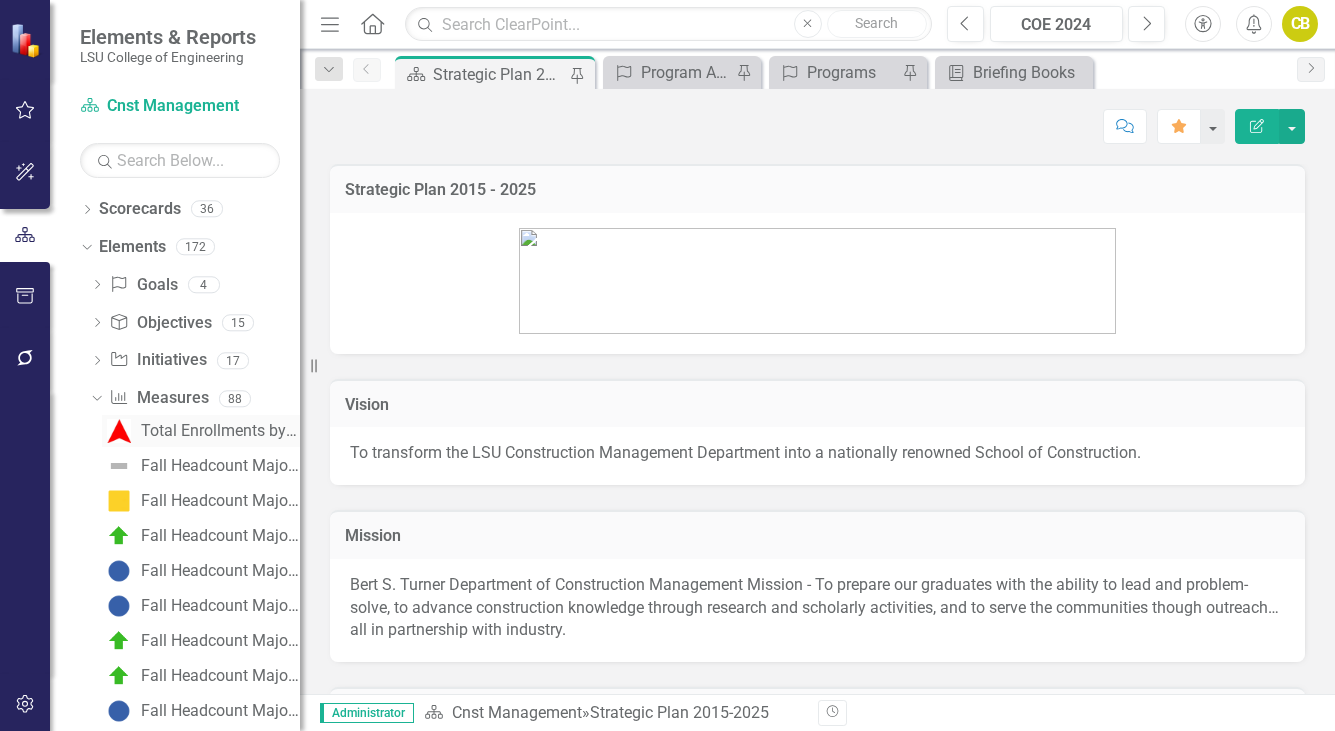 click on "Total Enrollments by Degree Program" at bounding box center (220, 431) 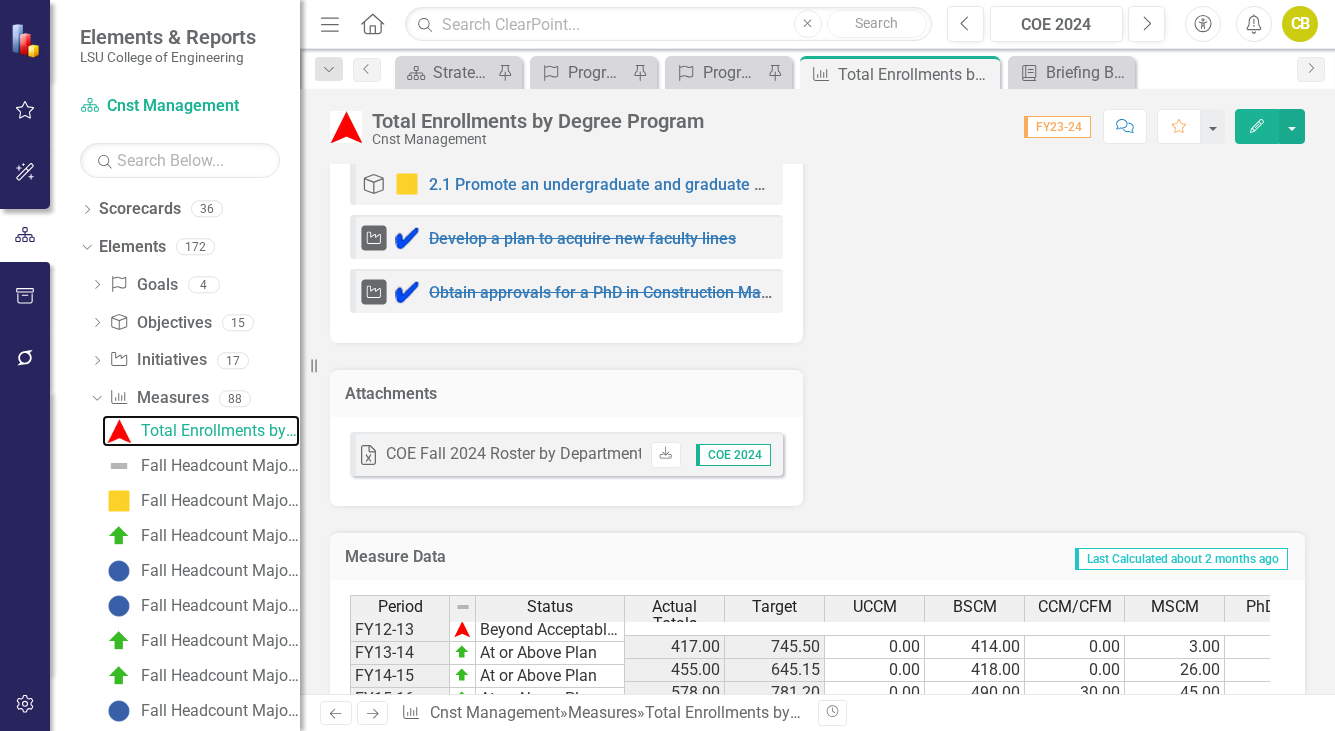 scroll, scrollTop: 1300, scrollLeft: 0, axis: vertical 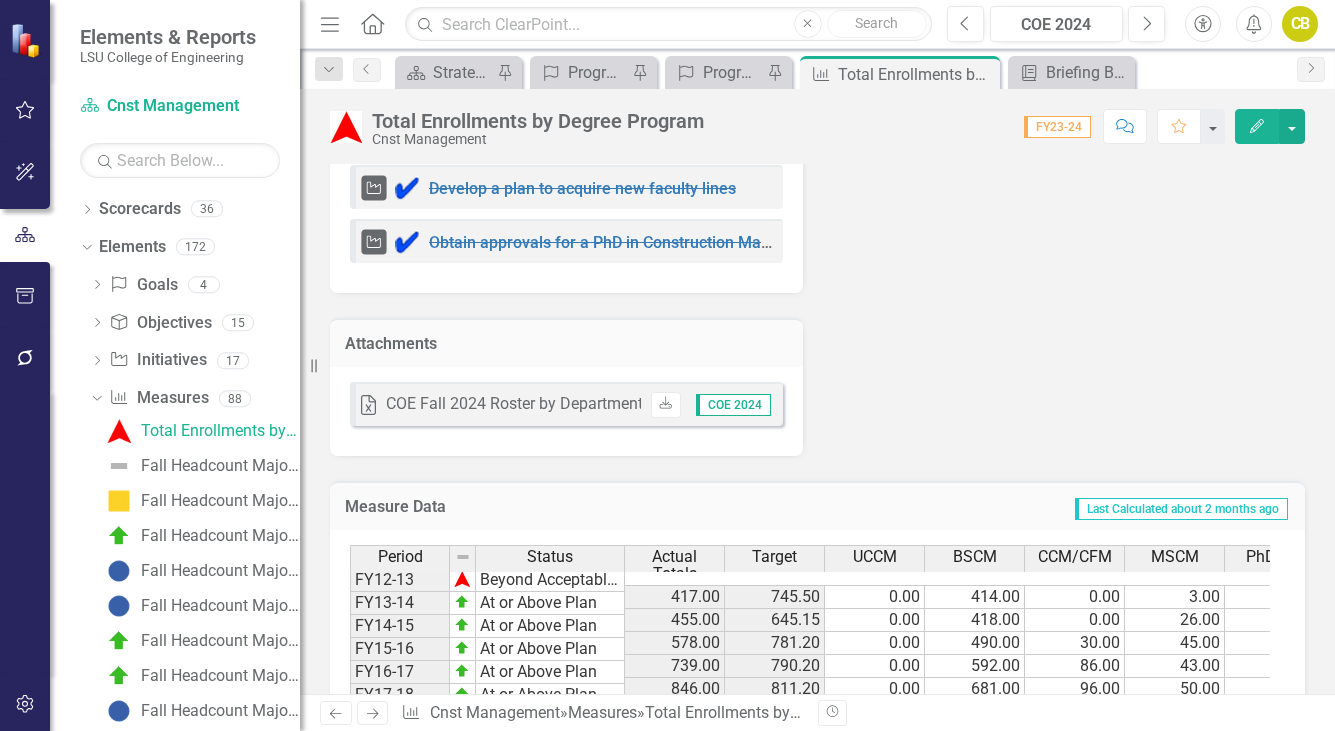 click on "Excel COE Fall 2024 Roster by Department.xlsx Uploaded   Sep 24, 2024 9:41 AM Download COE 2024" at bounding box center (566, 411) 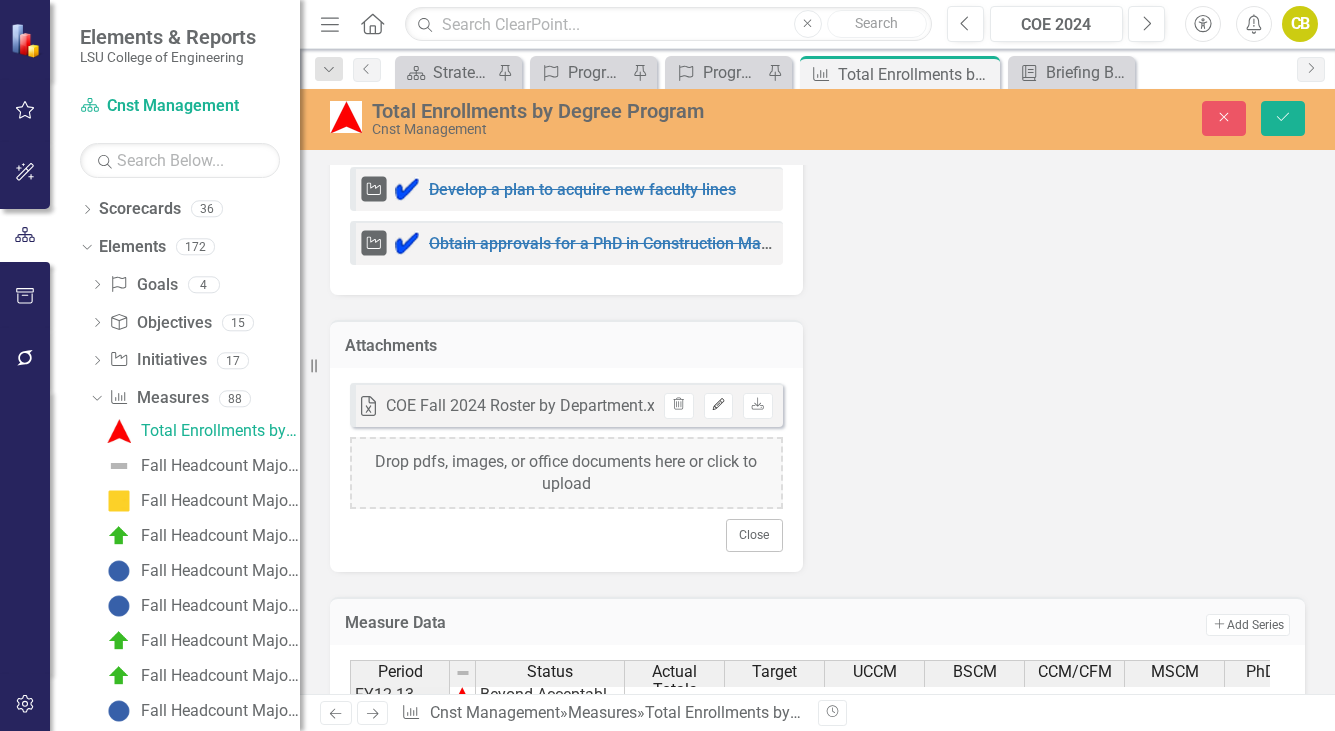click on "Edit" 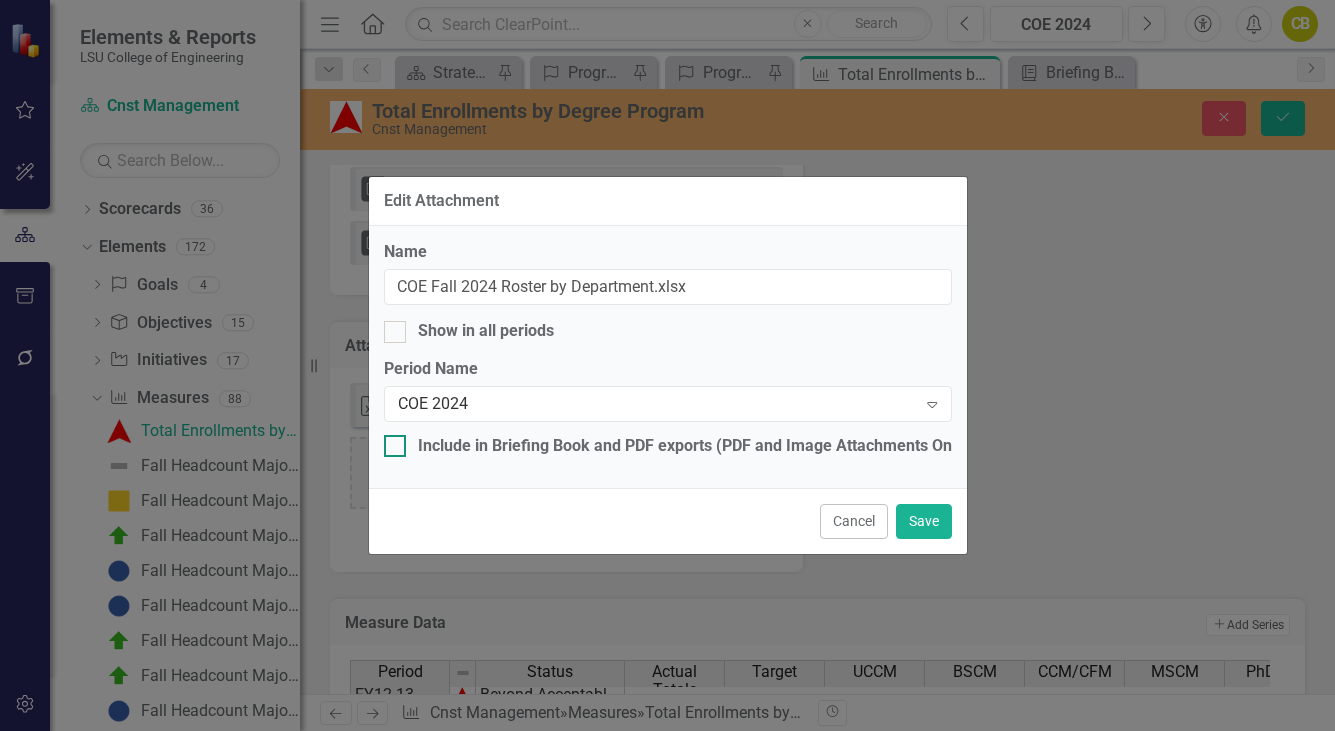 click on "Include in Briefing Book and PDF exports (PDF and Image Attachments Only)" at bounding box center (390, 441) 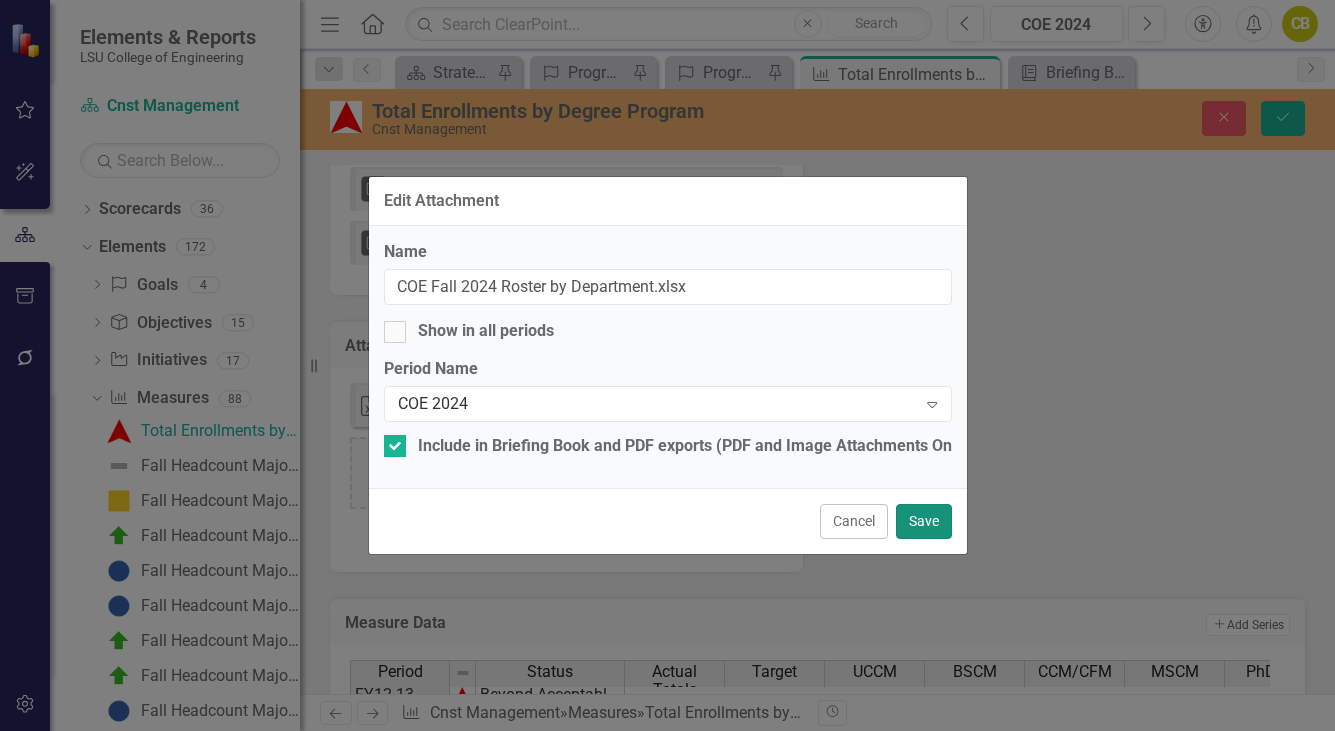 click on "Save" at bounding box center [924, 521] 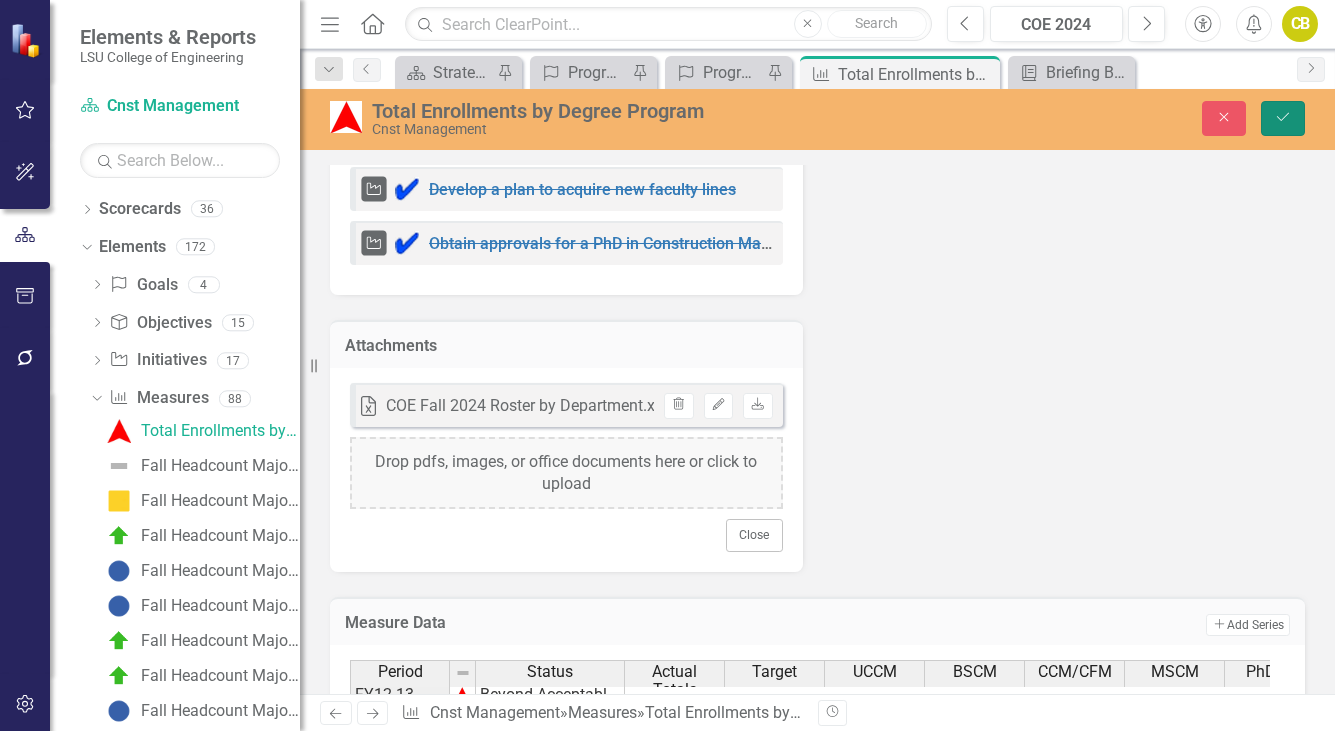 click on "Save" at bounding box center [1283, 118] 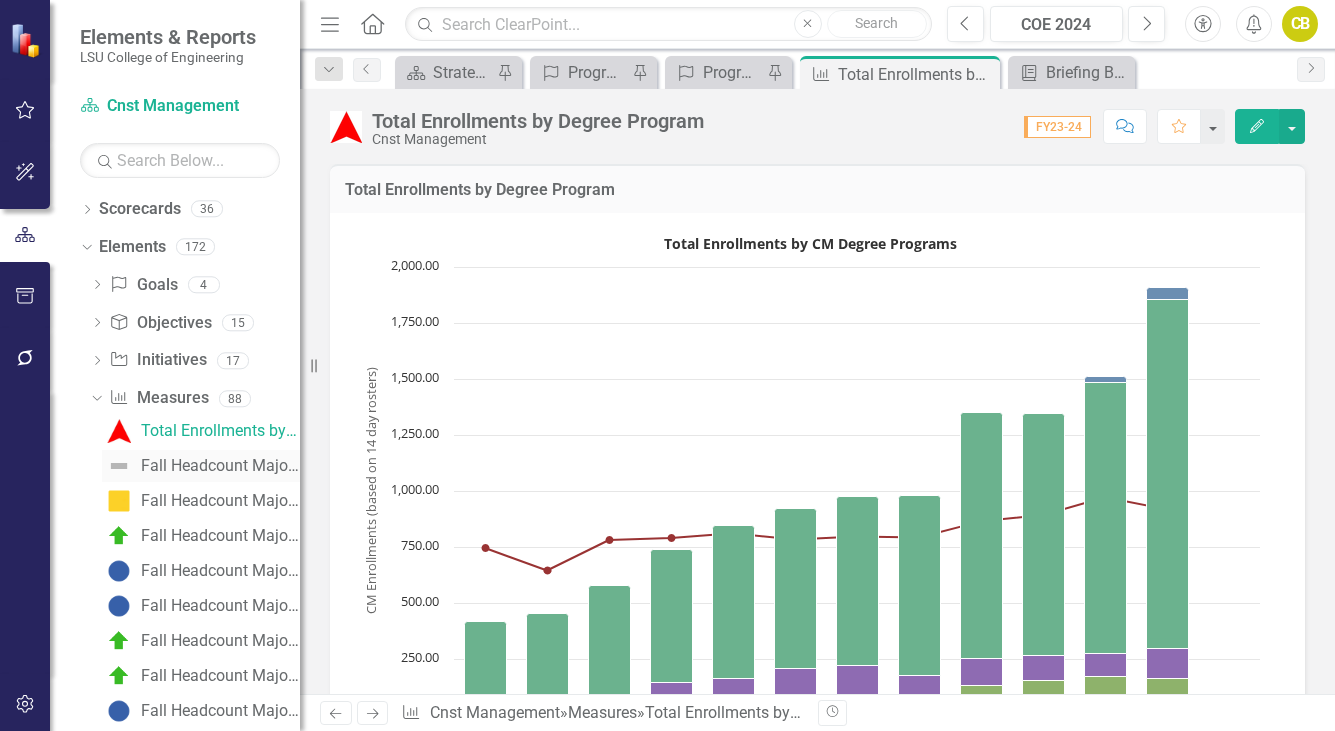 click on "Fall Headcount Majors - Campus Bachelors" at bounding box center (220, 466) 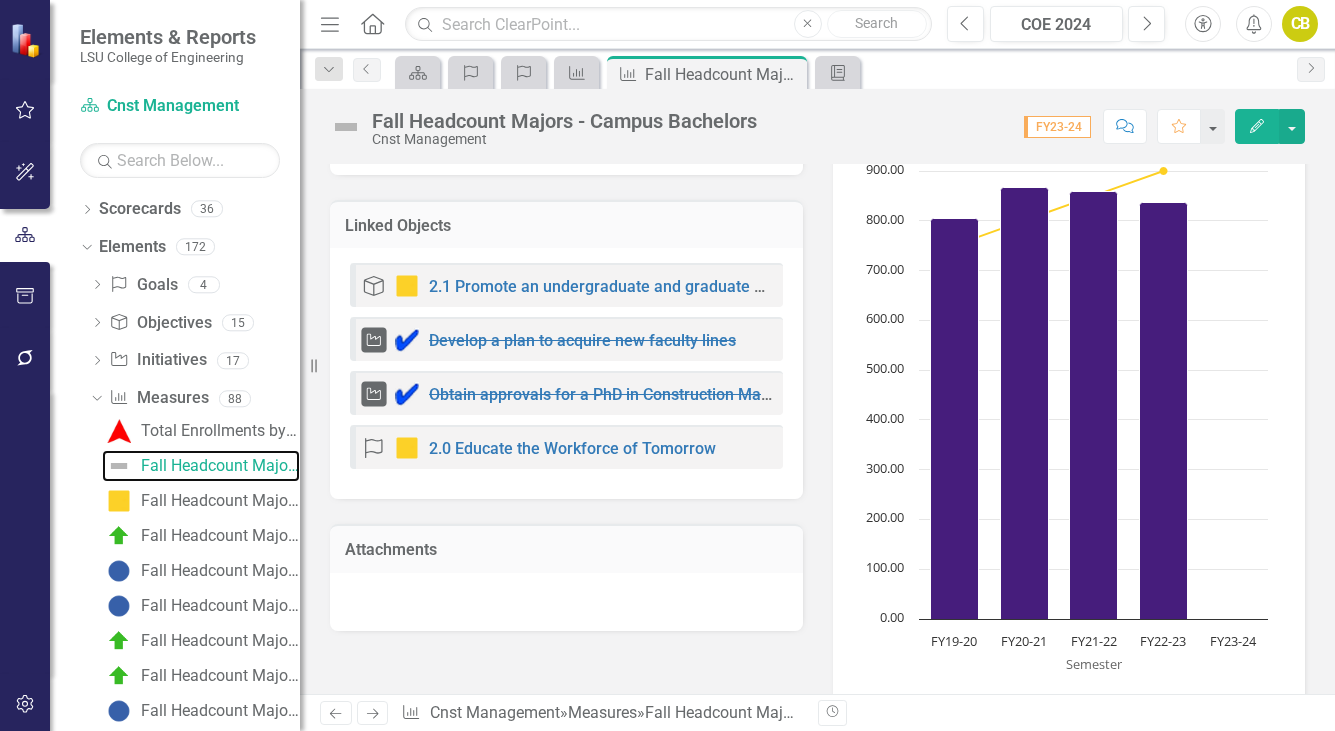 scroll, scrollTop: 200, scrollLeft: 0, axis: vertical 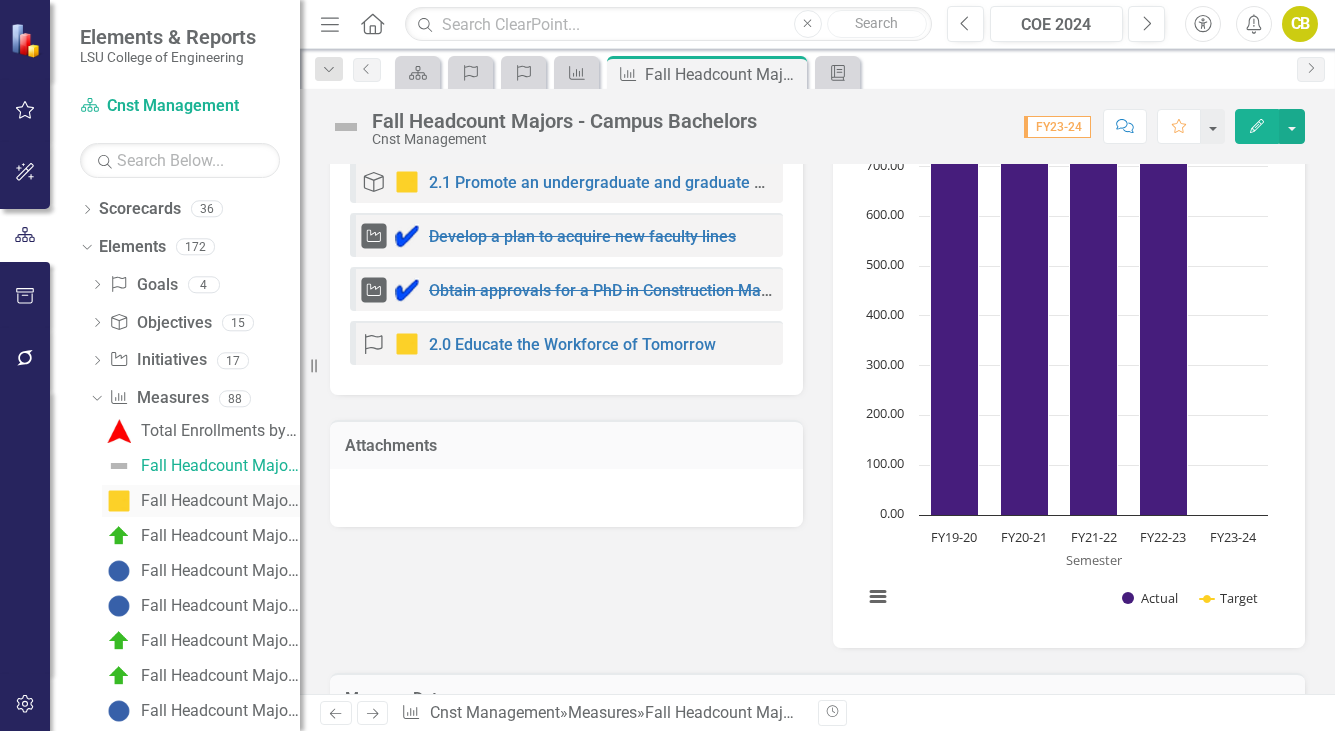 click on "Fall Headcount Majors - Campus Masters" at bounding box center [220, 501] 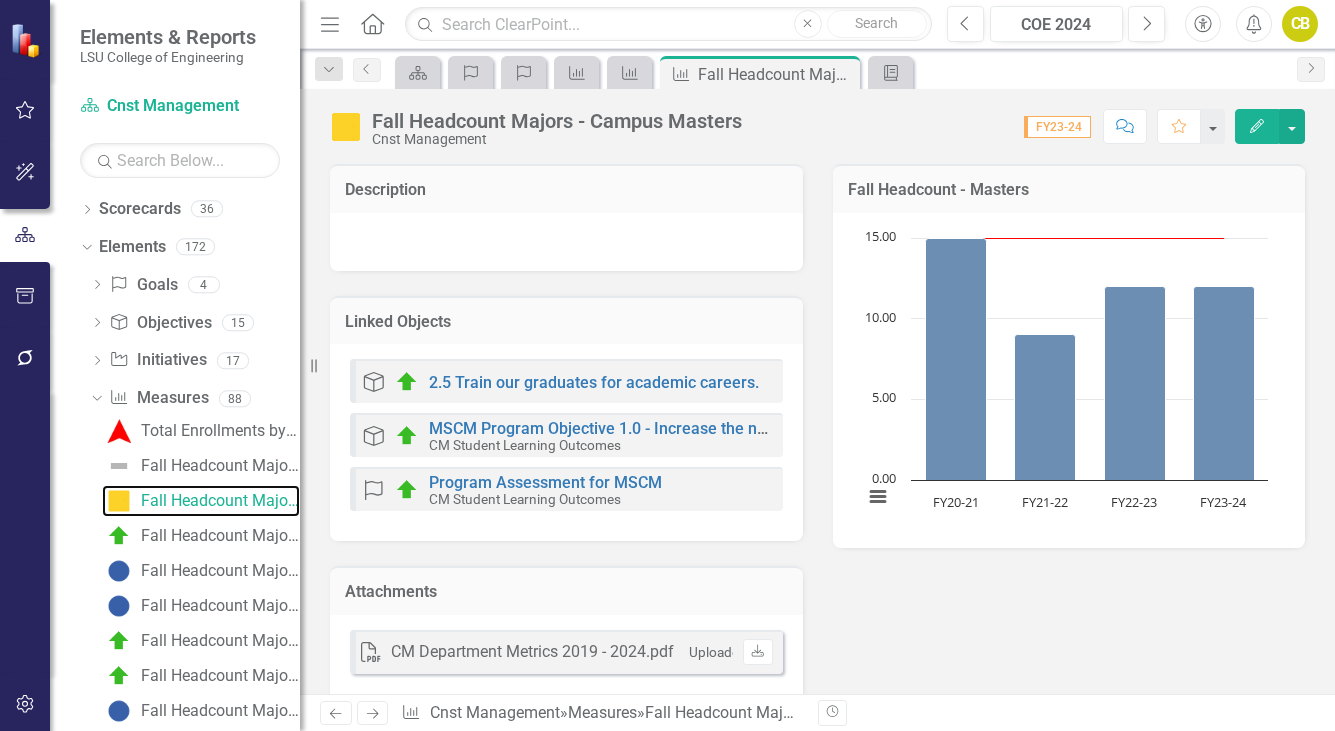 scroll, scrollTop: 100, scrollLeft: 0, axis: vertical 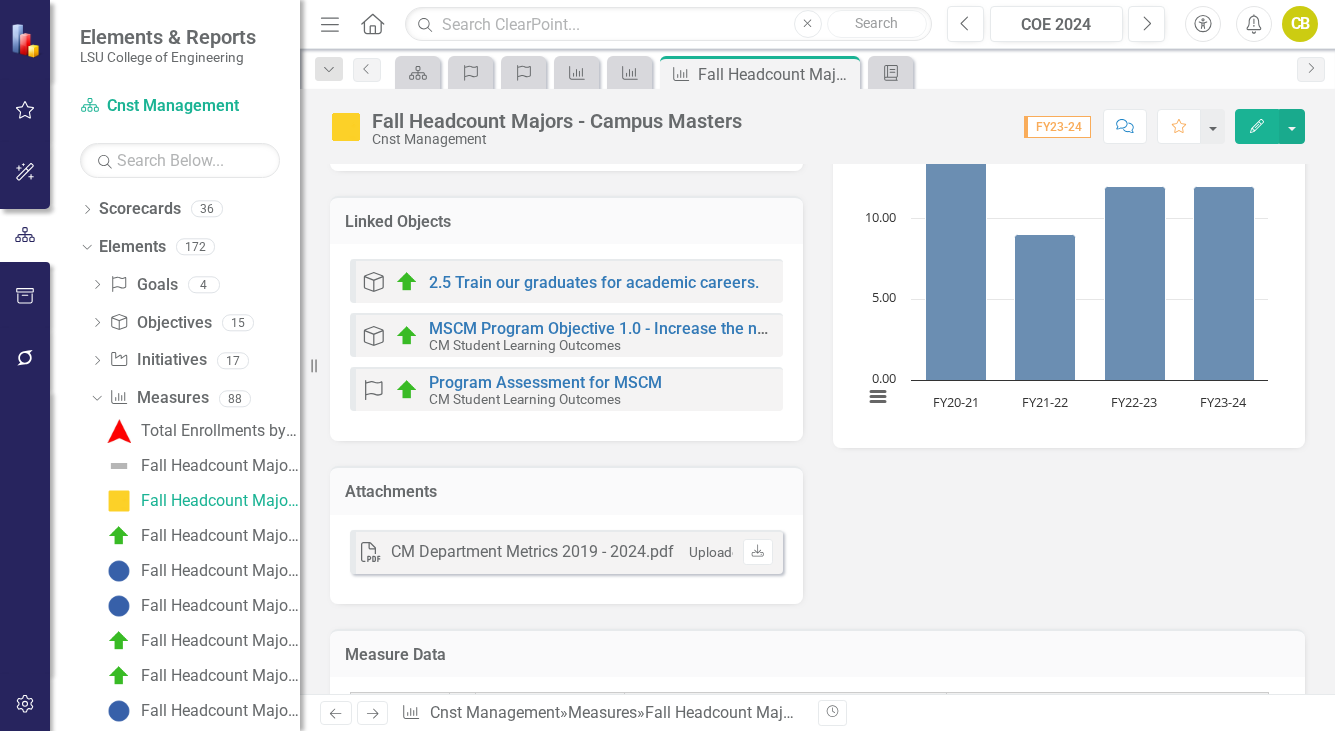 click on "PDF CM Department Metrics 2019 - 2024.pdf Uploaded   Jun 12, 2025 3:19 PM Download" at bounding box center [566, 559] 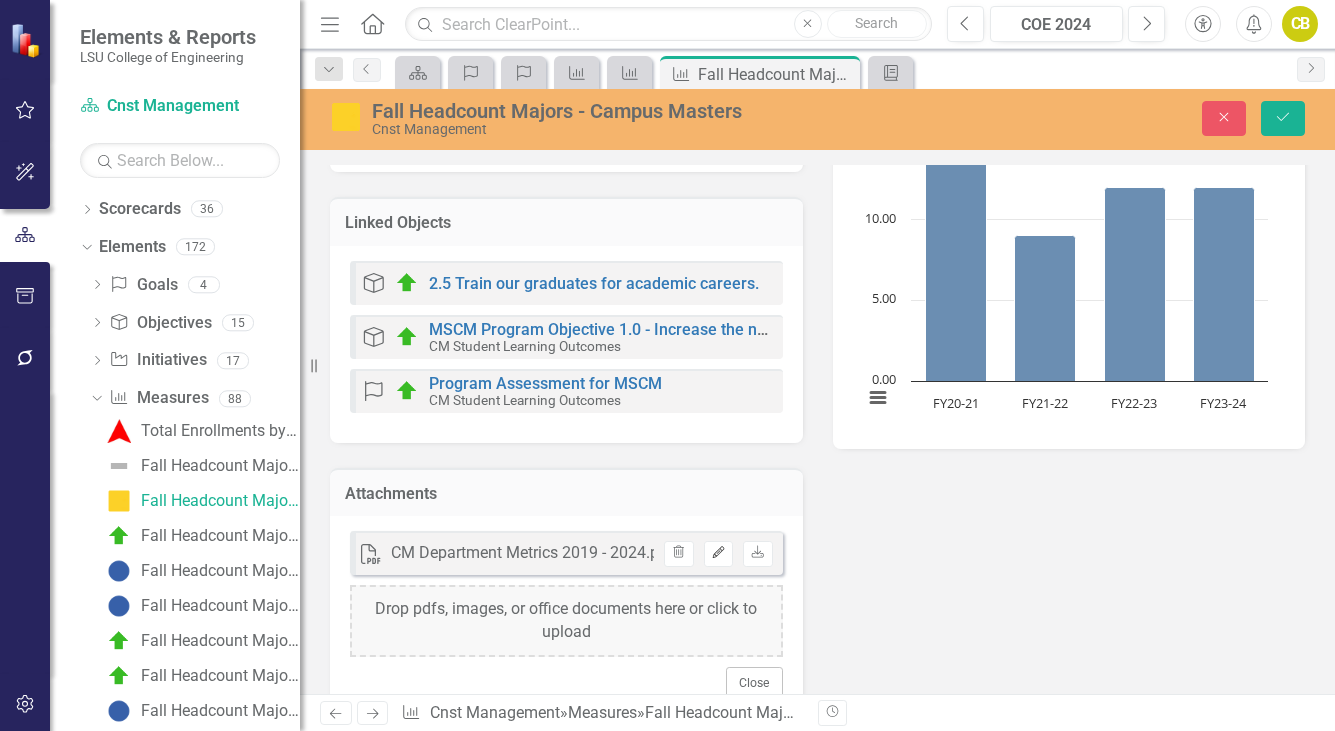 click on "Edit" 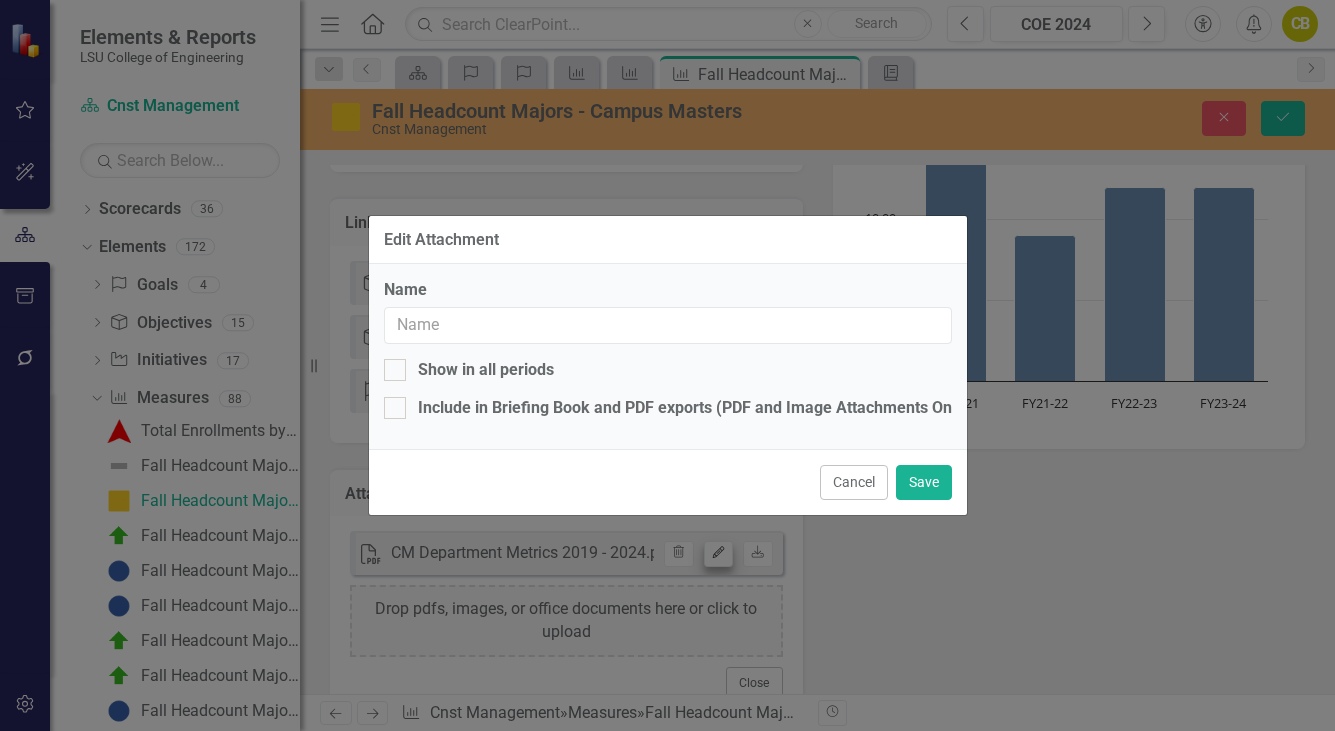 type on "CM Department Metrics 2019 - 2024.pdf" 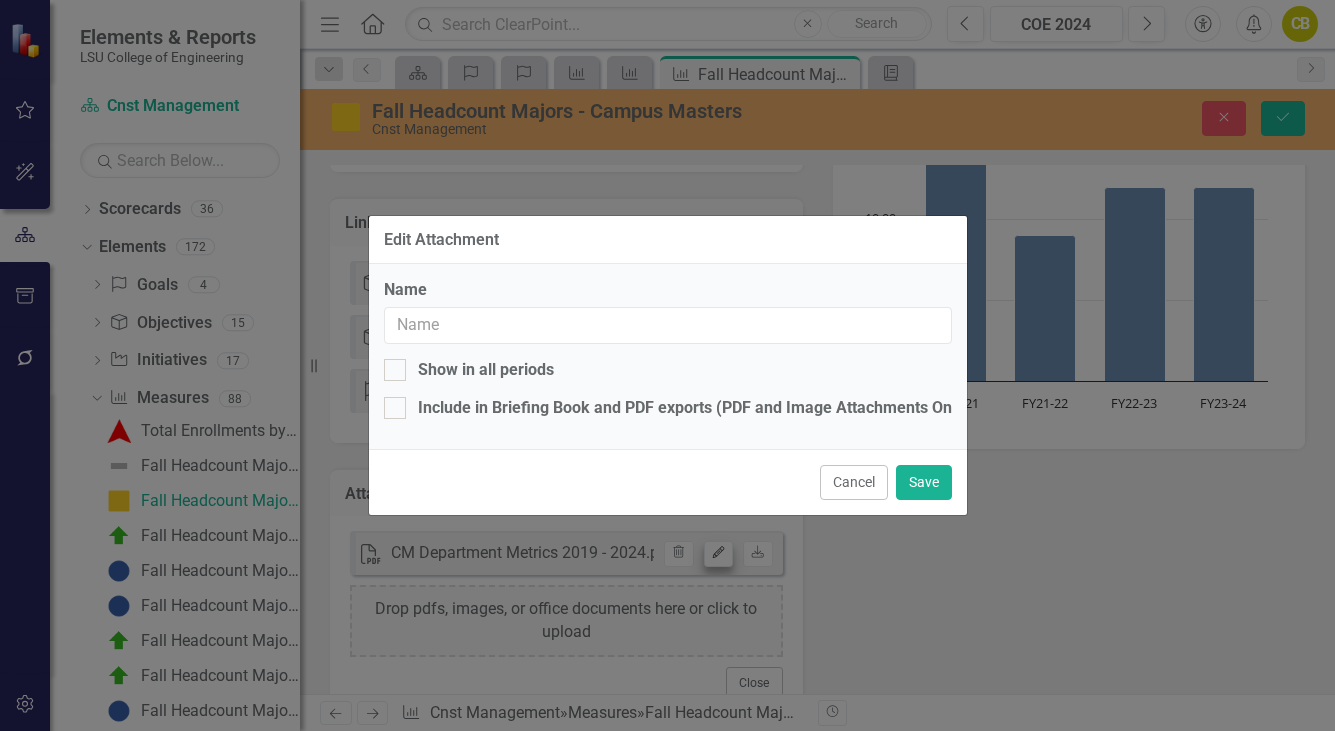 checkbox on "true" 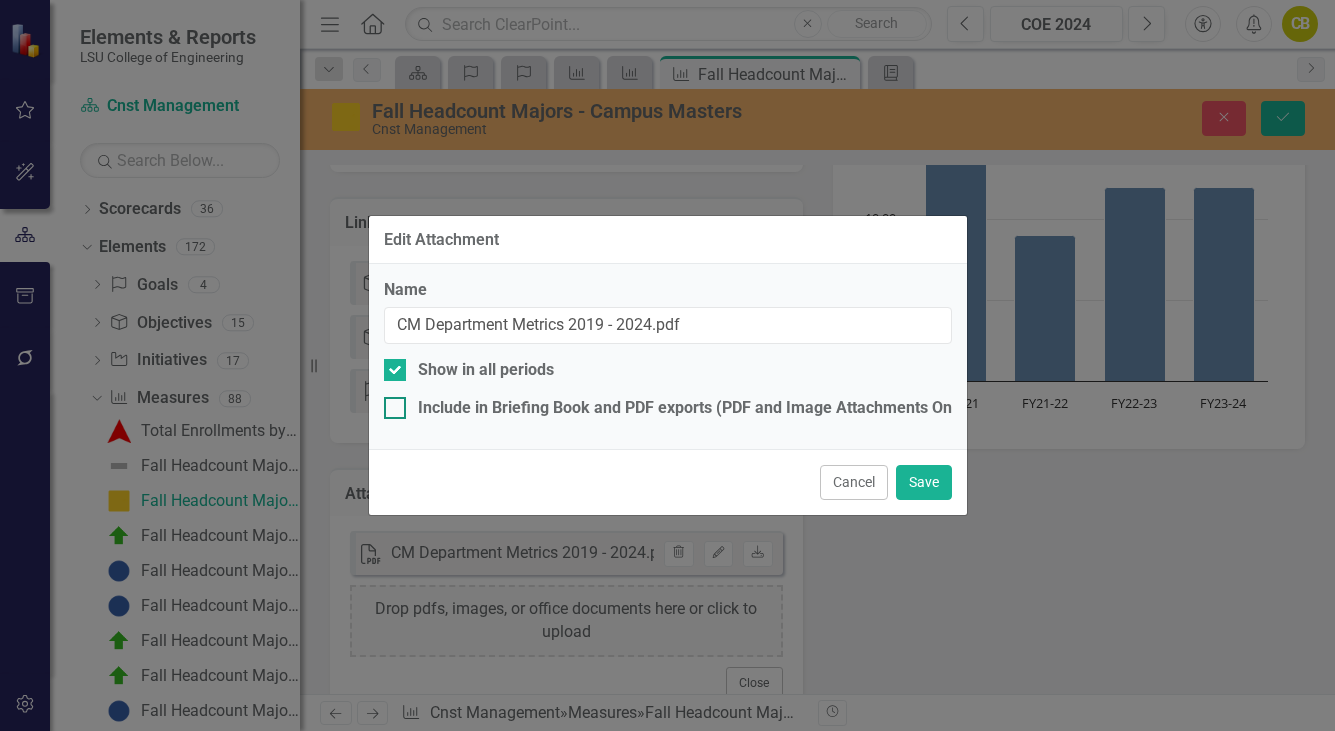 click at bounding box center (395, 408) 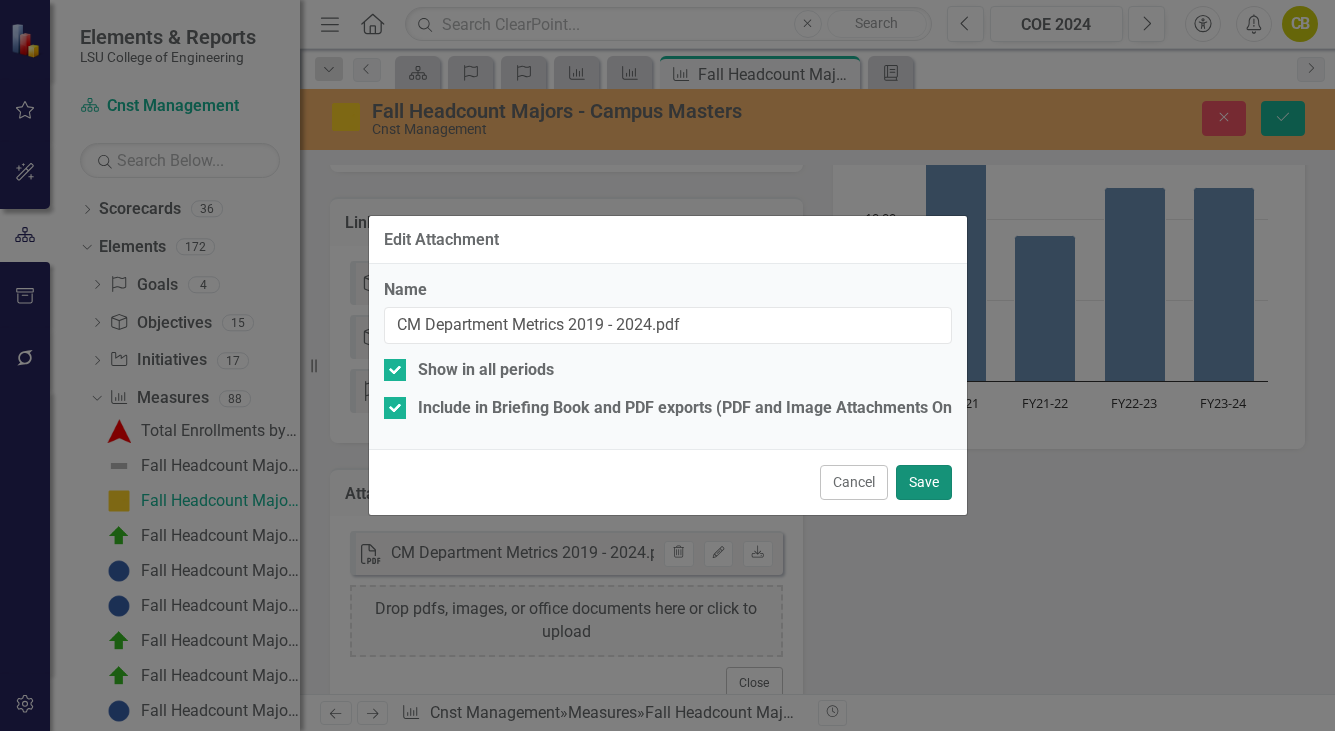 click on "Save" at bounding box center (924, 482) 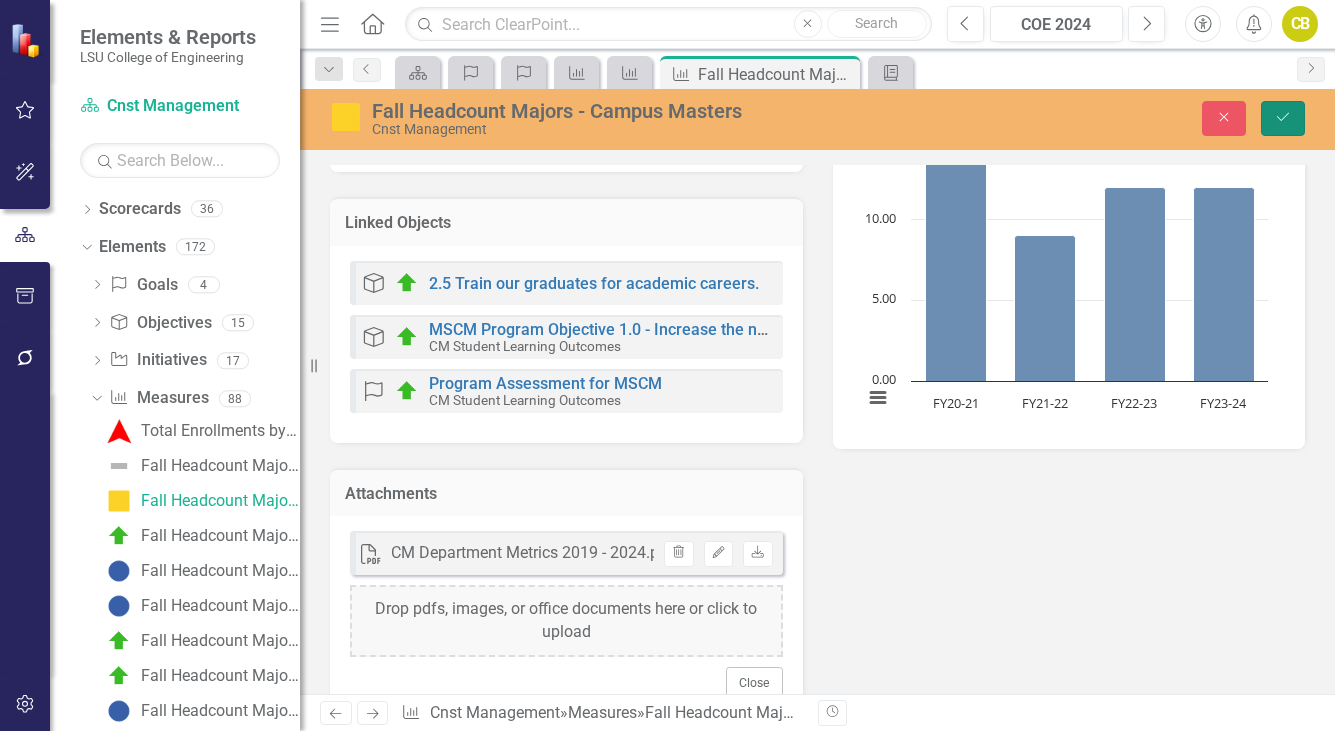 click on "Save" at bounding box center [1283, 118] 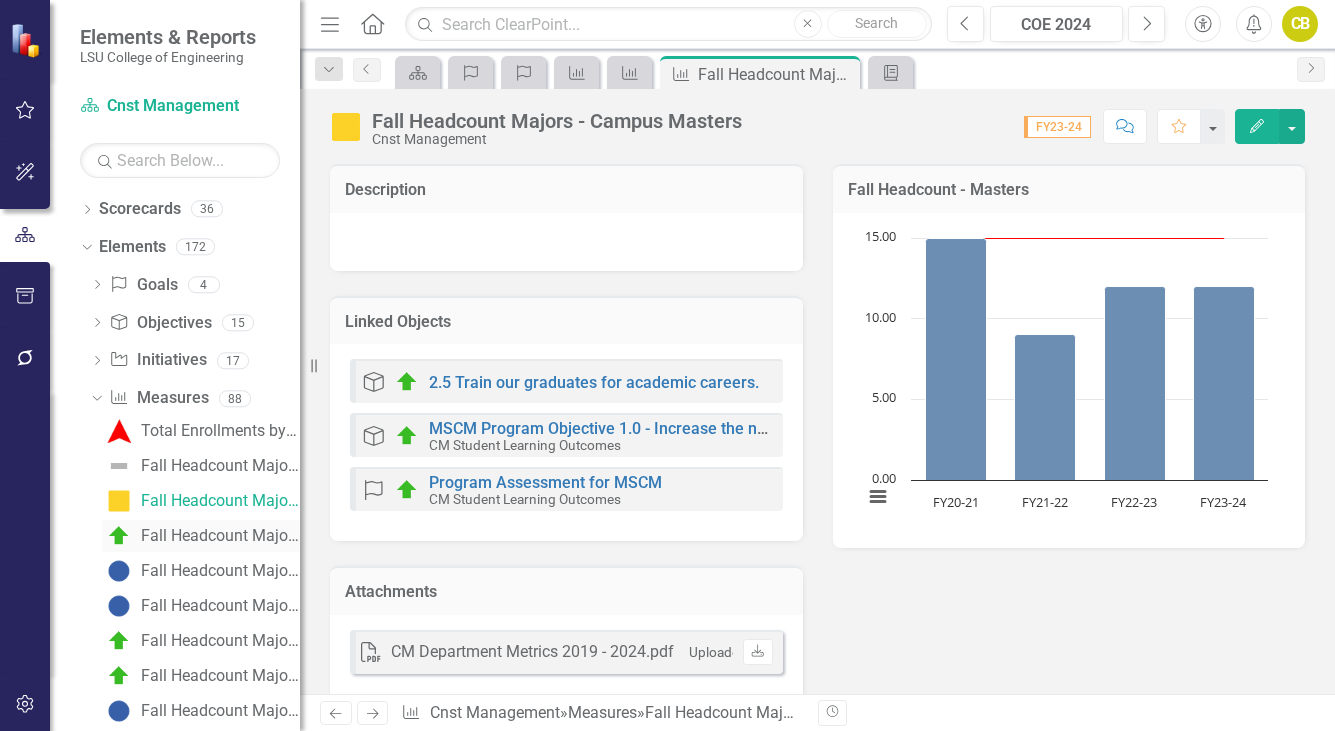 click on "Fall Headcount Majors - Doctoral" at bounding box center (220, 536) 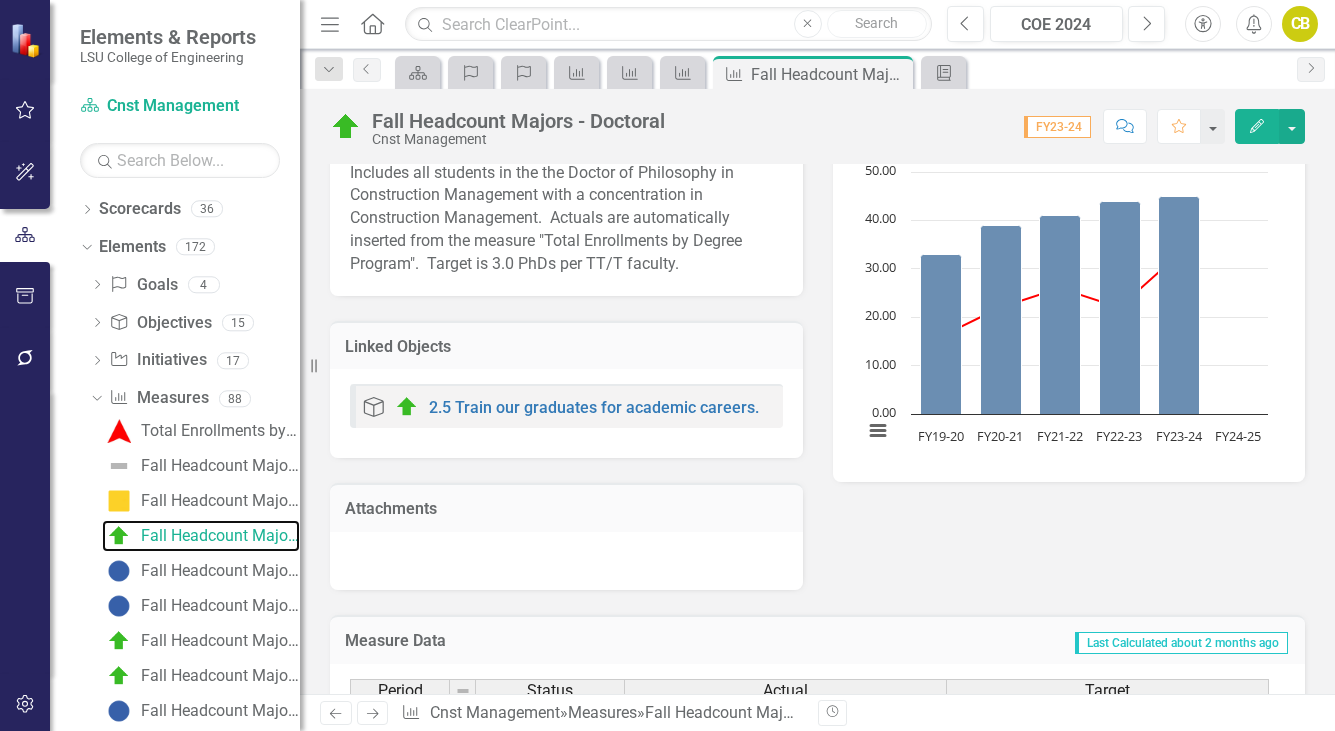 scroll, scrollTop: 100, scrollLeft: 0, axis: vertical 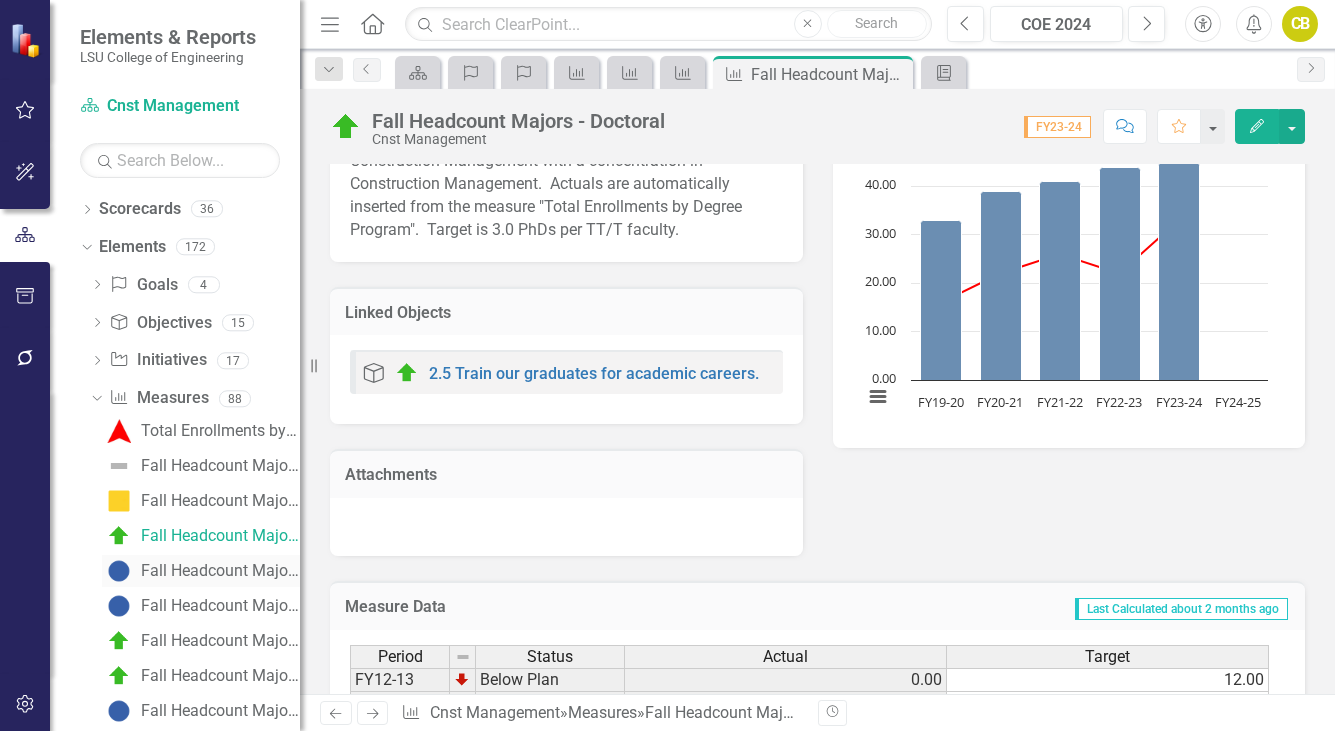 click on "Fall Headcount Majors - Campus Total" at bounding box center (220, 571) 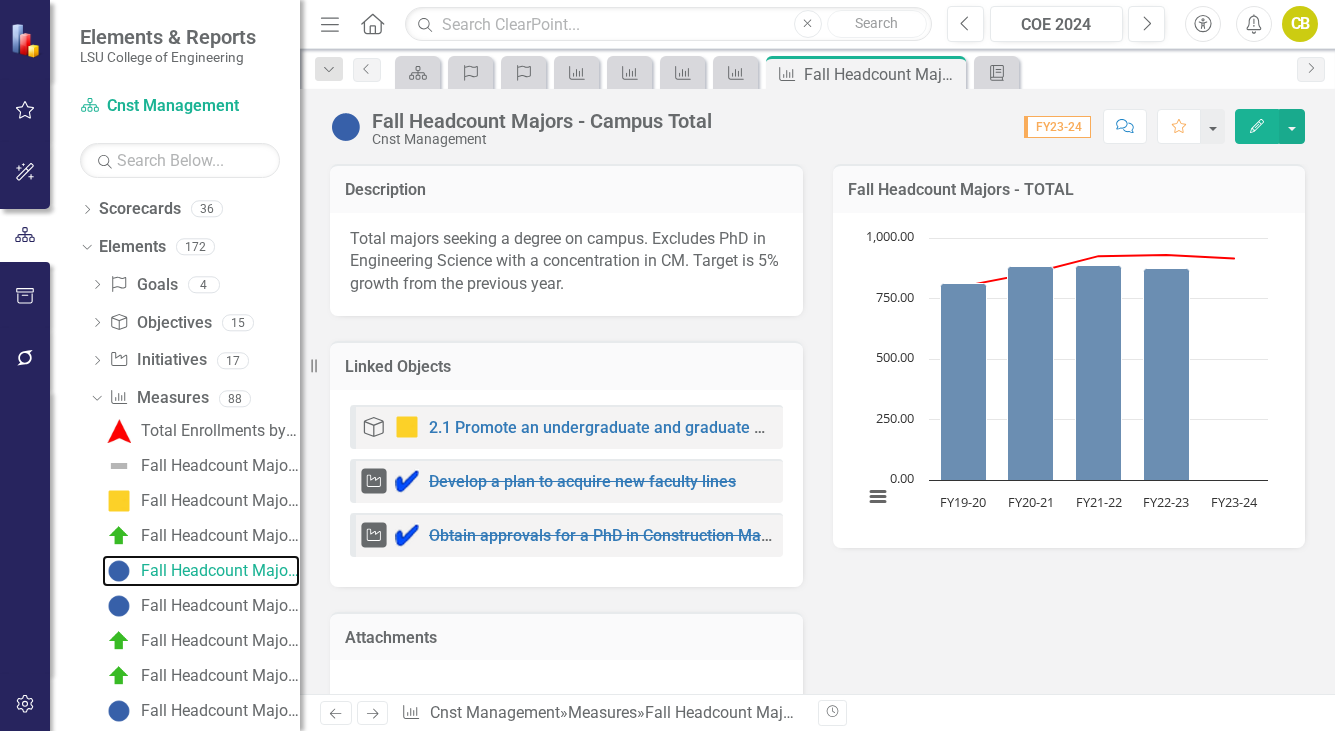 scroll, scrollTop: 200, scrollLeft: 0, axis: vertical 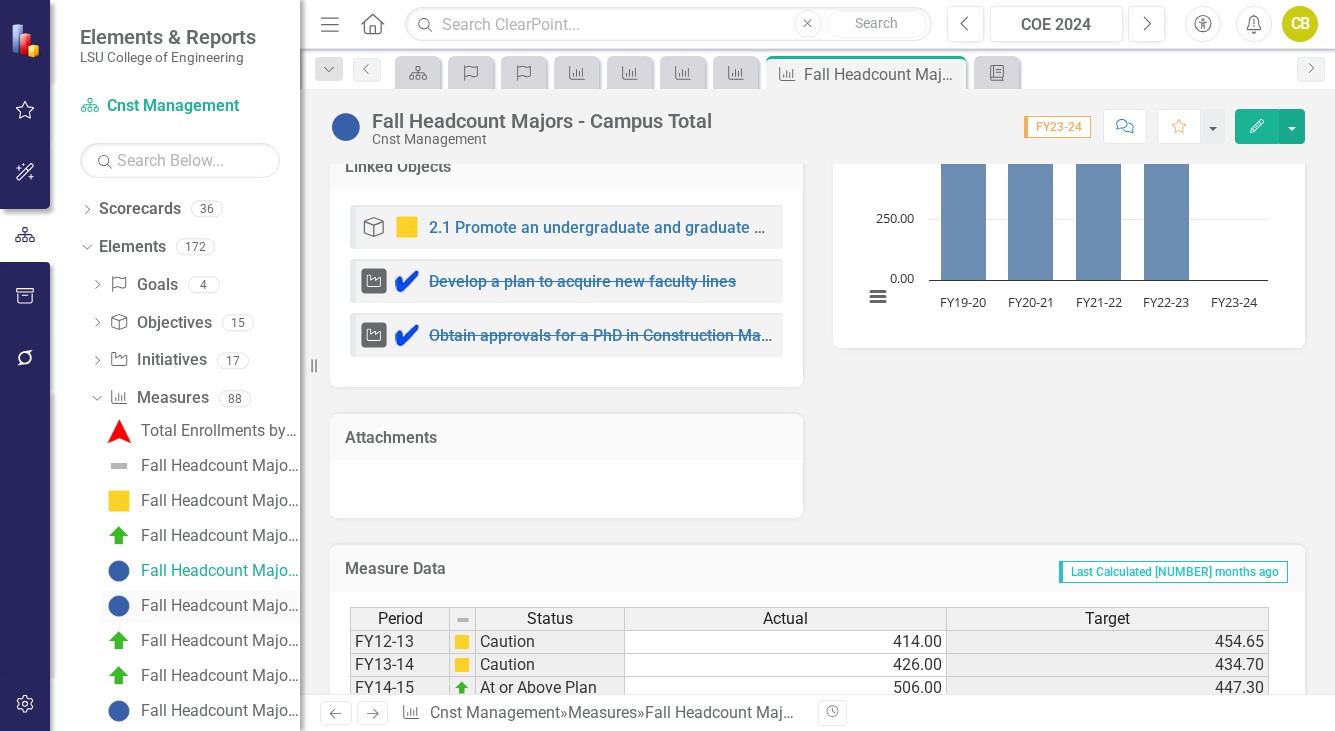 click on "Fall Headcount Majors - Bachelors Online" at bounding box center [220, 606] 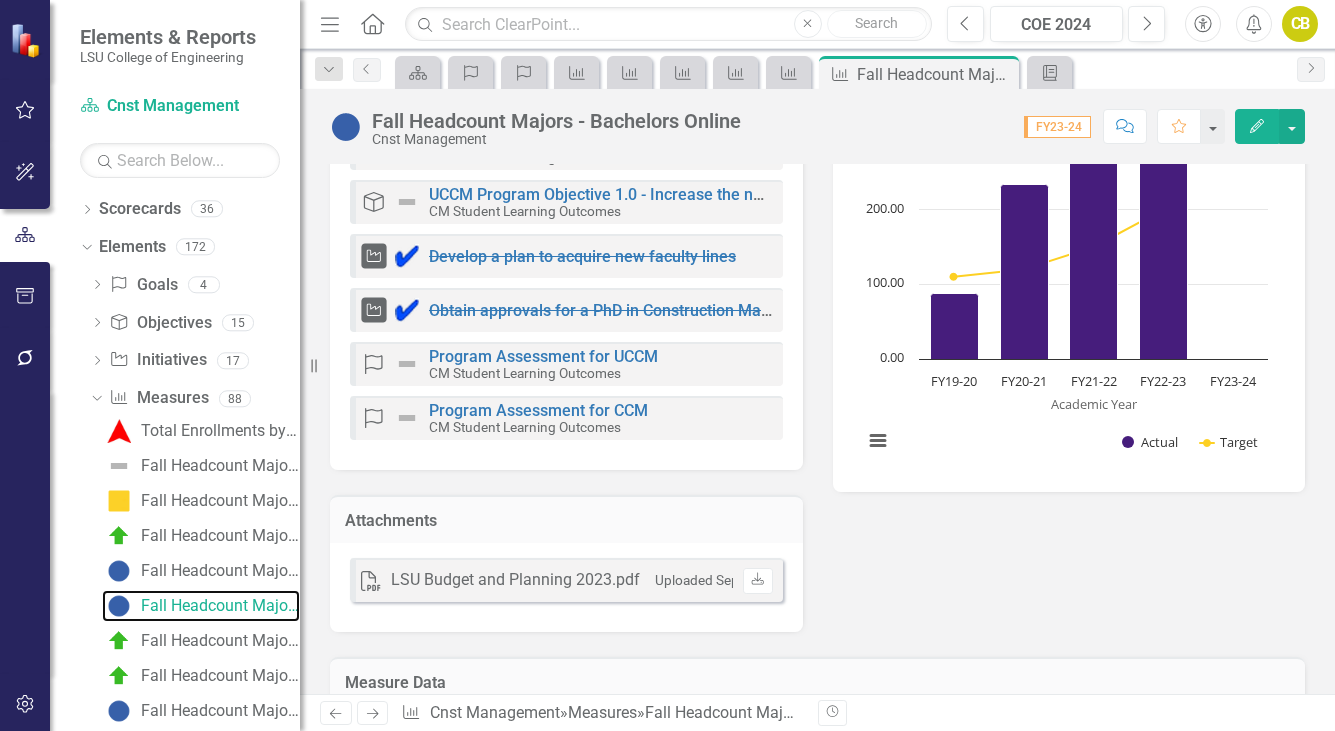 scroll, scrollTop: 400, scrollLeft: 0, axis: vertical 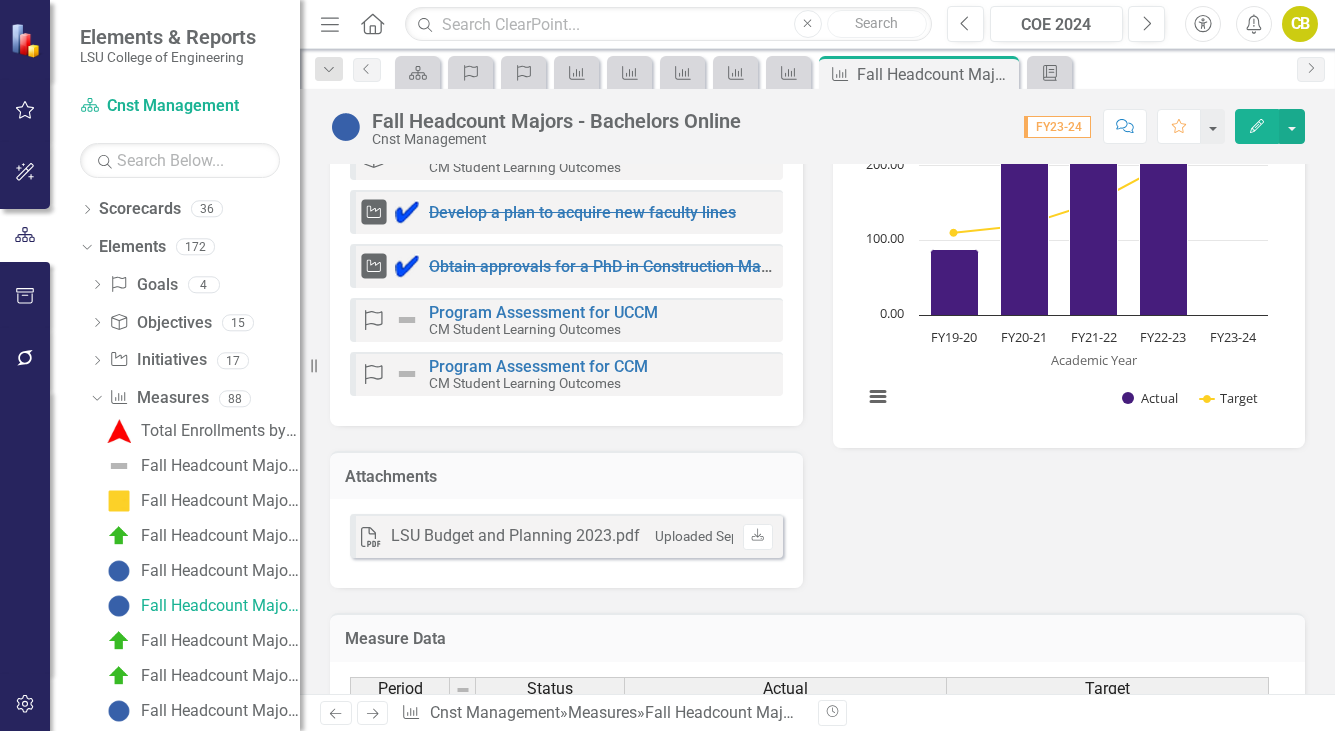 click on "PDF LSU Budget and Planning 2023.pdf Uploaded   Sep 28, 2024 3:47 PM Download" at bounding box center (566, 543) 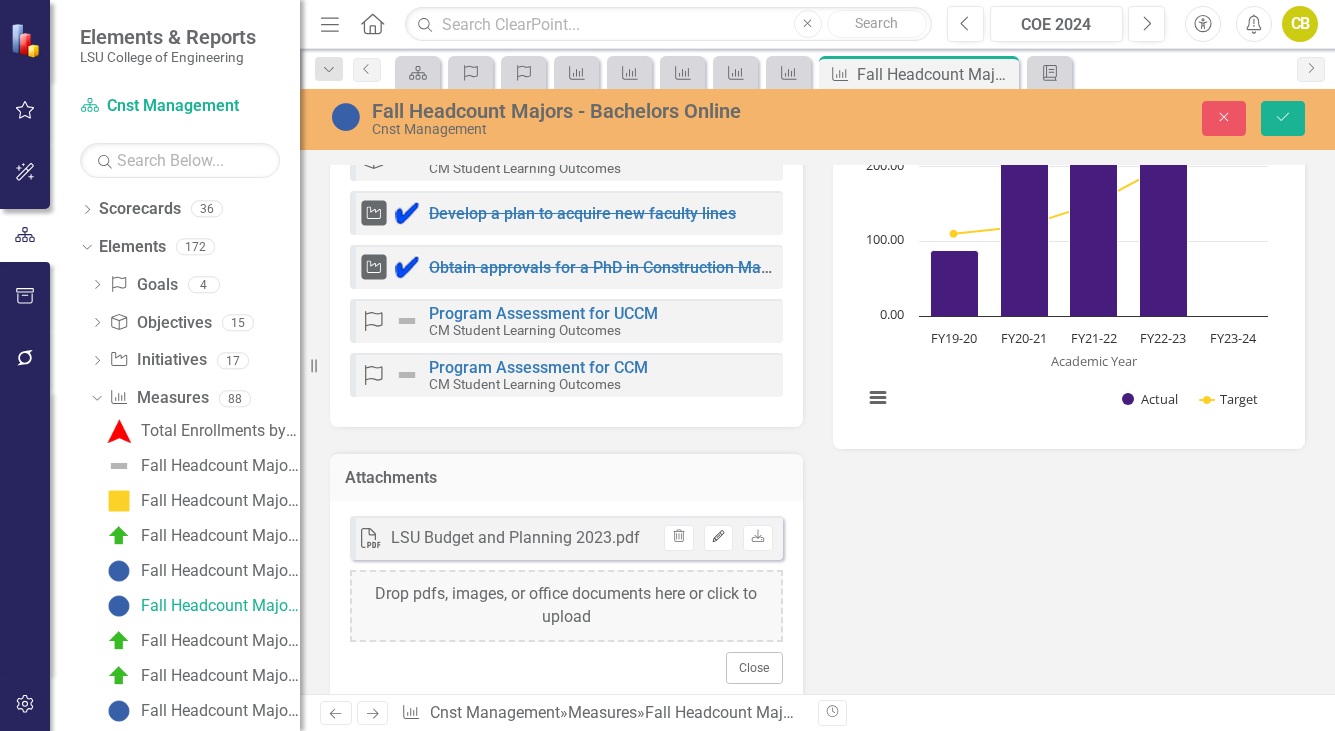 click on "Edit" 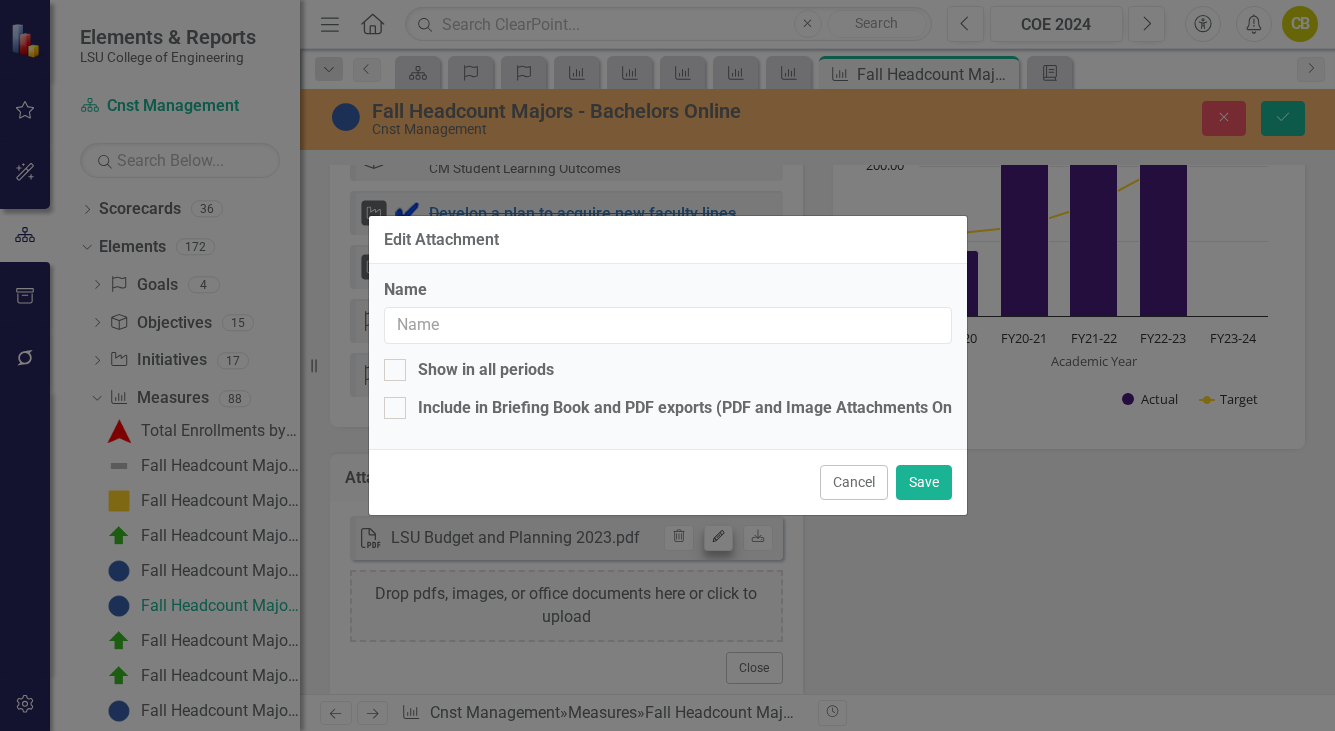 type on "LSU Budget and Planning 2023.pdf" 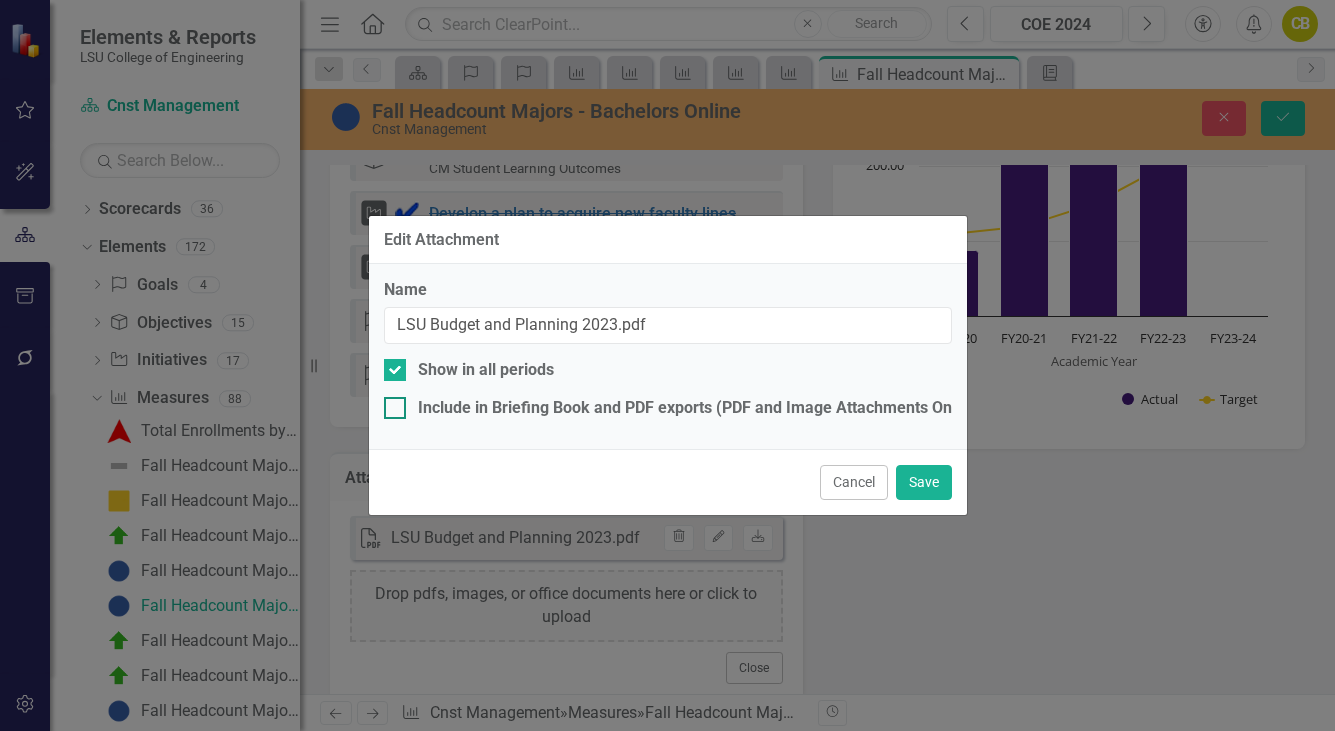click at bounding box center (395, 408) 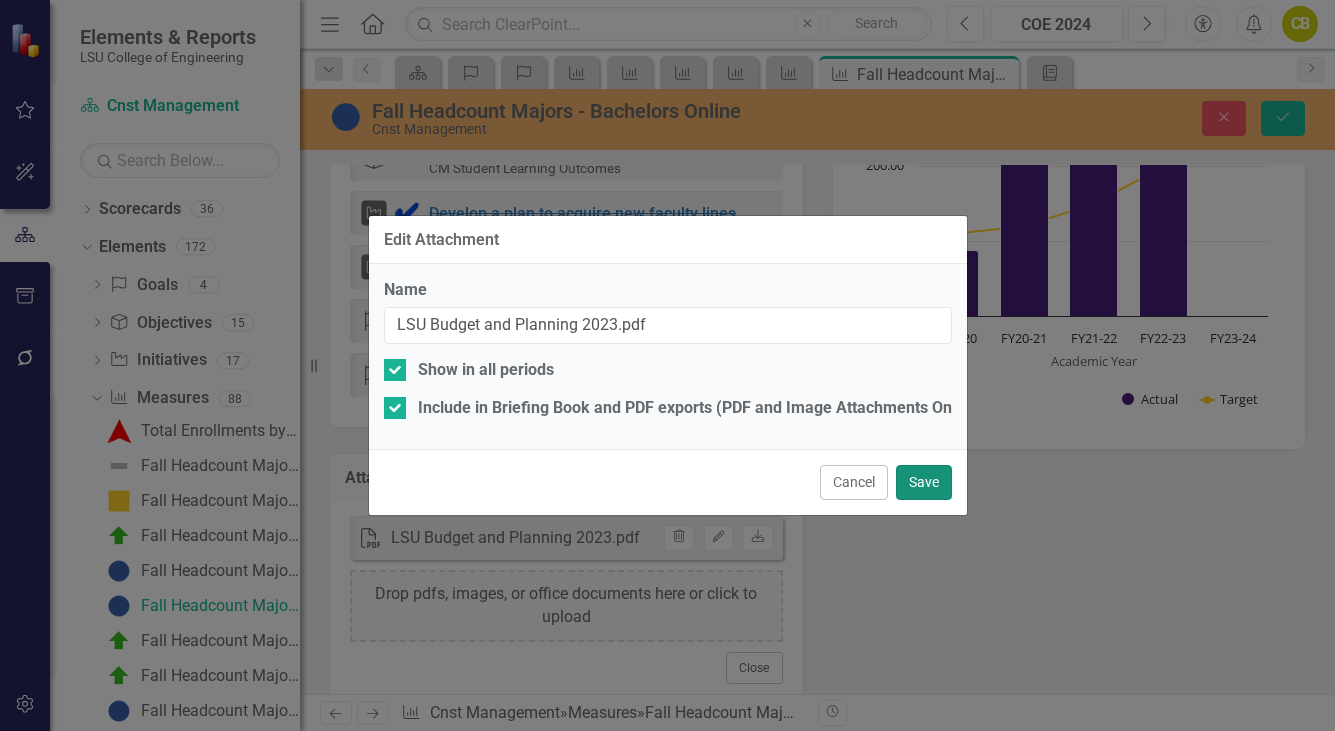 click on "Save" at bounding box center [924, 482] 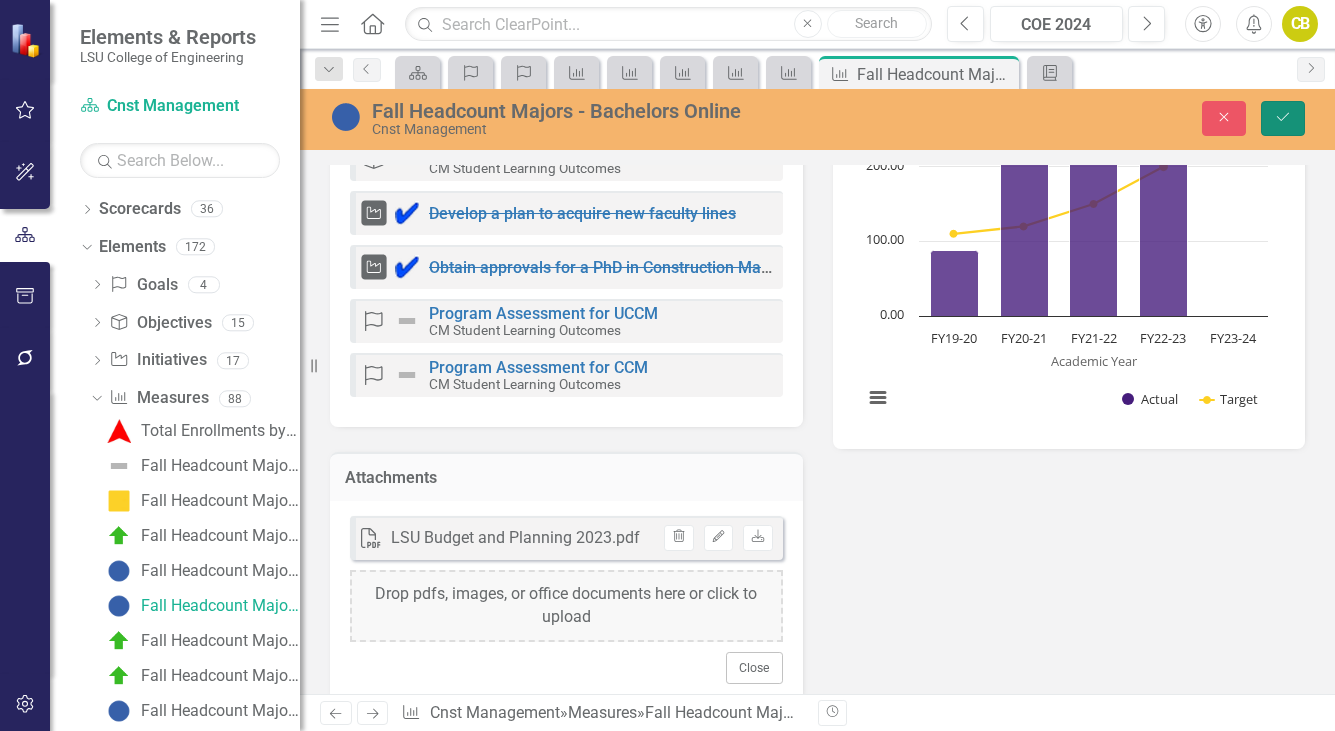 click on "Save" 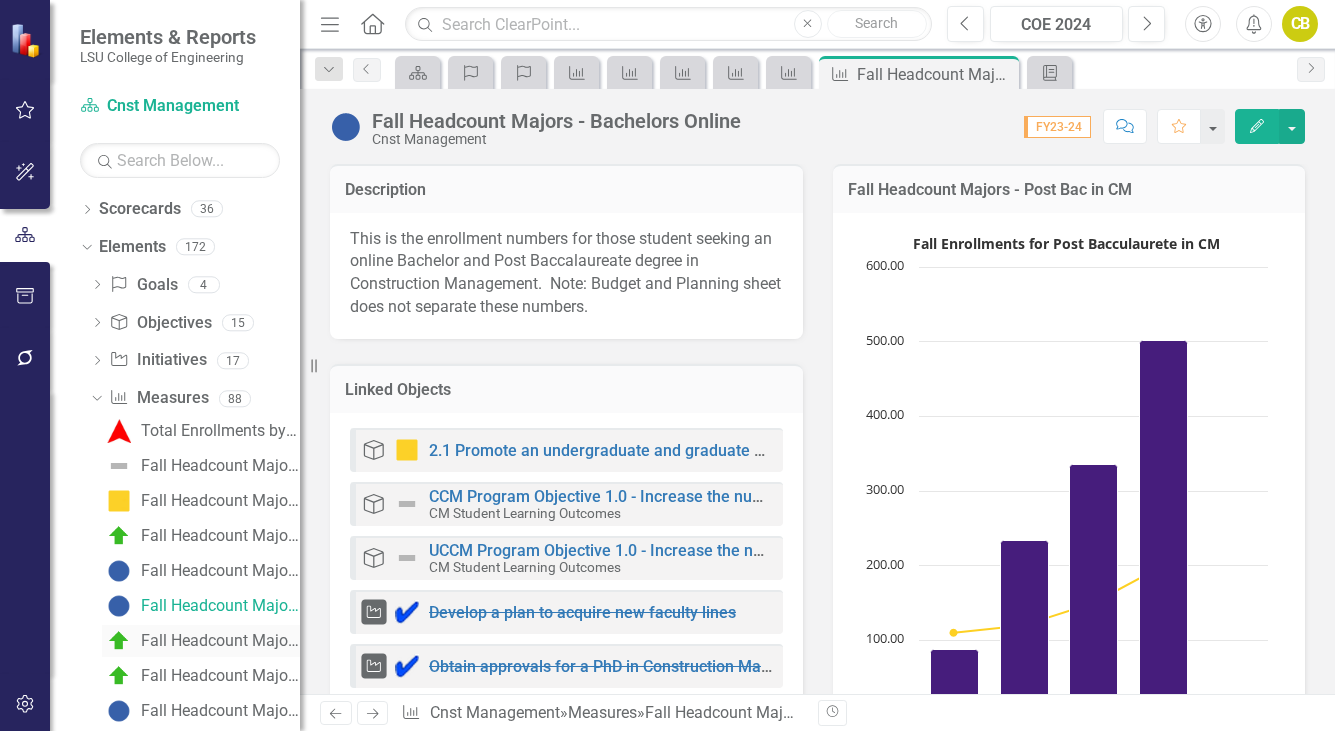 click on "Fall Headcount Majors - Online Masters" at bounding box center [220, 641] 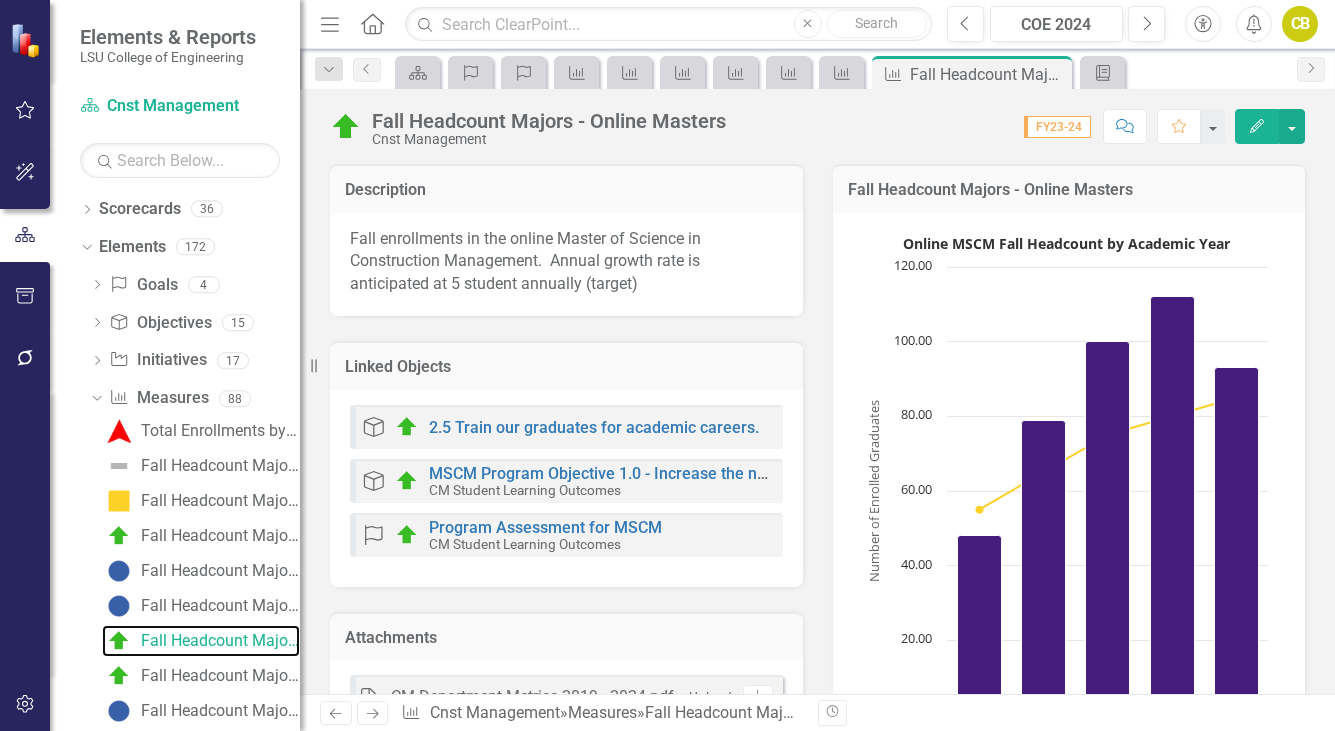 scroll, scrollTop: 200, scrollLeft: 0, axis: vertical 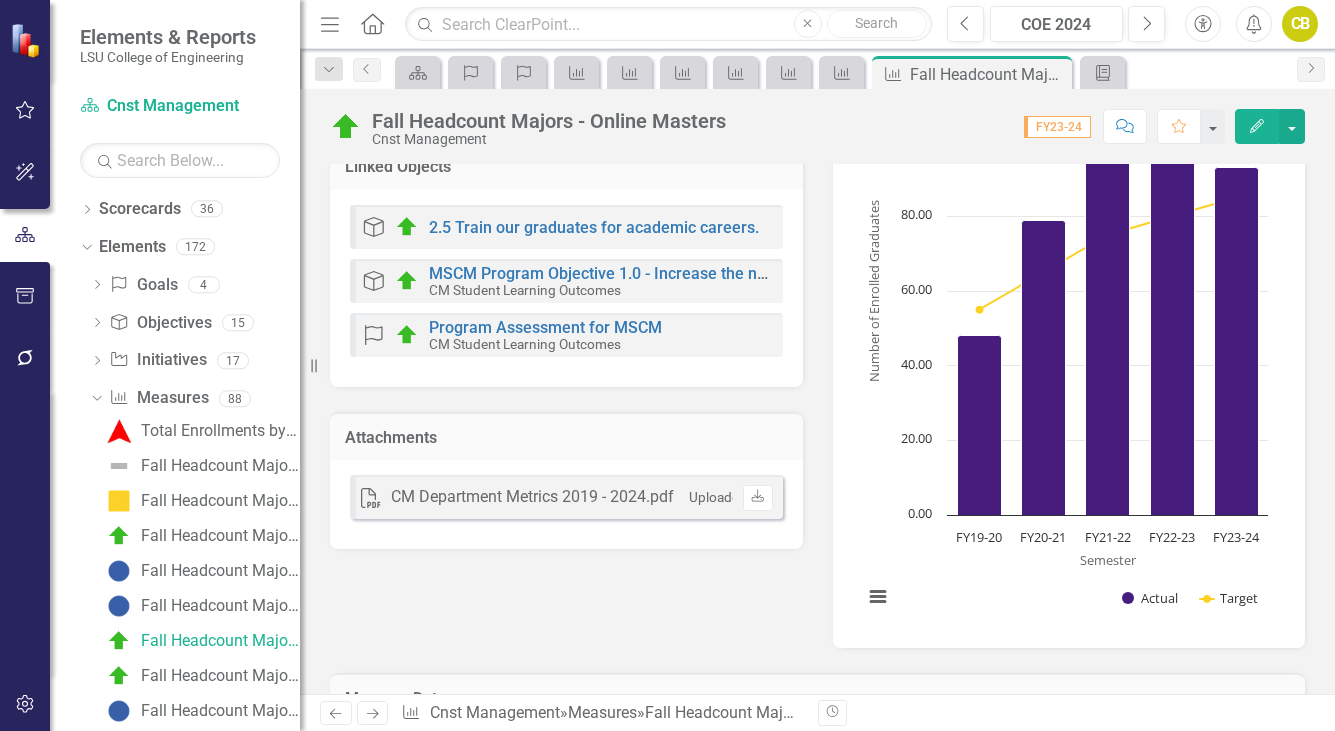 click on "PDF CM Department Metrics 2019 - 2024.pdf Uploaded   Jun 12, 2025 3:17 PM Download" at bounding box center [566, 504] 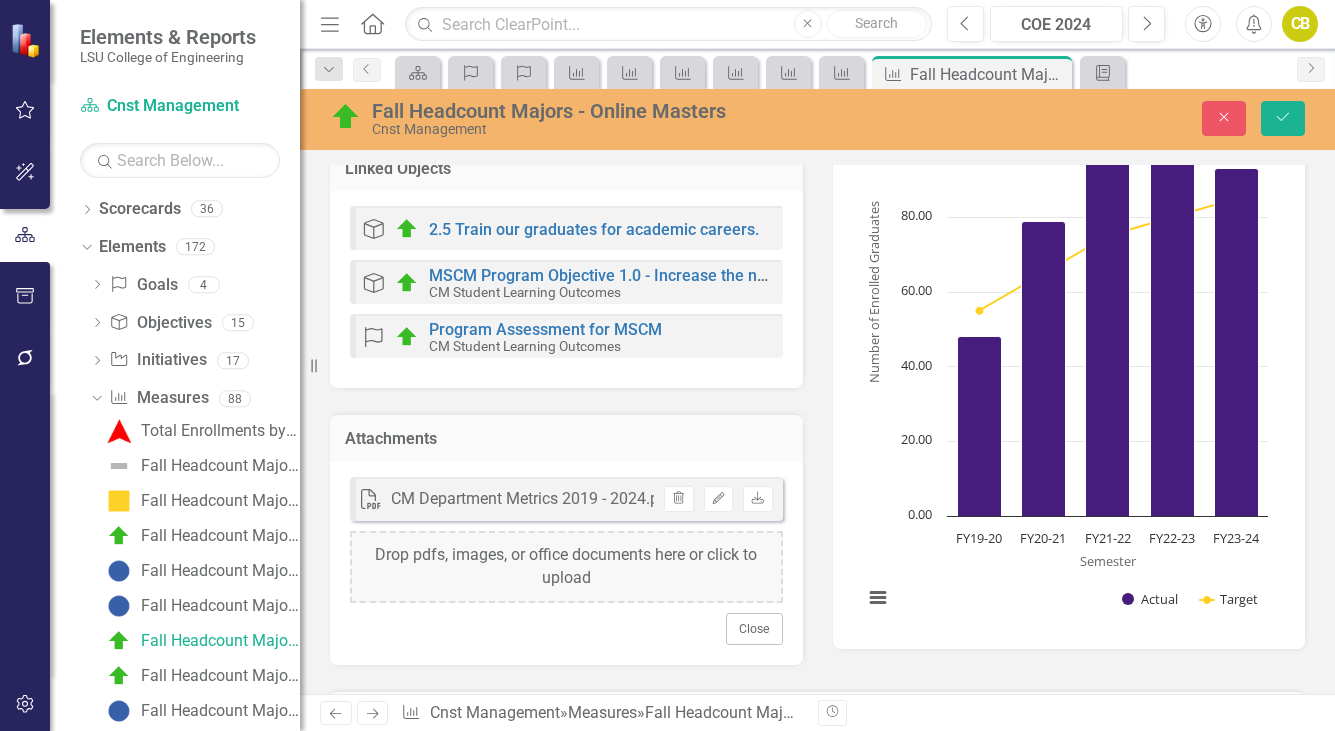 click on "Attachments" at bounding box center [566, 441] 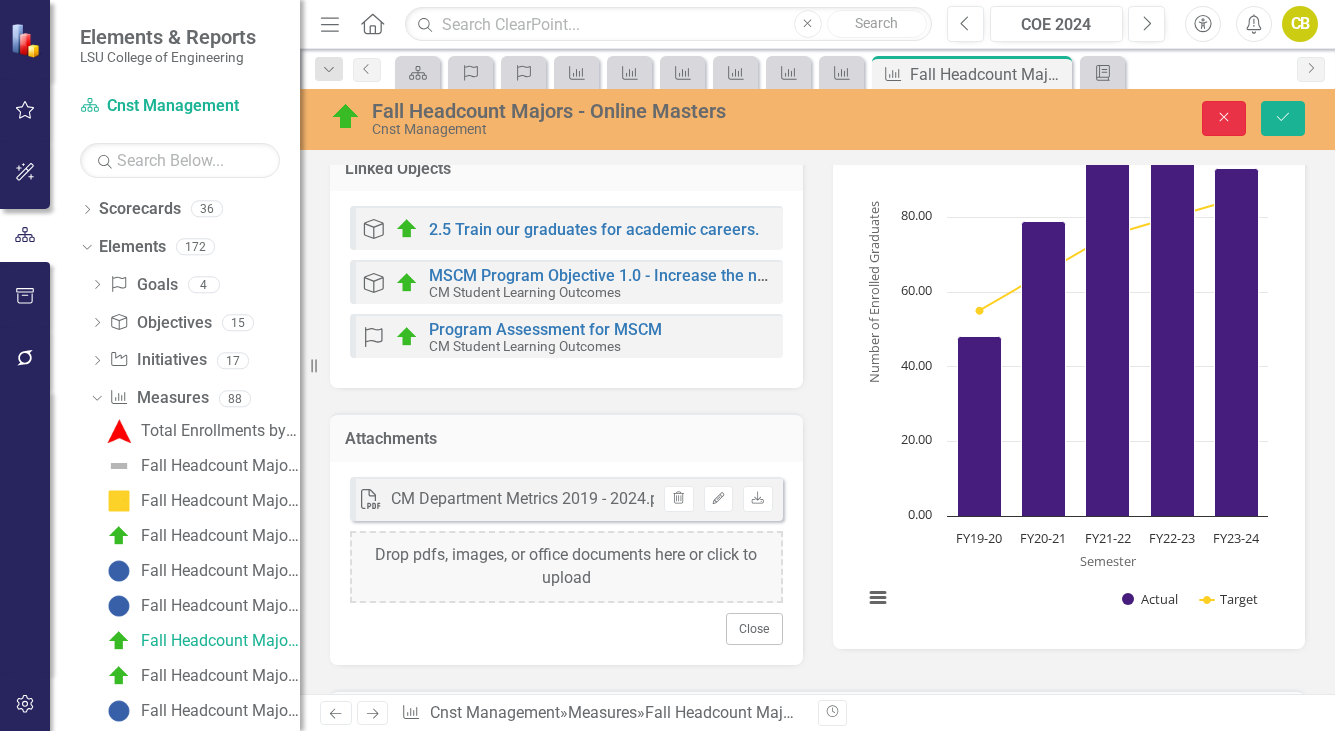 click on "Close" 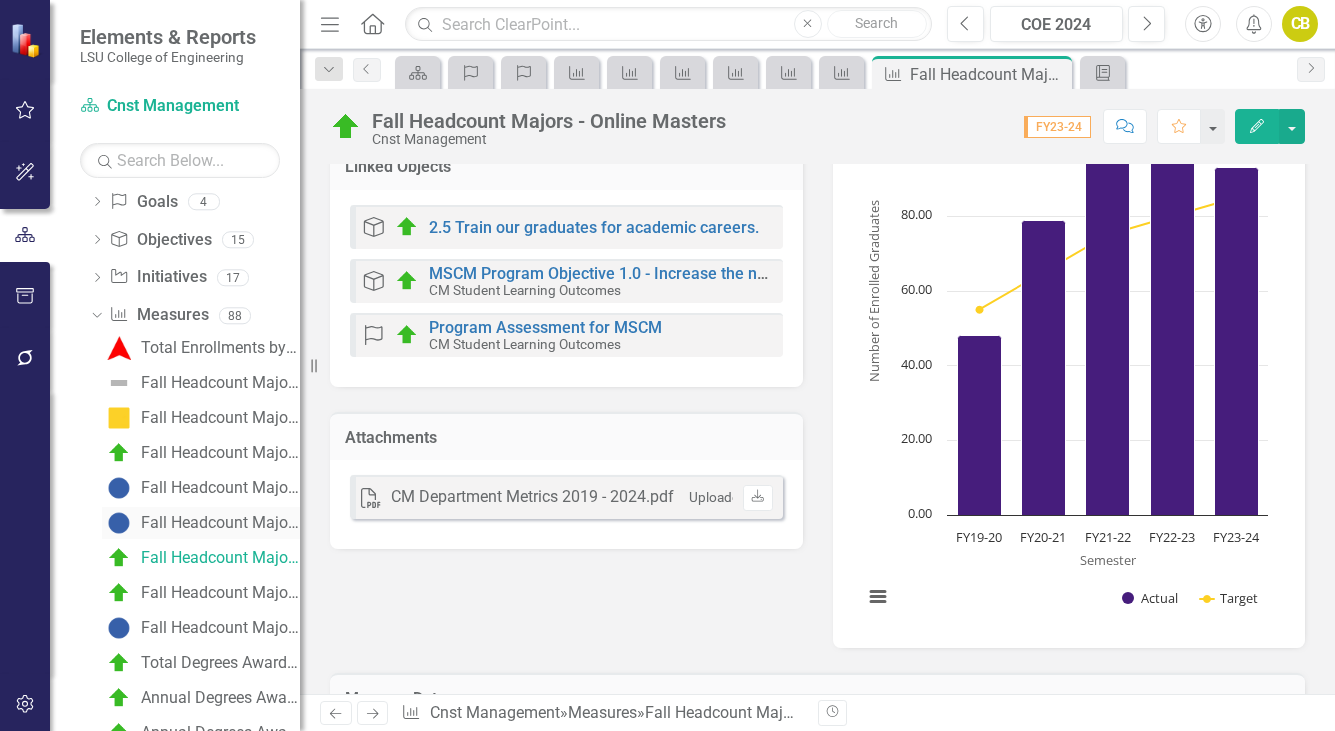 scroll, scrollTop: 200, scrollLeft: 0, axis: vertical 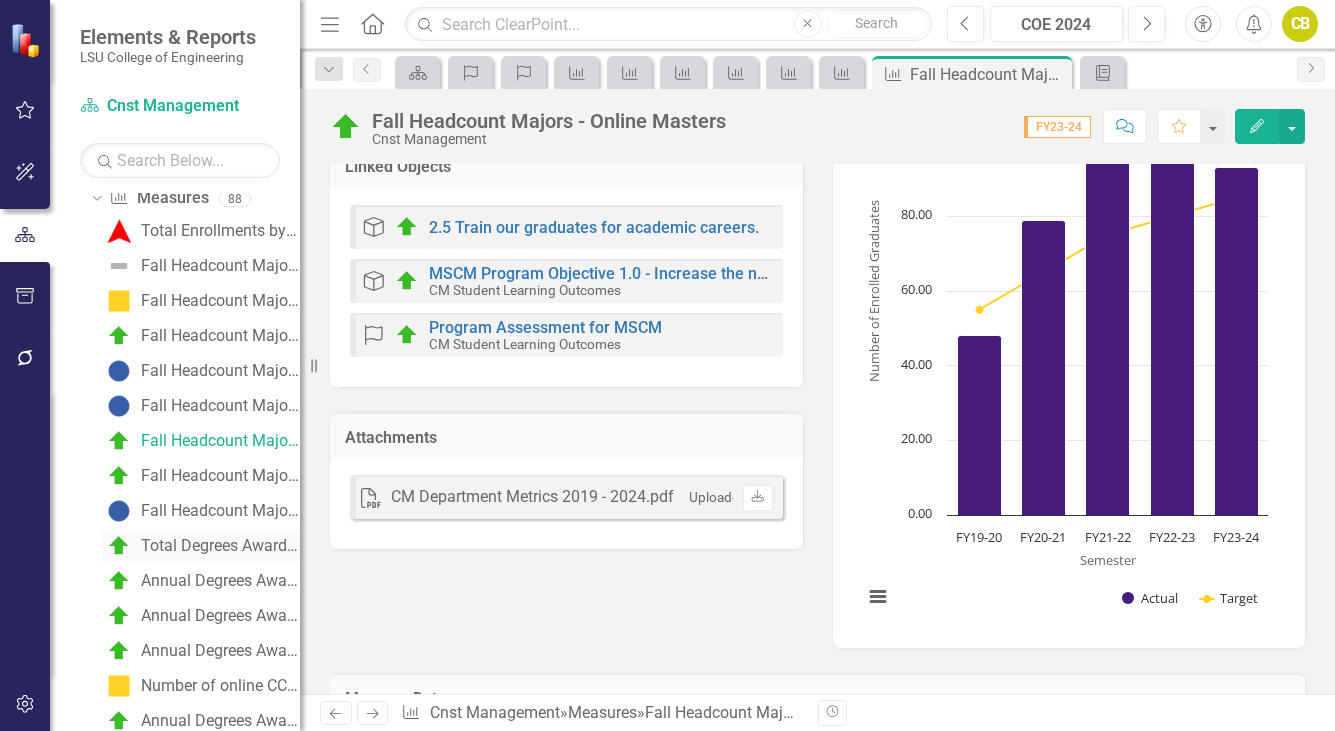click on "Total Degrees Awarded by Program" at bounding box center [220, 546] 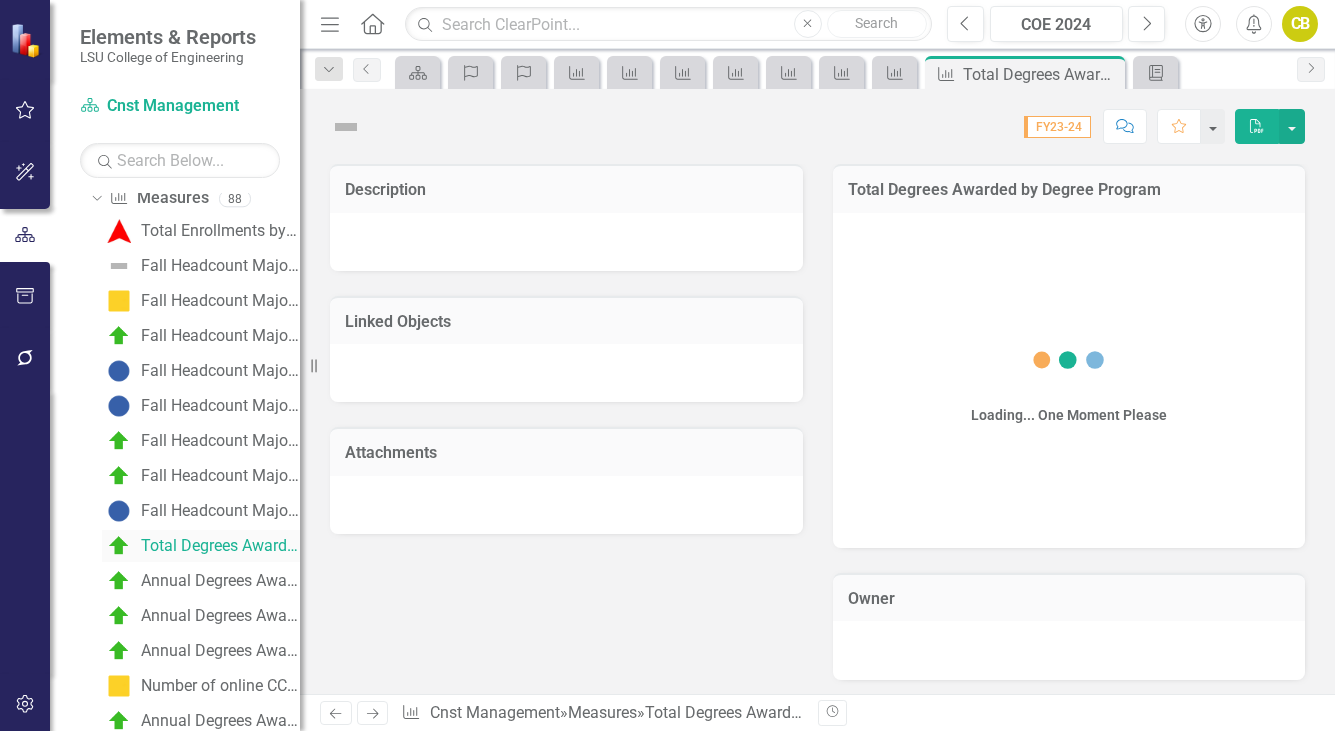 scroll, scrollTop: 31, scrollLeft: 0, axis: vertical 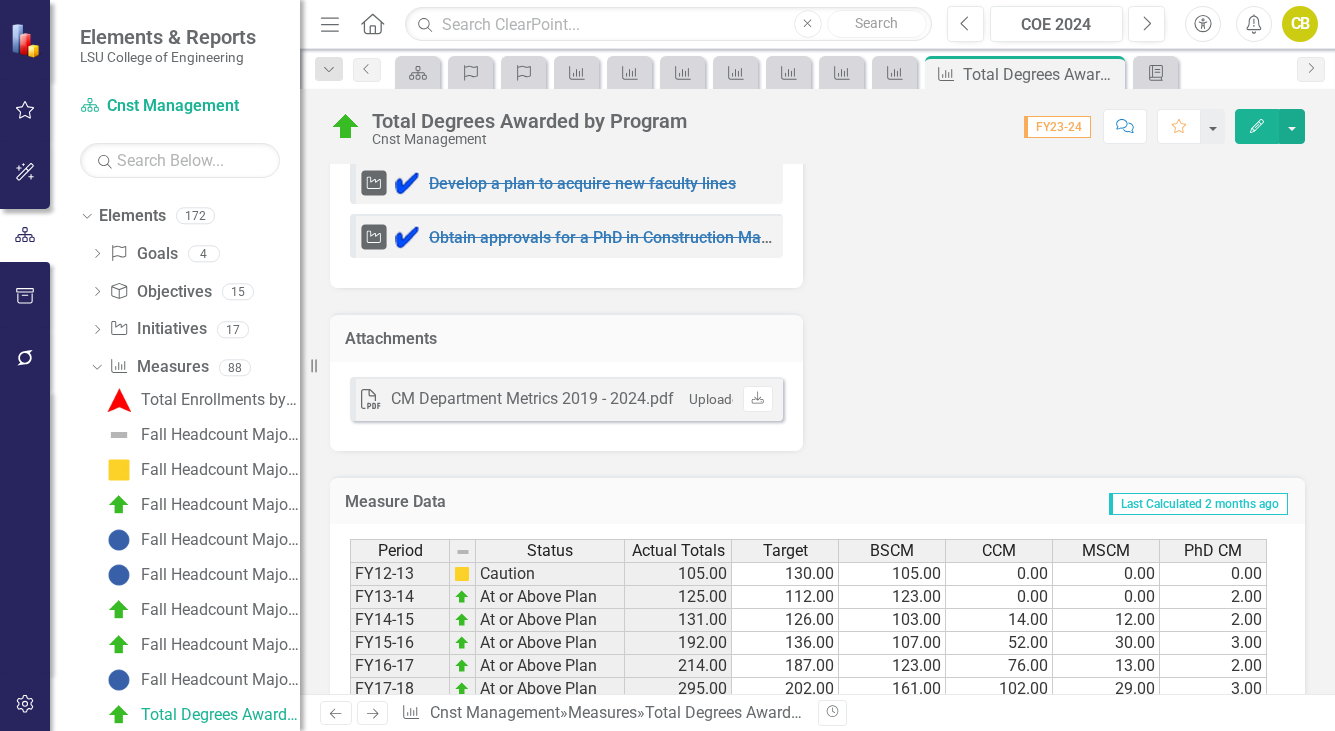 click on "PDF CM Department Metrics 2019 - 2024.pdf Uploaded   Jun 12, 2025 3:18 PM Download" at bounding box center [566, 406] 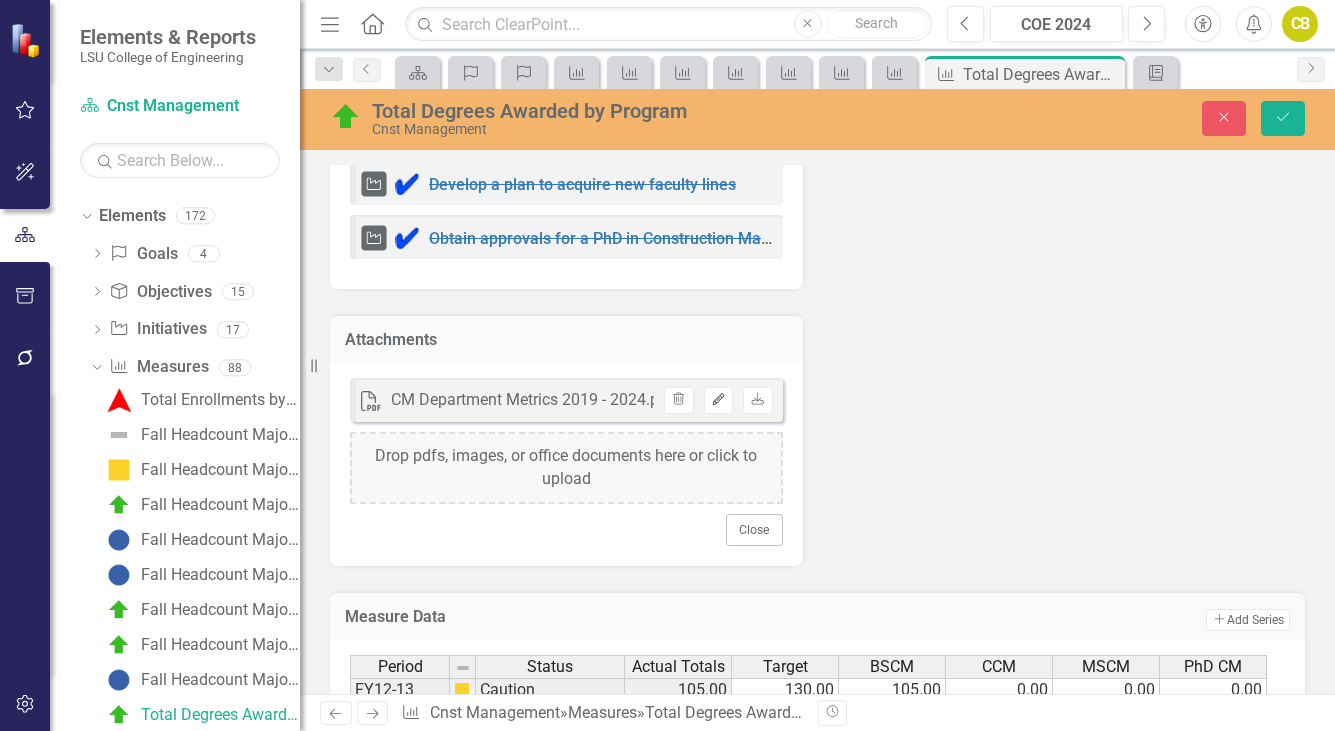 click on "Edit" 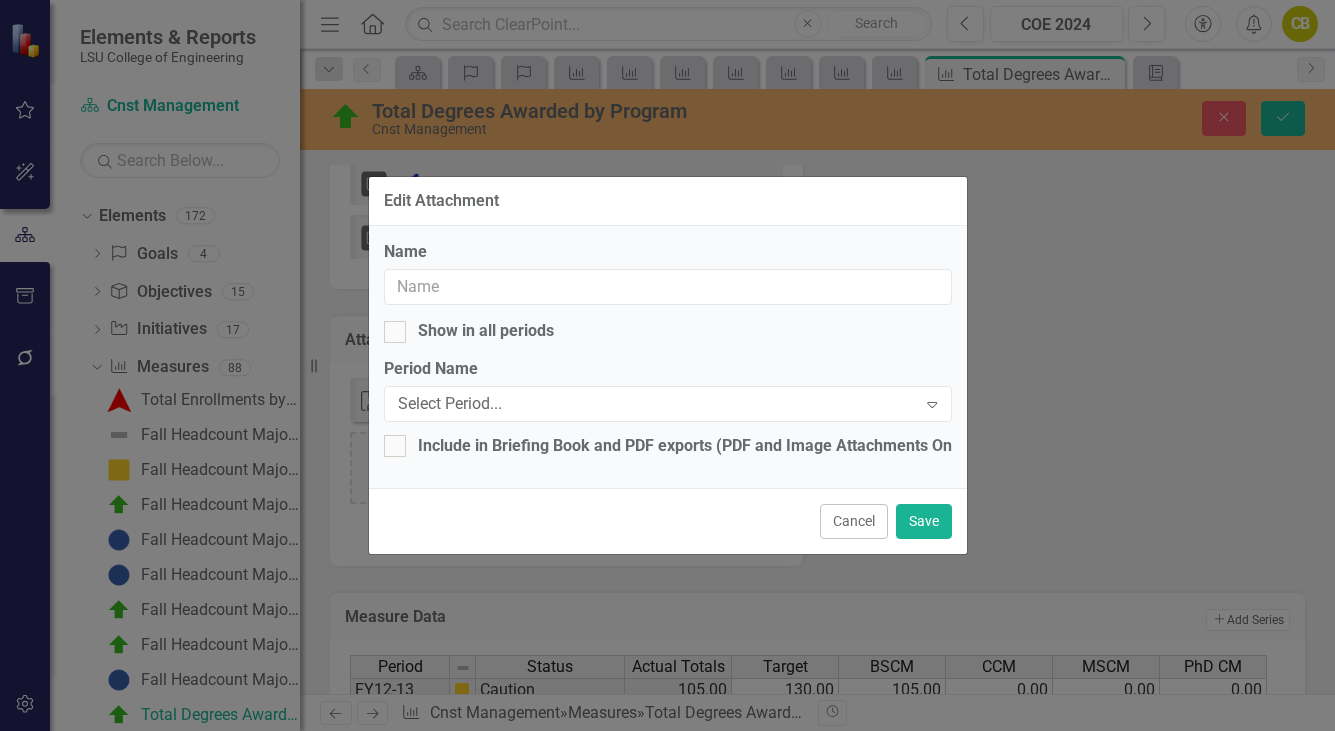 type on "CM Department Metrics 2019 - 2024.pdf" 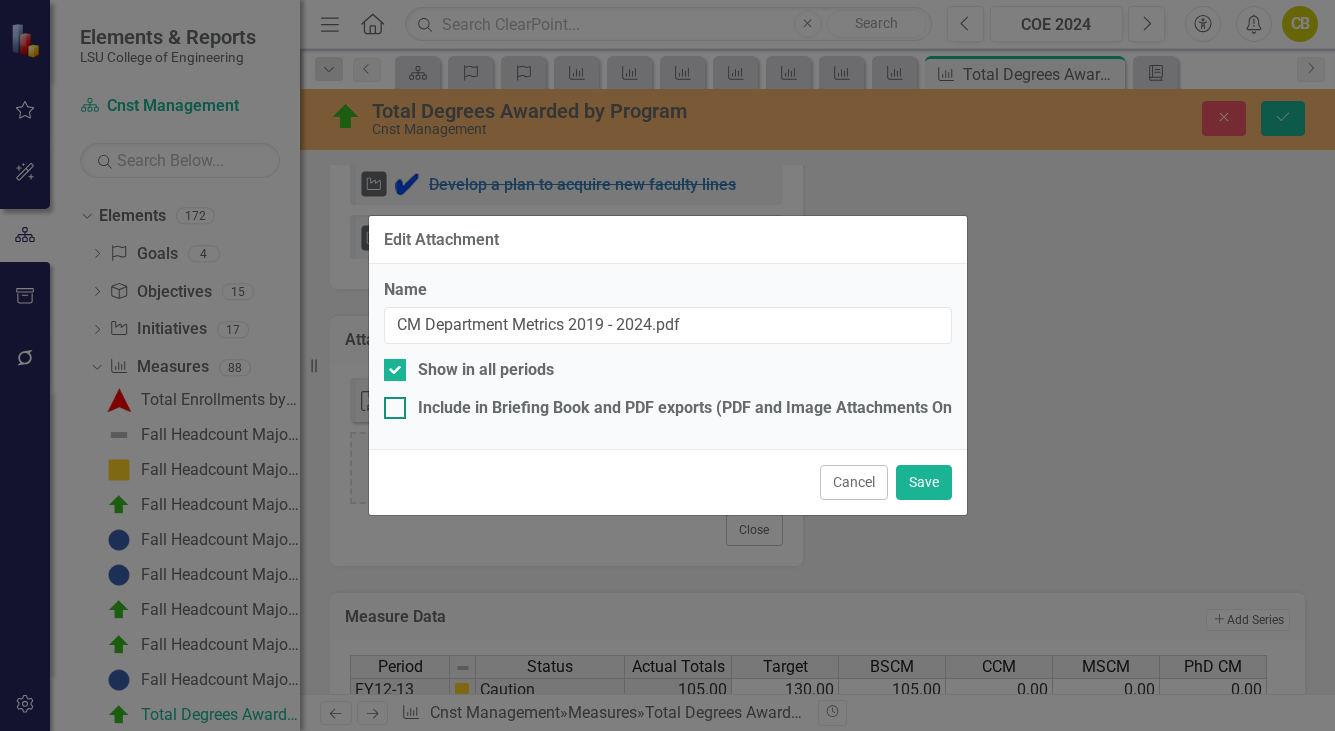 click on "Include in Briefing Book and PDF exports (PDF and Image Attachments Only)" at bounding box center [390, 403] 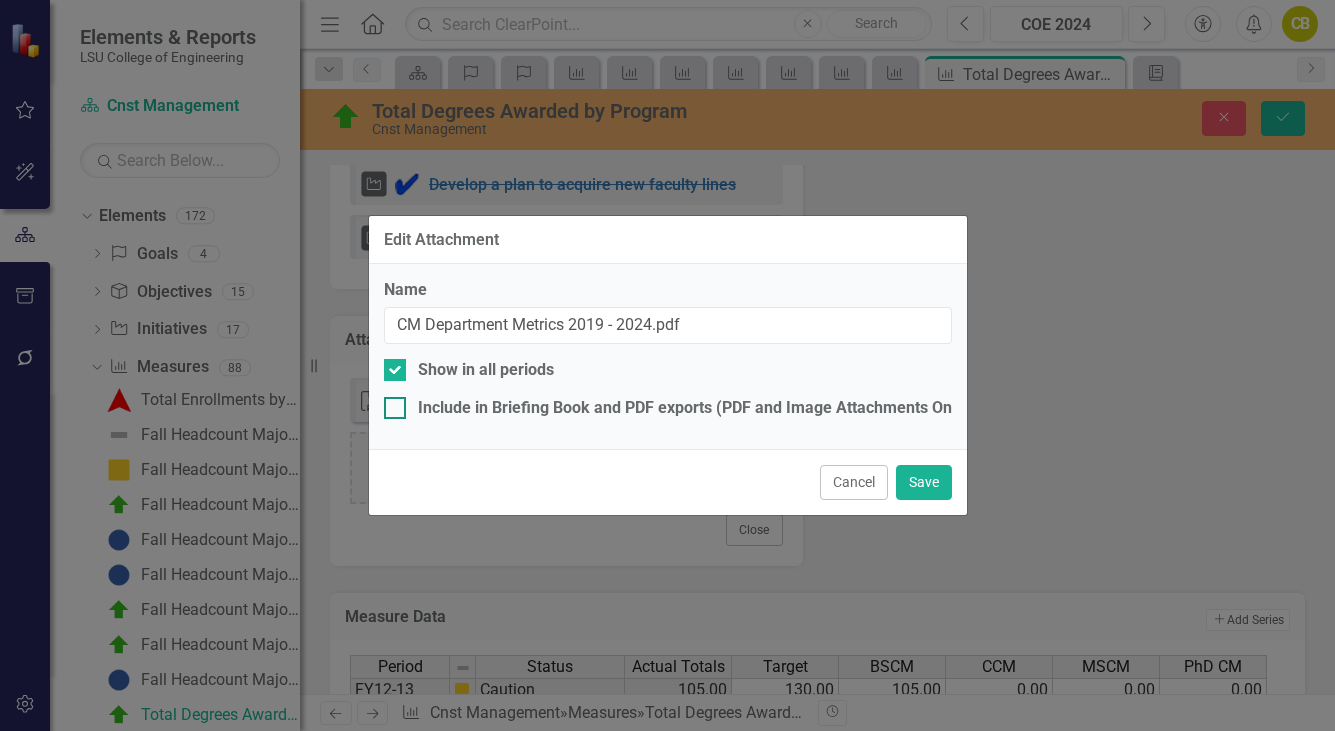 checkbox on "true" 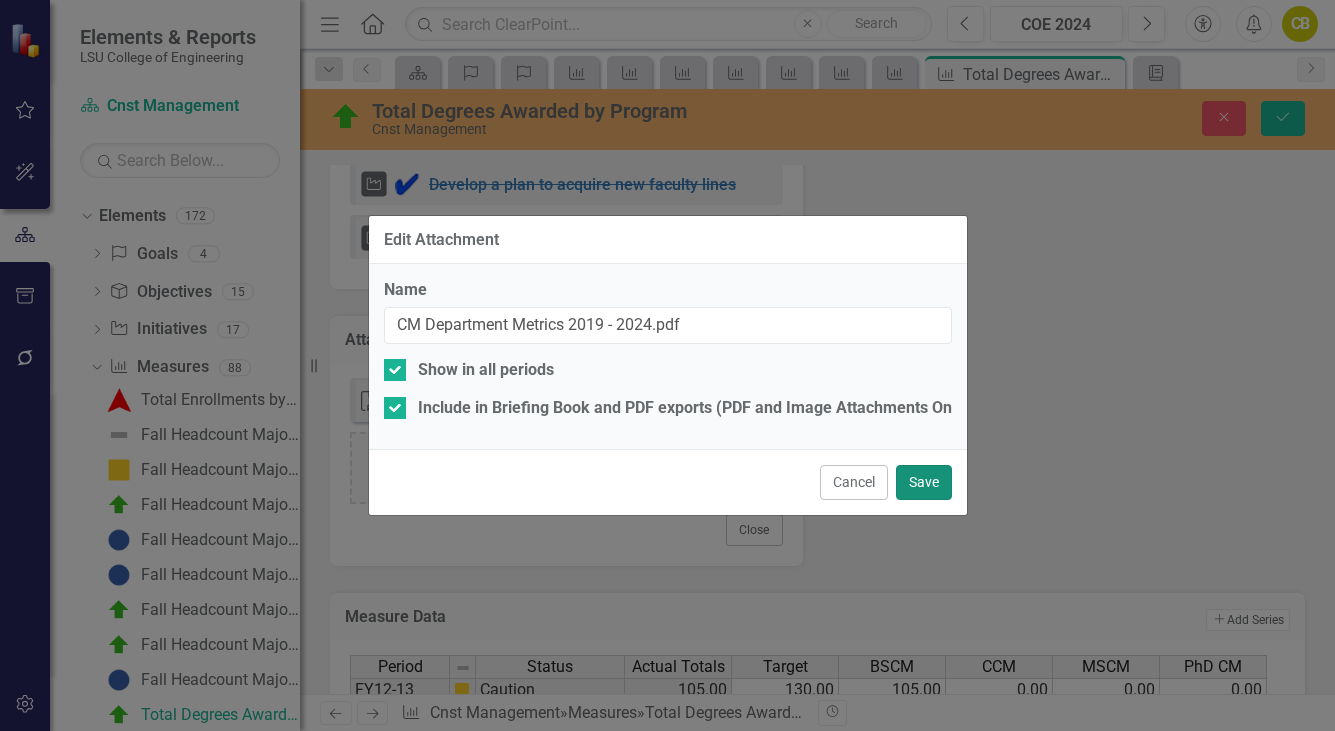 click on "Save" at bounding box center (924, 482) 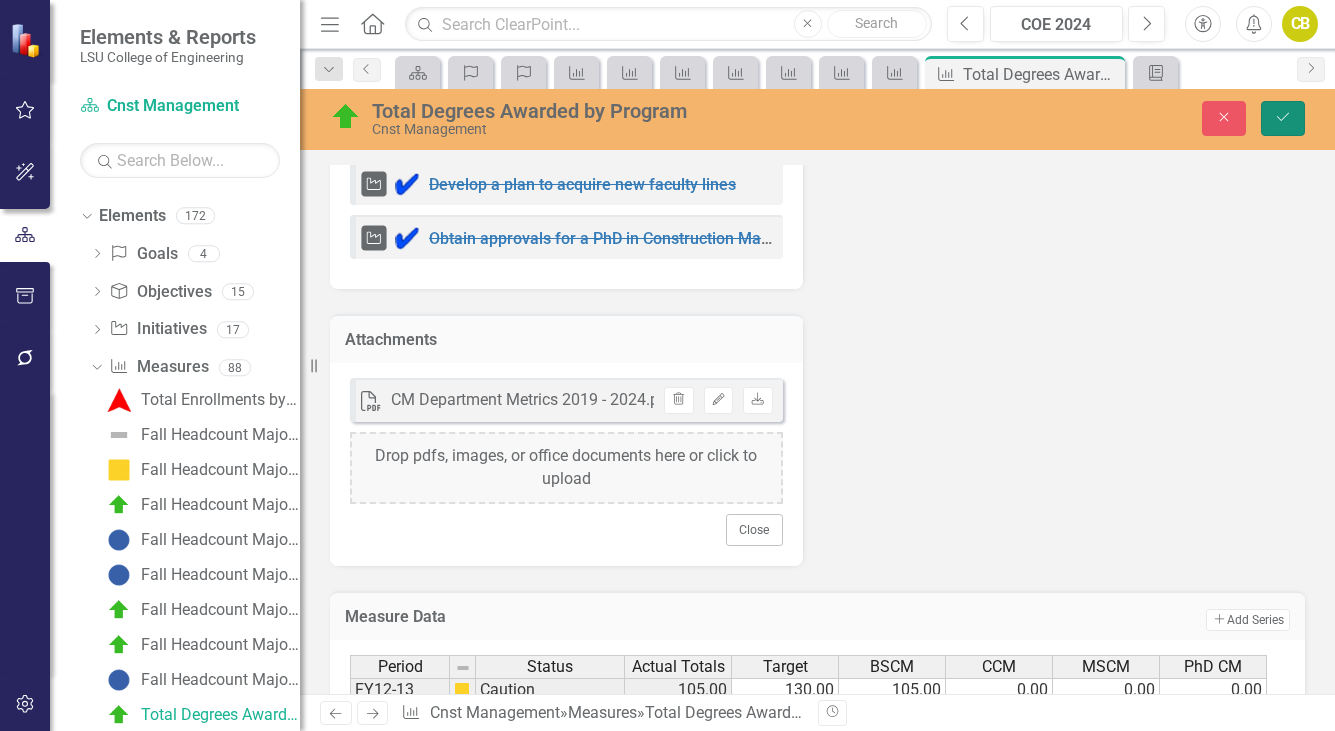 click on "Save" 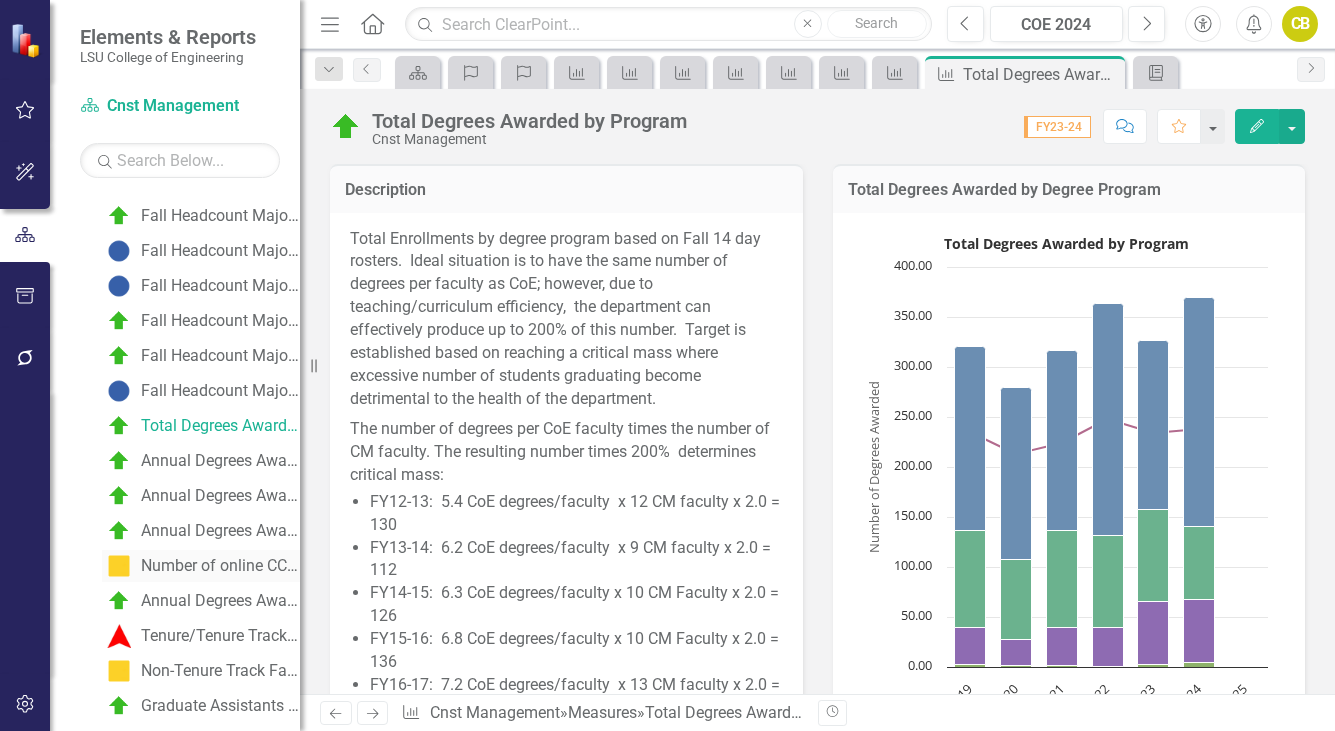 scroll, scrollTop: 331, scrollLeft: 0, axis: vertical 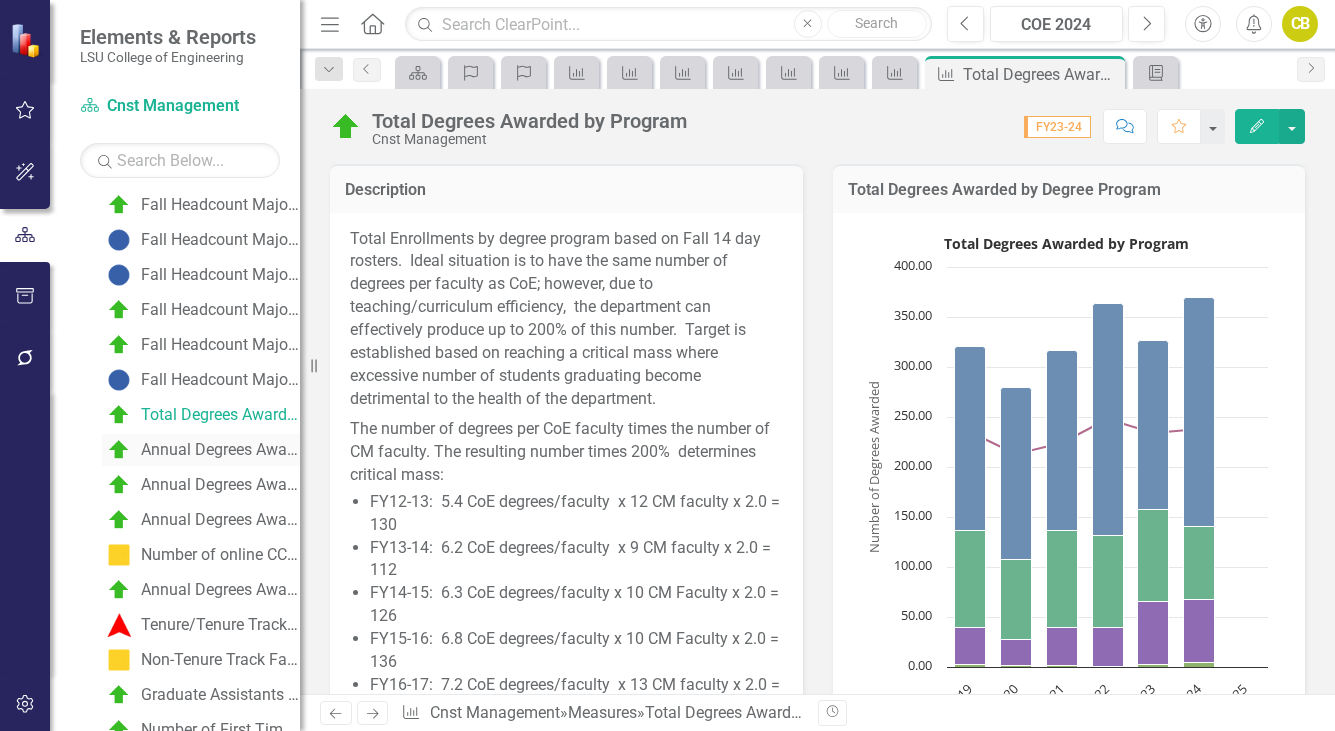 click on "Annual Degrees Awarded - Bachelors" at bounding box center [220, 450] 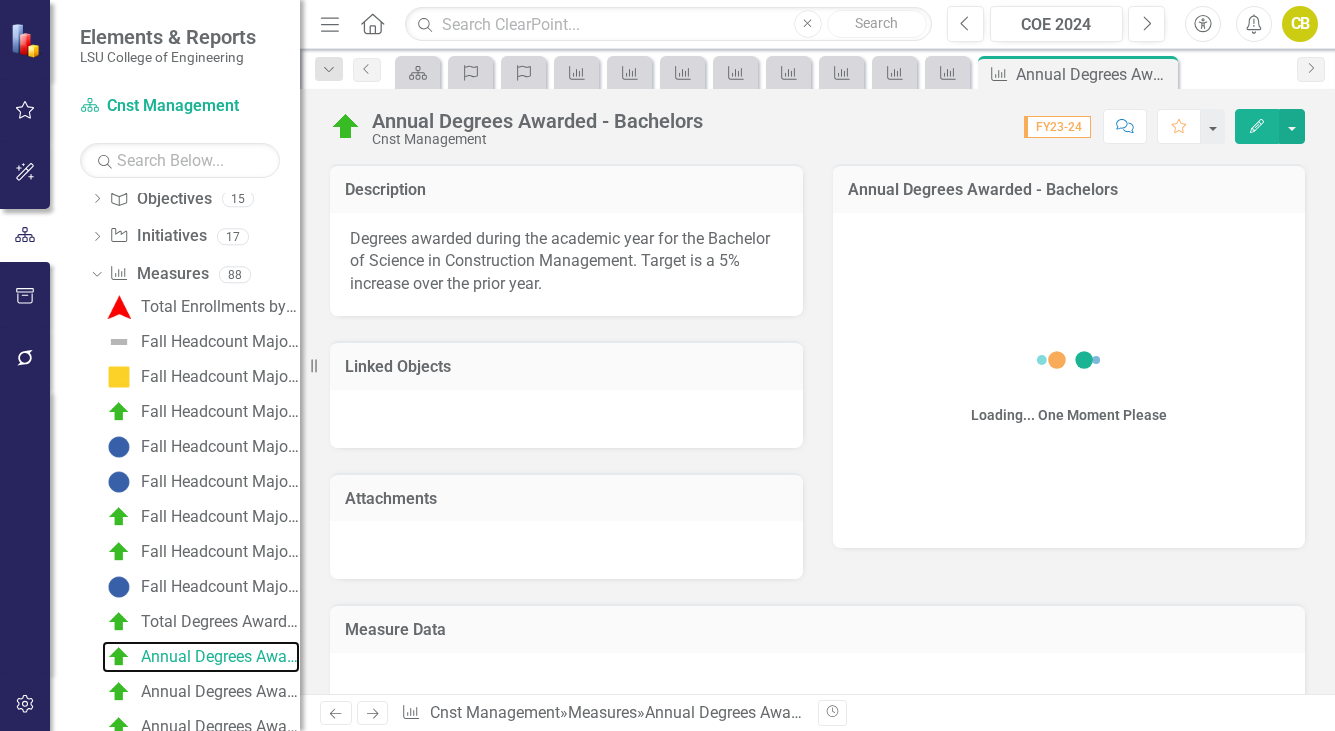 scroll, scrollTop: 66, scrollLeft: 0, axis: vertical 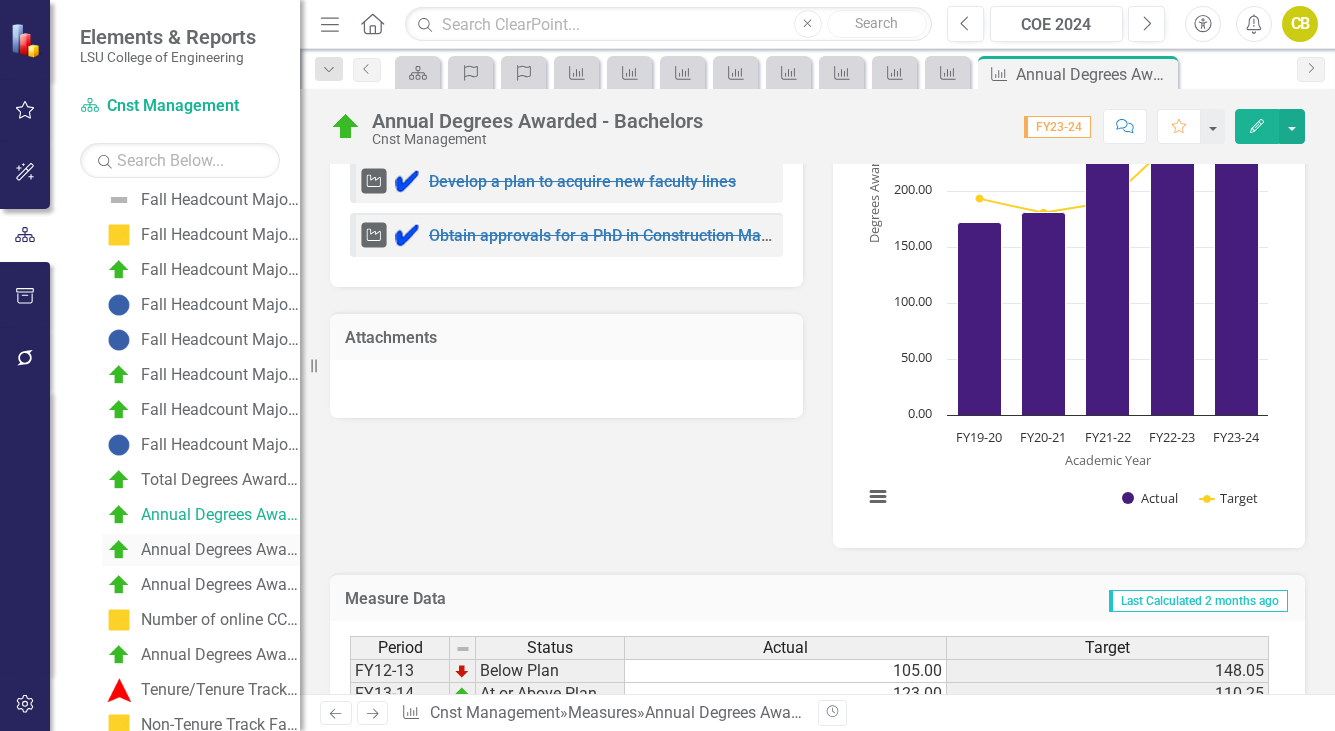 click on "Annual Degrees Awarded - Masters" at bounding box center (220, 550) 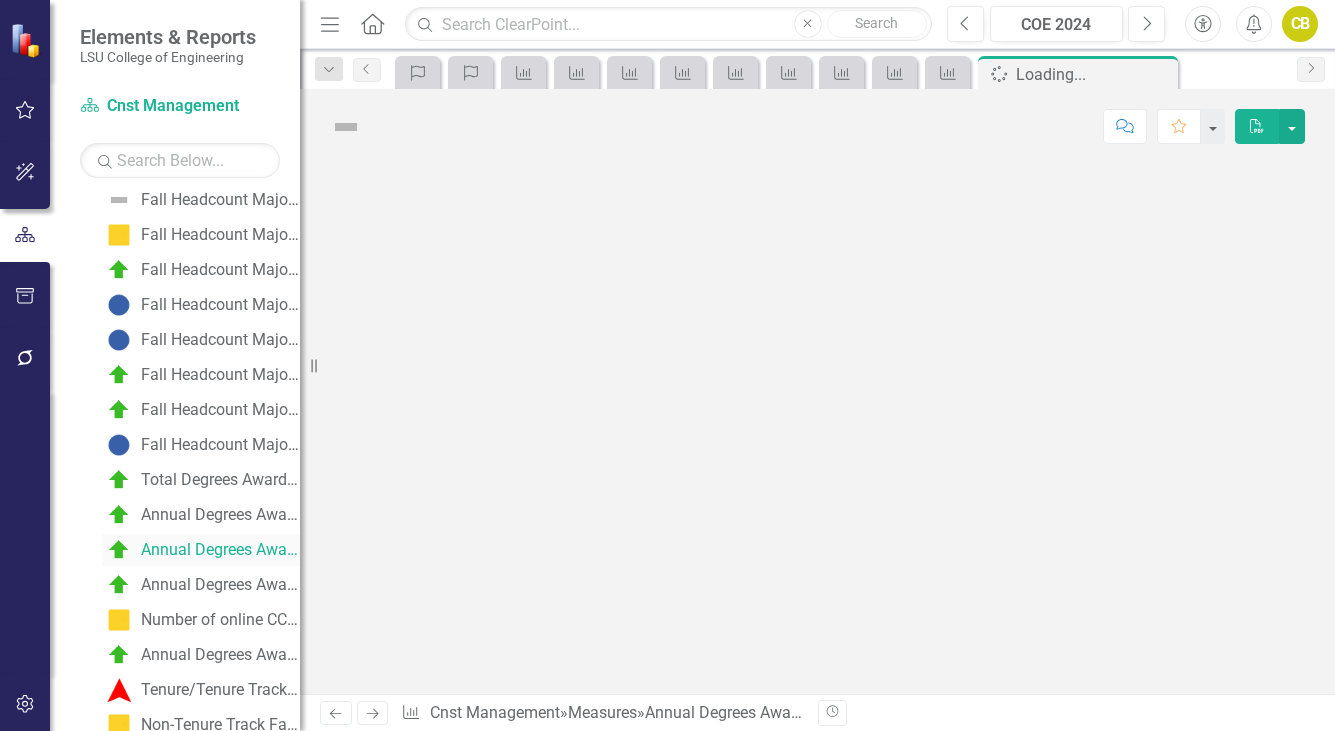 scroll, scrollTop: 101, scrollLeft: 0, axis: vertical 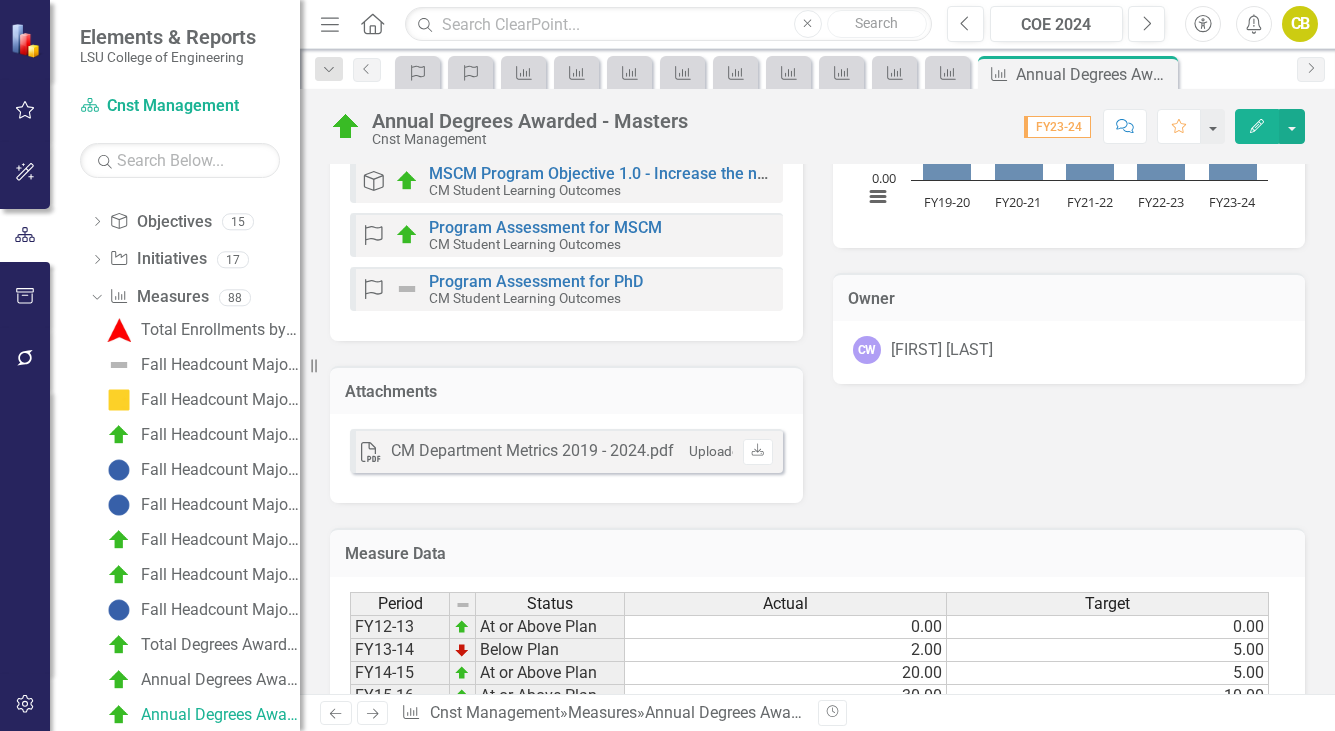 click on "PDF CM Department Metrics 2019 - 2024.pdf Uploaded   Jun 12, 2025 3:20 PM Download" at bounding box center [566, 458] 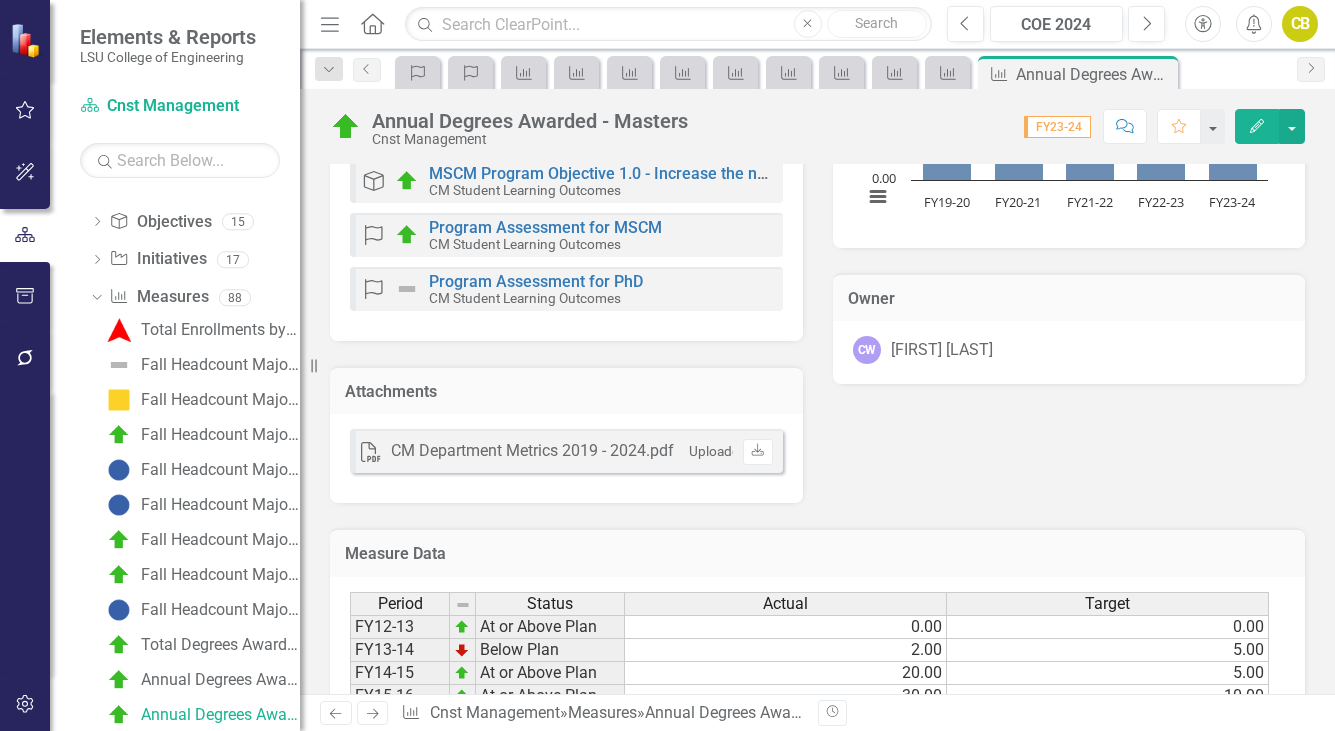 click on "PDF CM Department Metrics 2019 - 2024.pdf Uploaded   Jun 12, 2025 3:20 PM Download" at bounding box center (566, 458) 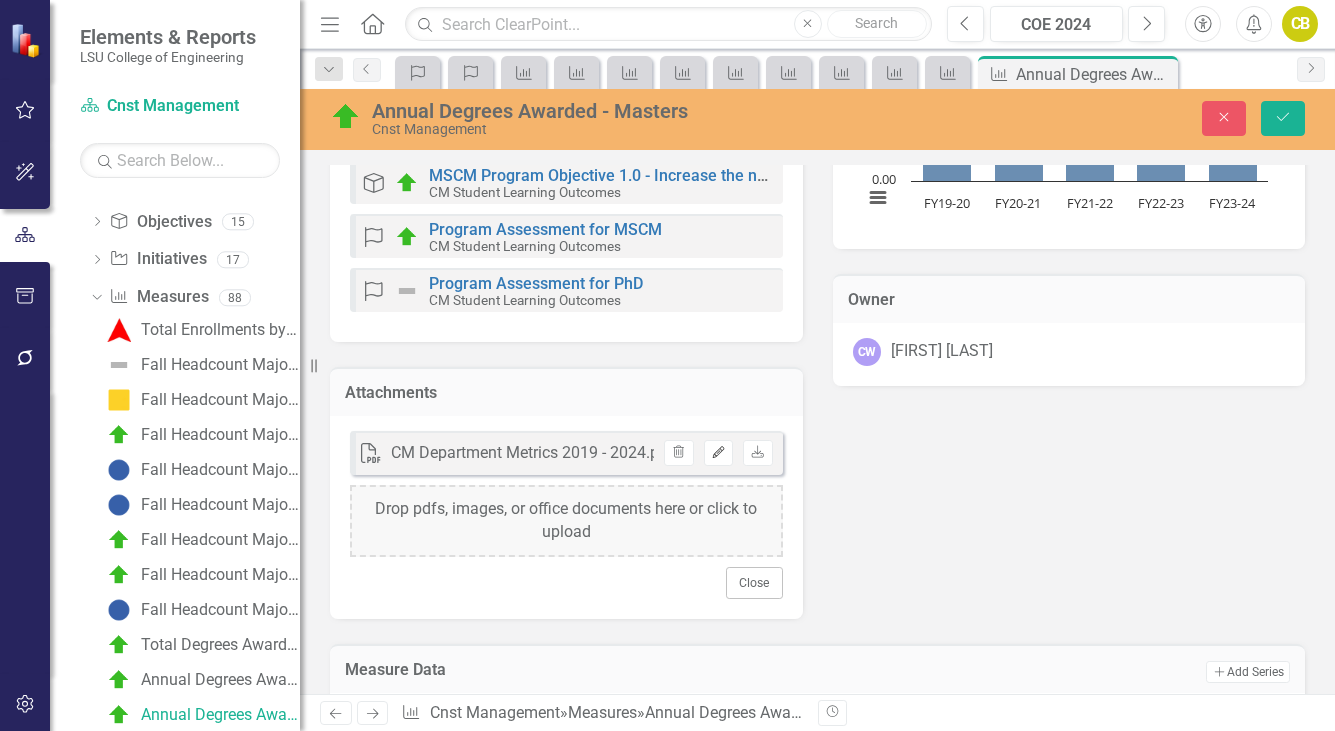 click on "Edit" 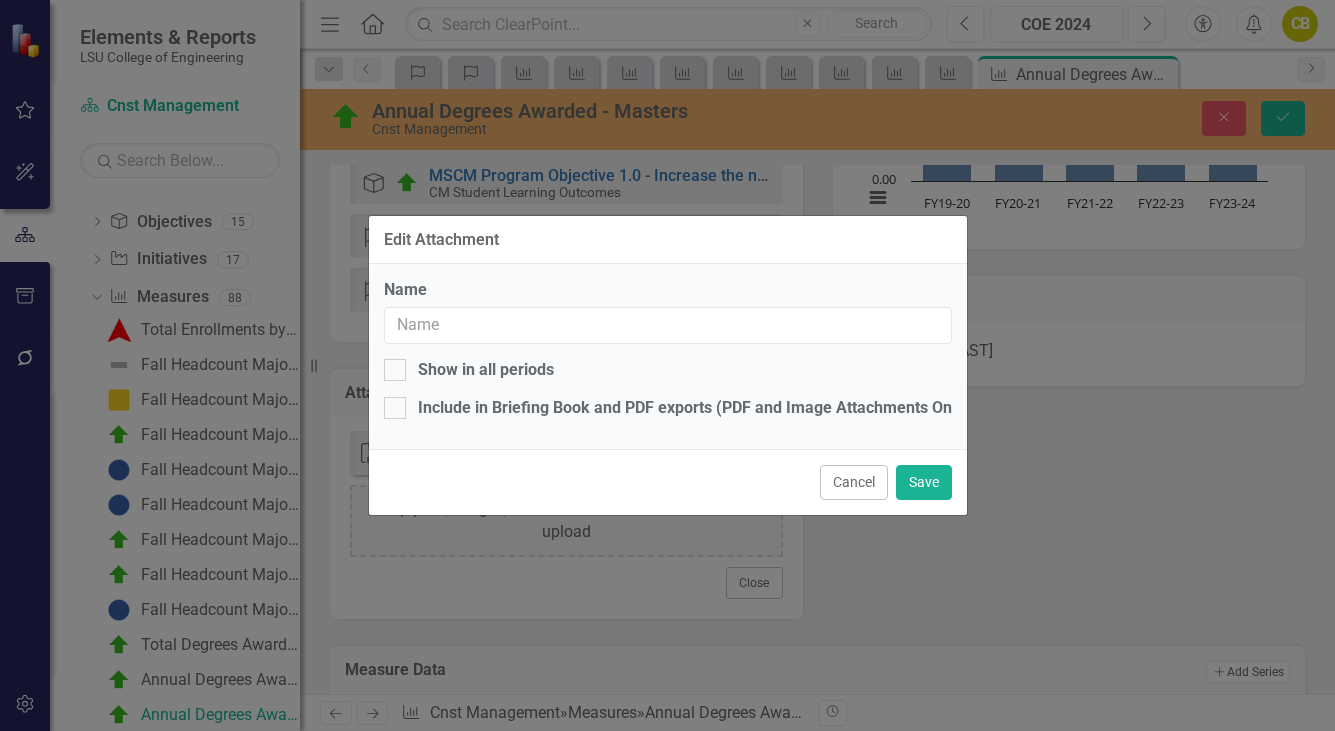 type on "CM Department Metrics 2019 - 2024.pdf" 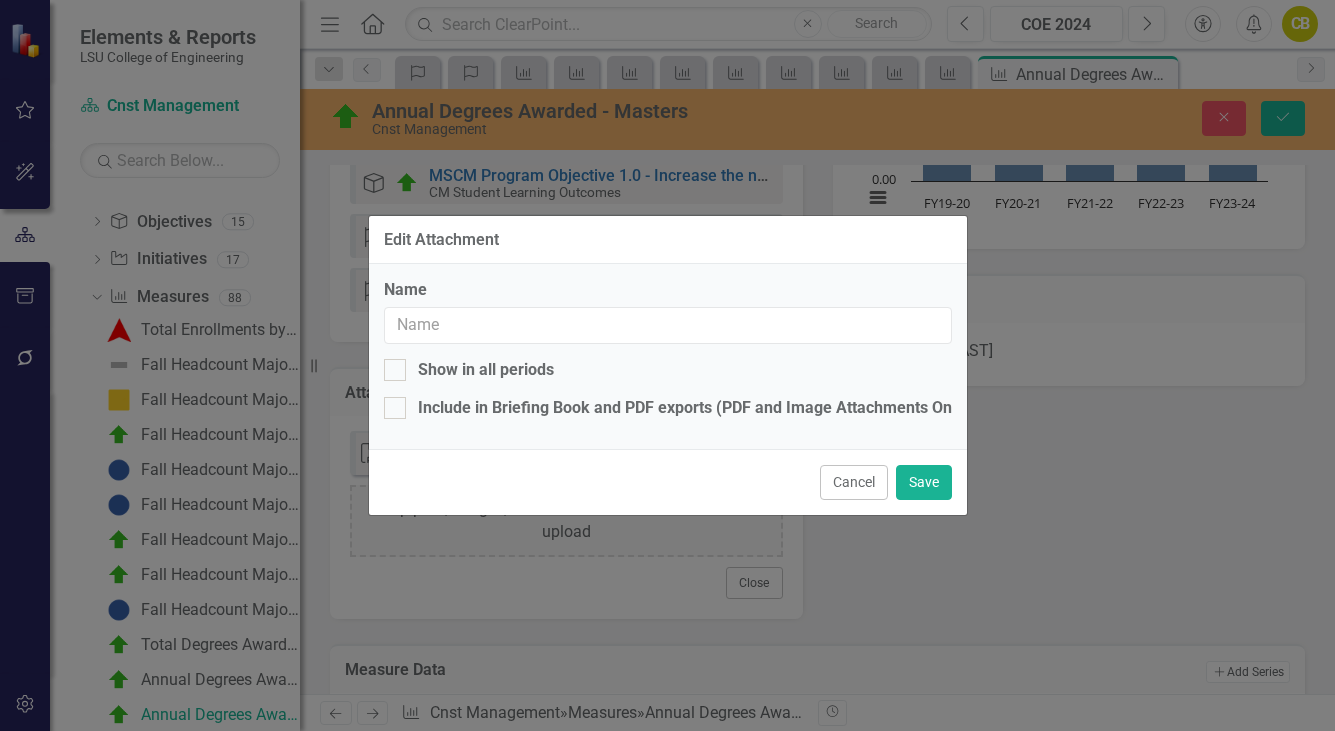 checkbox on "true" 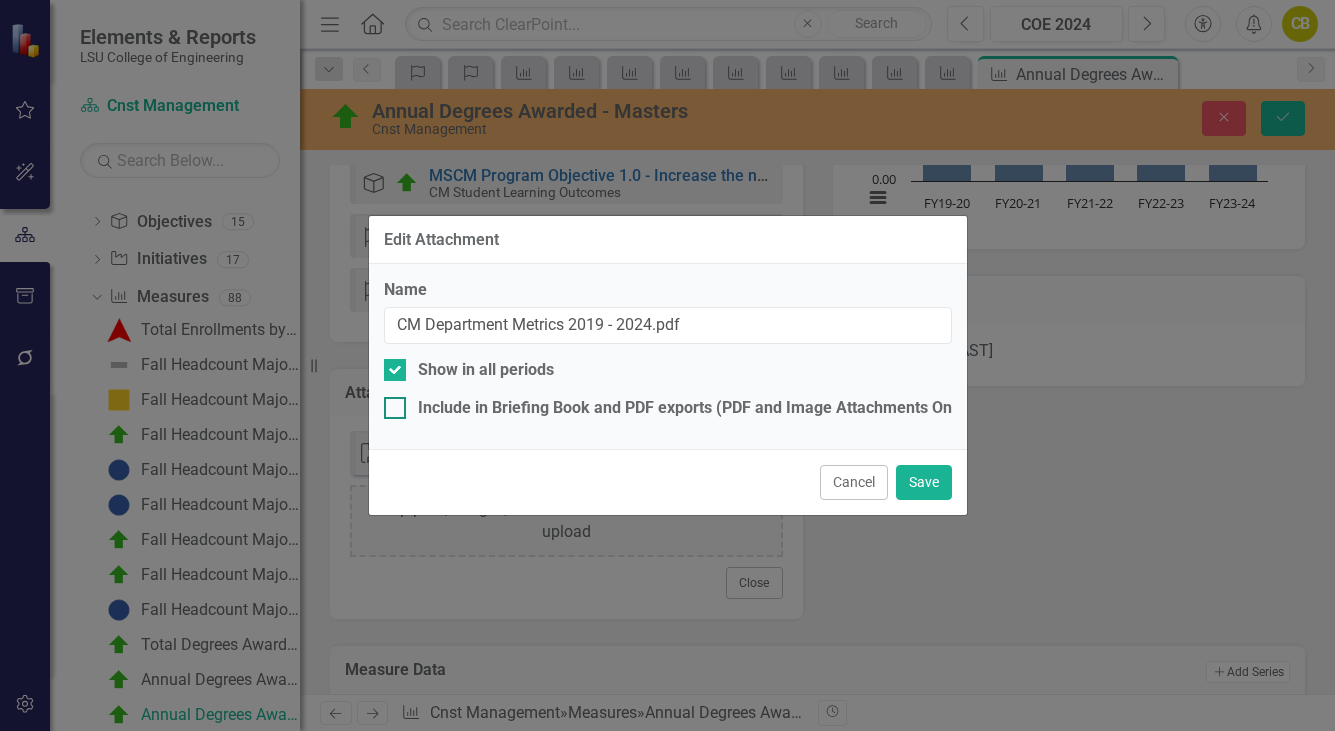 drag, startPoint x: 394, startPoint y: 402, endPoint x: 425, endPoint y: 411, distance: 32.280025 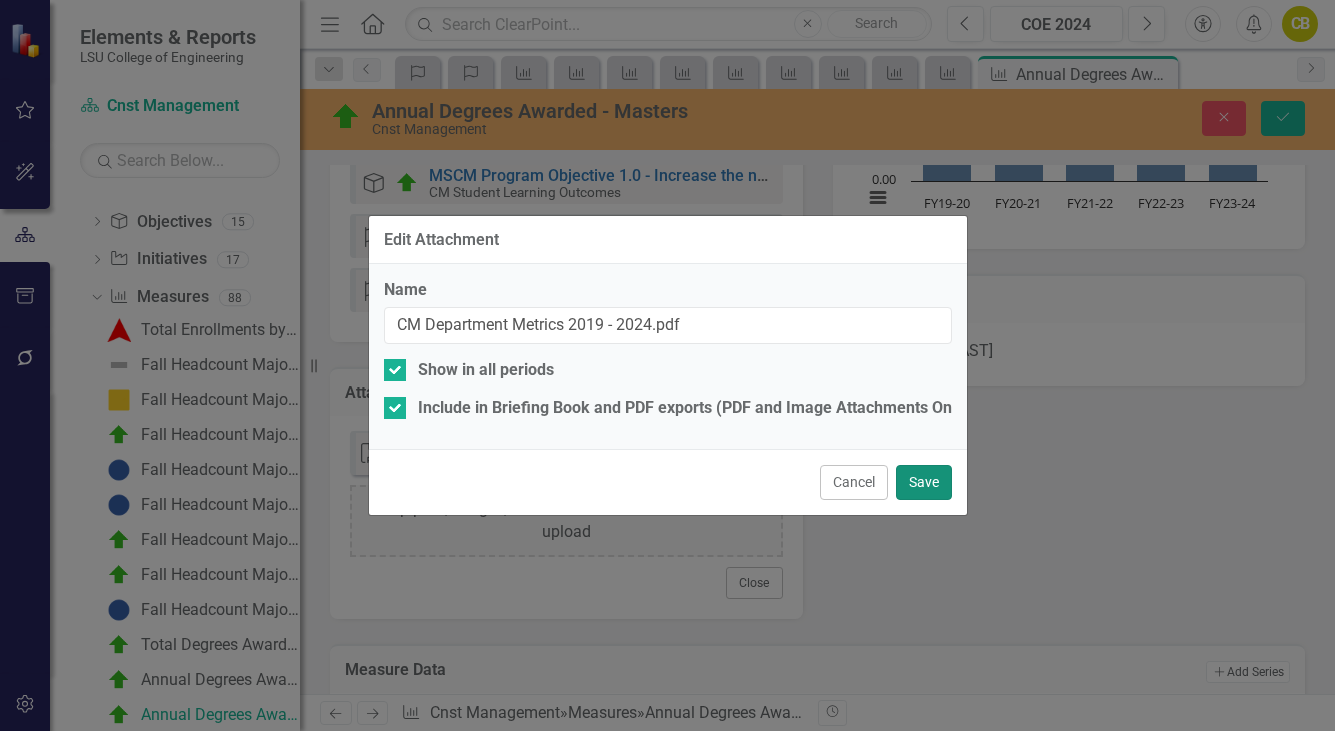 click on "Save" at bounding box center (924, 482) 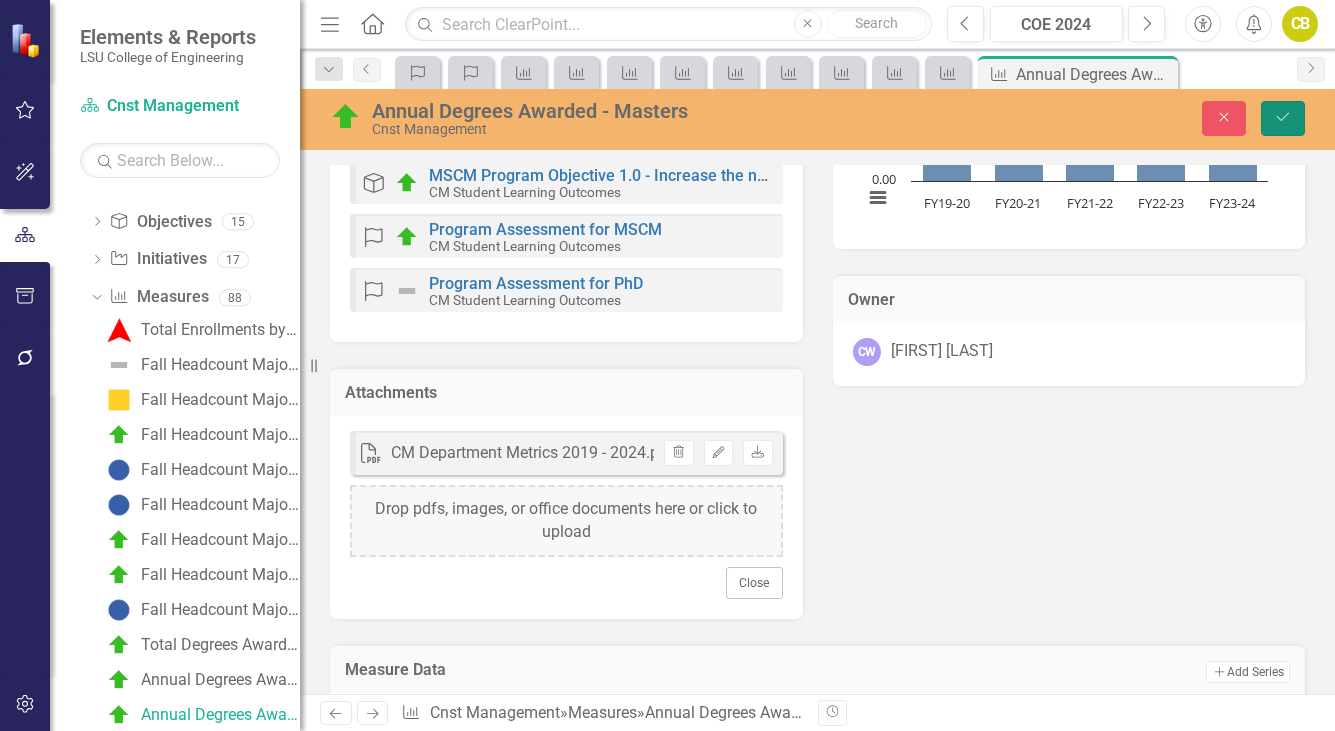 click on "Save" 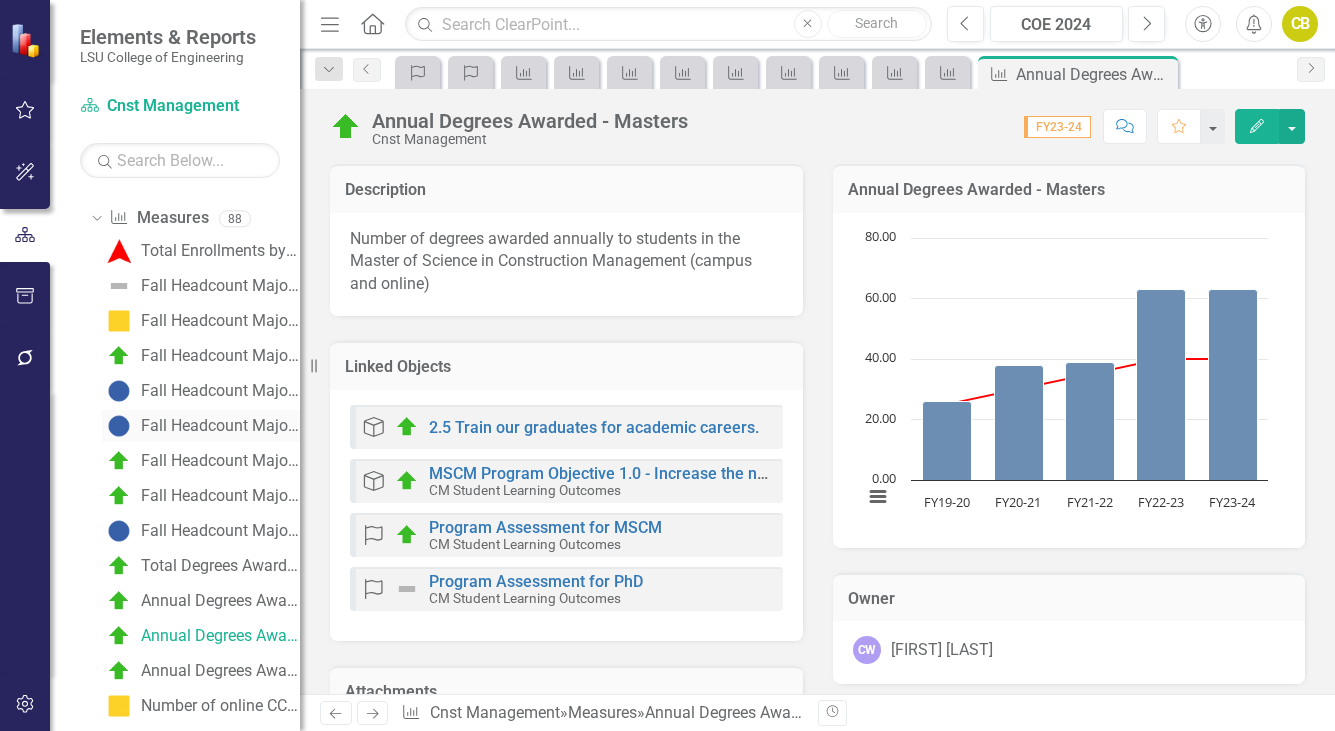 scroll, scrollTop: 301, scrollLeft: 0, axis: vertical 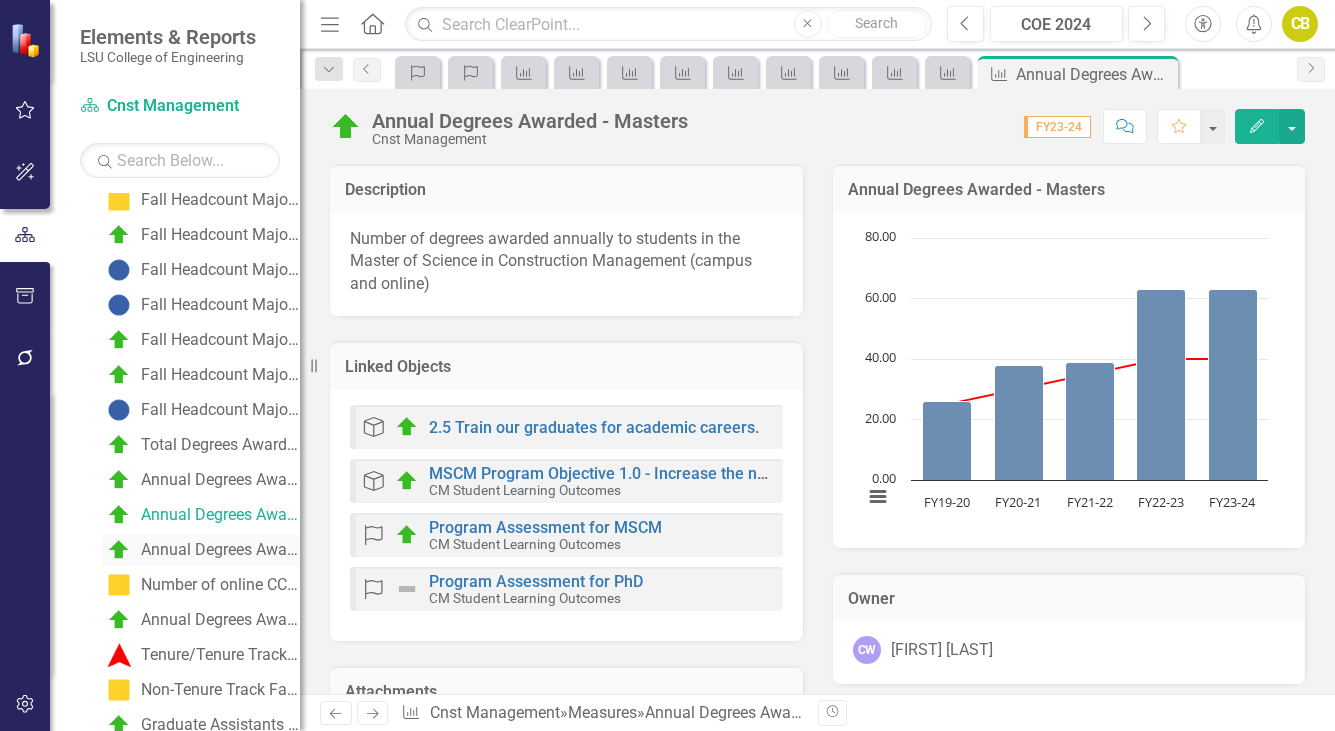 click on "Annual Degrees Awarded - Doctoral" at bounding box center (220, 550) 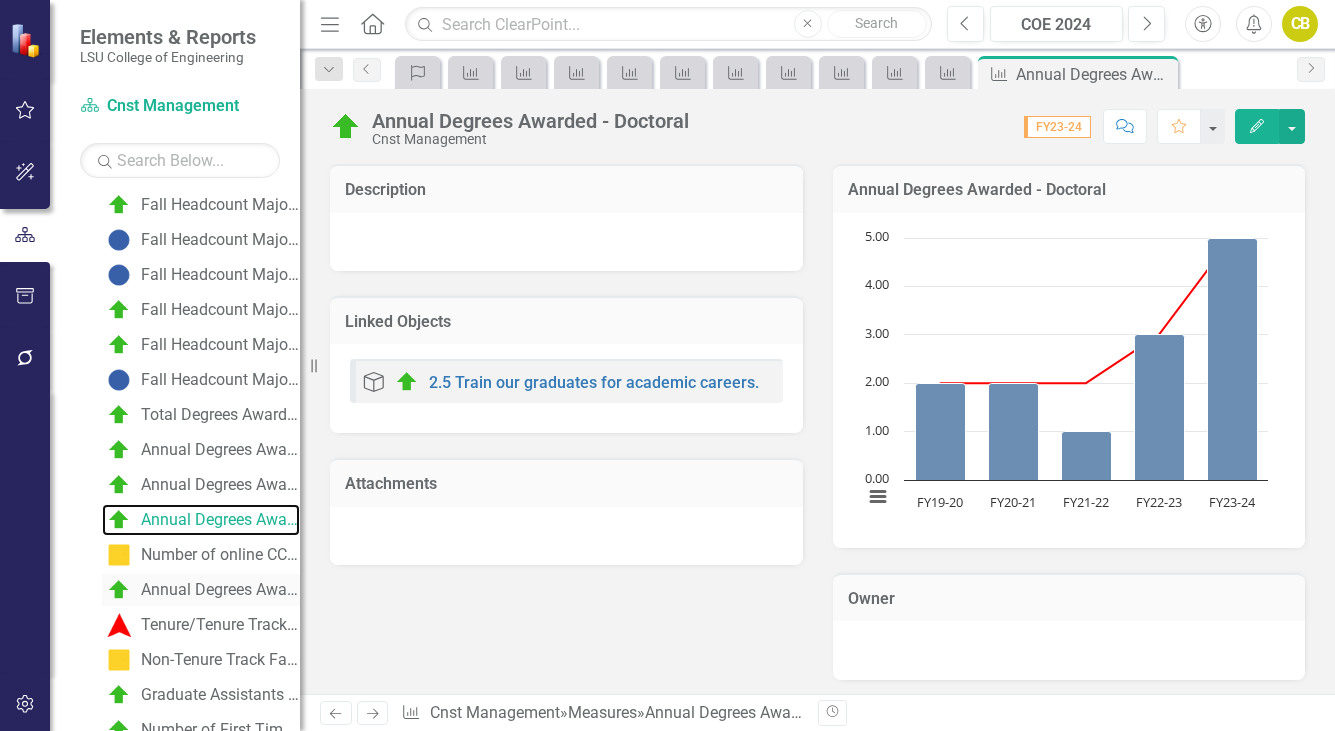 scroll, scrollTop: 336, scrollLeft: 0, axis: vertical 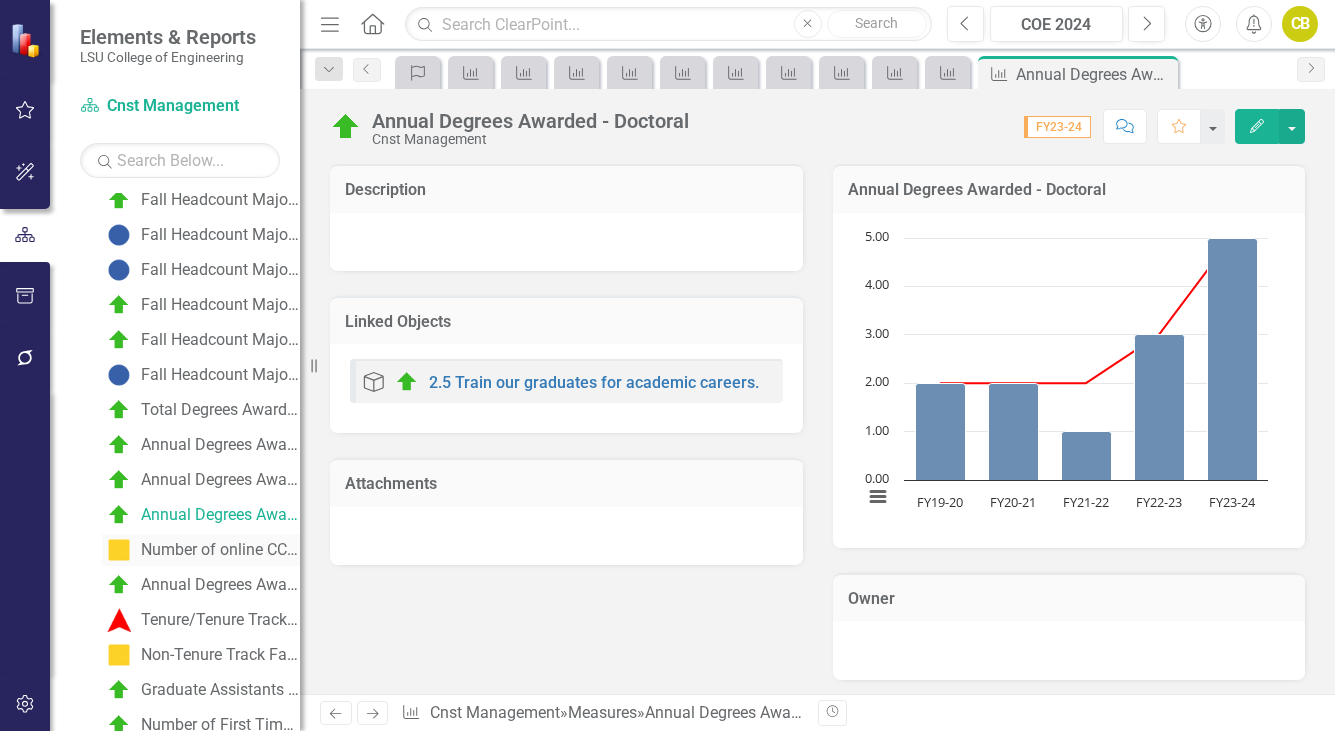 click on "Number of online CCM degrees awarded" at bounding box center (220, 550) 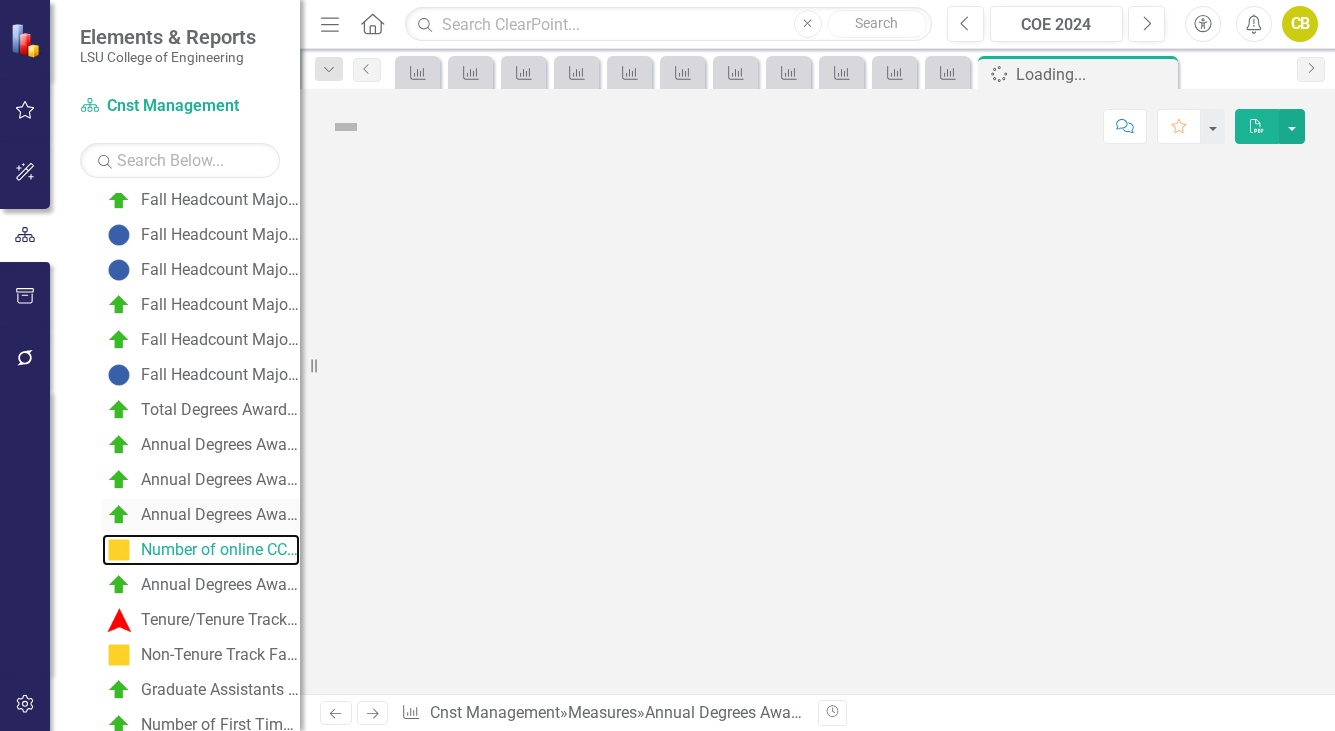 scroll, scrollTop: 171, scrollLeft: 0, axis: vertical 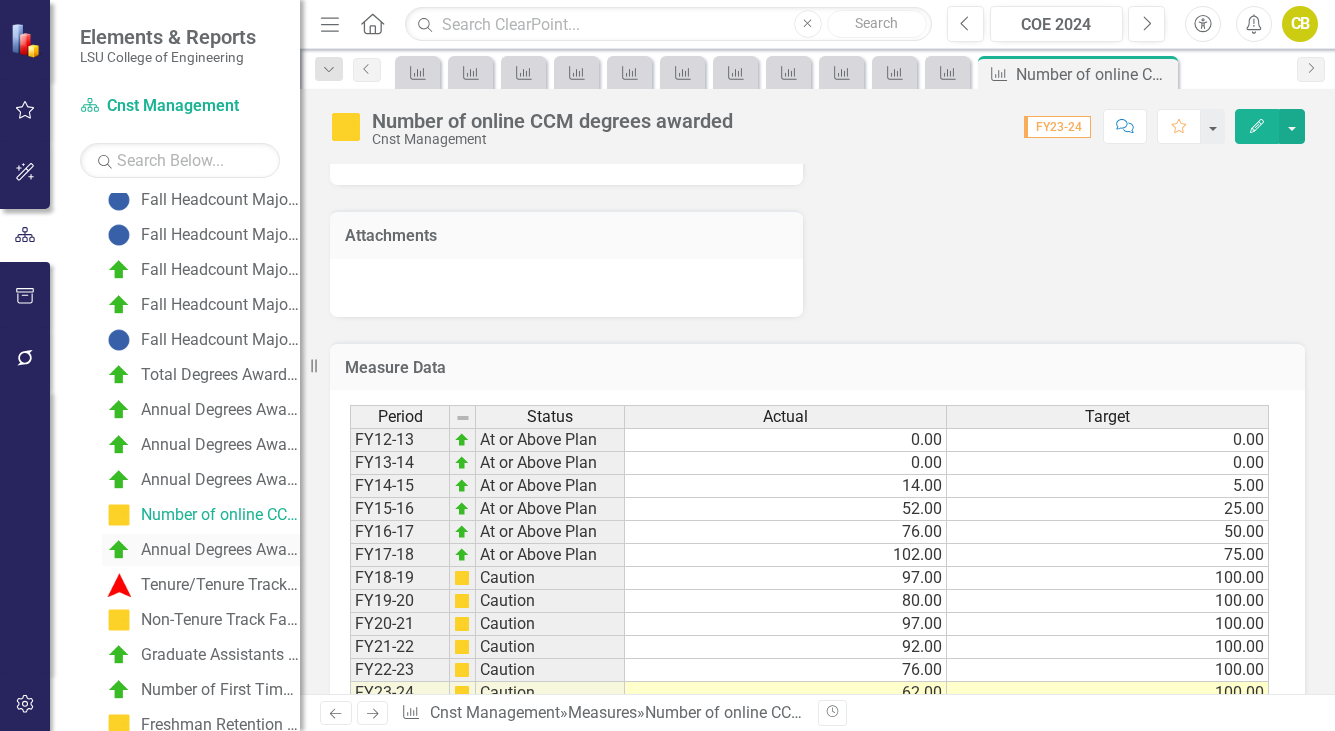 click on "Annual Degrees Awarded - Grand Total" at bounding box center (220, 550) 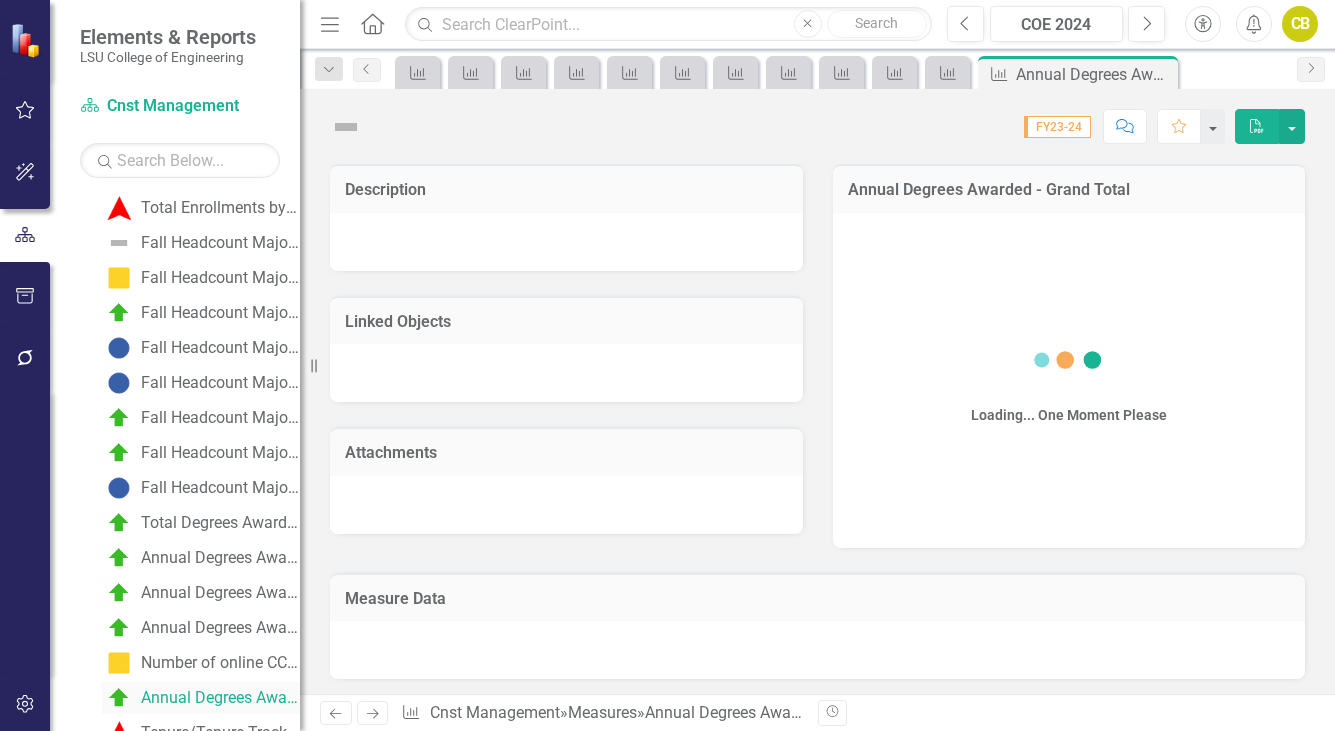 scroll, scrollTop: 206, scrollLeft: 0, axis: vertical 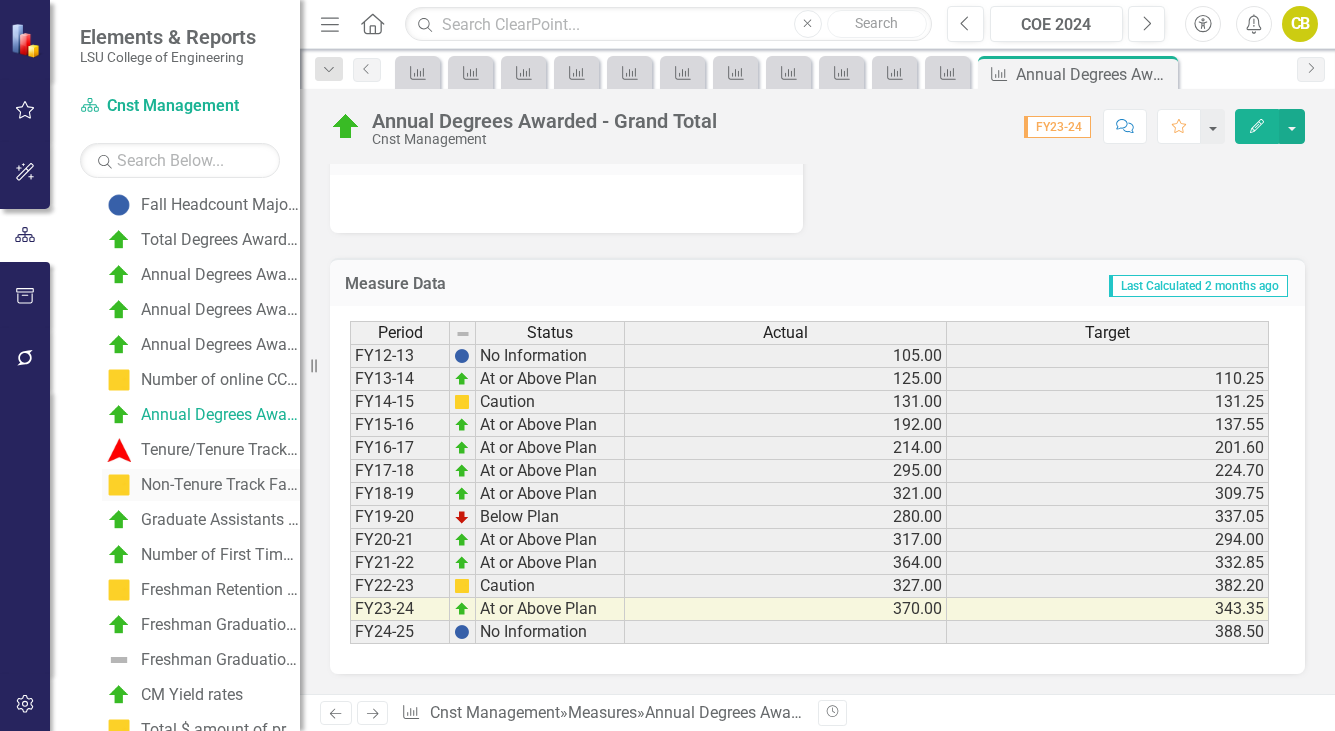 click on "Non-Tenure Track Faculty - Total" at bounding box center [220, 485] 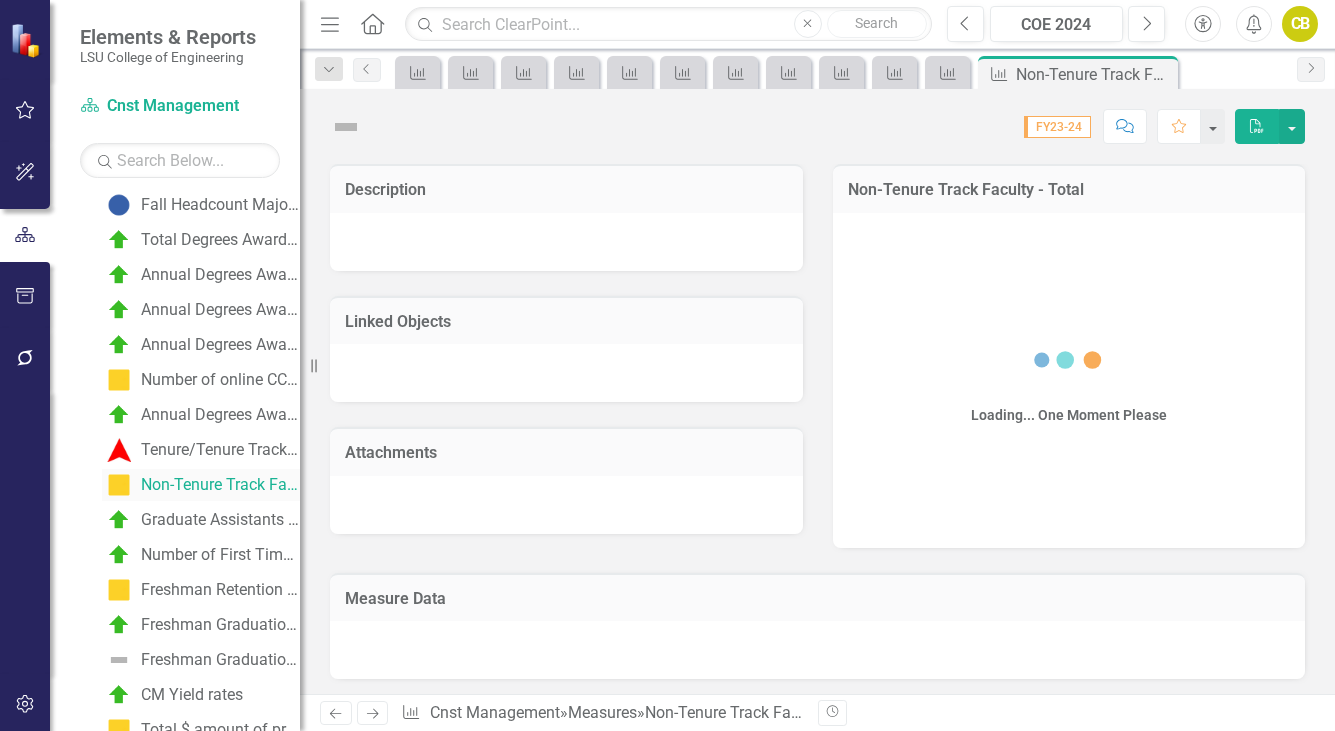 scroll, scrollTop: 276, scrollLeft: 0, axis: vertical 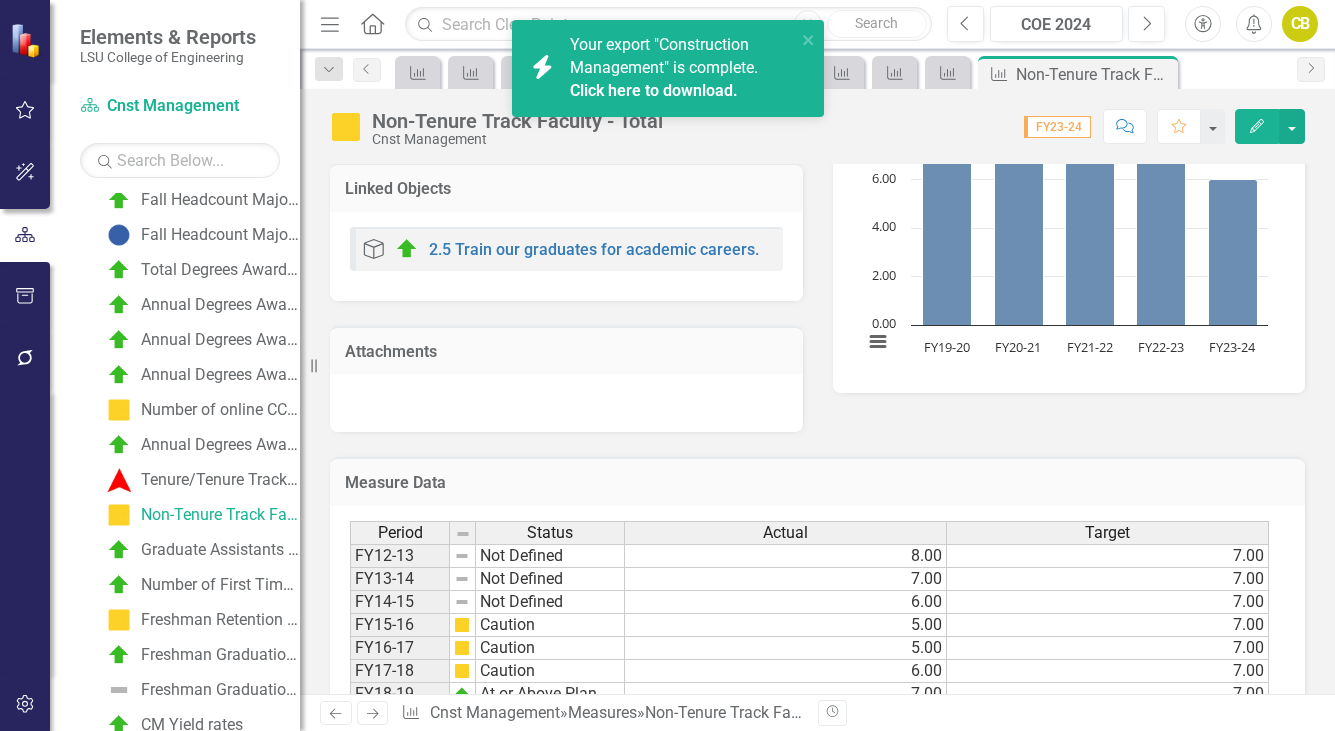 click on "Click here to download." at bounding box center (654, 90) 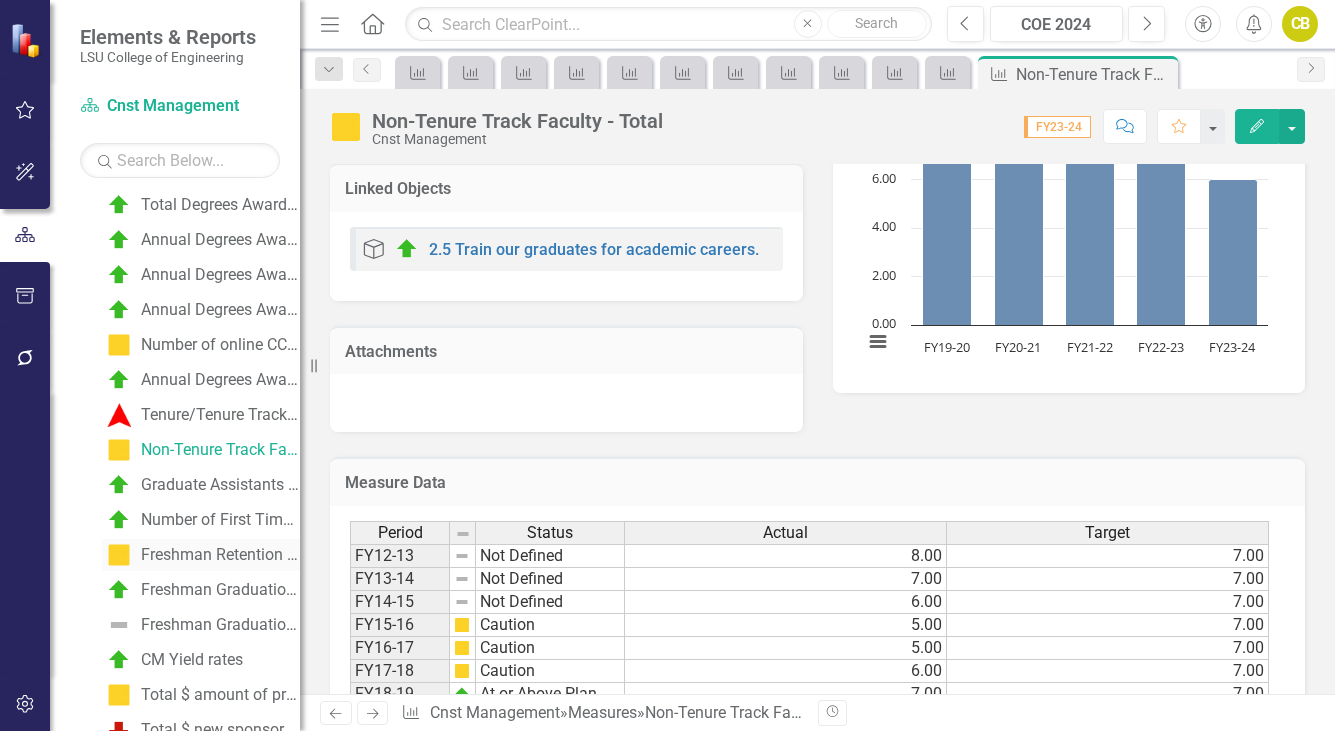 scroll, scrollTop: 576, scrollLeft: 0, axis: vertical 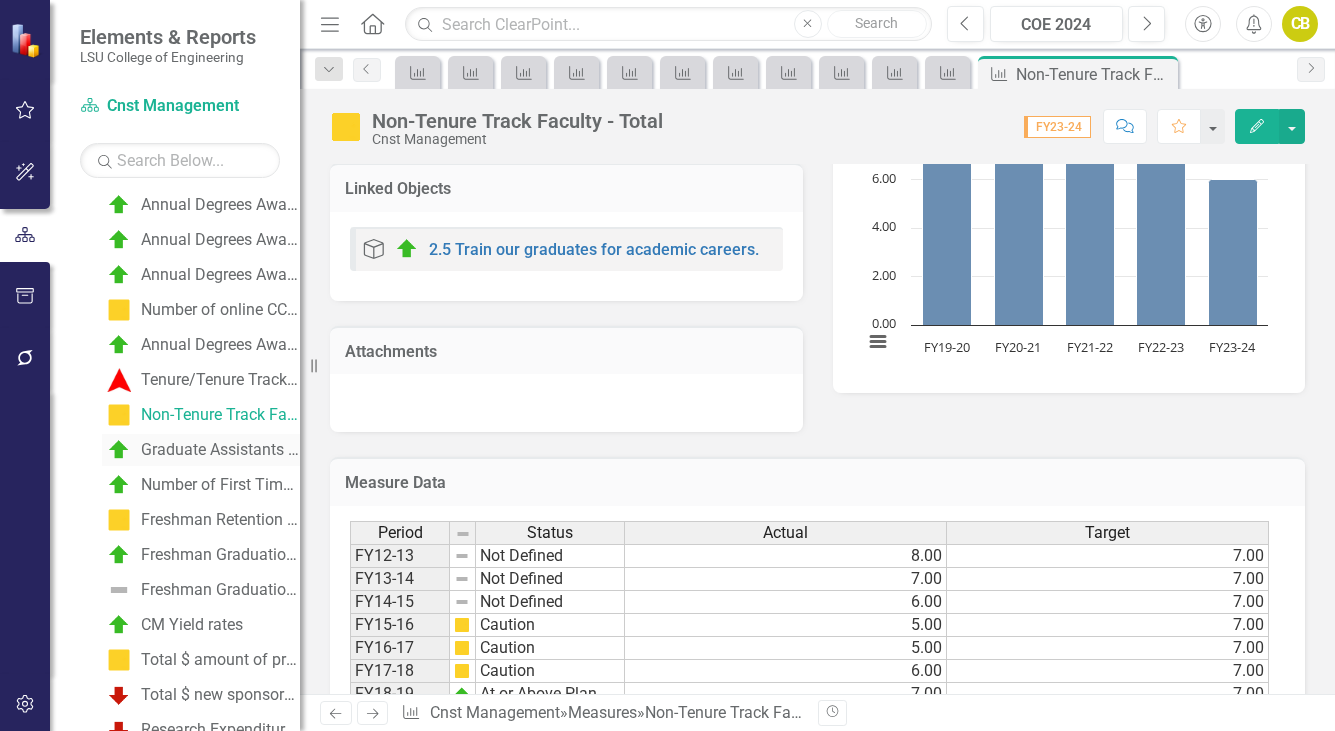 click on "Graduate Assistants - Total" at bounding box center (220, 450) 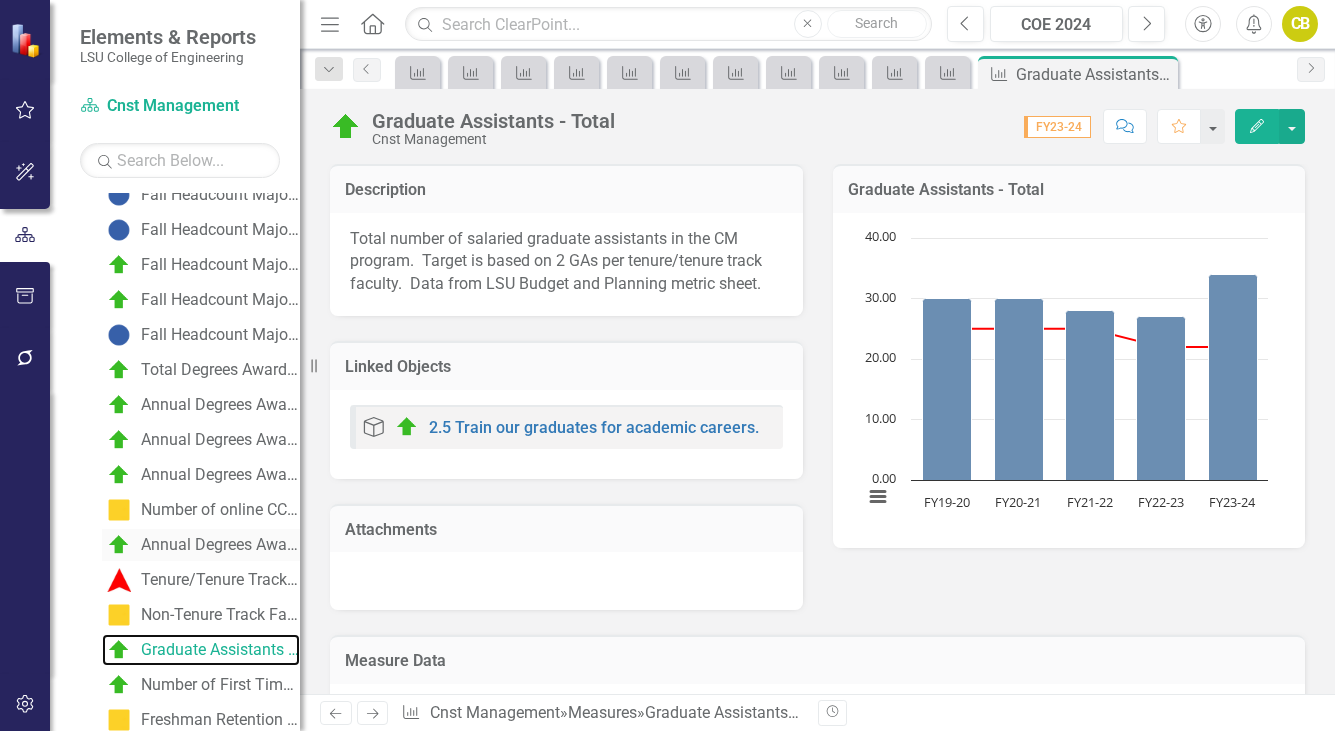 scroll, scrollTop: 411, scrollLeft: 0, axis: vertical 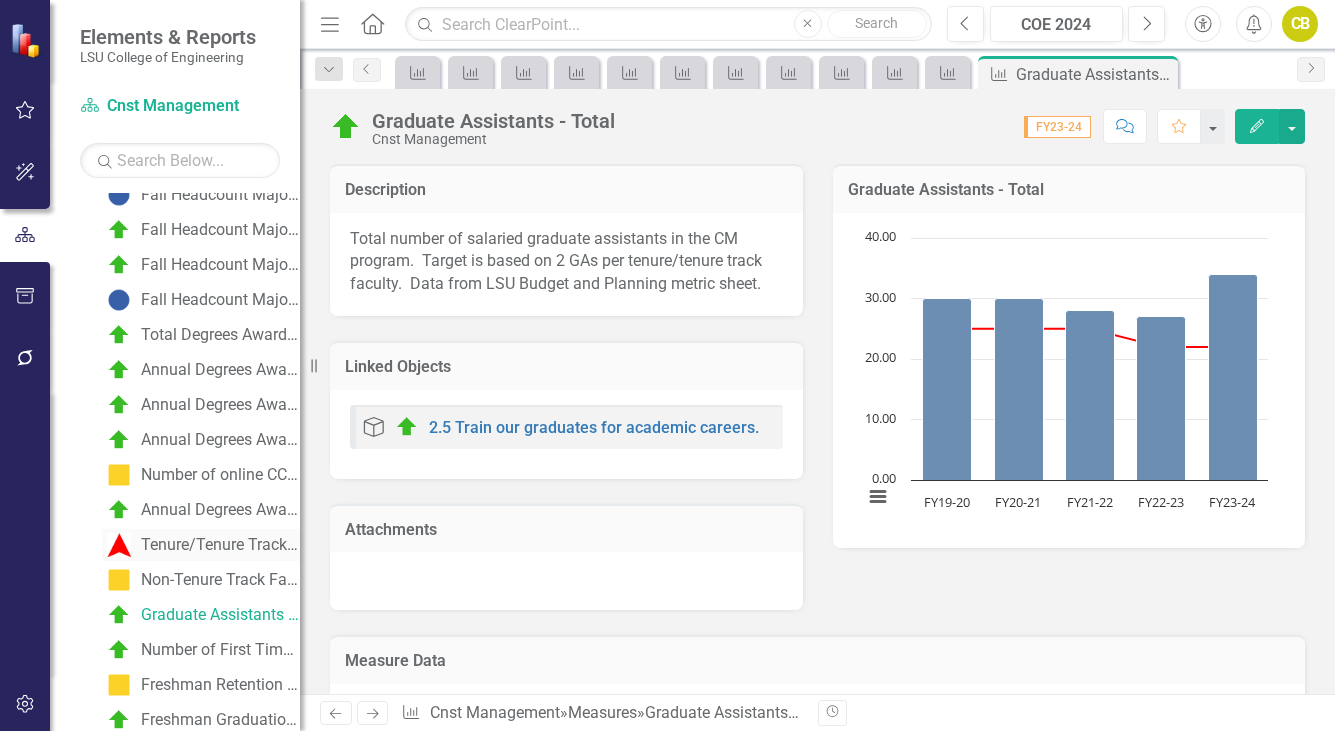 click on "Tenure/Tenure Track Faculty - Total" at bounding box center [220, 545] 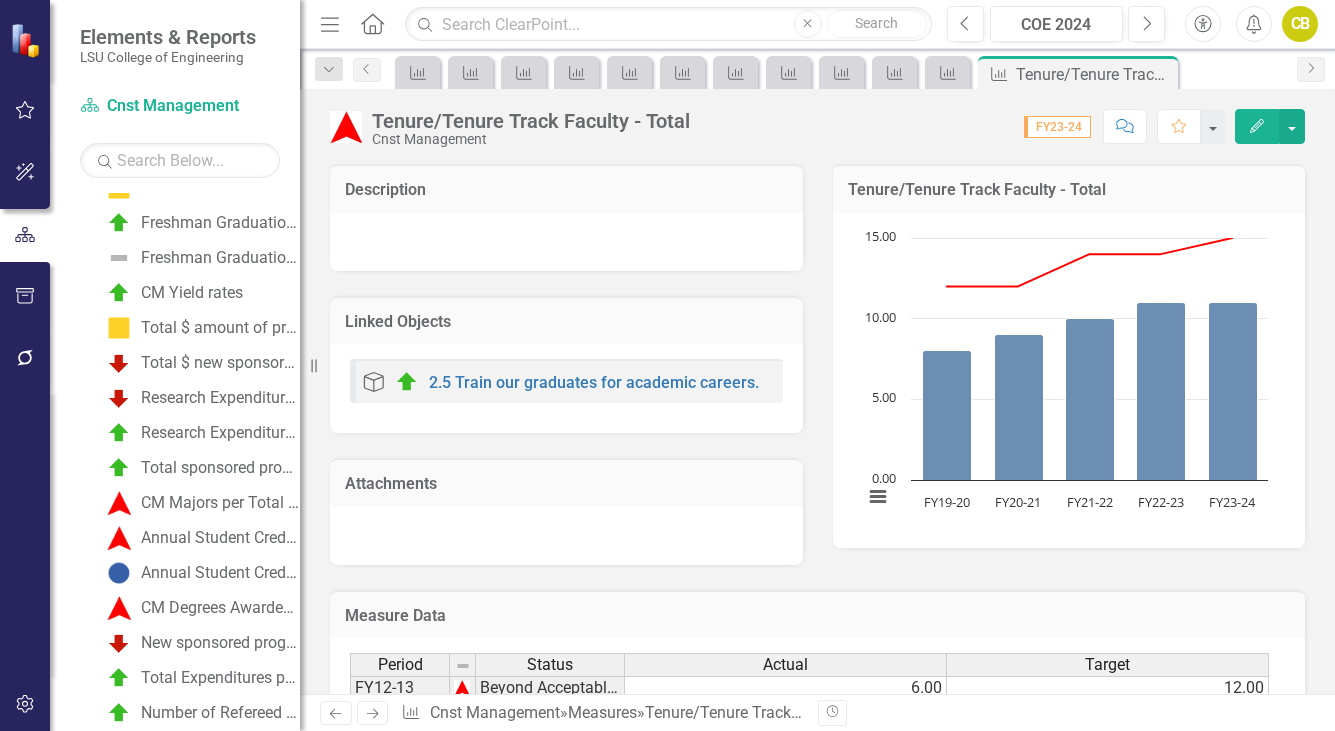 scroll, scrollTop: 941, scrollLeft: 0, axis: vertical 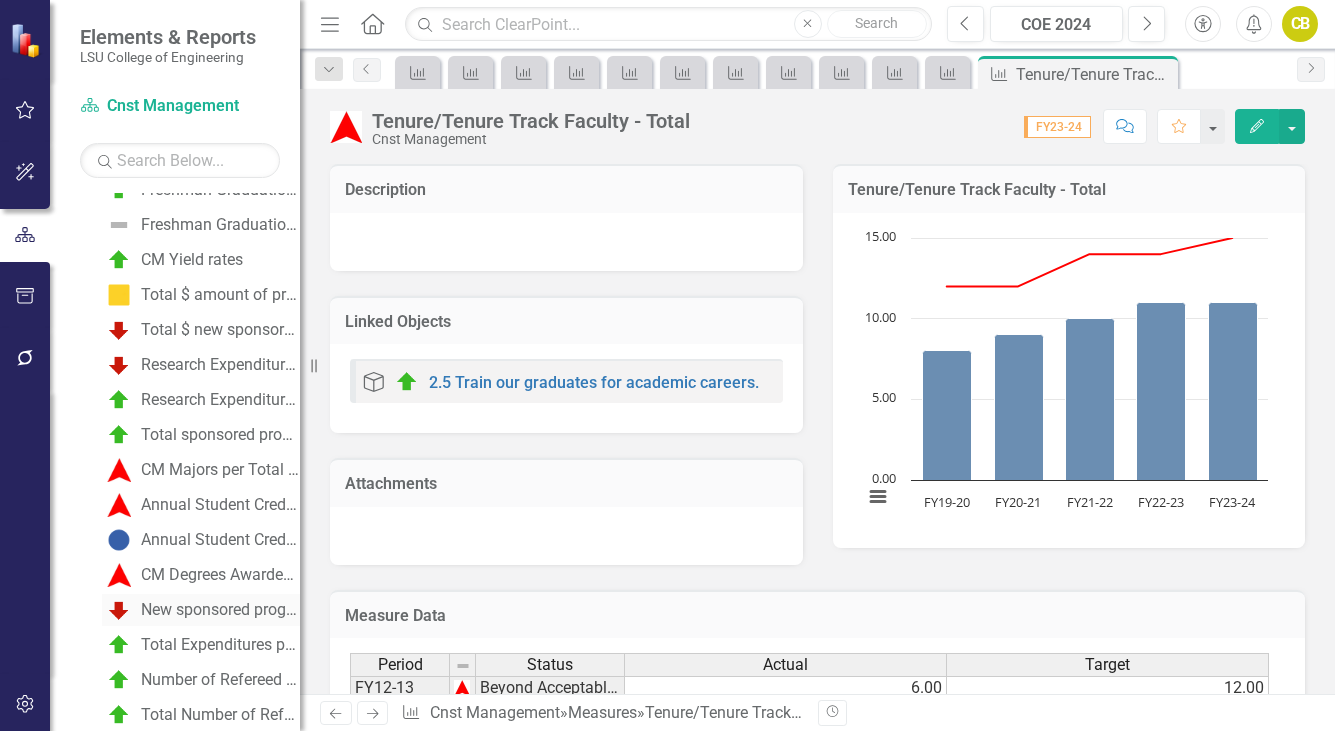 click on "New sponsored program award funding per tenure/tenure-track faculty" at bounding box center (220, 610) 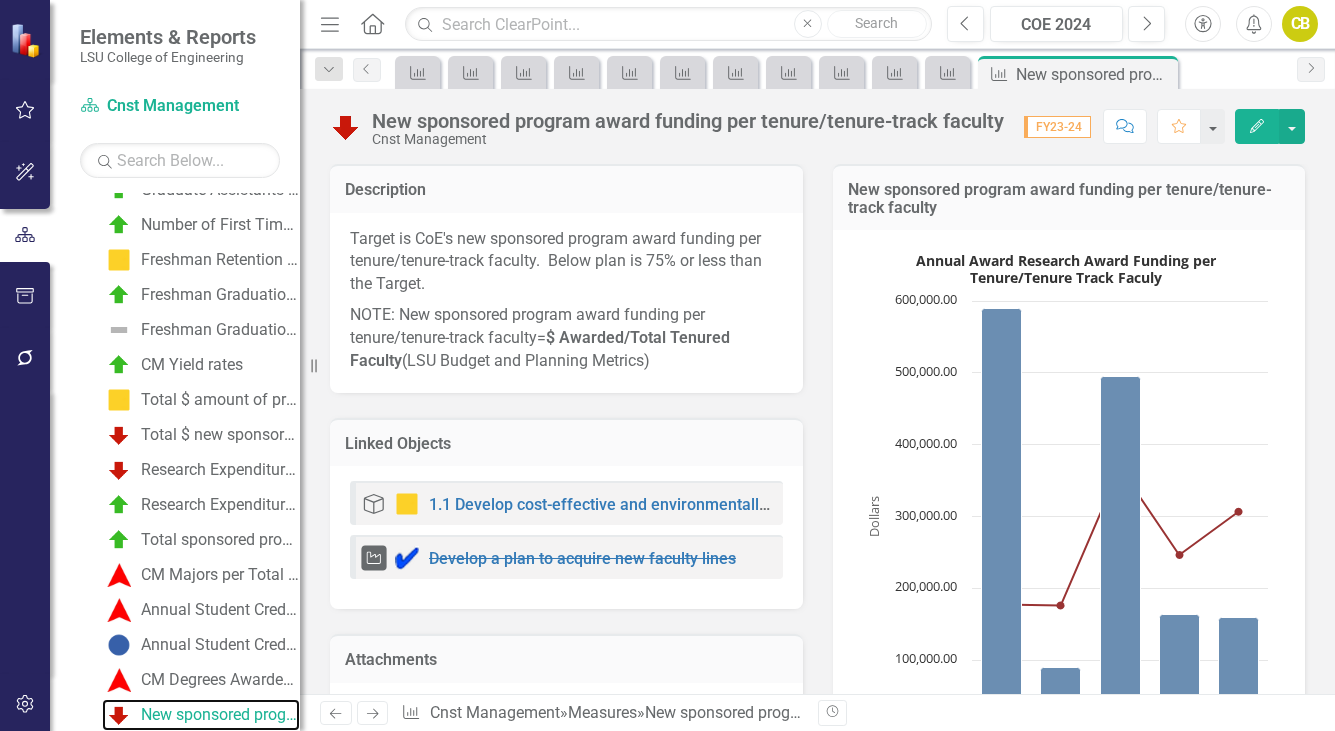 scroll, scrollTop: 1036, scrollLeft: 0, axis: vertical 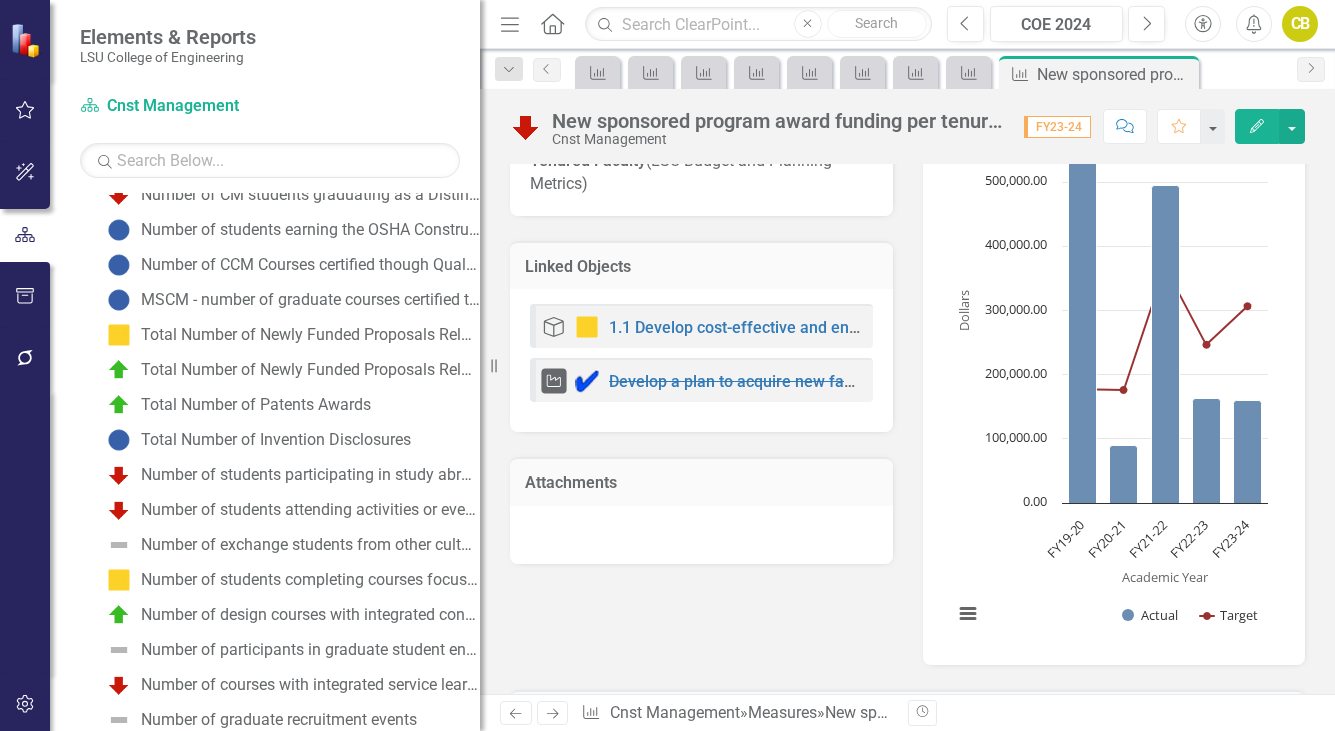 drag, startPoint x: 301, startPoint y: 568, endPoint x: 480, endPoint y: 579, distance: 179.33768 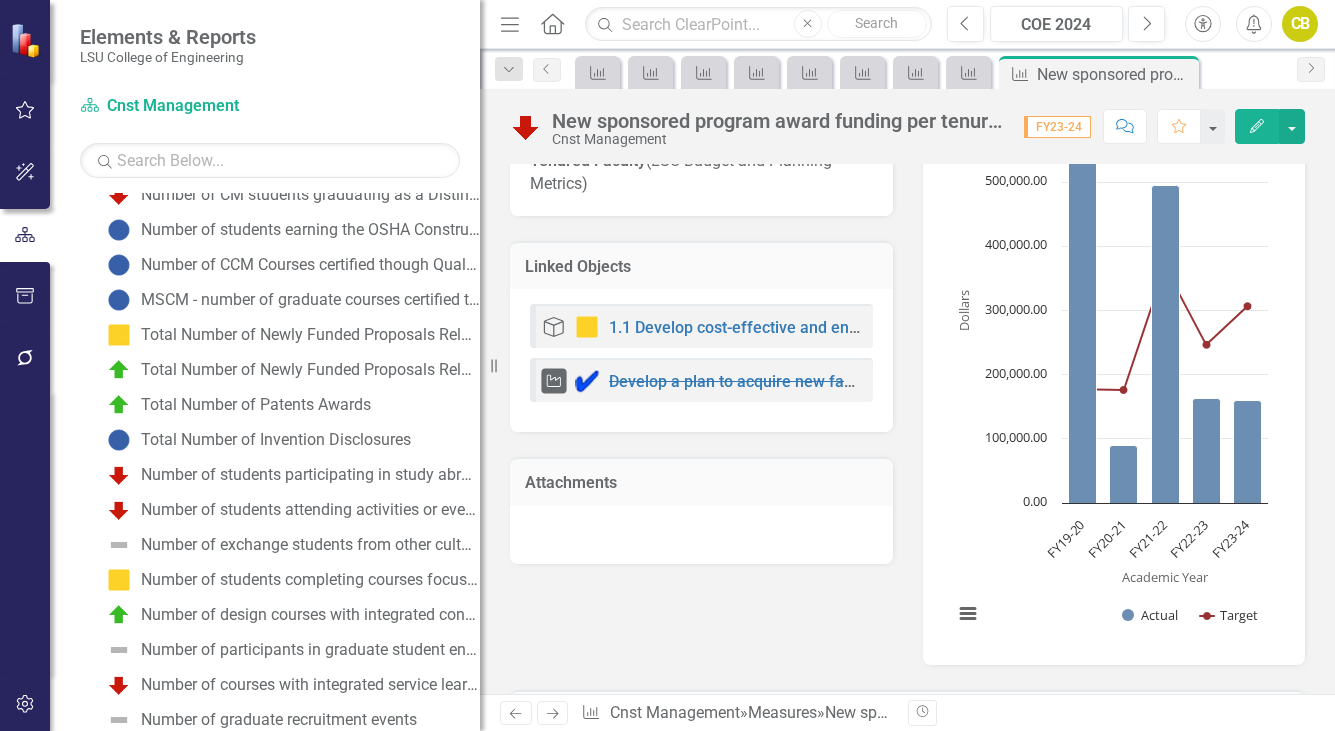 click on "Resize" at bounding box center [488, 365] 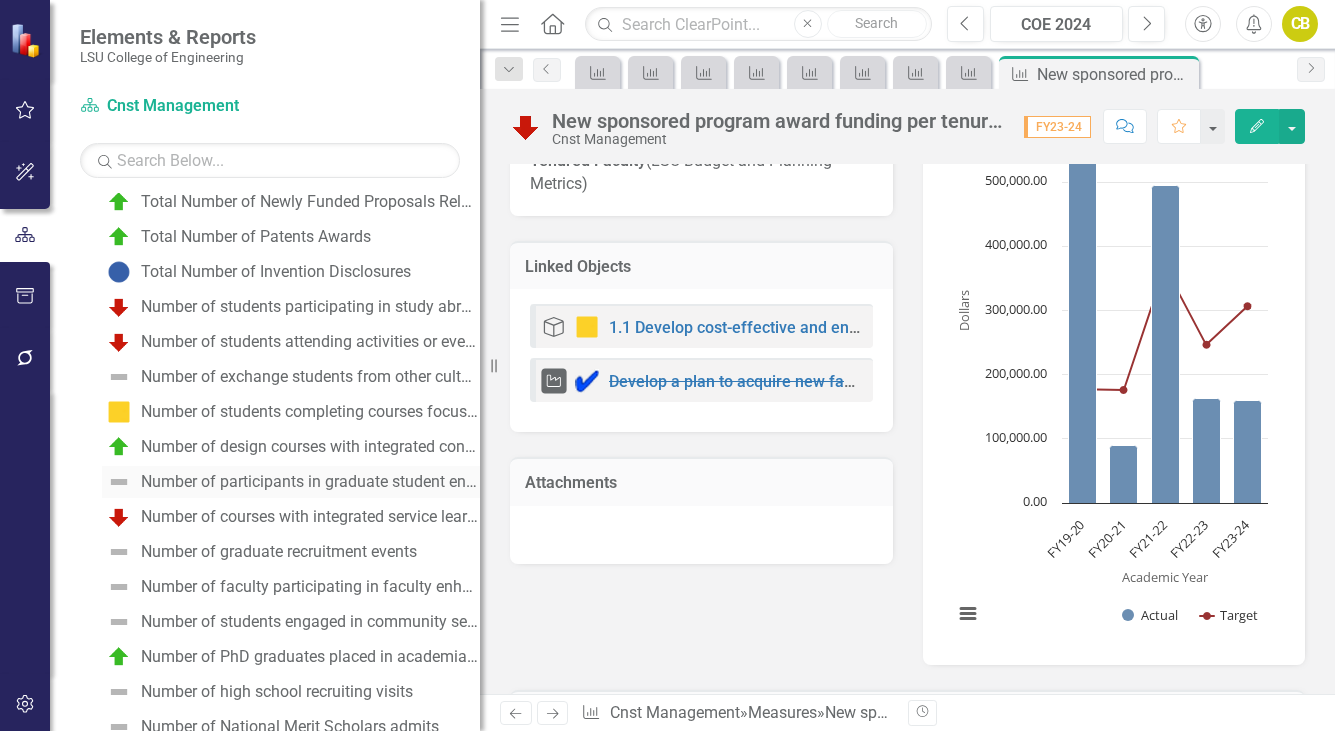 scroll, scrollTop: 1836, scrollLeft: 0, axis: vertical 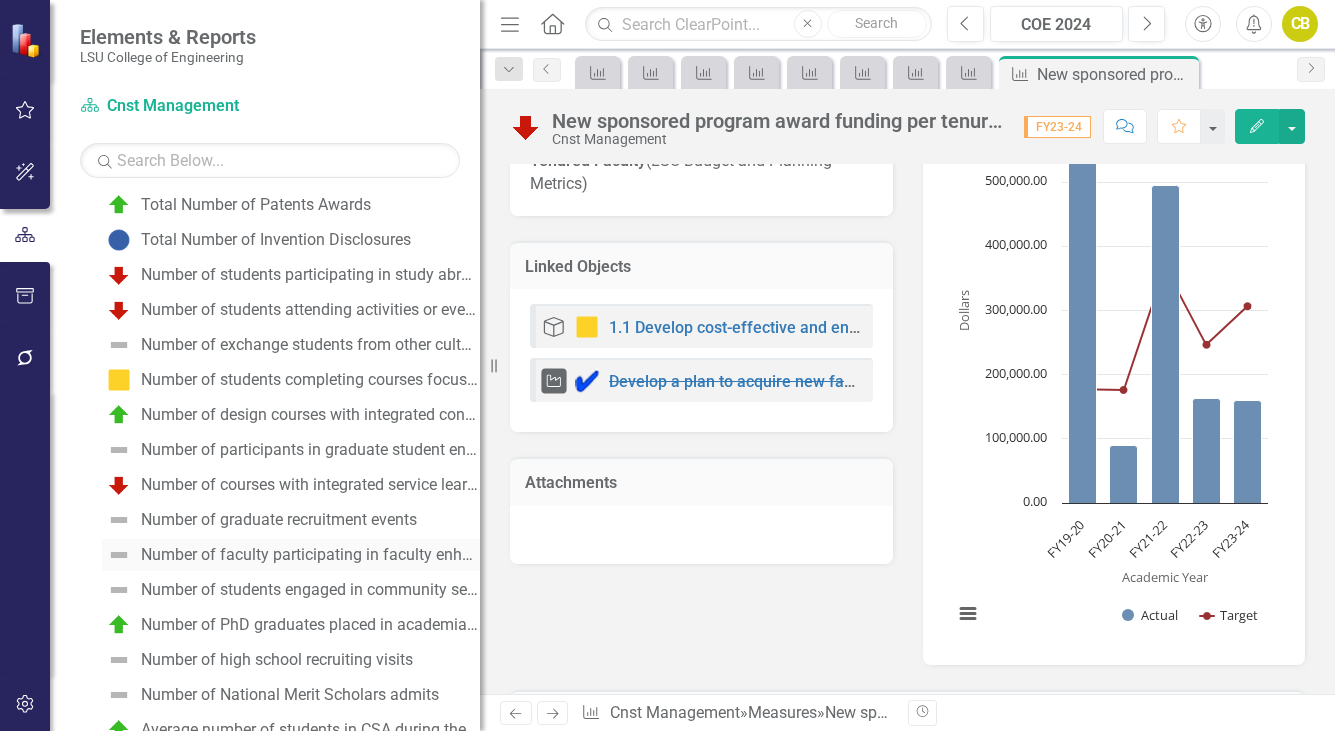 click on "Number of faculty participating in faculty enhancement workshops" at bounding box center (310, 555) 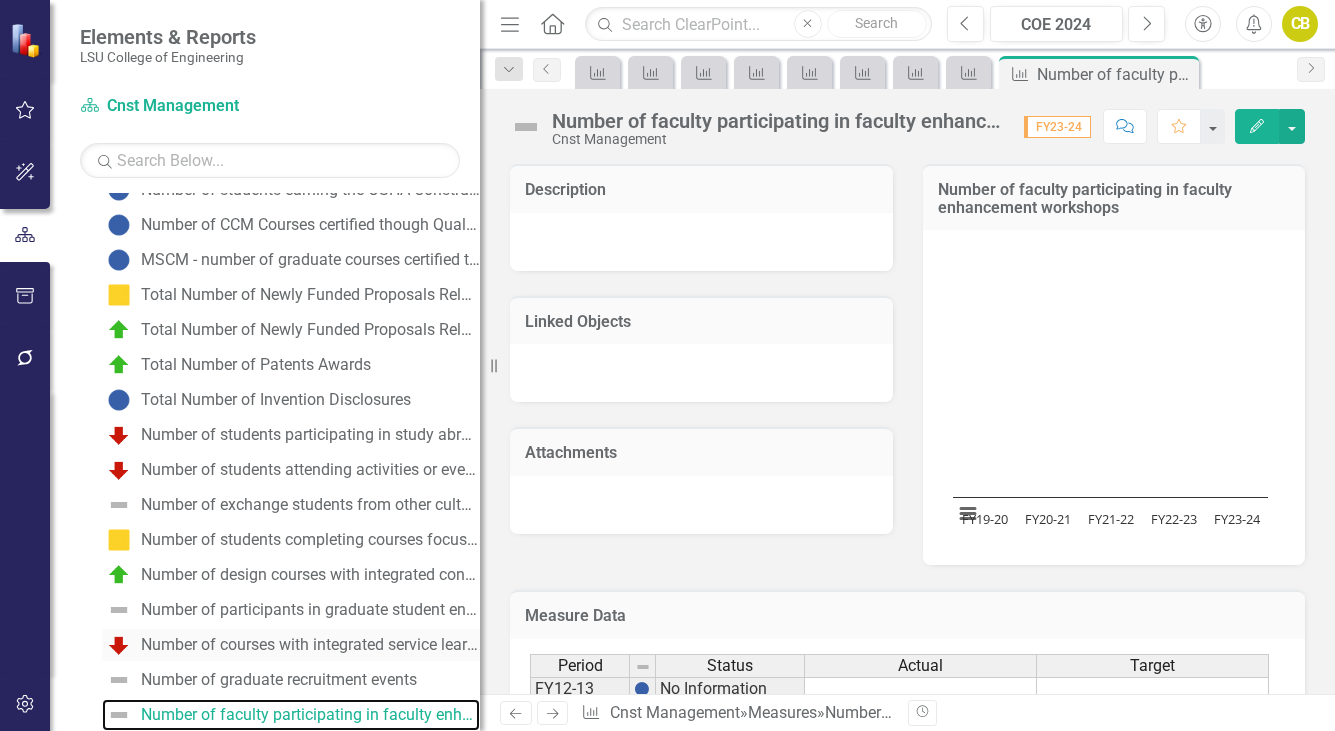 scroll, scrollTop: 1776, scrollLeft: 0, axis: vertical 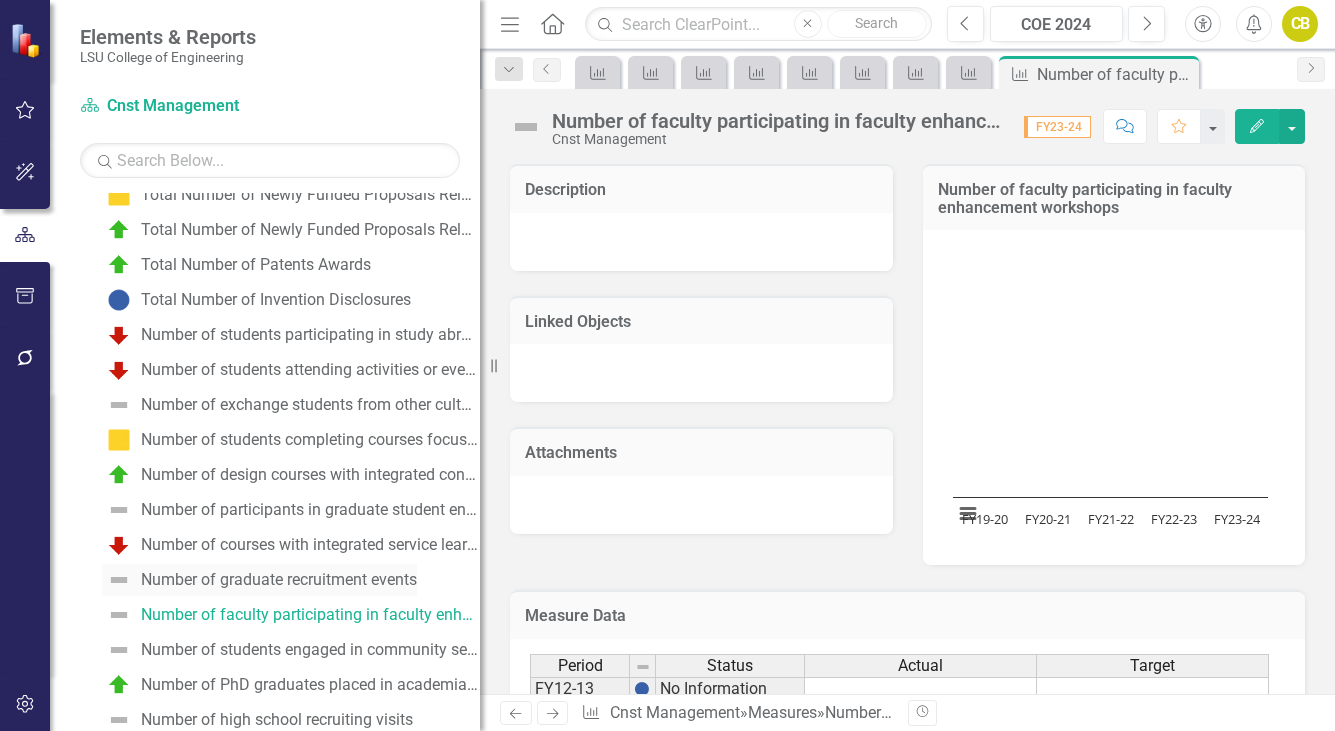 click on "Number of graduate recruitment events" at bounding box center (279, 580) 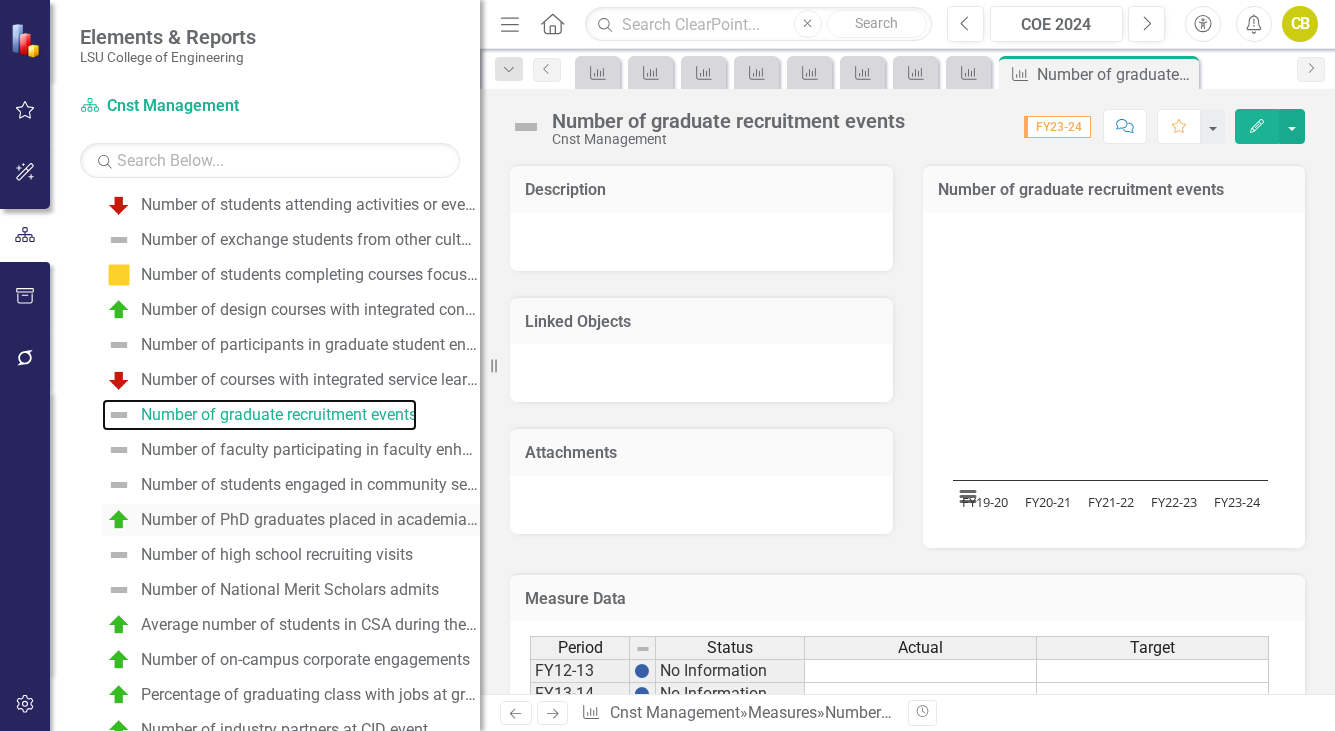 scroll, scrollTop: 2041, scrollLeft: 0, axis: vertical 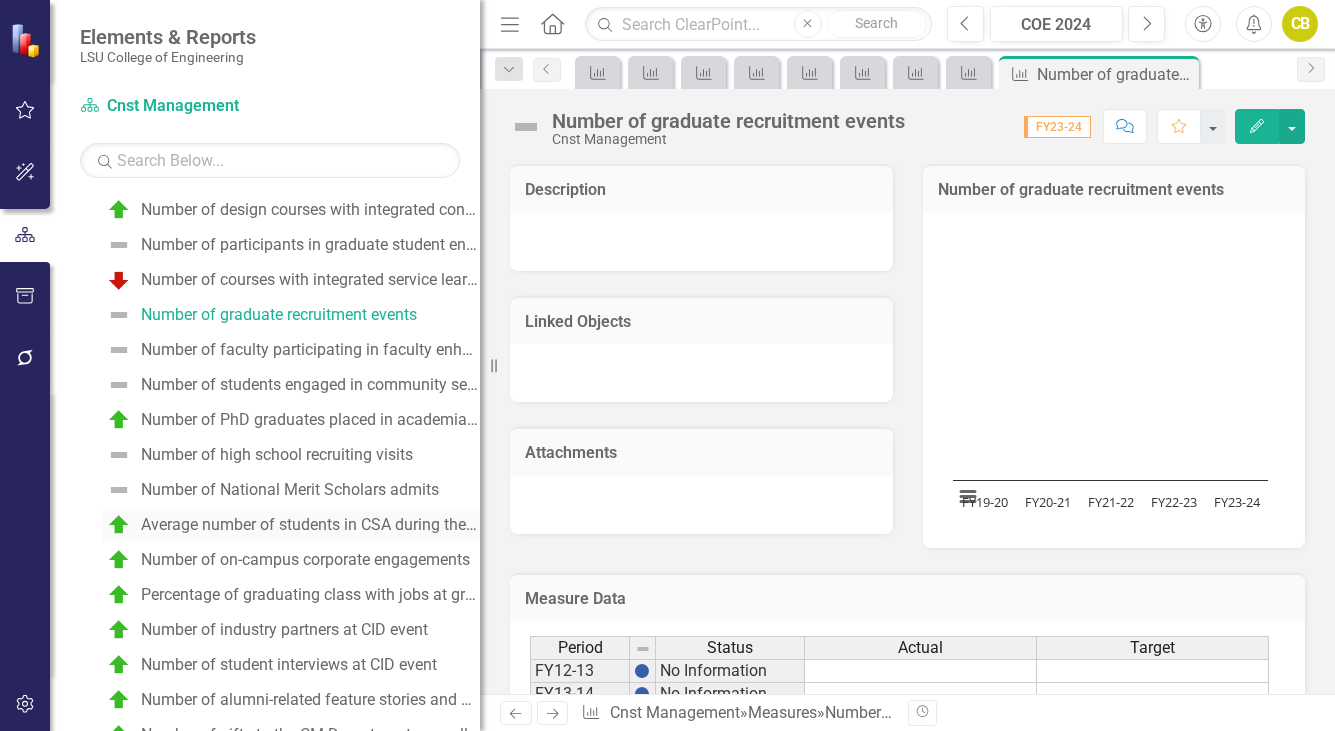 click on "Average number of students in CSA during the year" at bounding box center [310, 525] 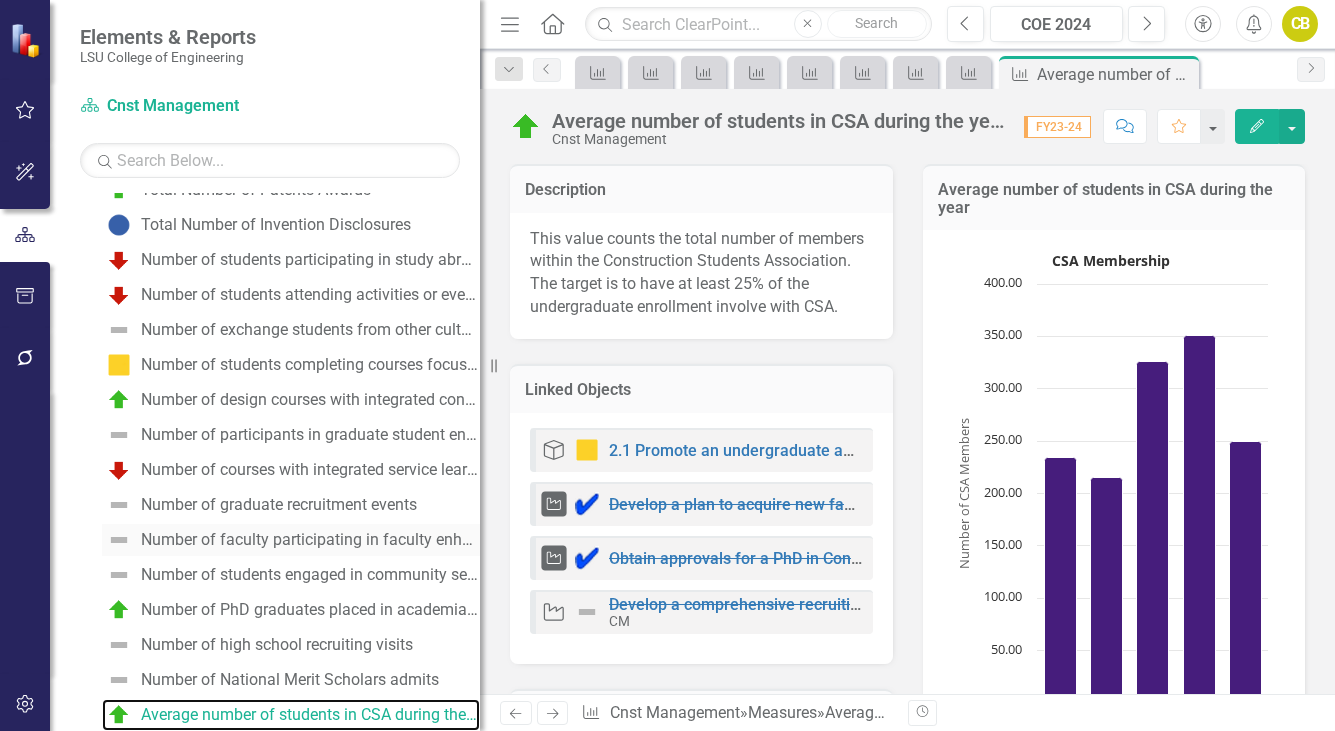 scroll, scrollTop: 2051, scrollLeft: 0, axis: vertical 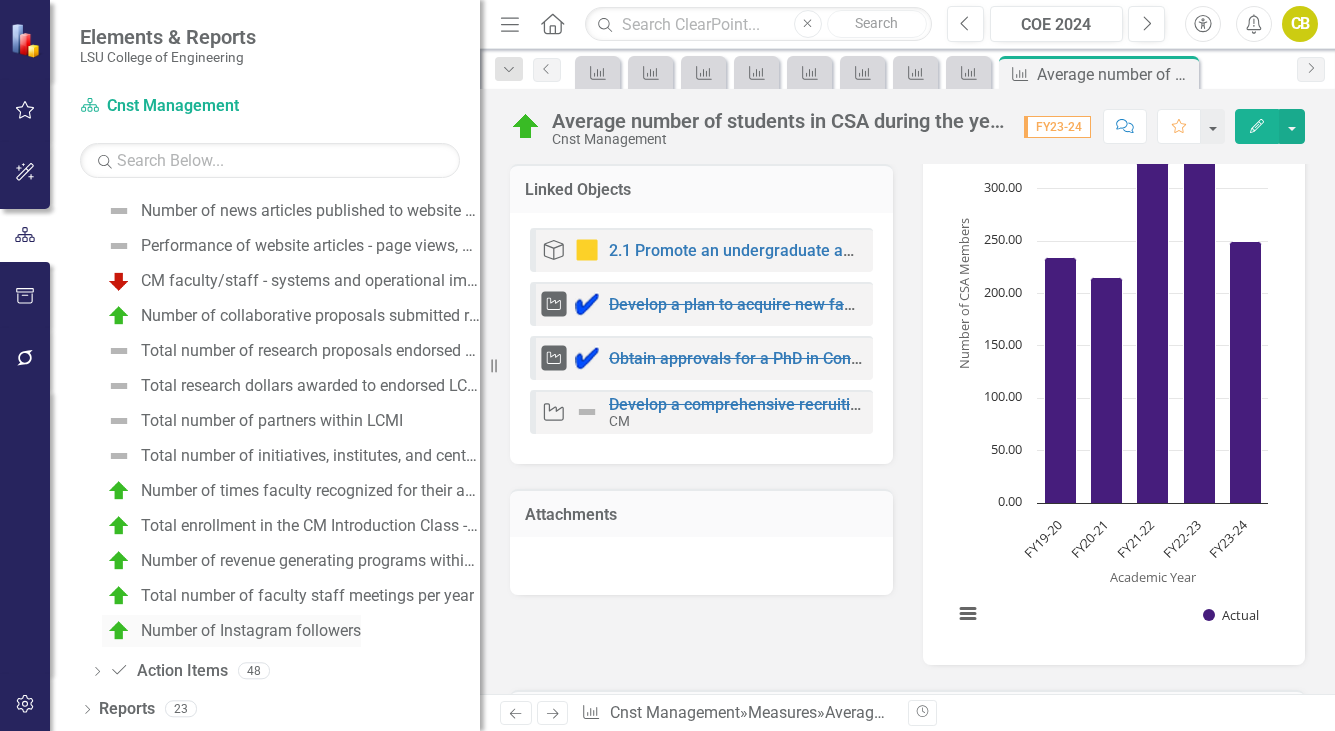 click on "Number of Instagram followers" at bounding box center [251, 631] 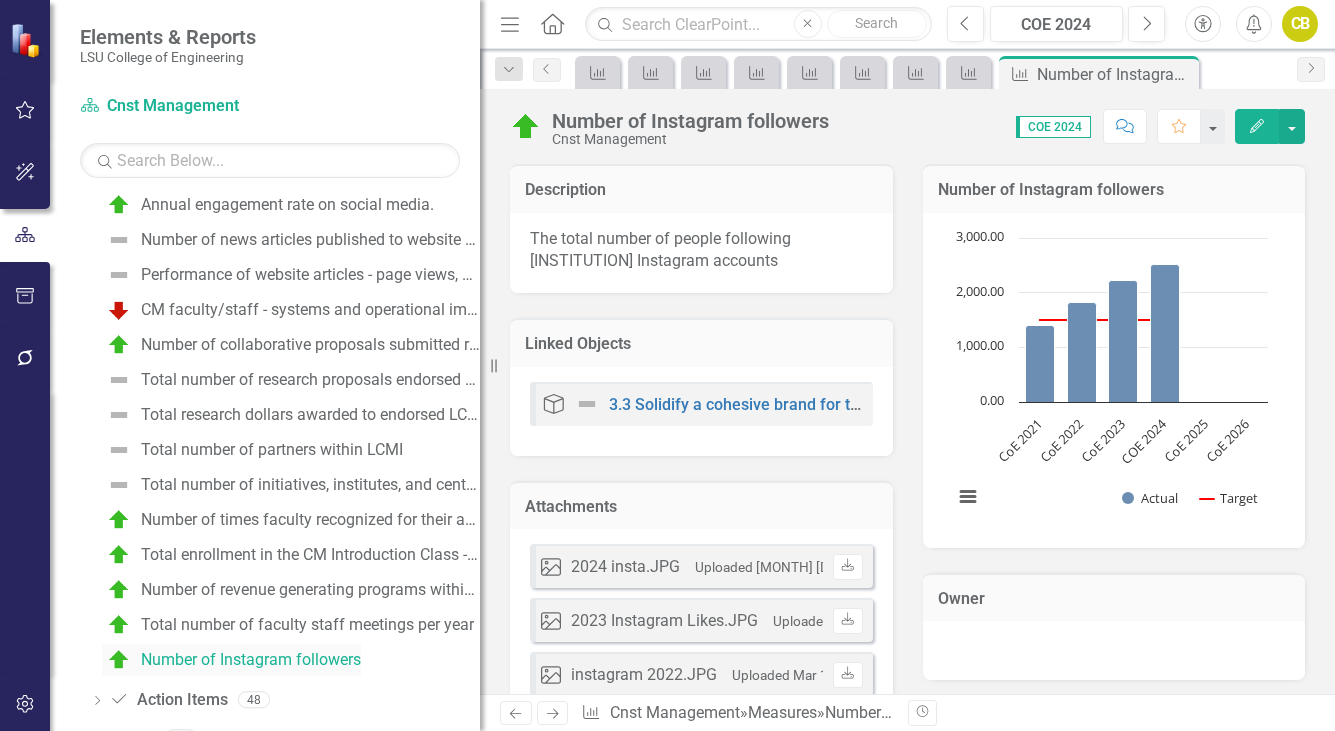 scroll, scrollTop: 2845, scrollLeft: 0, axis: vertical 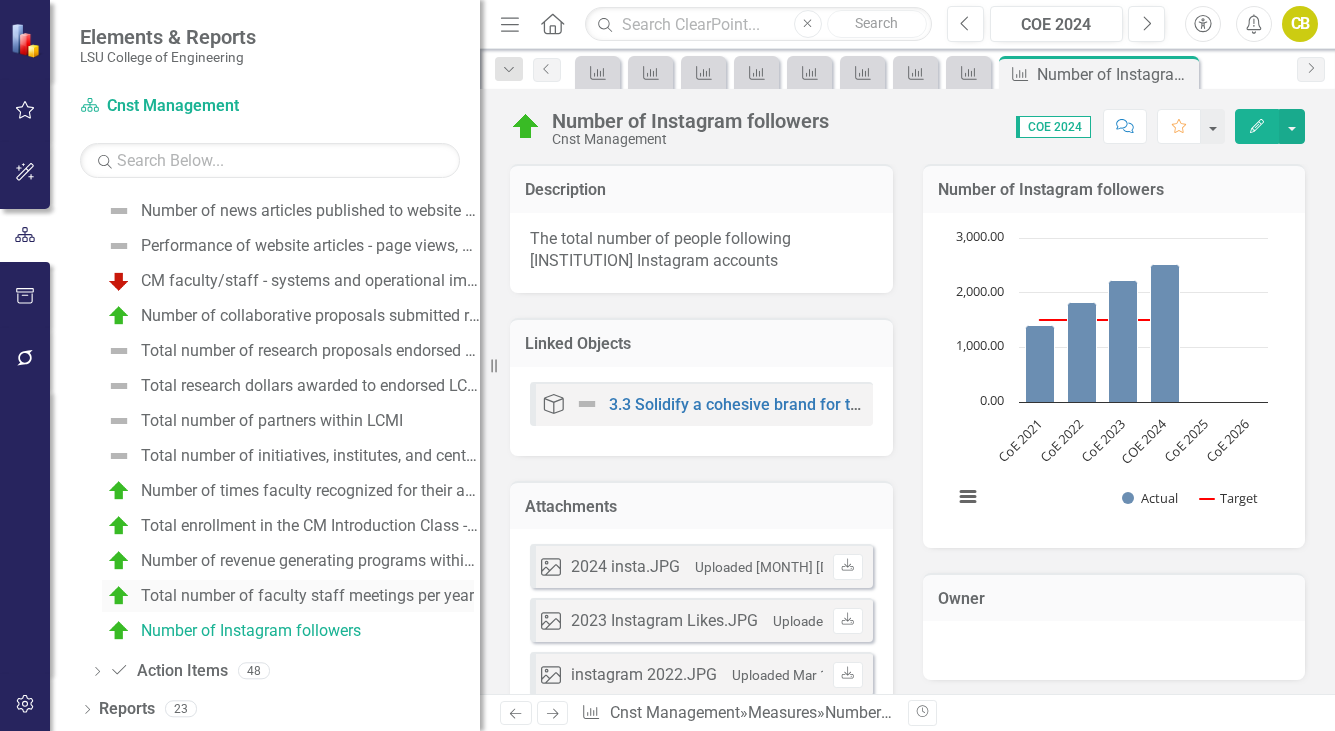 click on "Total number of faculty staff meetings per year" at bounding box center (307, 596) 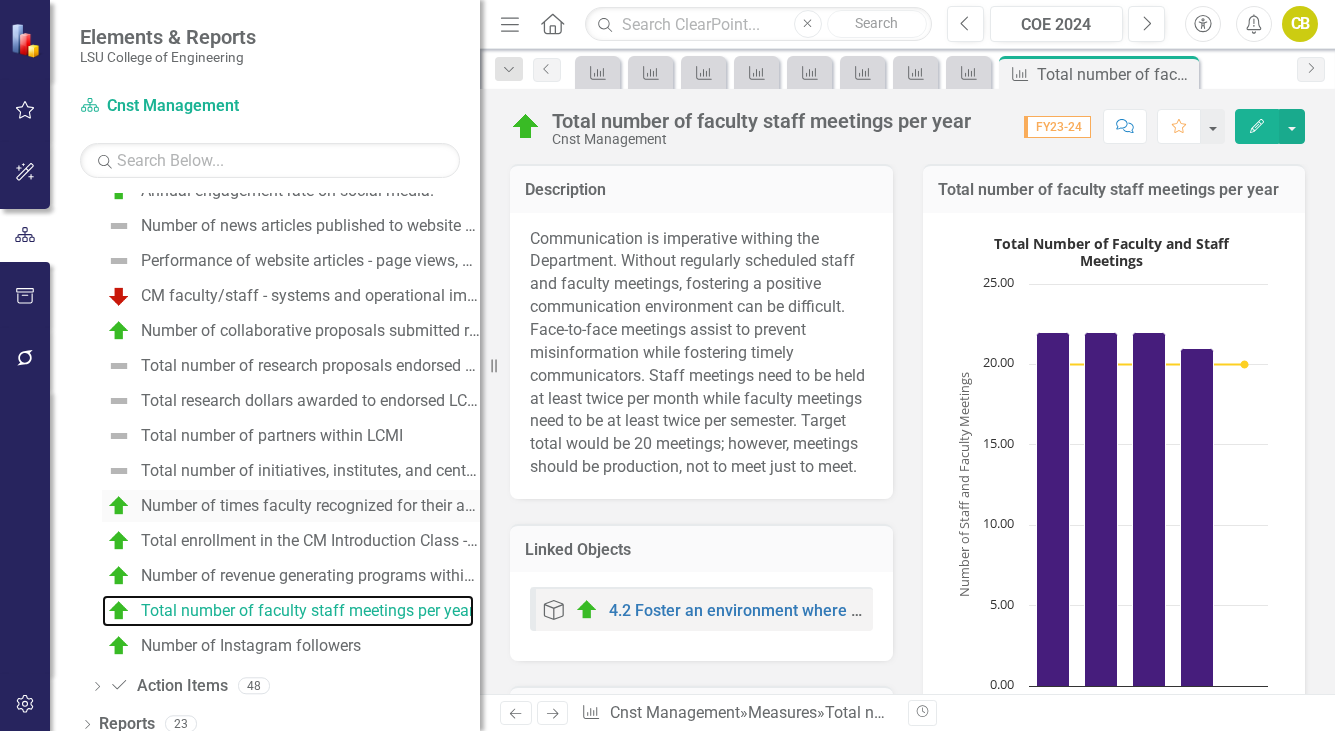 scroll, scrollTop: 2845, scrollLeft: 0, axis: vertical 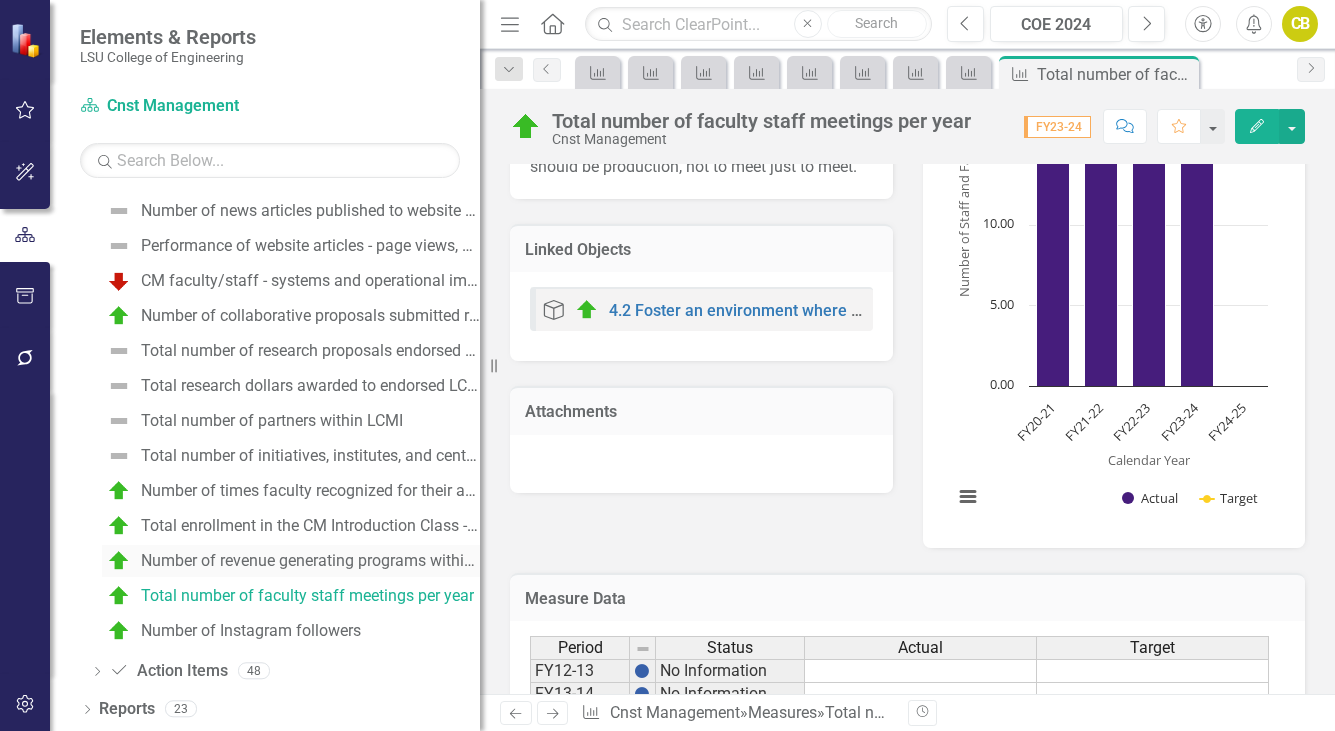 click on "Number of revenue generating programs within CM" at bounding box center (310, 561) 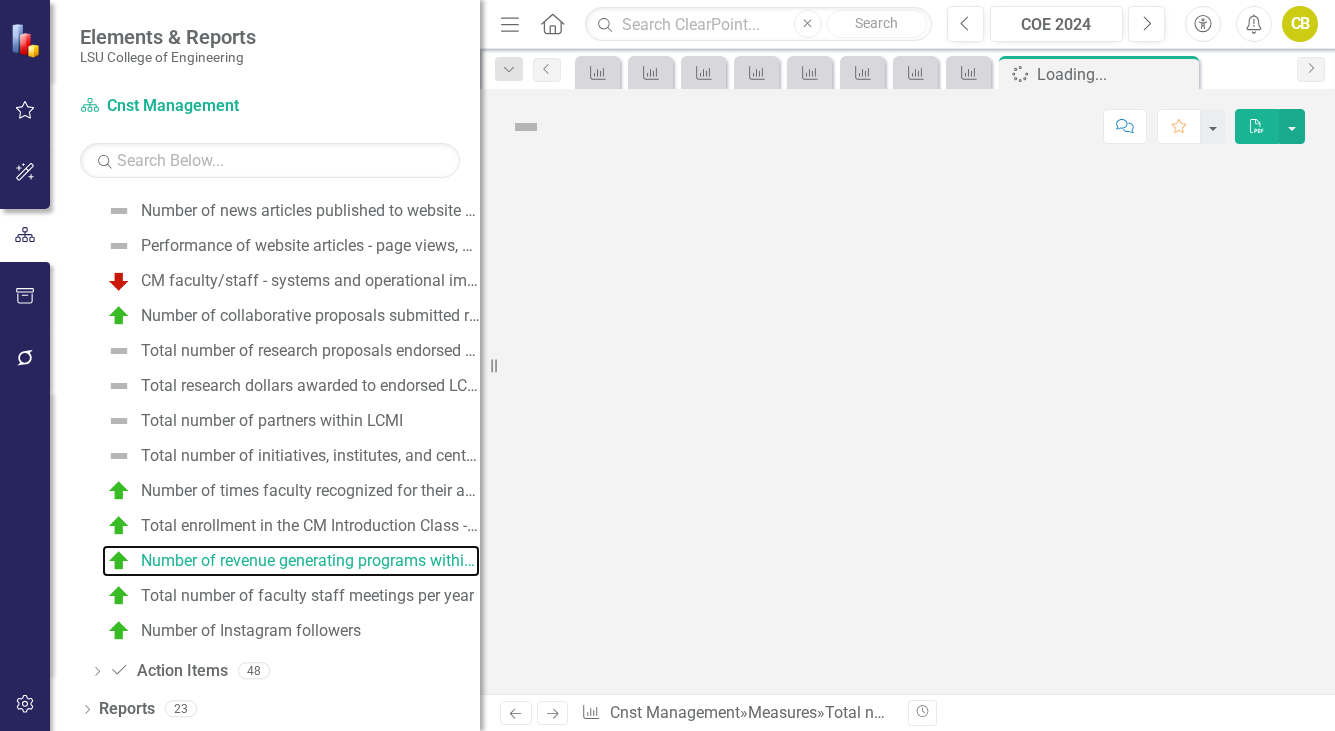 scroll, scrollTop: 2691, scrollLeft: 0, axis: vertical 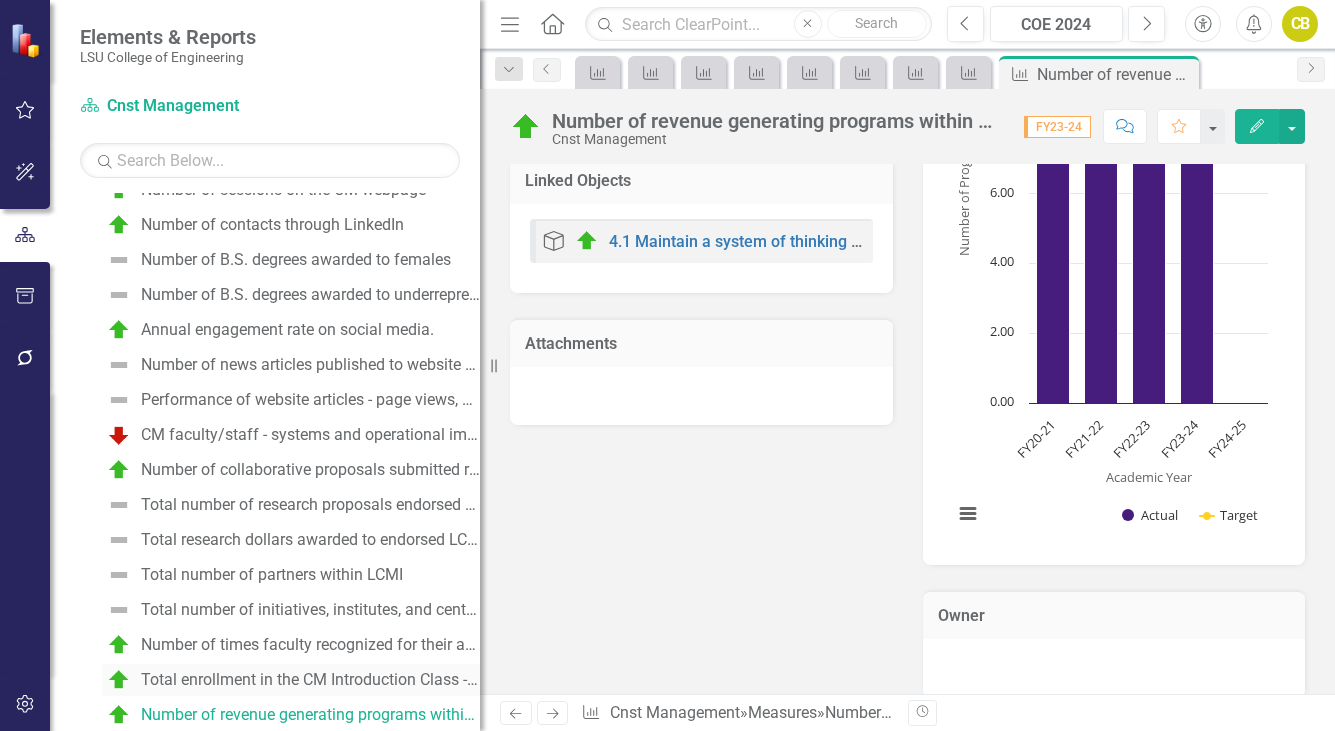 click on "Total enrollment in the CM Introduction Class - CM 1011" at bounding box center [310, 680] 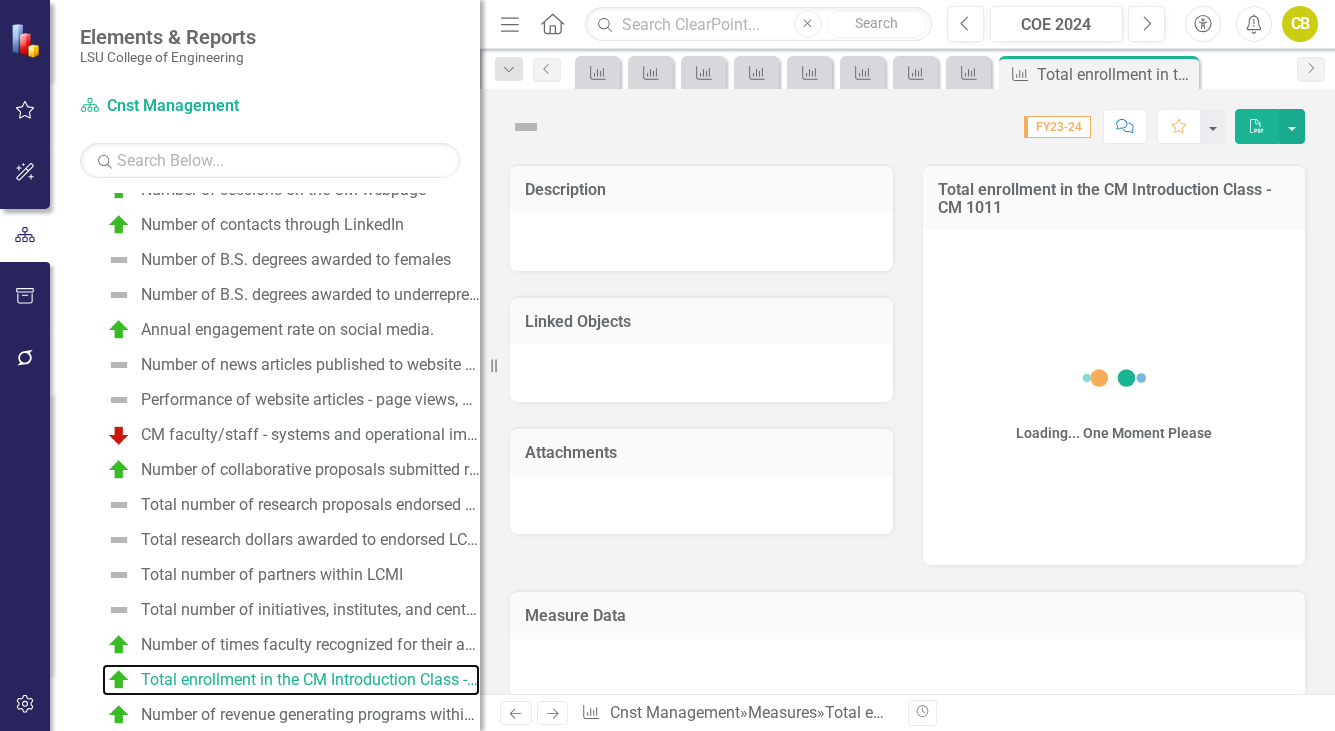 scroll, scrollTop: 2656, scrollLeft: 0, axis: vertical 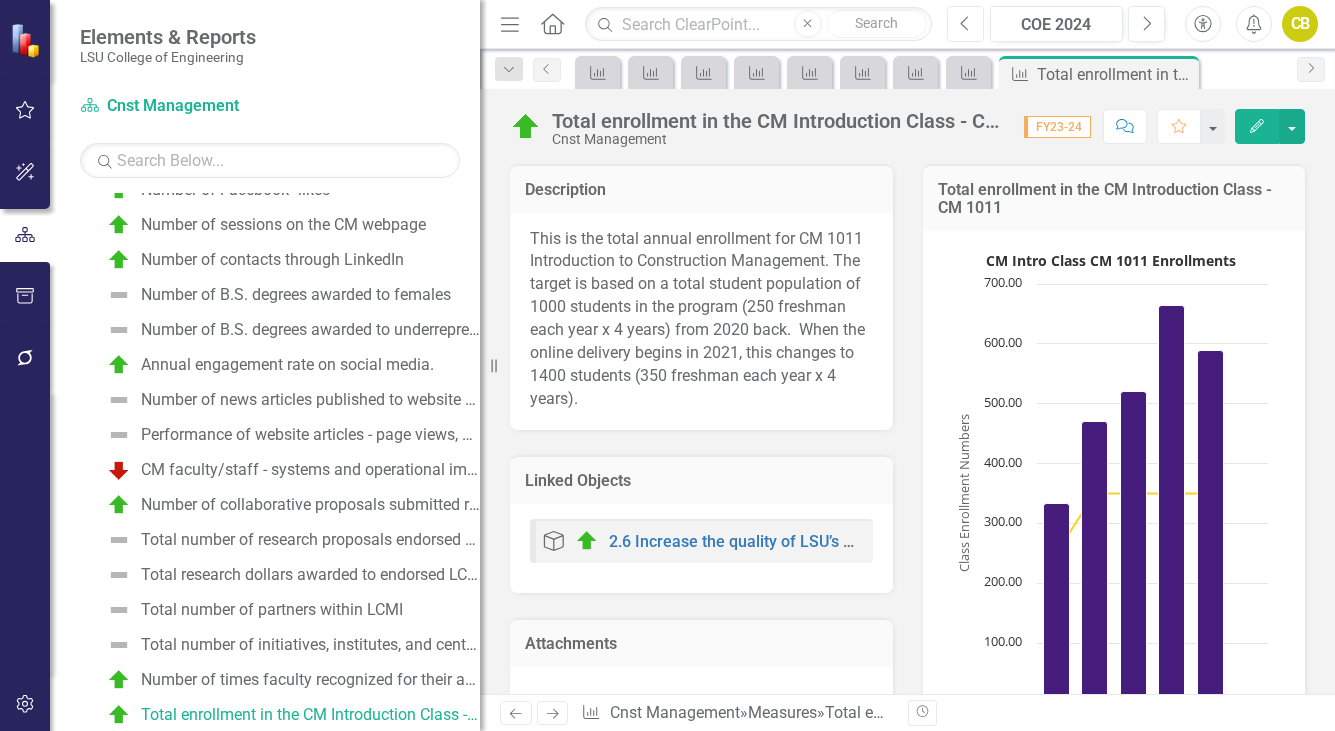 click on "Previous" 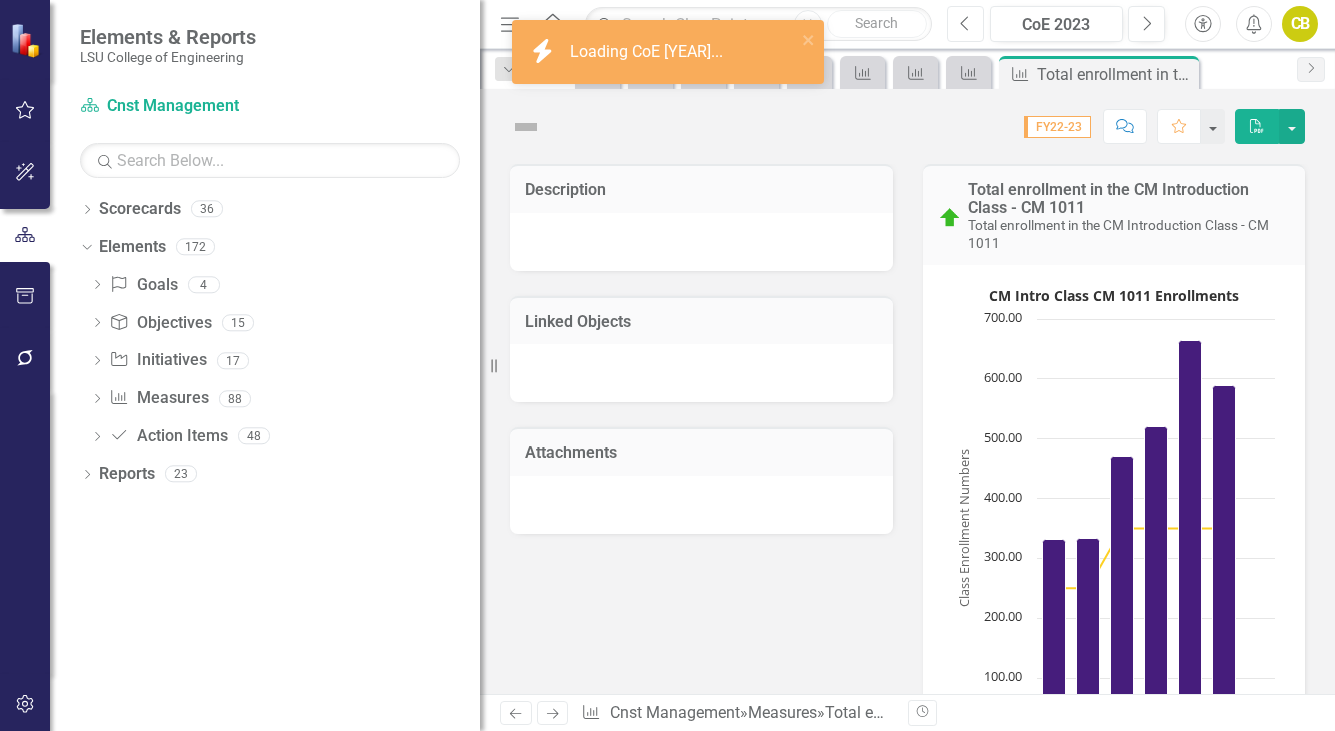 scroll, scrollTop: 0, scrollLeft: 0, axis: both 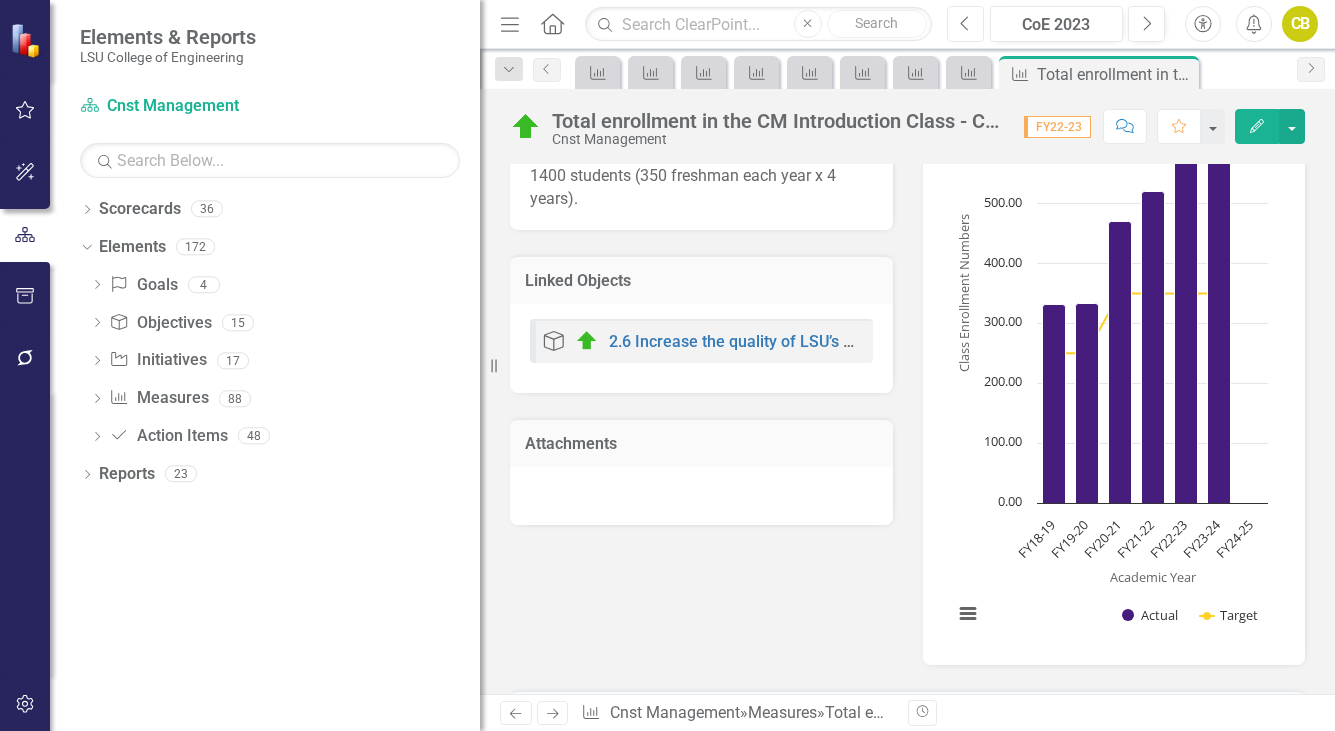 click 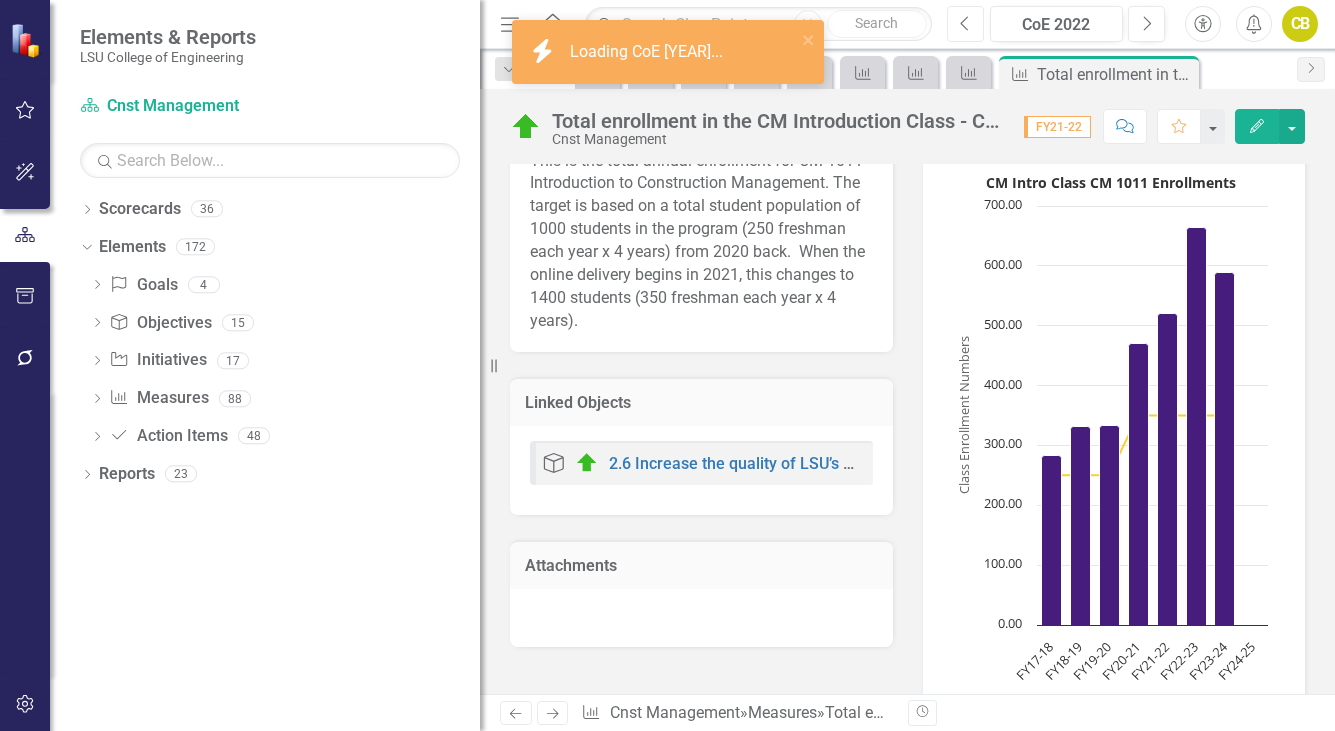 scroll, scrollTop: 200, scrollLeft: 0, axis: vertical 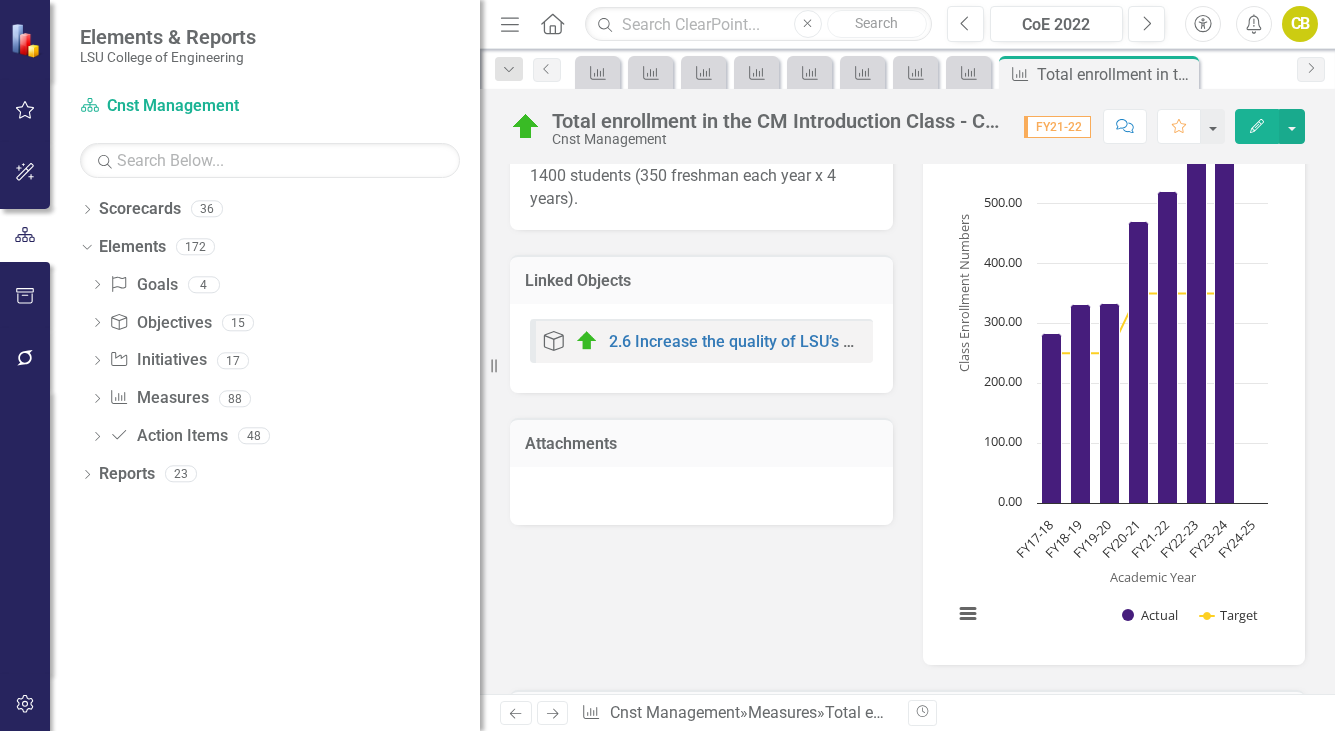 click on "Next" 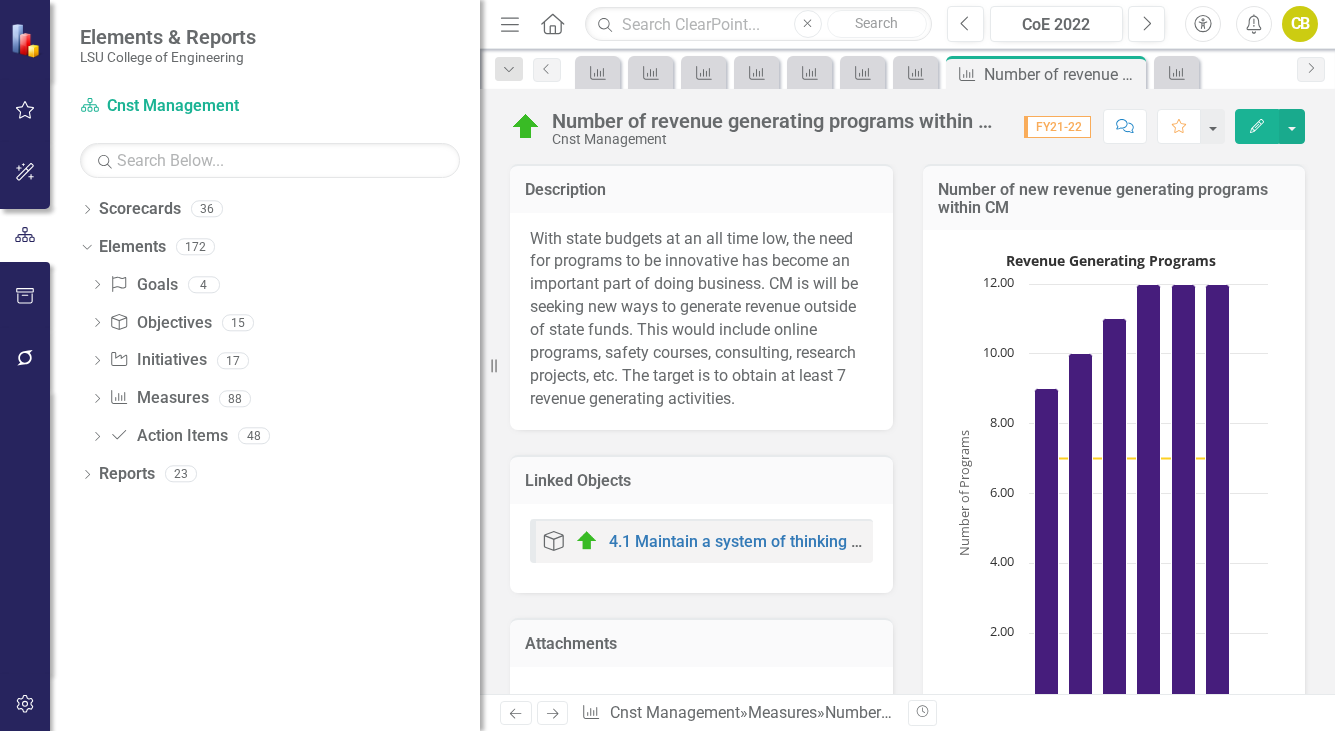 click on "Next" 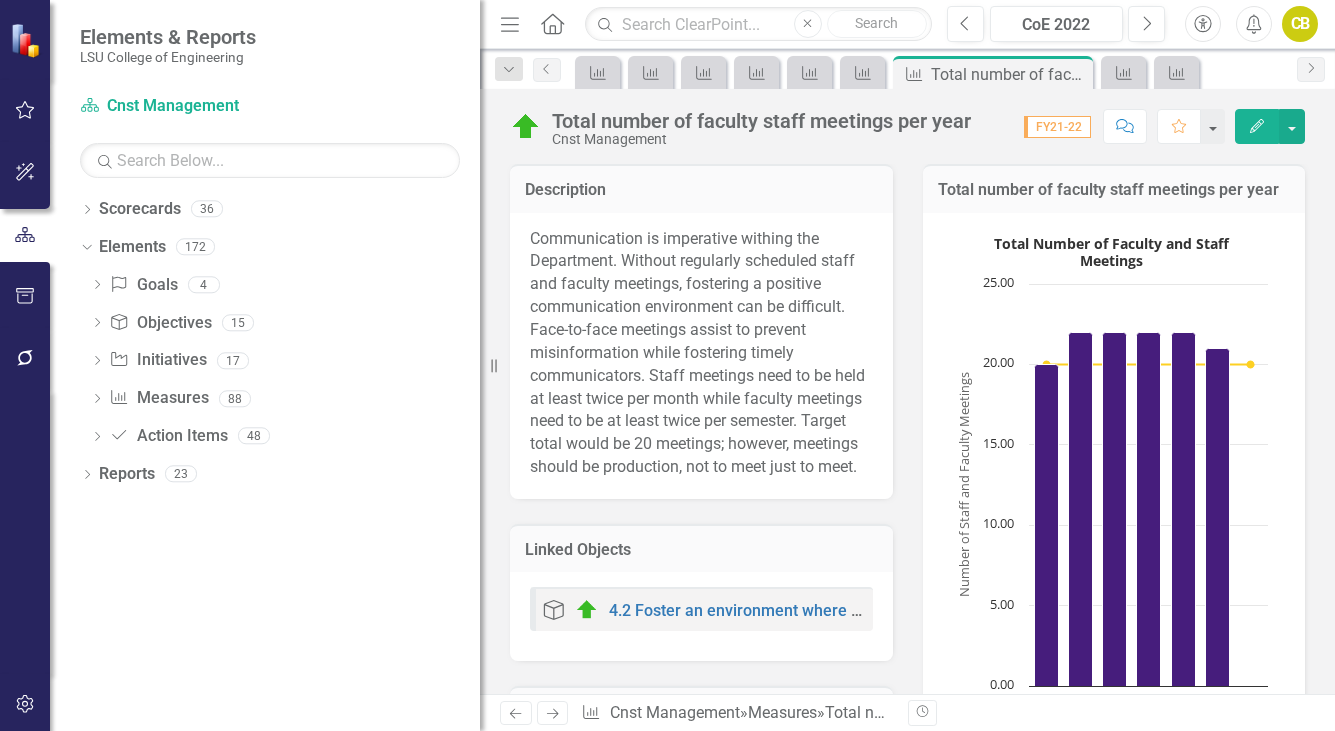 click on "Next" 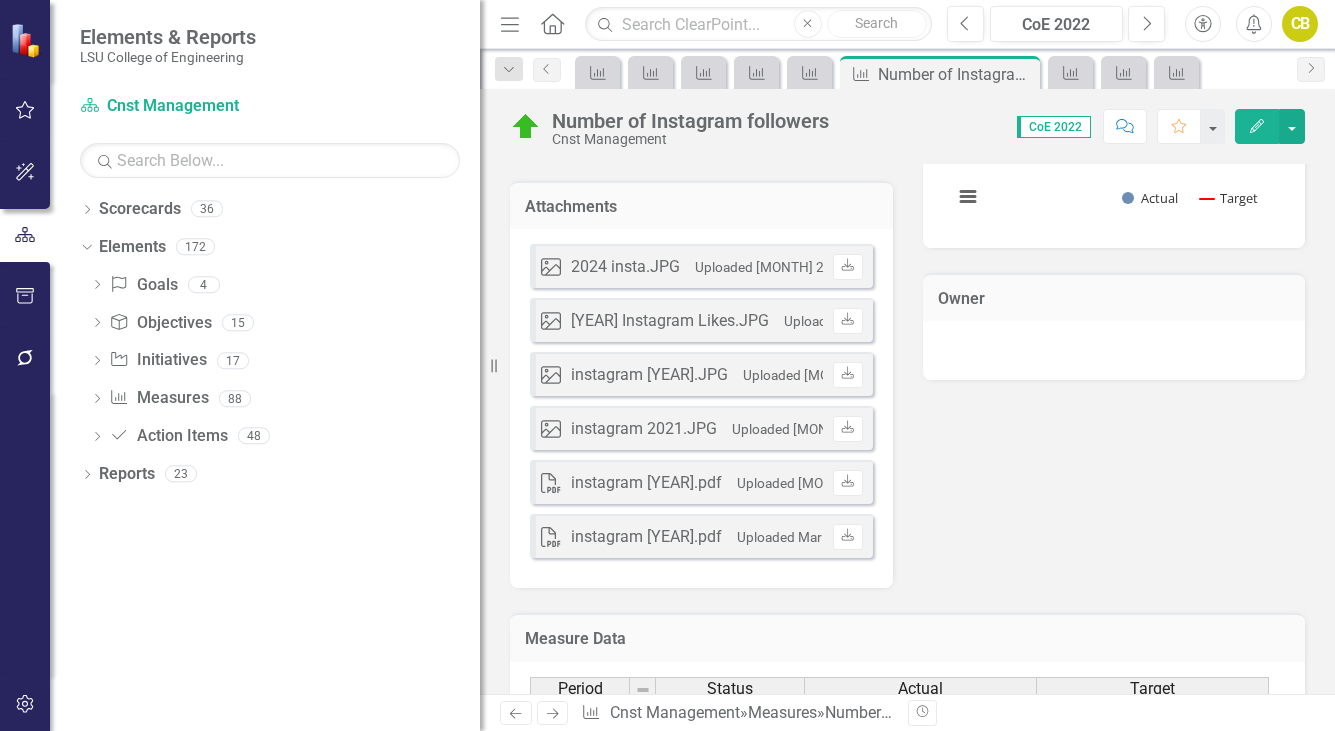 scroll, scrollTop: 200, scrollLeft: 0, axis: vertical 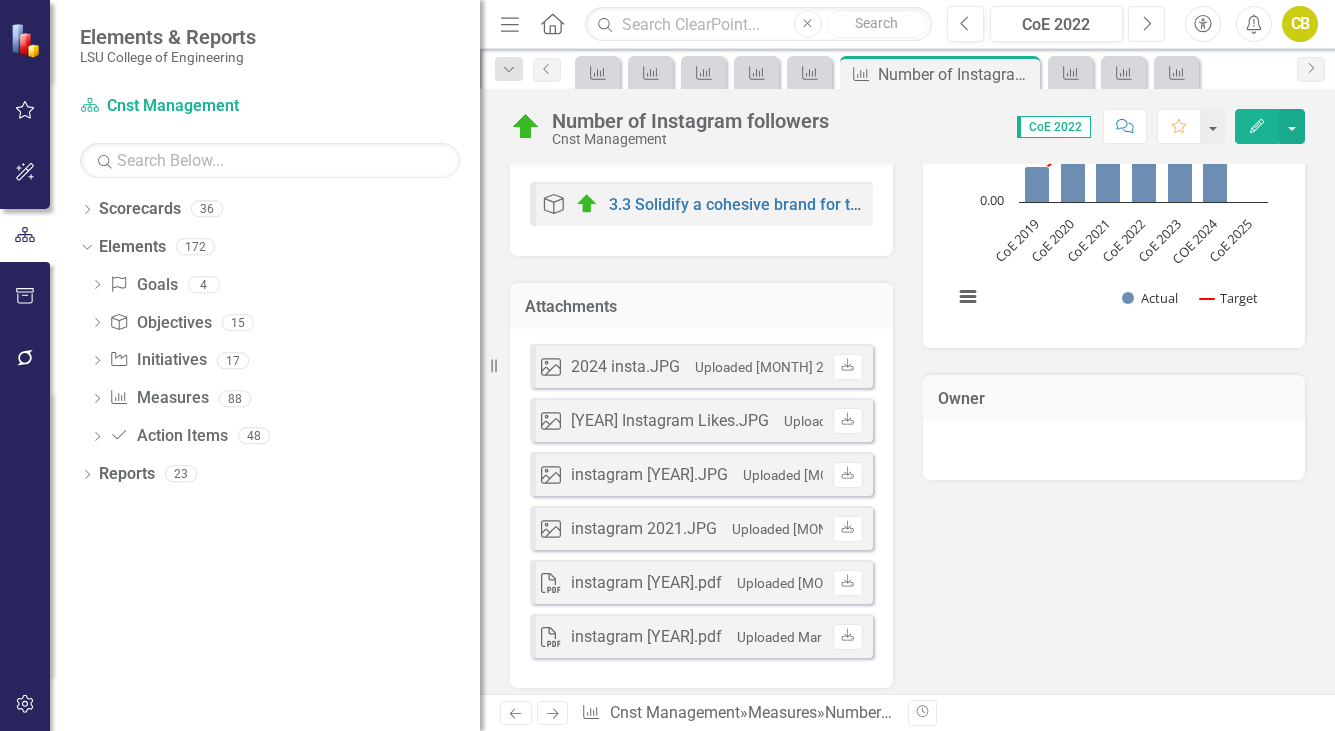 click on "Next" 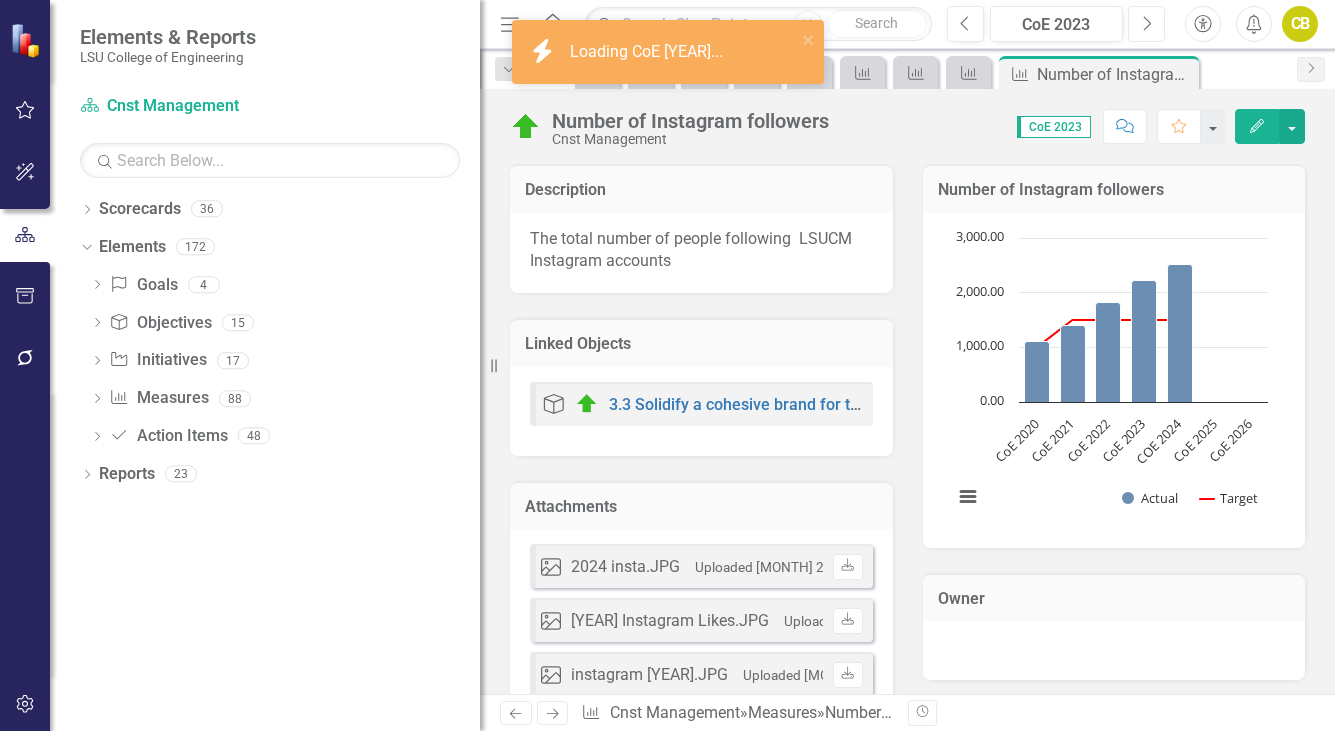click on "Next" 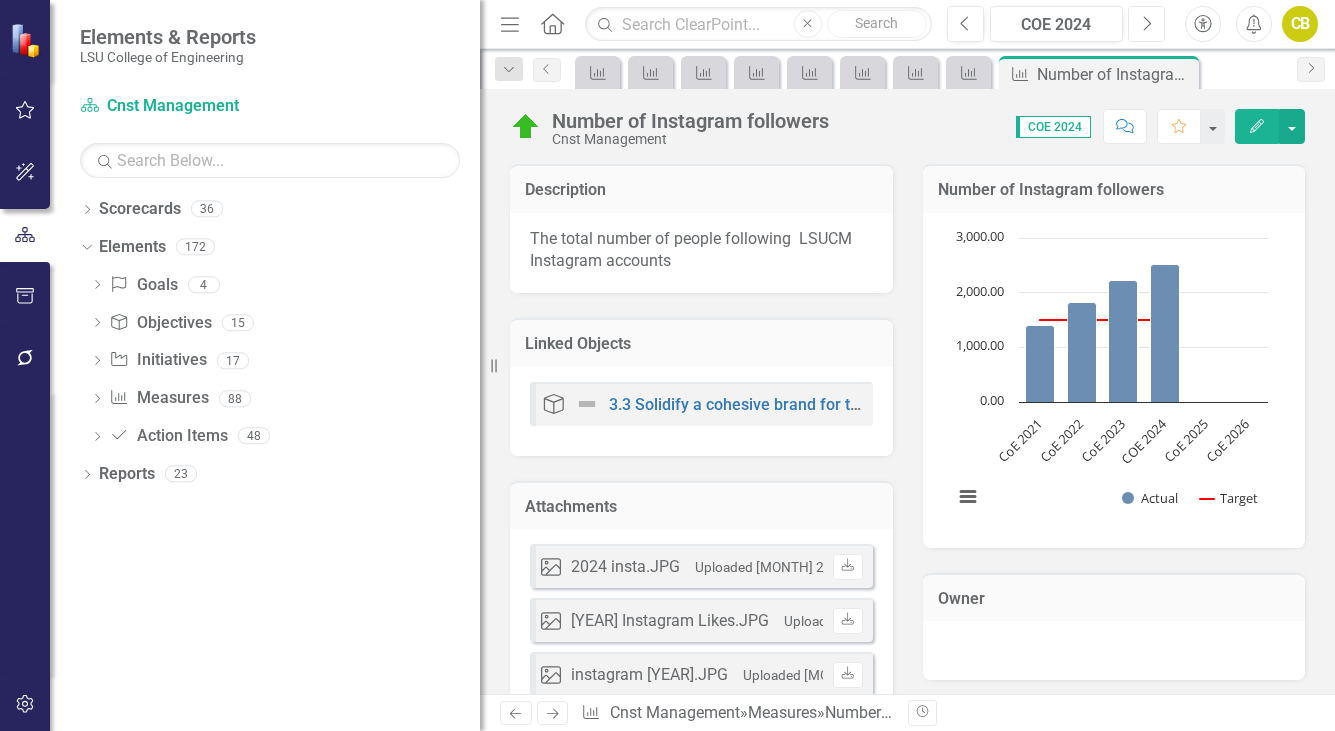 scroll, scrollTop: 100, scrollLeft: 0, axis: vertical 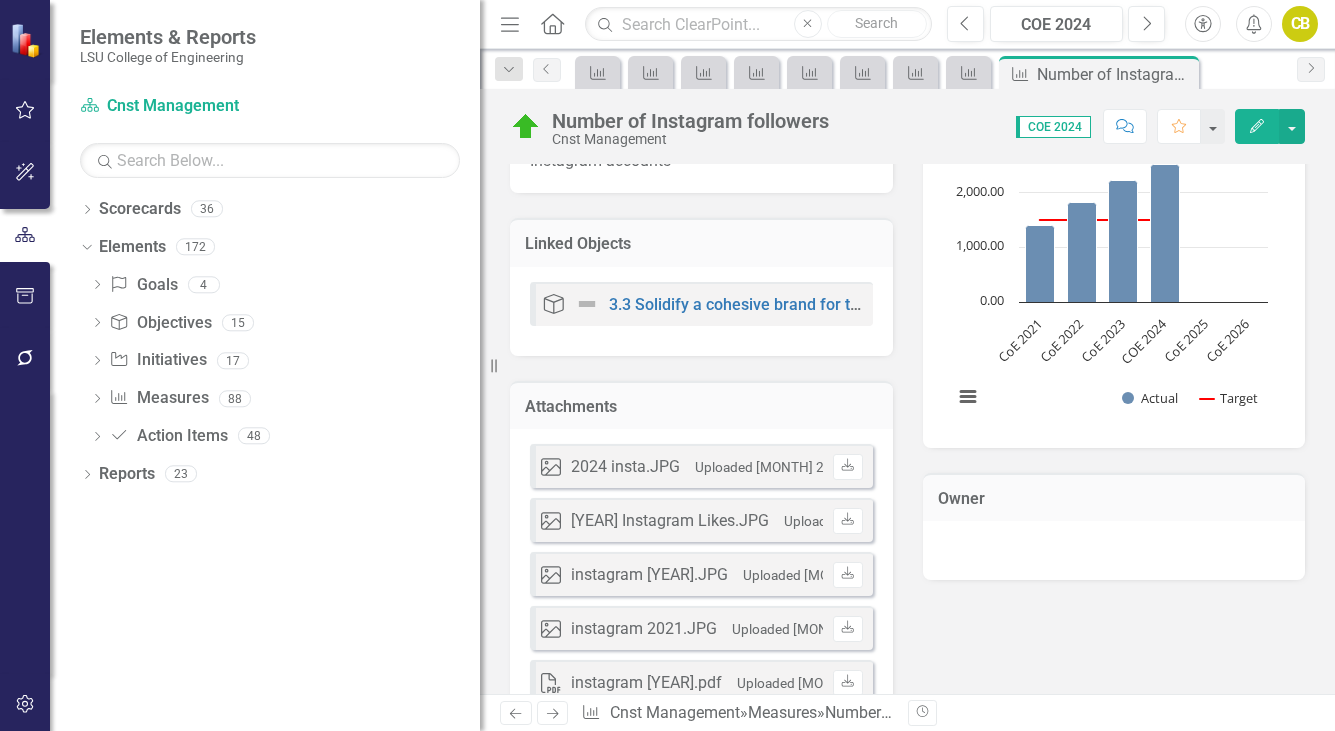 click on "Image 2024 insta.JPG Uploaded   May 26, 2025 10:09 AM Download" at bounding box center [701, 466] 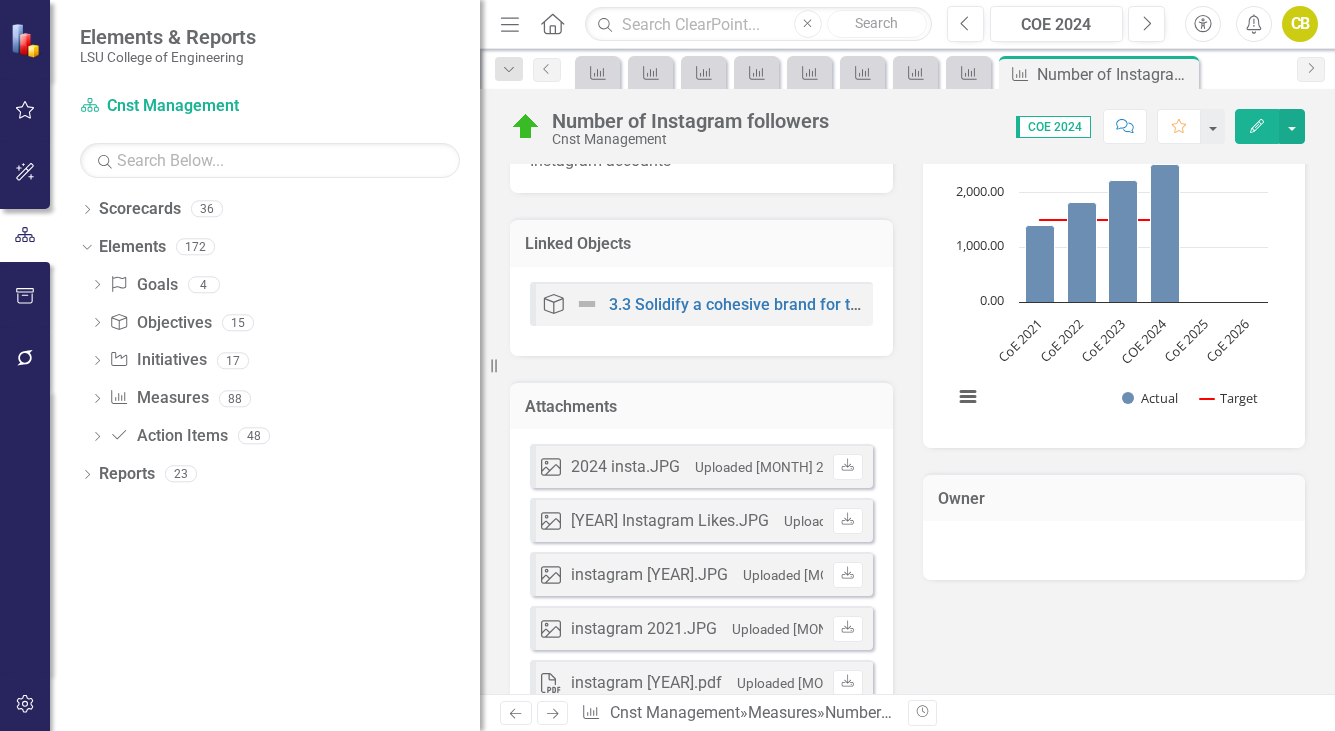 click on "Attachments" at bounding box center [701, 405] 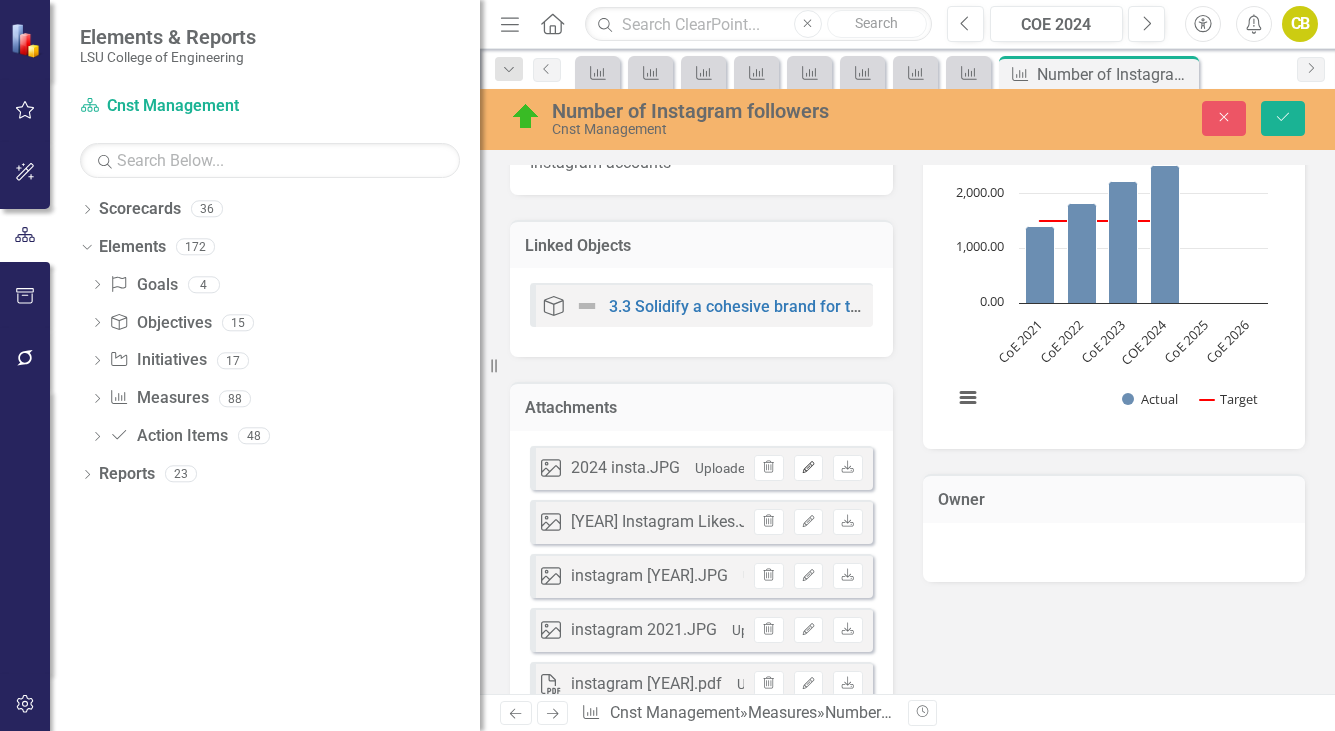 click on "Edit" 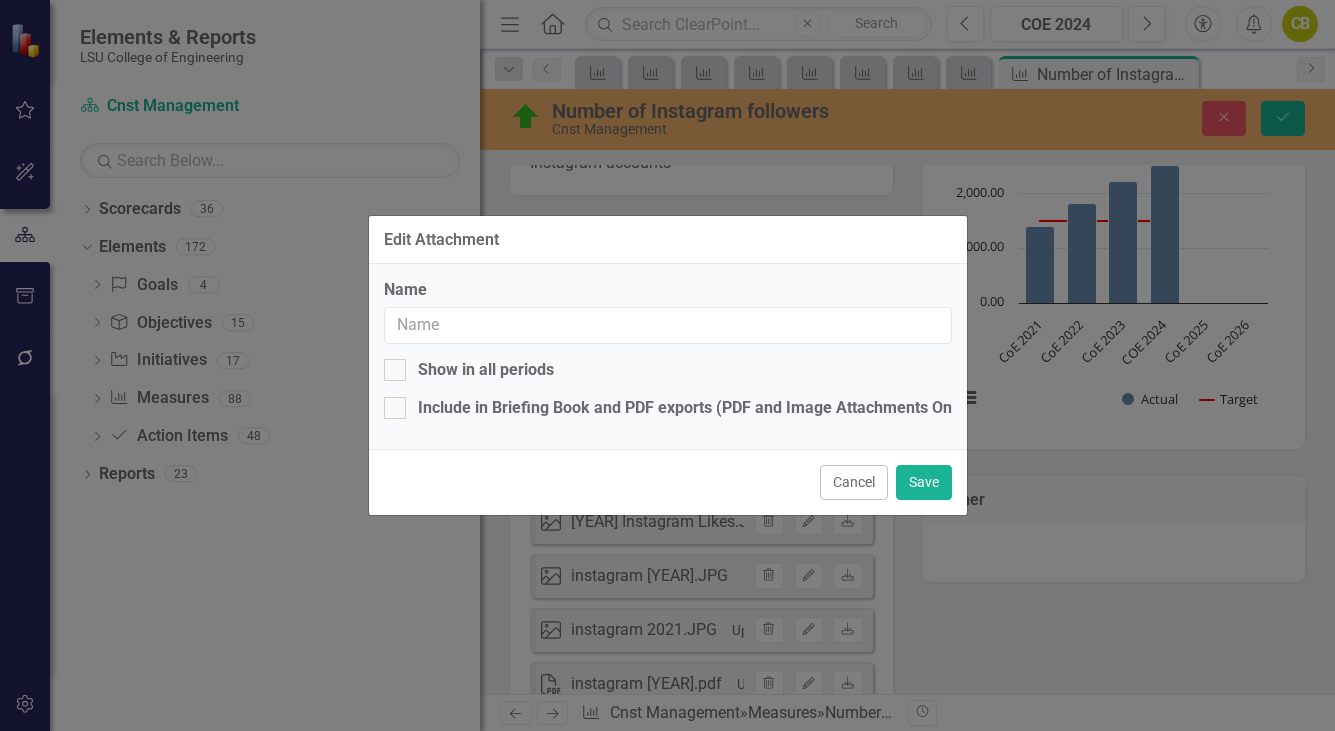 type on "2024 insta.JPG" 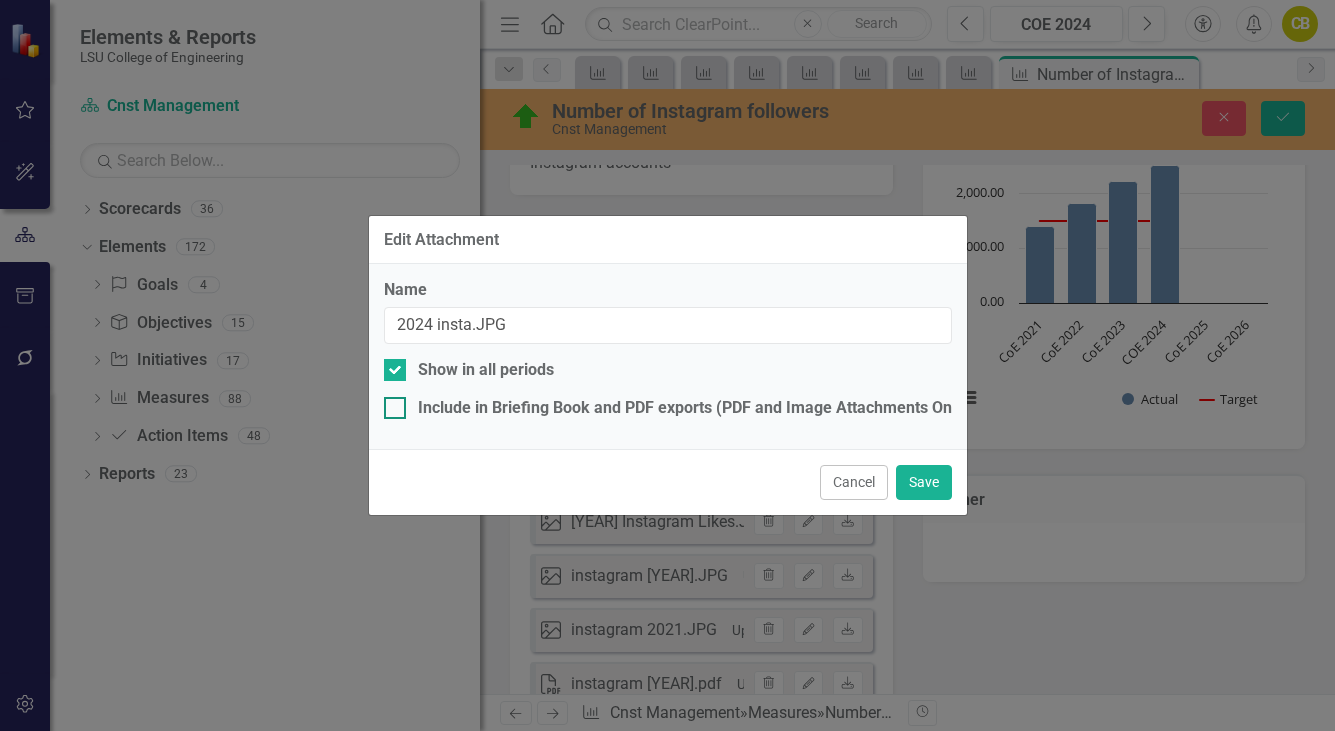 click at bounding box center [395, 408] 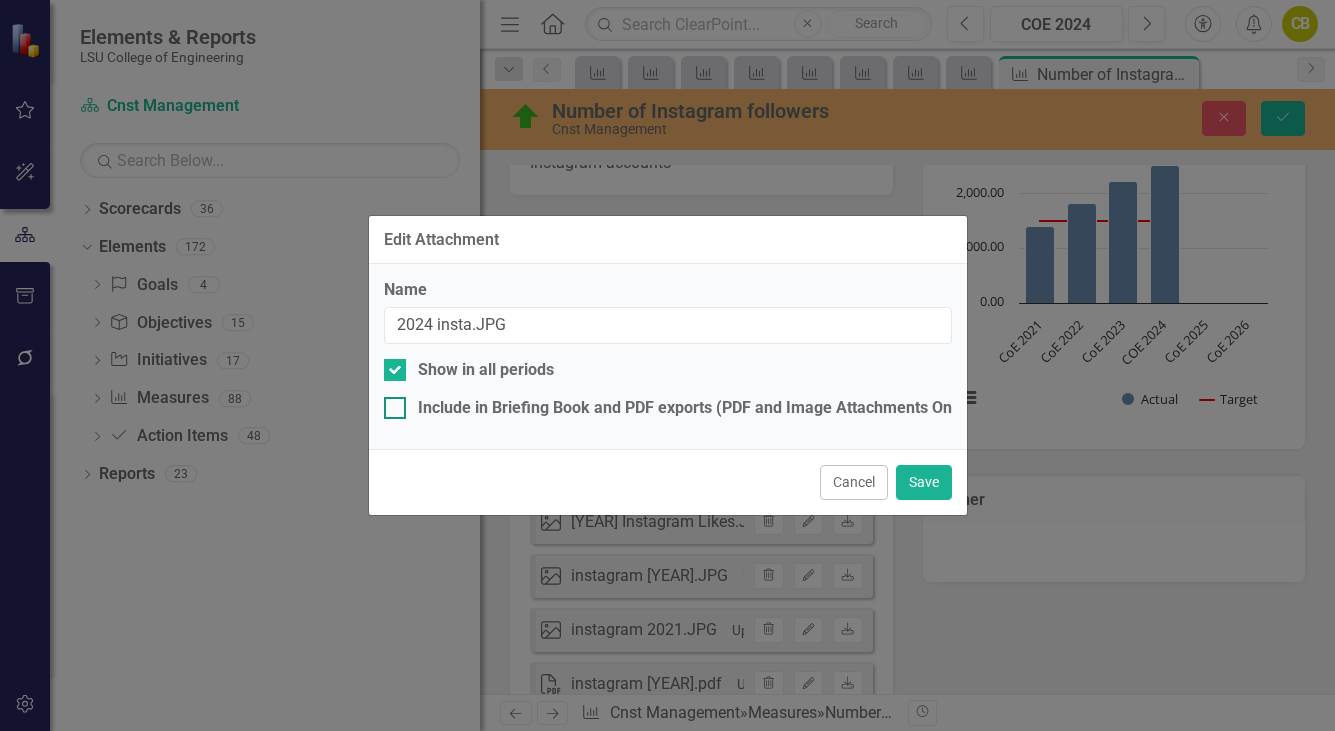 checkbox on "true" 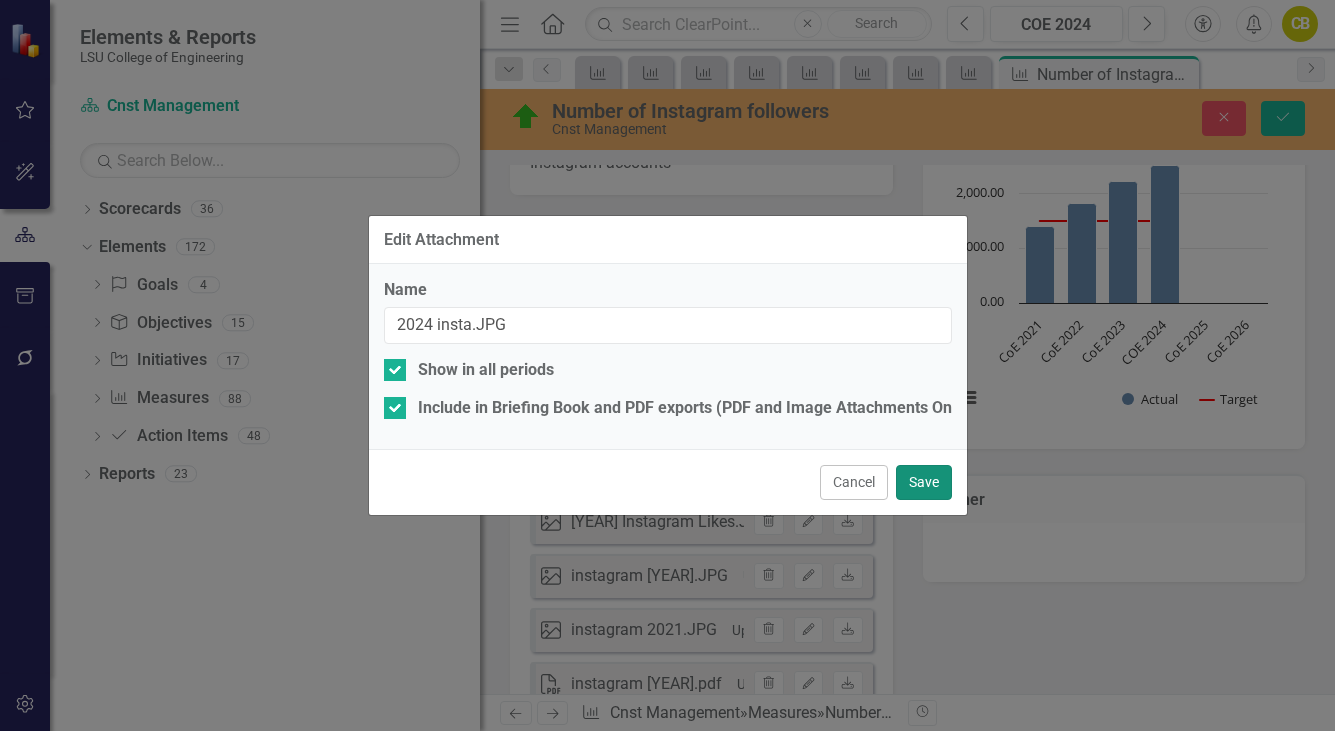 click on "Save" at bounding box center (924, 482) 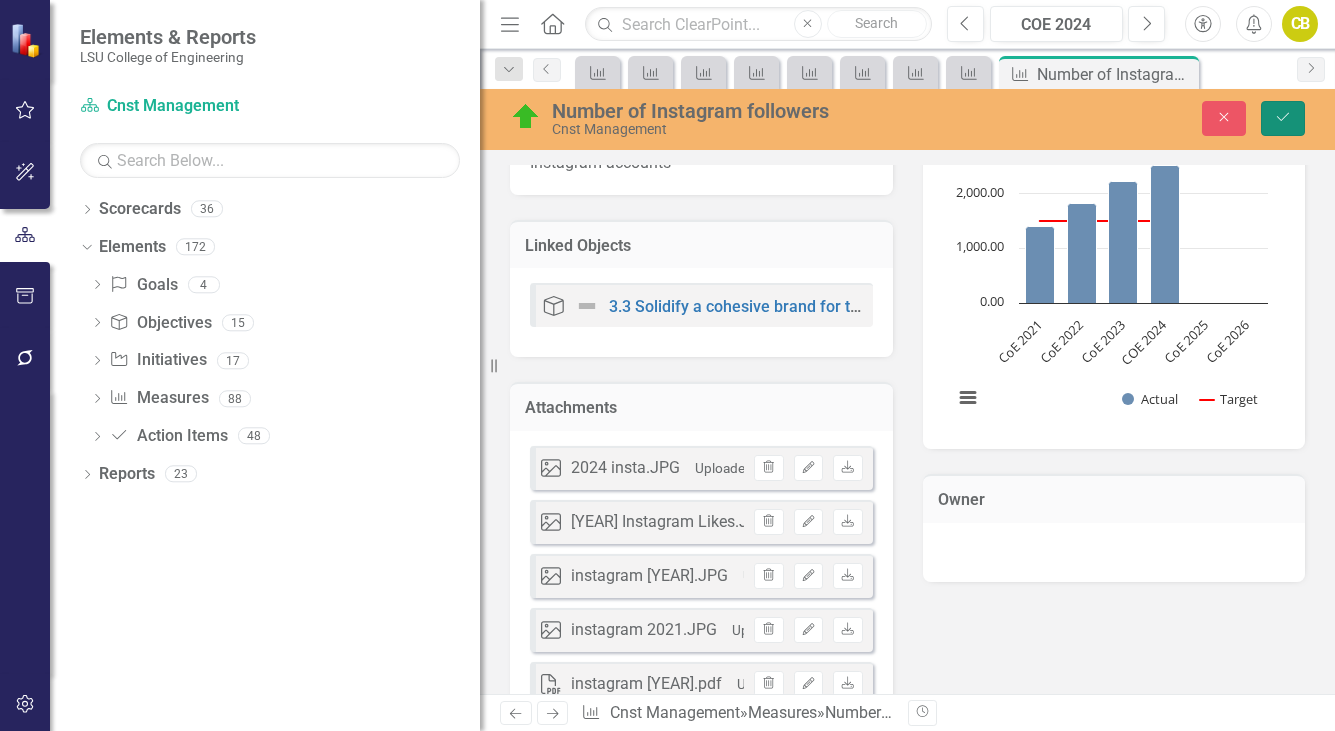 click on "Save" 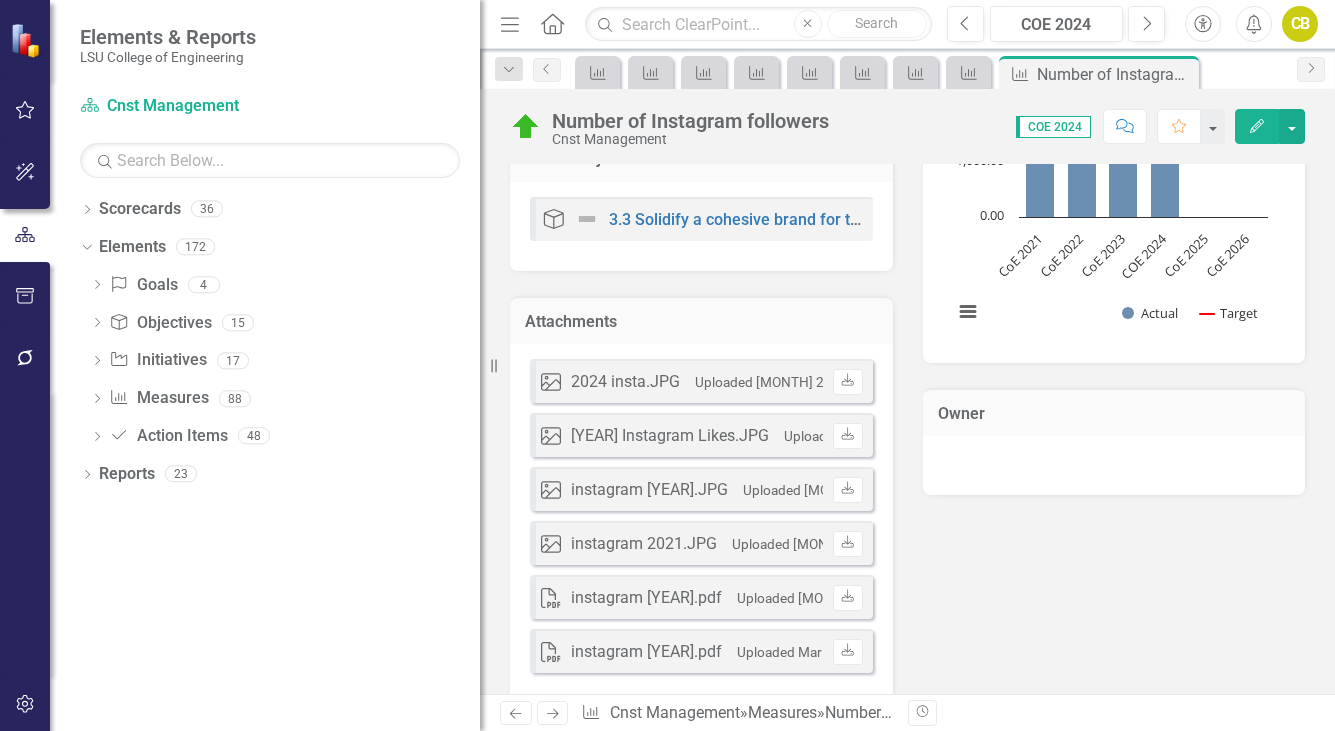 scroll, scrollTop: 200, scrollLeft: 0, axis: vertical 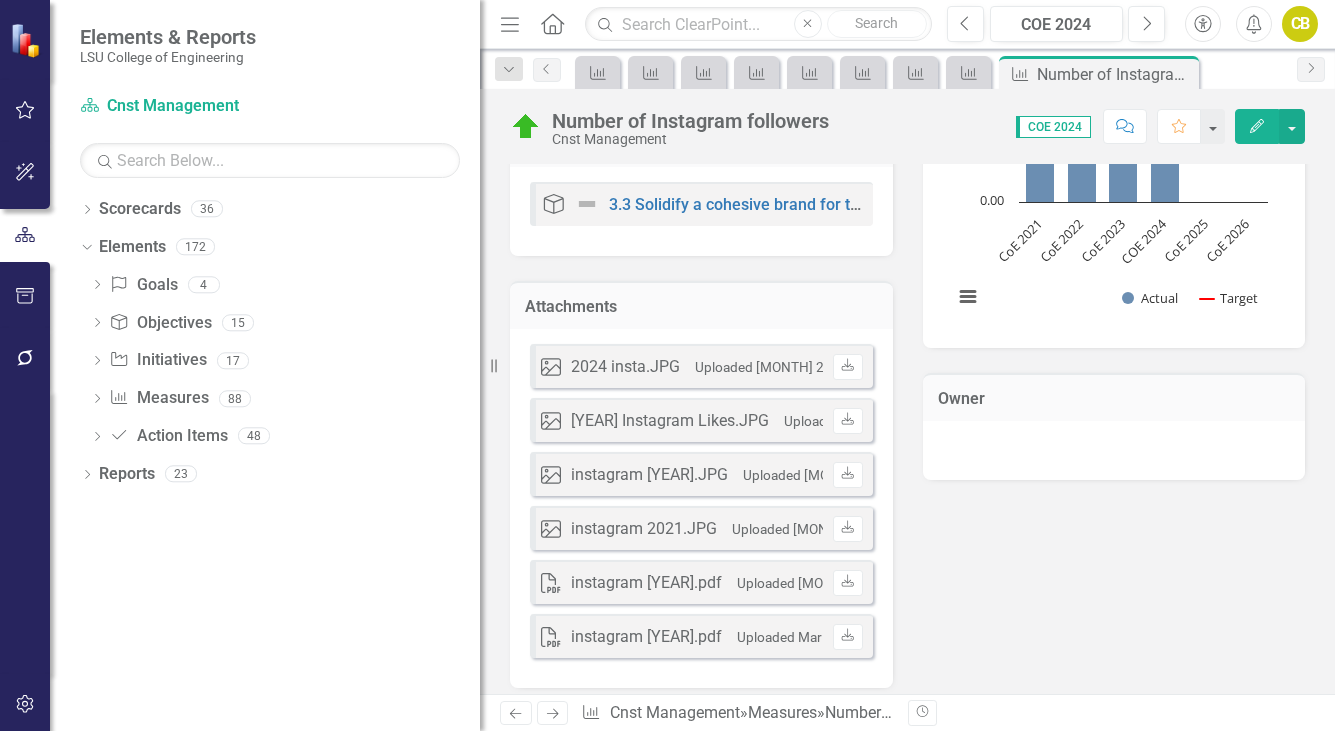 click 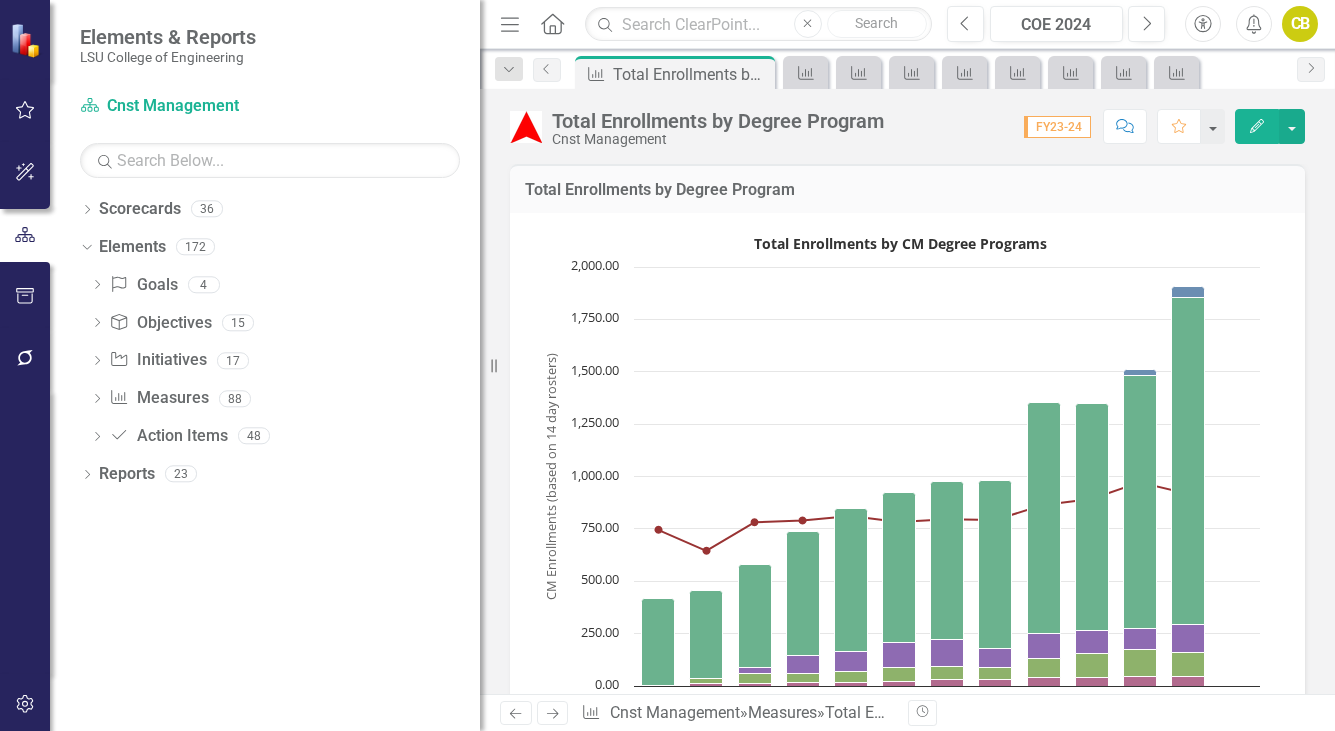 click 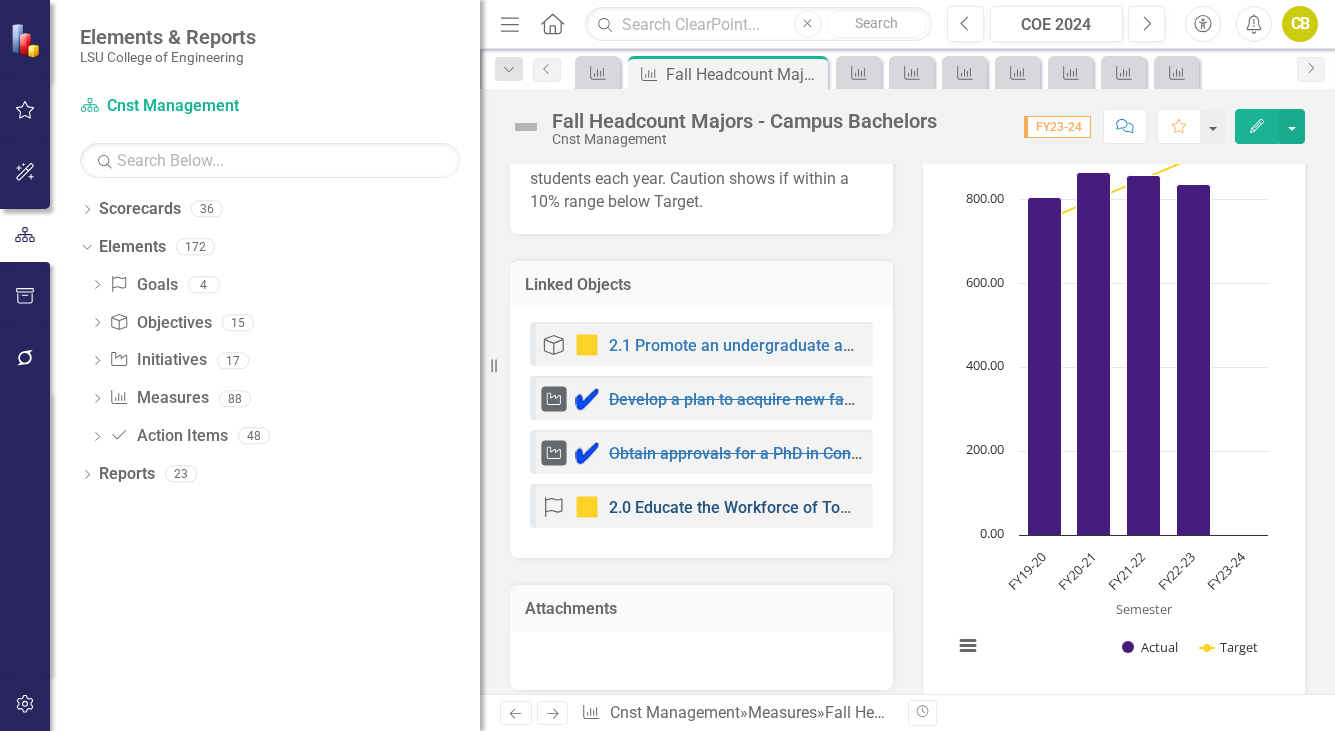 scroll, scrollTop: 300, scrollLeft: 0, axis: vertical 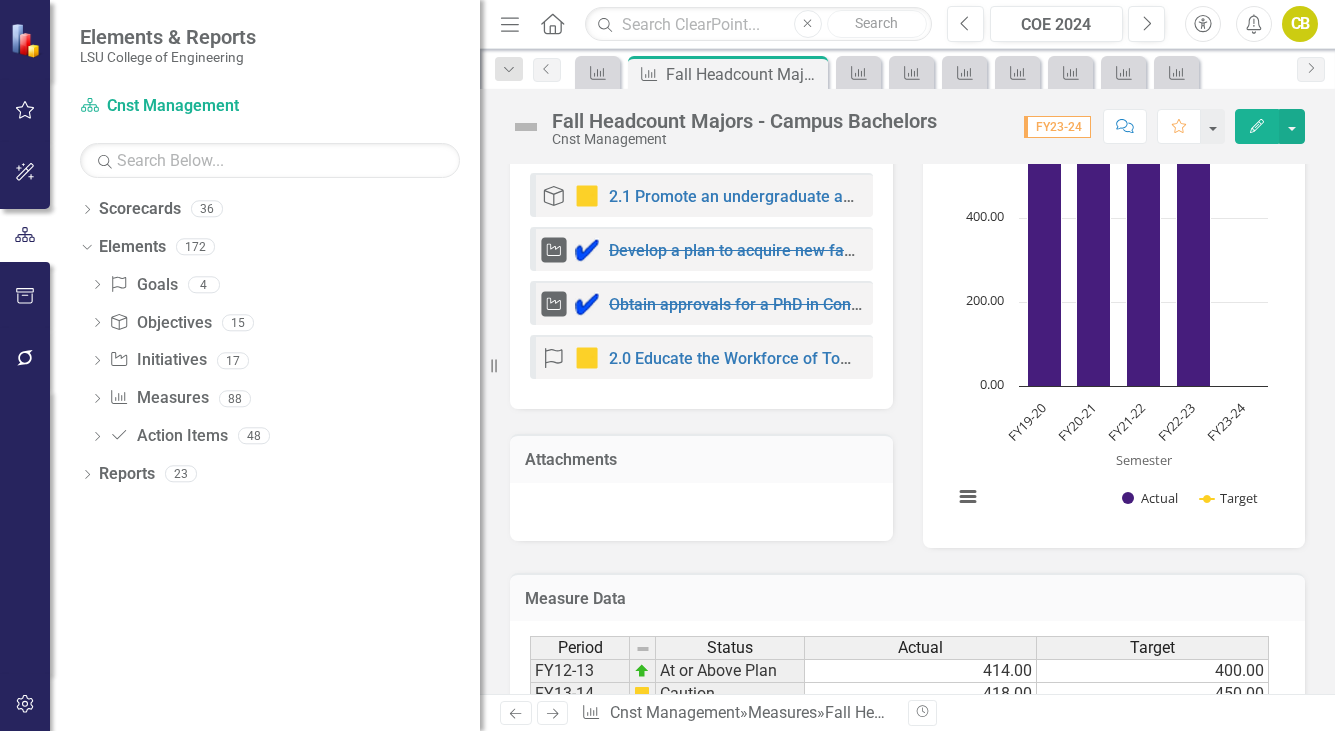 click on "Previous" 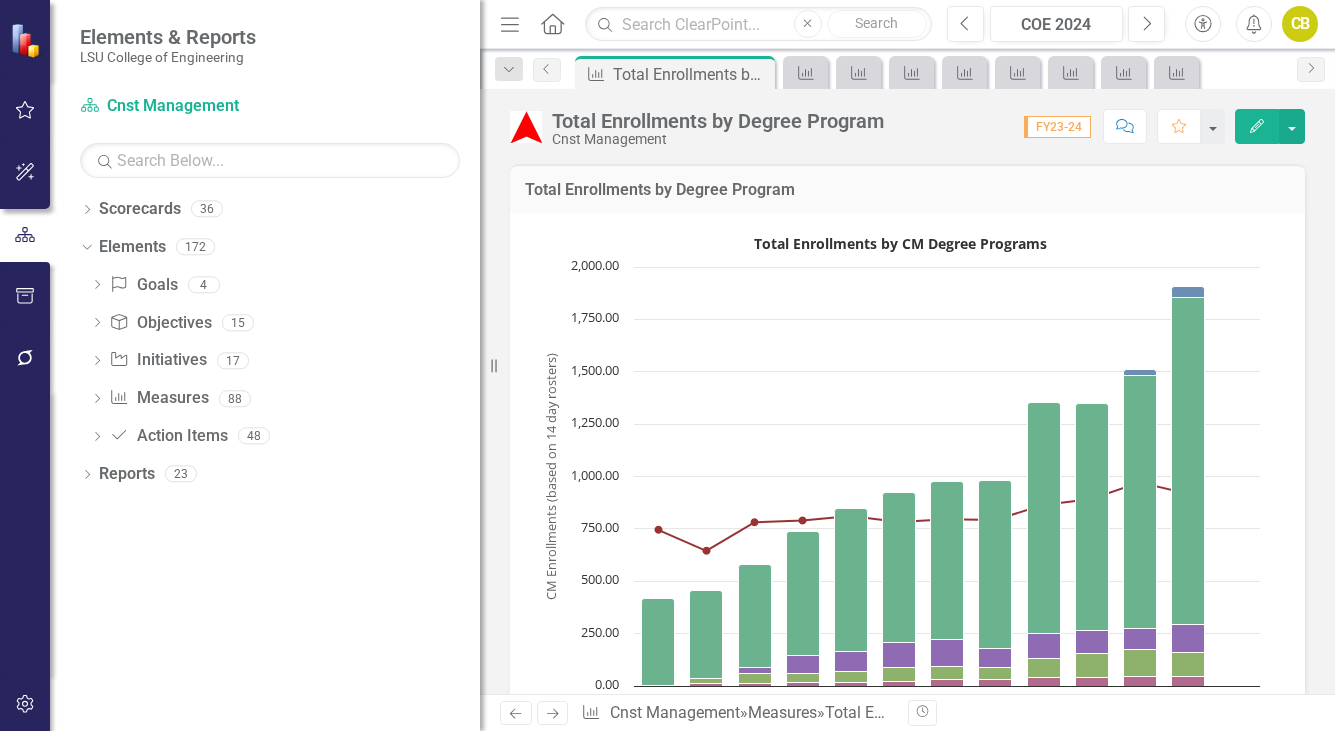 click on "Previous" 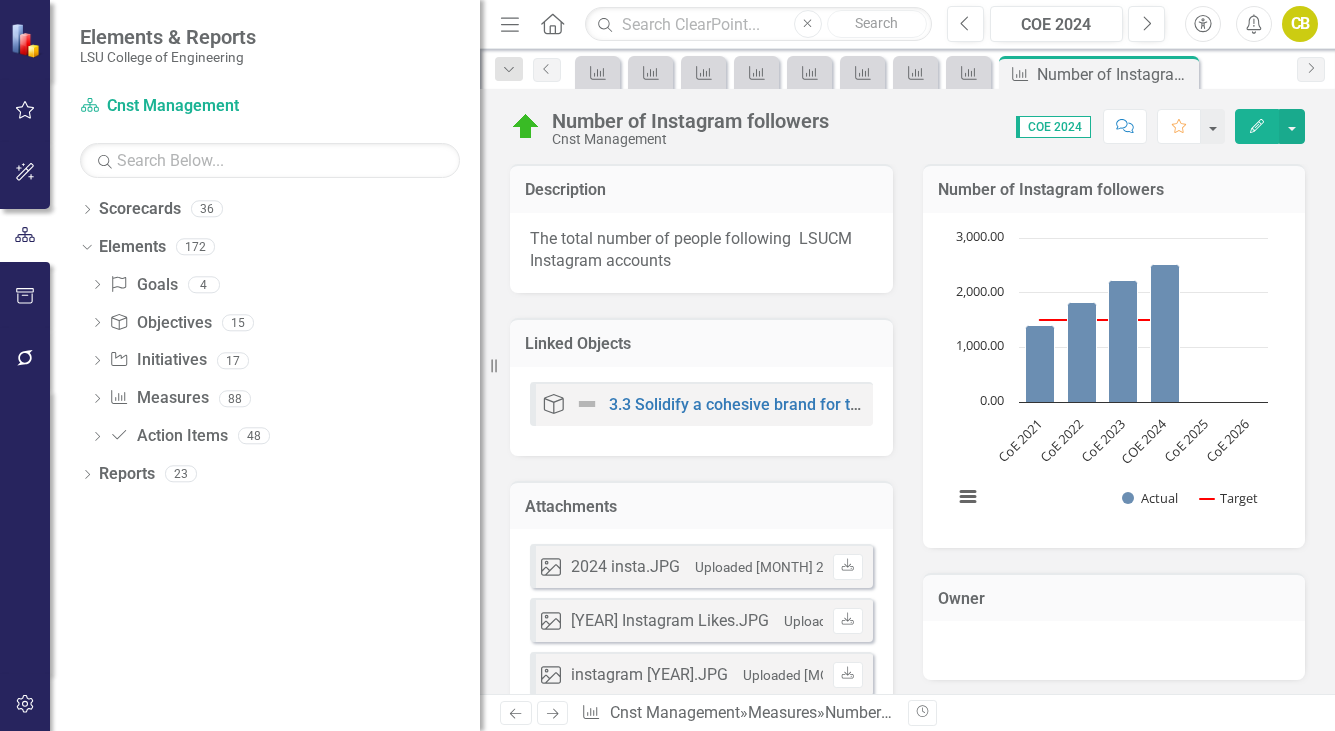 click on "Previous" 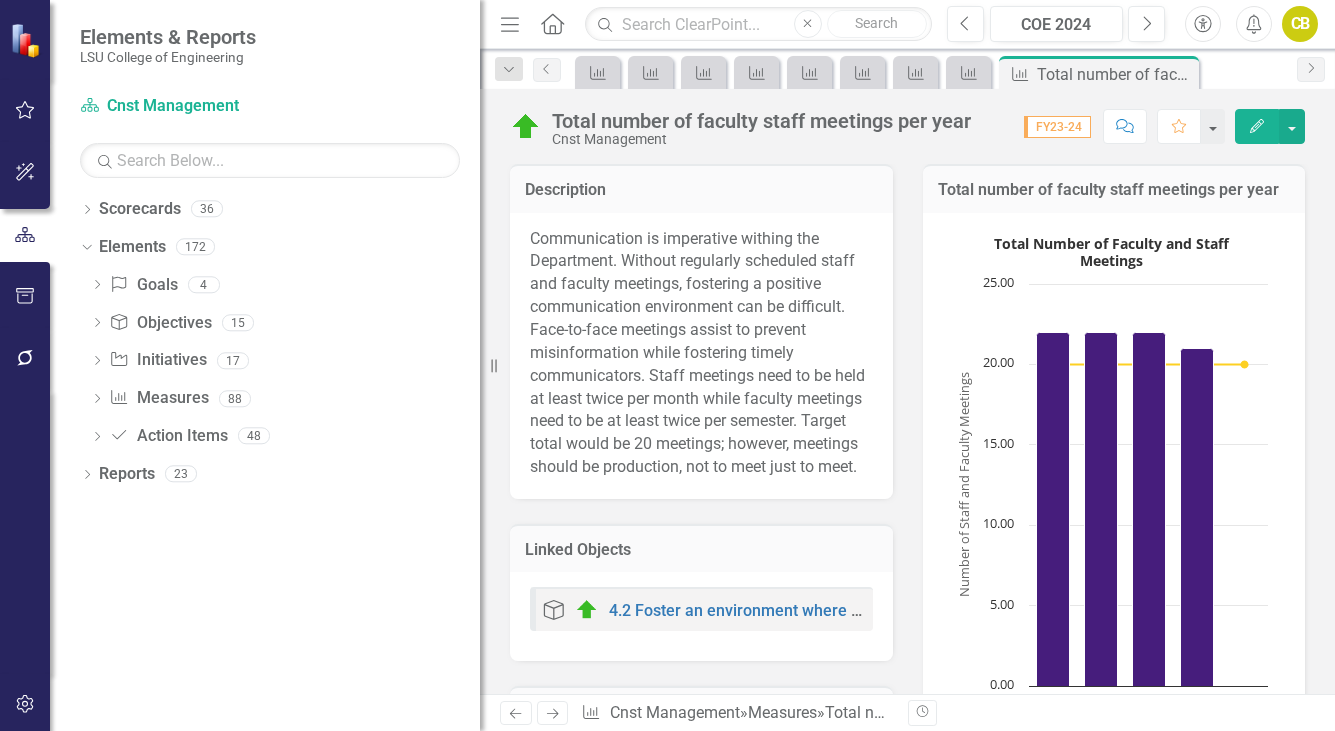 click on "Previous" 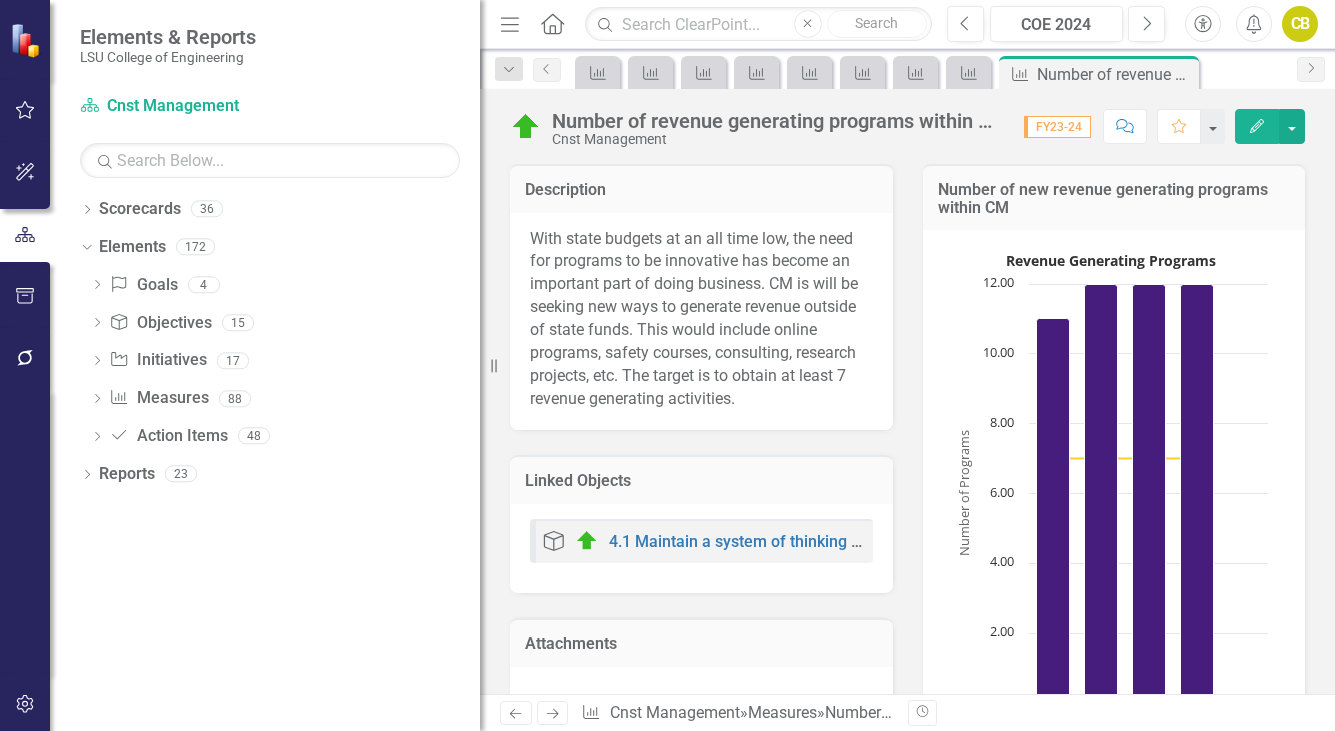 click on "Previous" 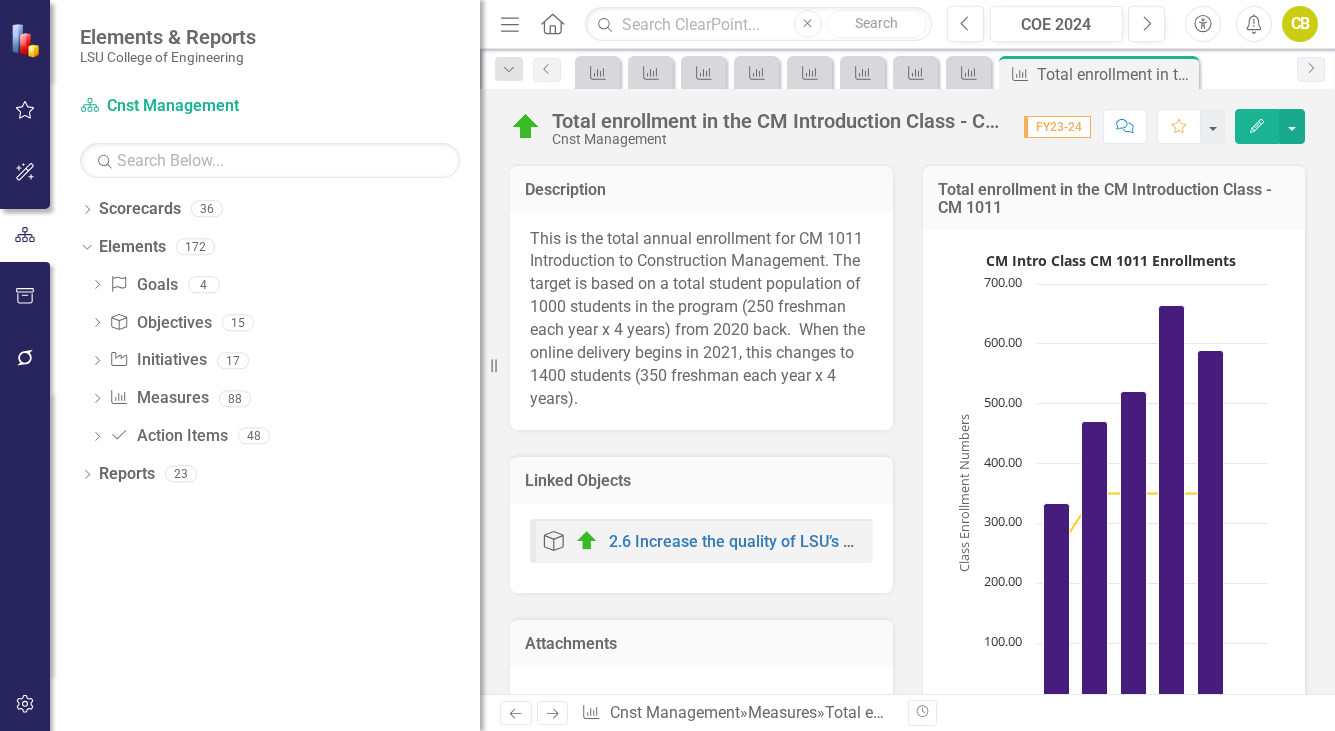 click on "Previous" 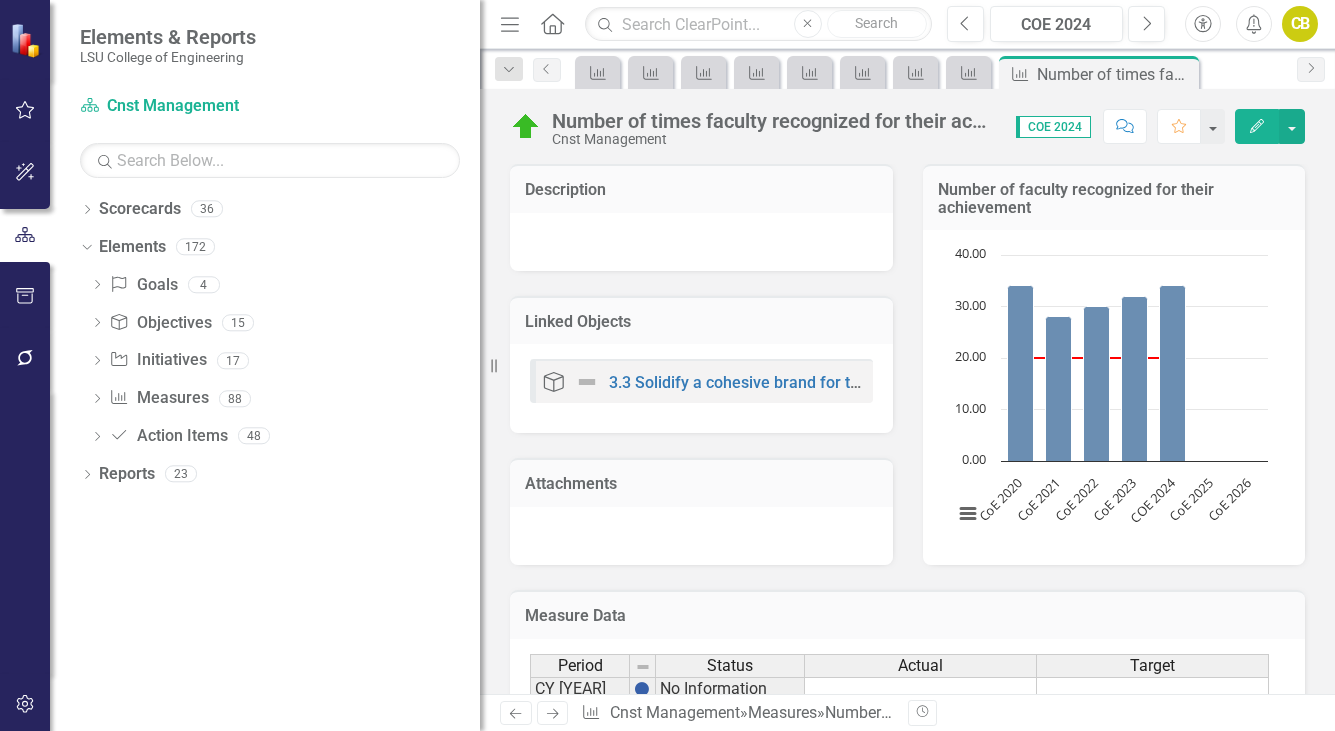 click on "Previous" 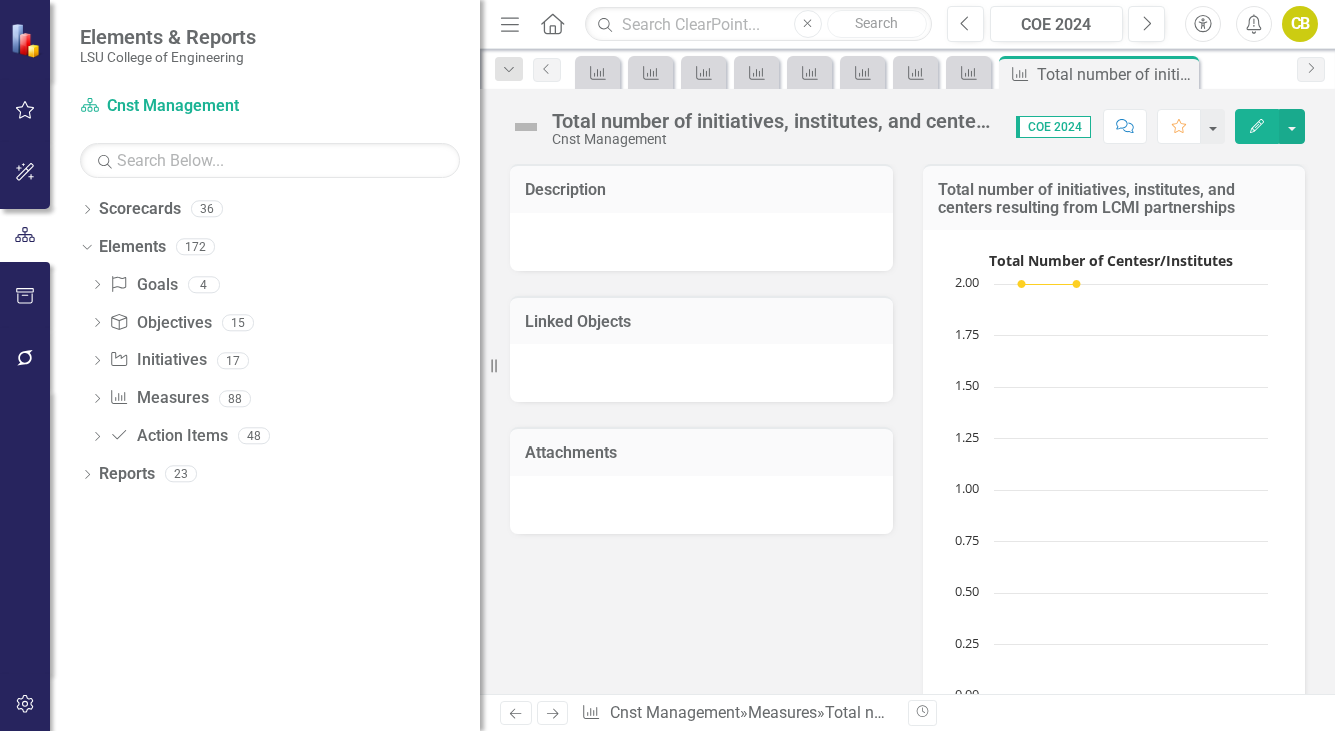 click on "Previous" 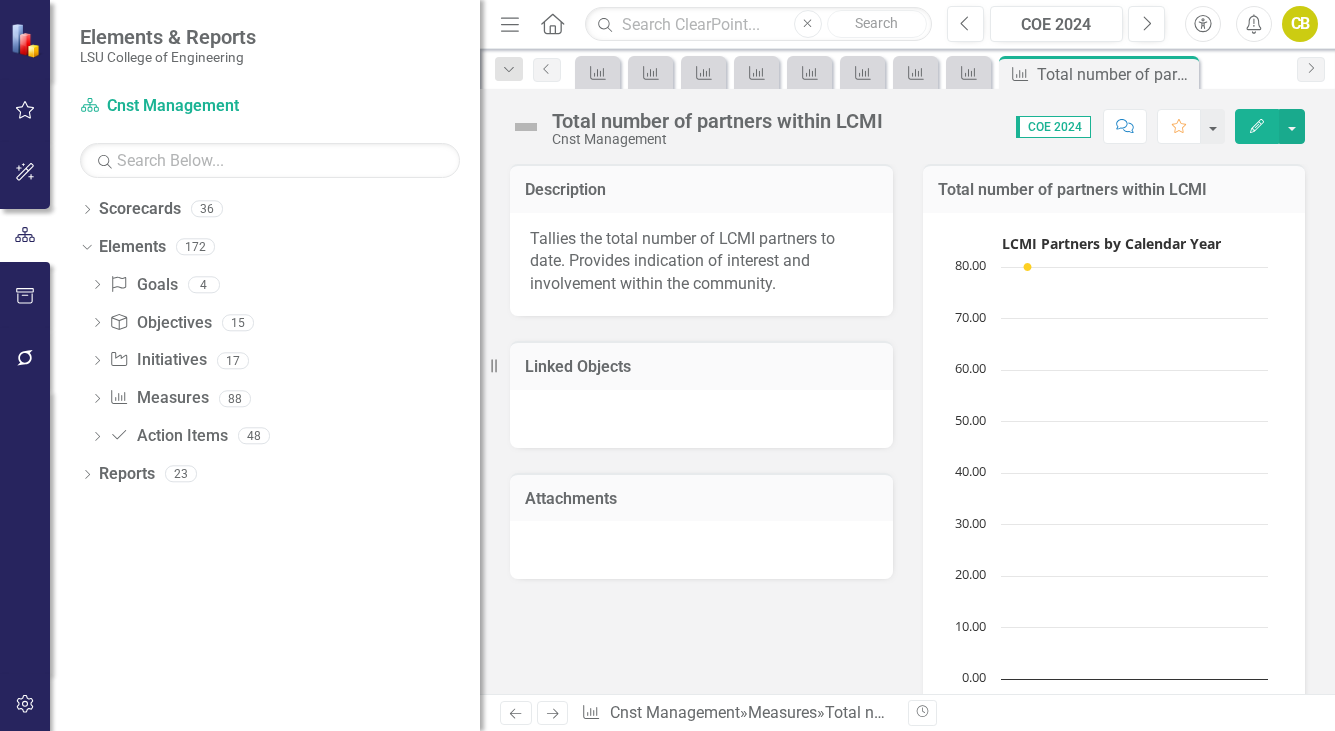 click on "Previous" 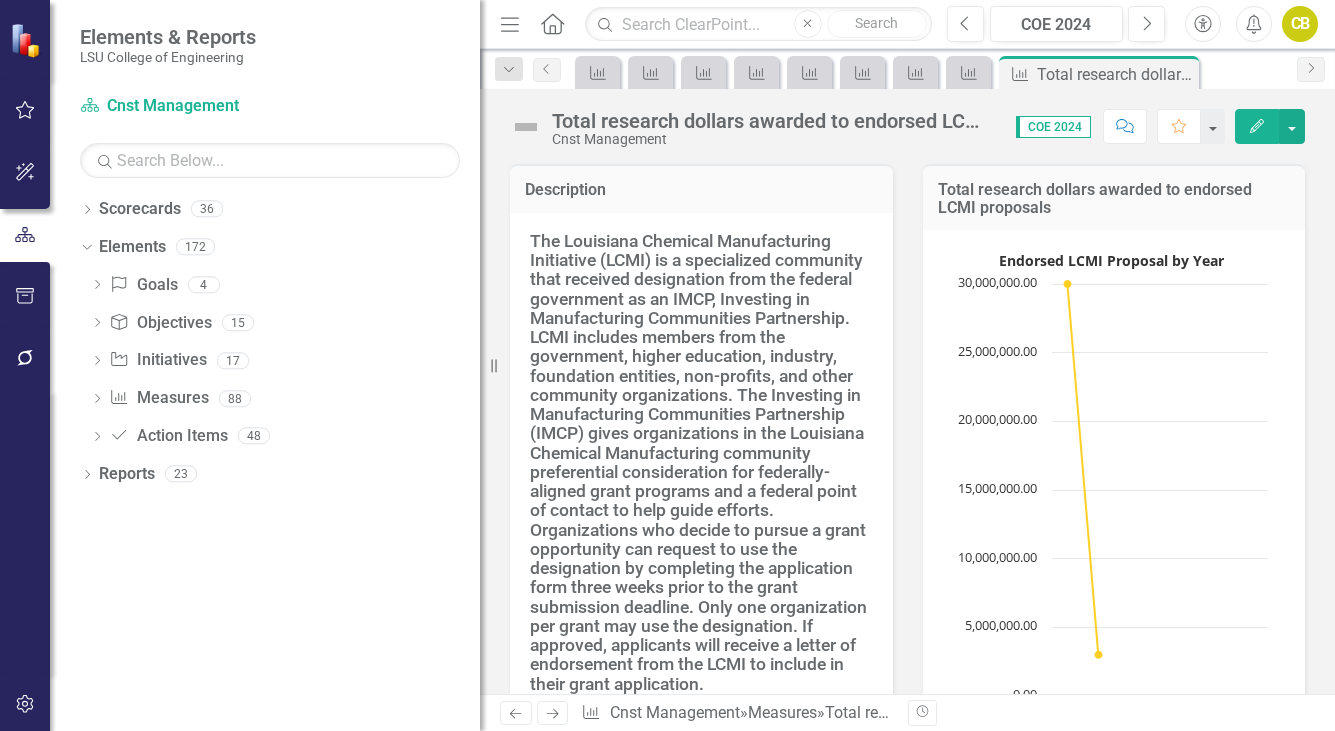click on "Previous" 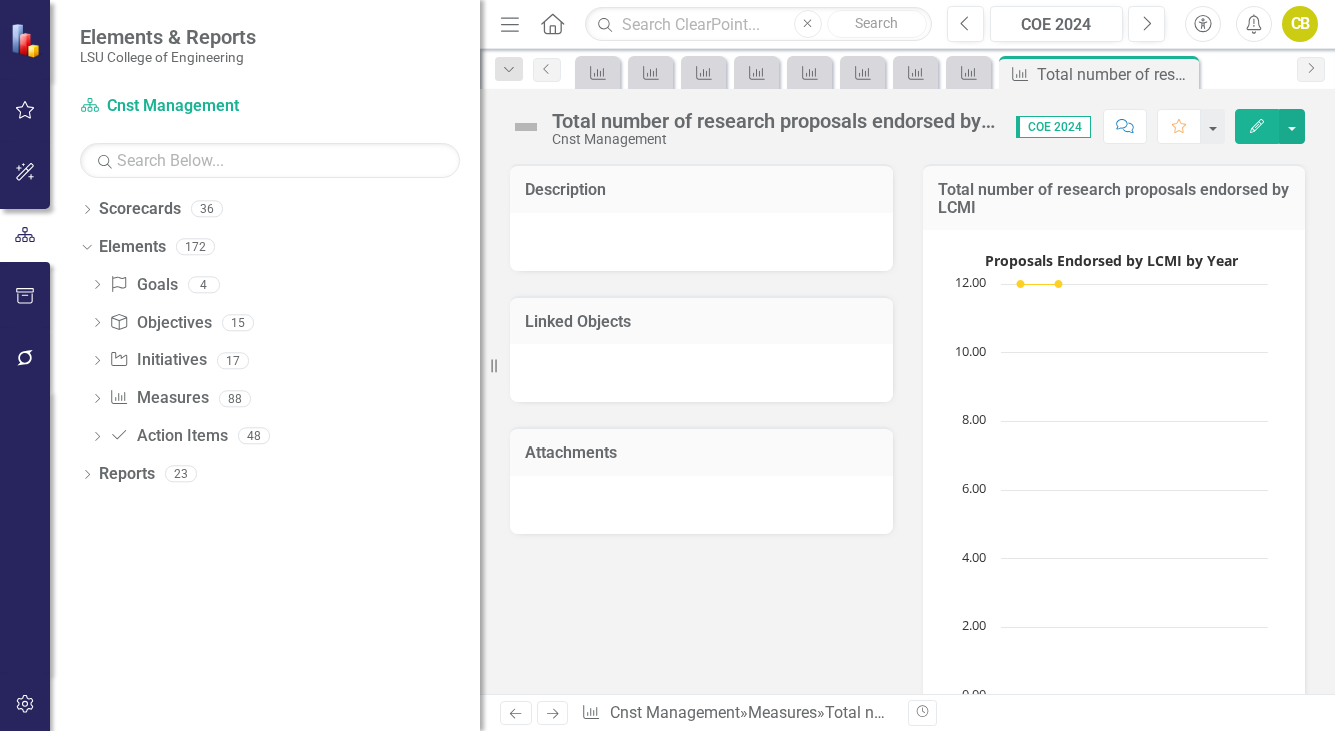 click on "Previous" 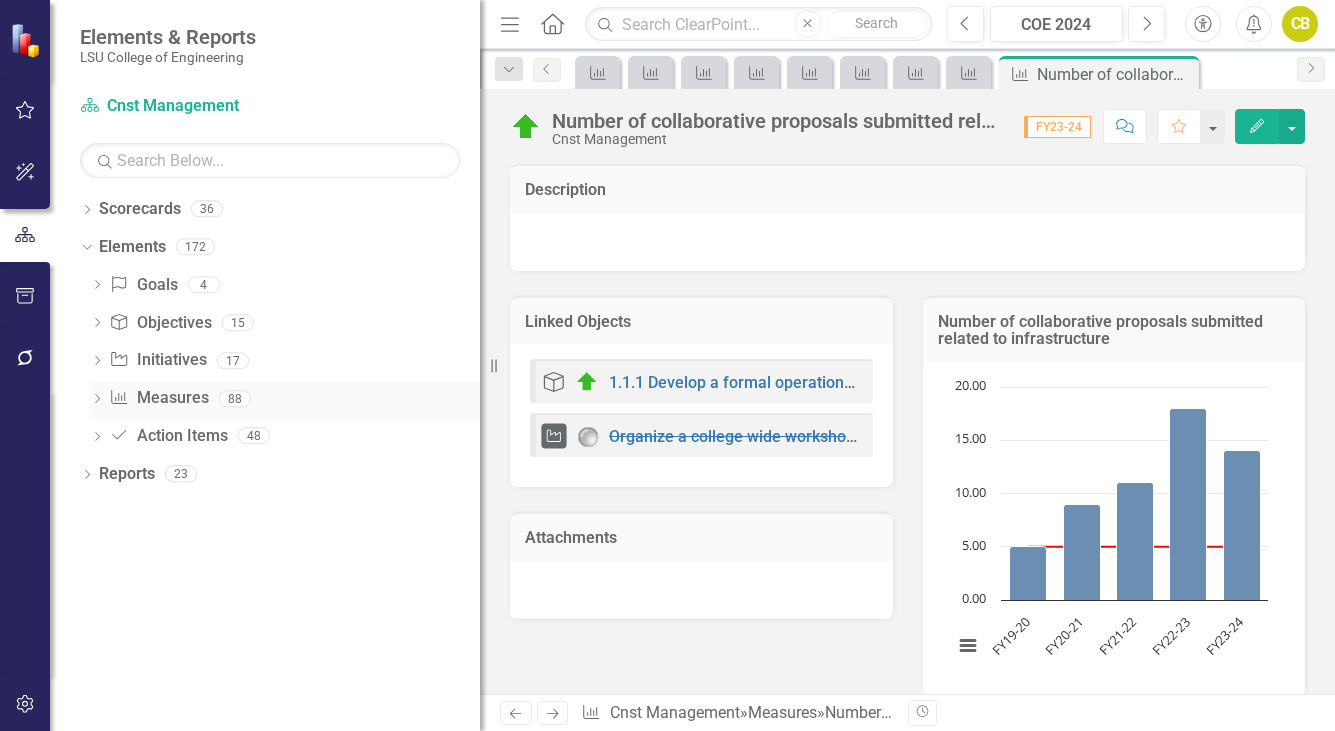 click on "Measure Measures" at bounding box center [158, 398] 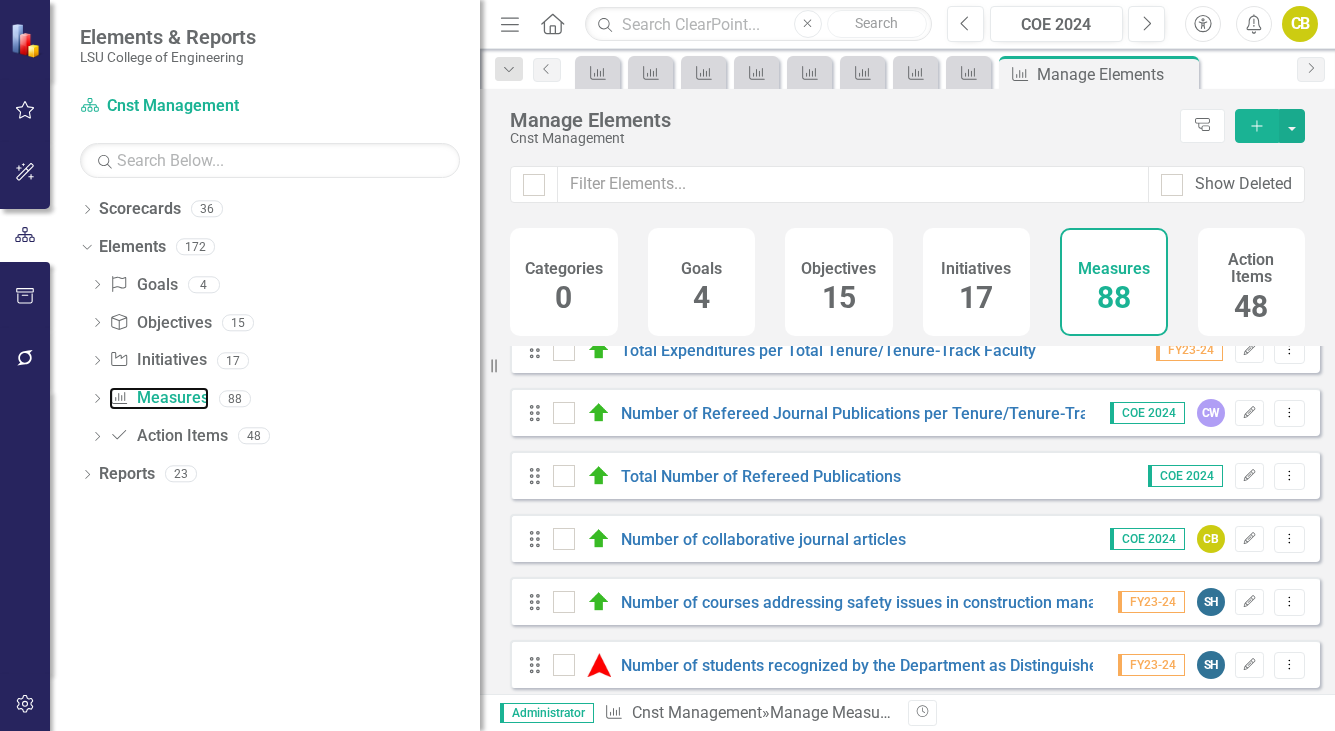 scroll, scrollTop: 2200, scrollLeft: 0, axis: vertical 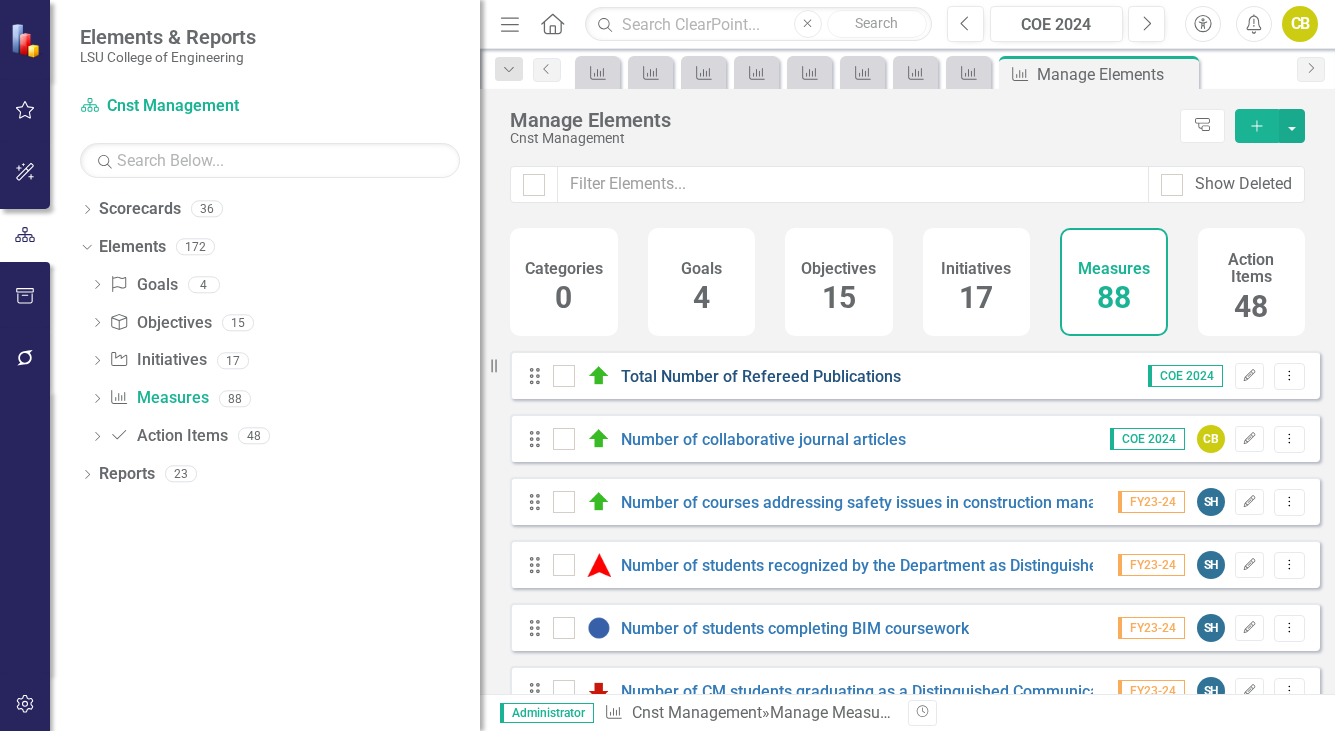 click on "Total Number of Refereed Publications" at bounding box center [761, 376] 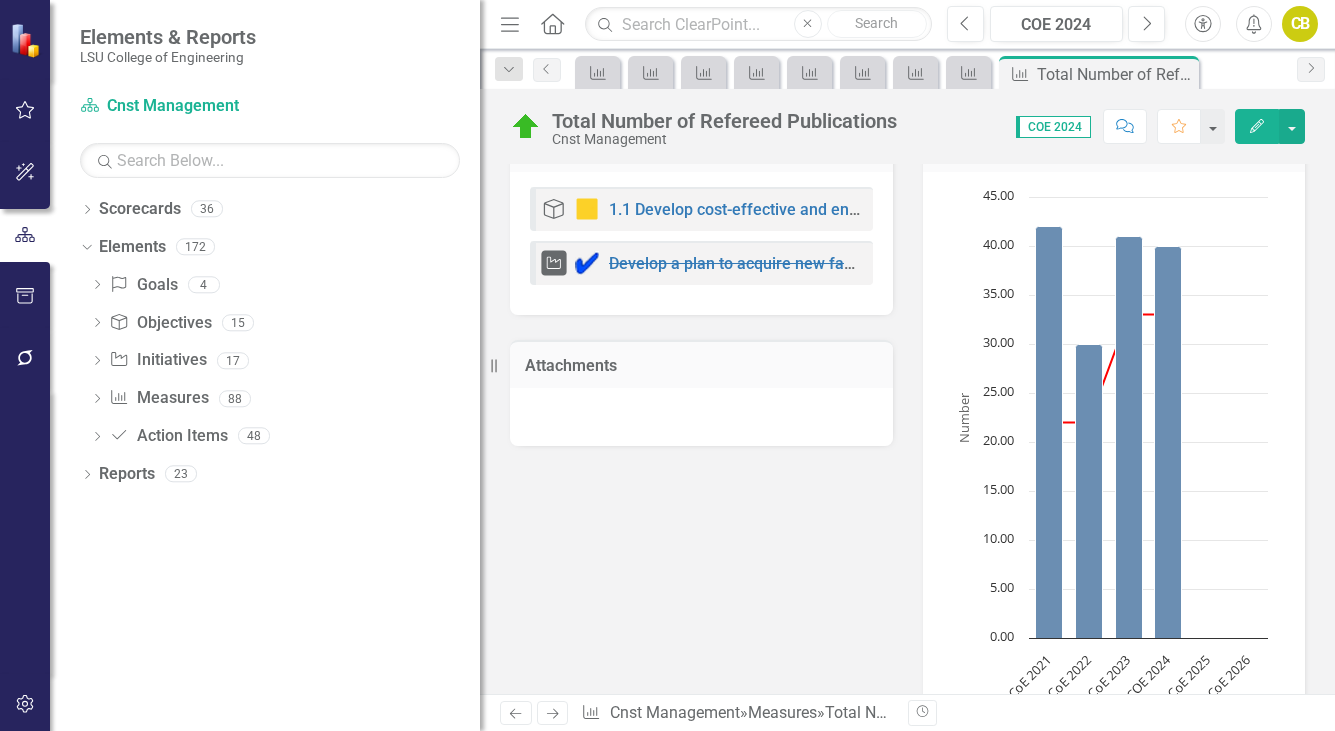 scroll, scrollTop: 200, scrollLeft: 0, axis: vertical 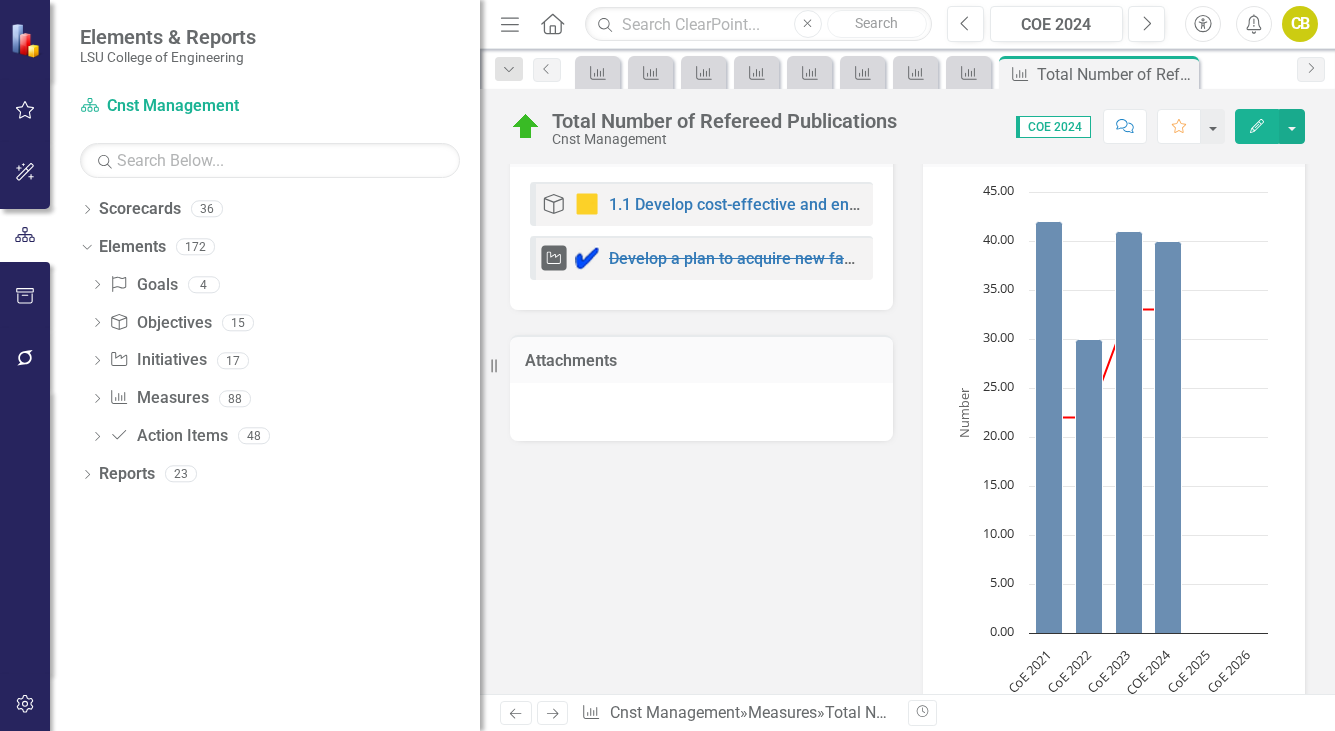 click on "Dropdown Scorecards 36 Dropdown College of Engineering 2025 Dropdown Cnst Management School of Construction CM Student Learning Outcomes Strategic Planning 2024 Biological and Ag Chemical Eng Civil Eng Computer Science Electrical Eng Mechanical Eng. Petroleum Eng Environmental Eng Industrial Eng. Engineering Science New Plan Dropdown Locked College of Engineering 2010 - 2015  Computer Science Strategic Recruitment Plan BAE Dropdown CEE CE EVEG ChemE CM CSC Dropdown ECE EE EEC Dropdown MIE IE ME PETE CMIE NCAM Engineering Science LSU Flagship 2020 Dropdown Elements 172 Dropdown Goal Goals 4 1.0 Solve Louisiana's Greatest Challenges 2.0 Educate the Workforce of Tomorrow 3.0 Redefine Our Social Network 4.0 Reinvent How We Do Business Dropdown Objective Objectives 15 2.1 Promote an undergraduate and graduate environment that develops and encourages a diverse set of management and leadership skills. 2.1.1 Enhance student's critical thinking and communciation skills 2.5 Train our graduates for academic careers. 17" at bounding box center [265, 462] 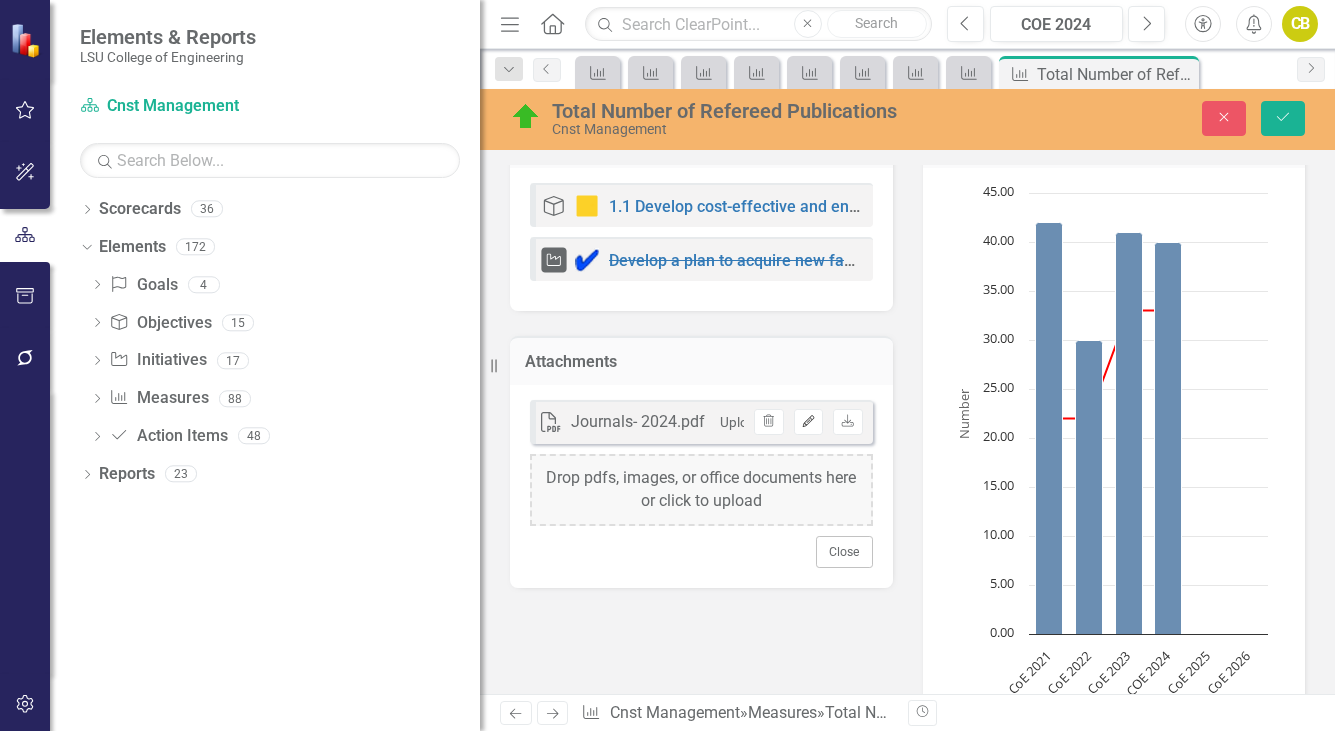 click on "Edit" 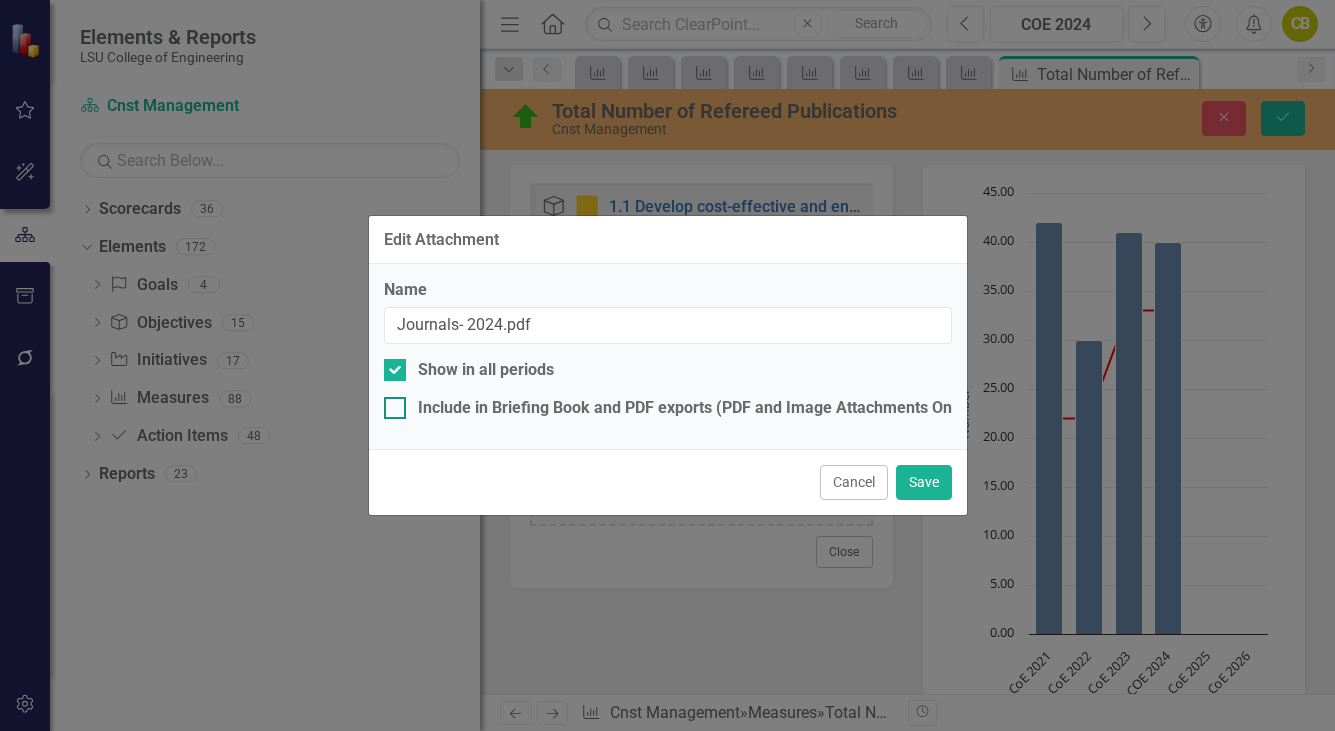 click at bounding box center (395, 408) 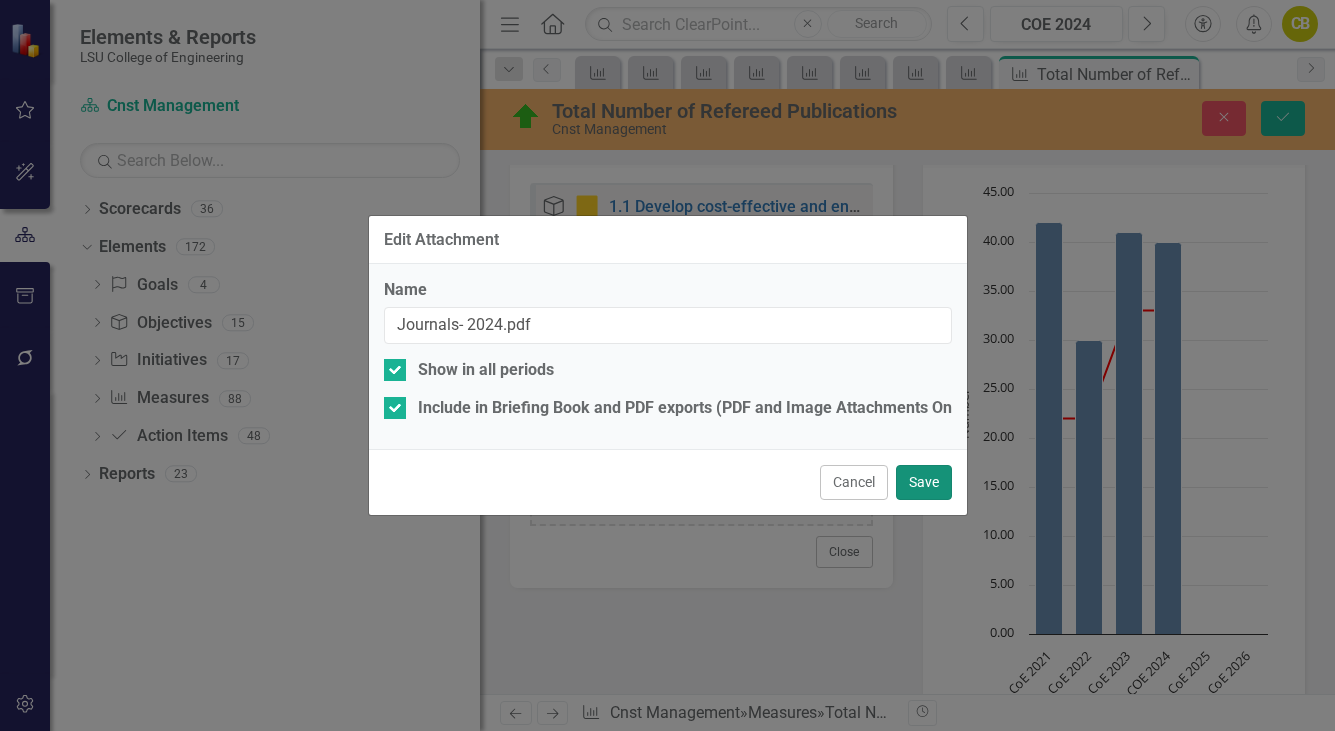 click on "Save" at bounding box center (924, 482) 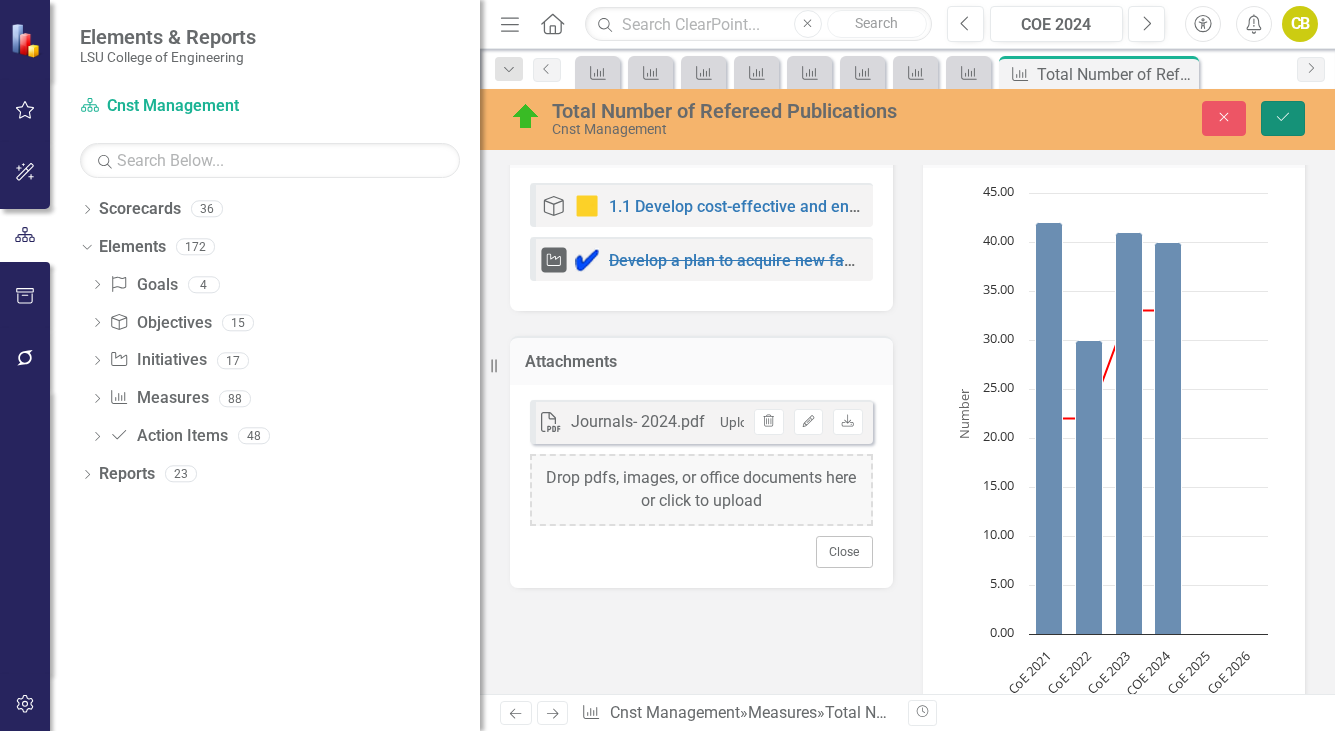 click on "Save" 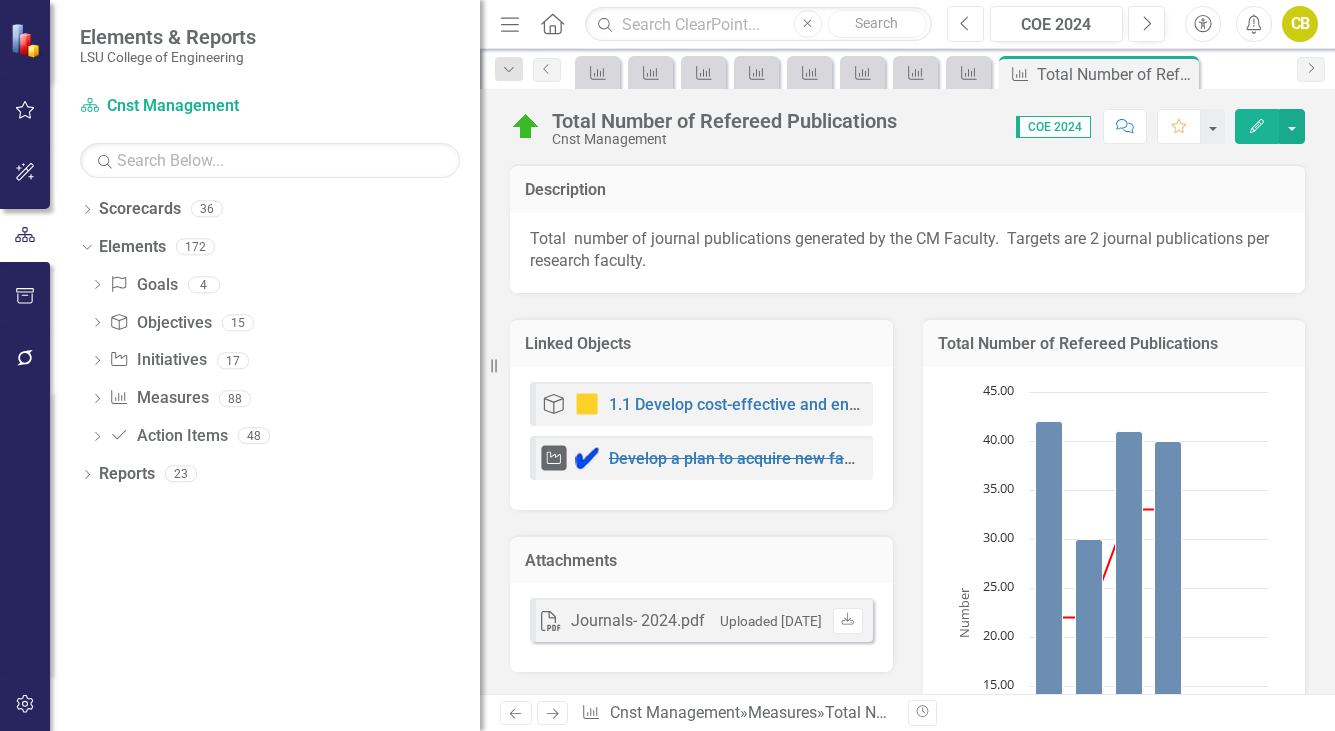 click on "Previous" 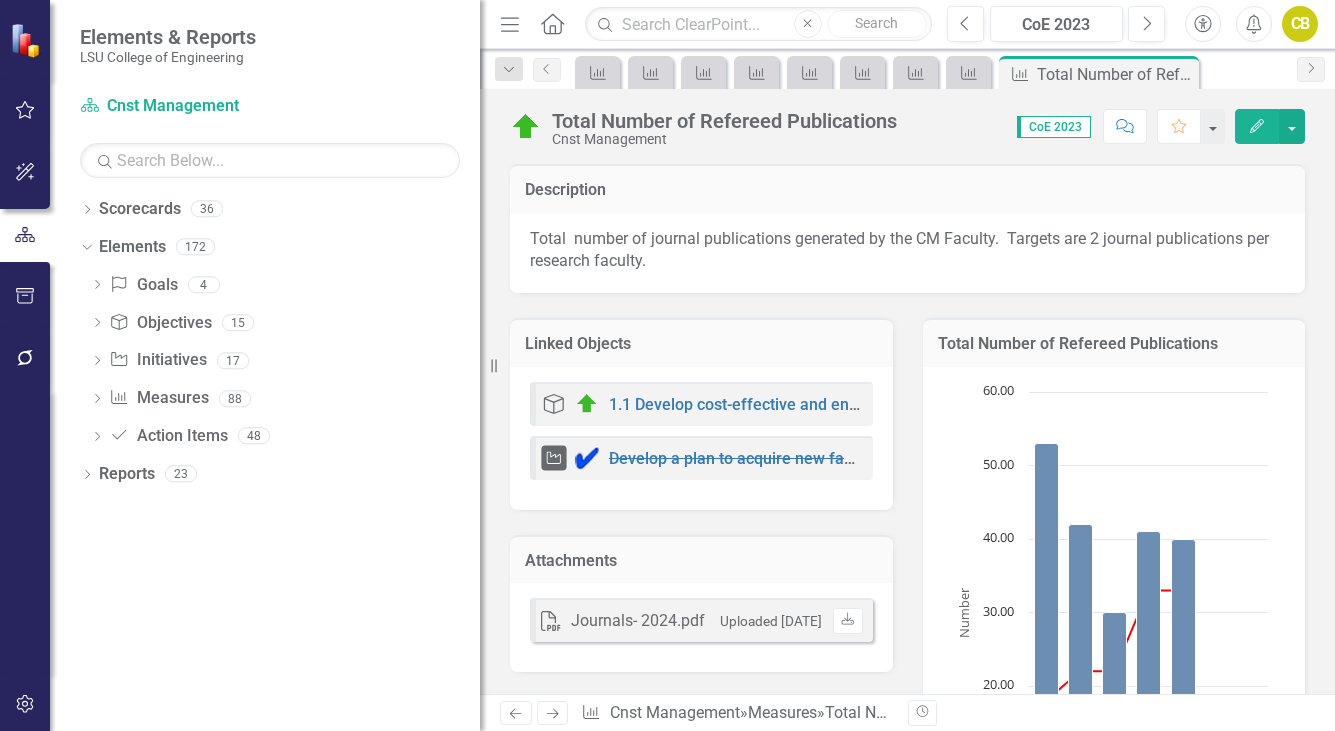drag, startPoint x: 1168, startPoint y: 0, endPoint x: 971, endPoint y: 127, distance: 234.38857 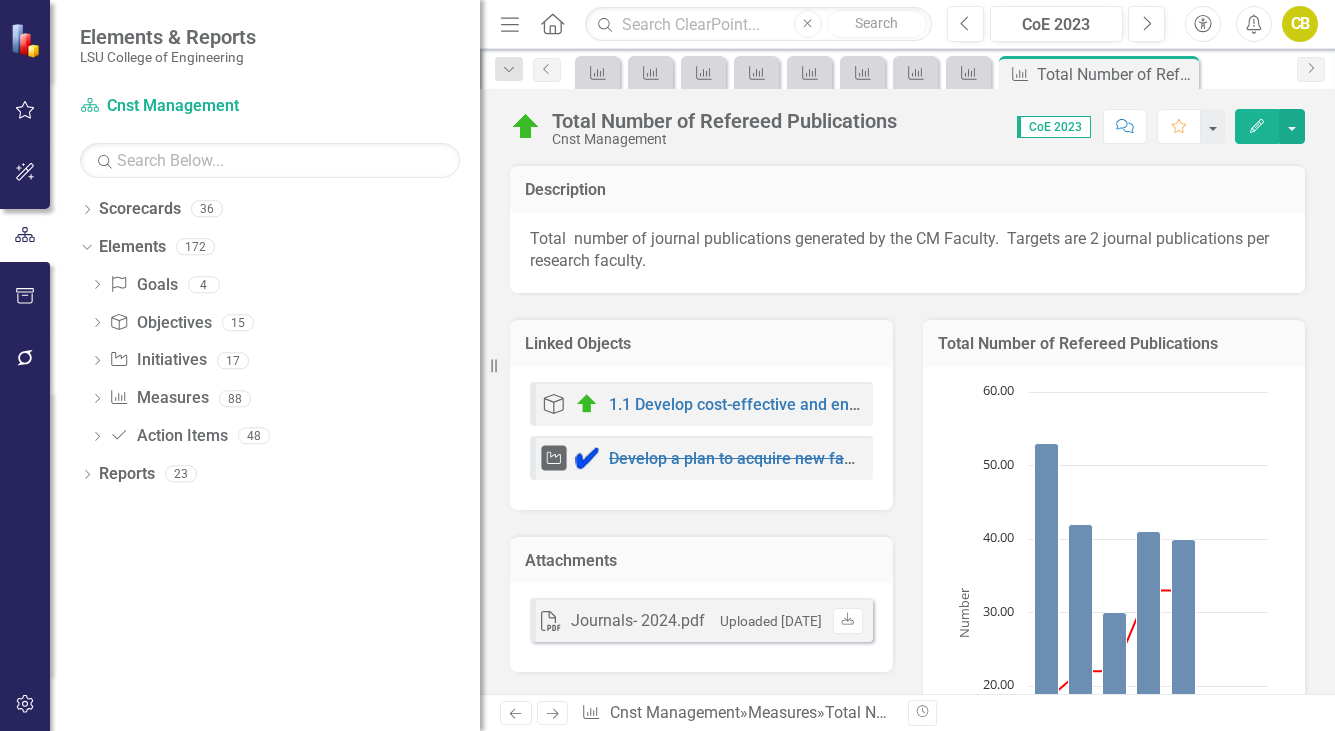 click on "Score: 0.00 CoE 2023 Completed  Comment Favorite Edit" at bounding box center (1106, 126) 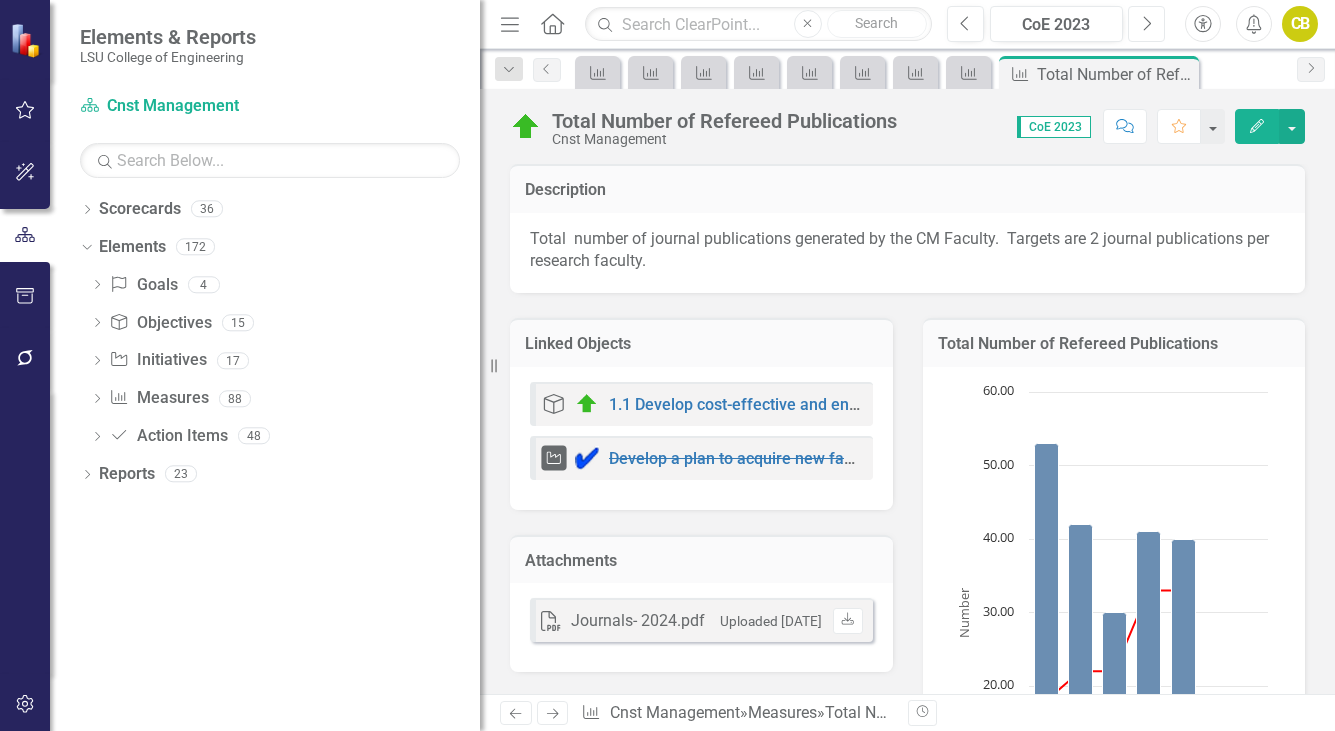 click on "Next" 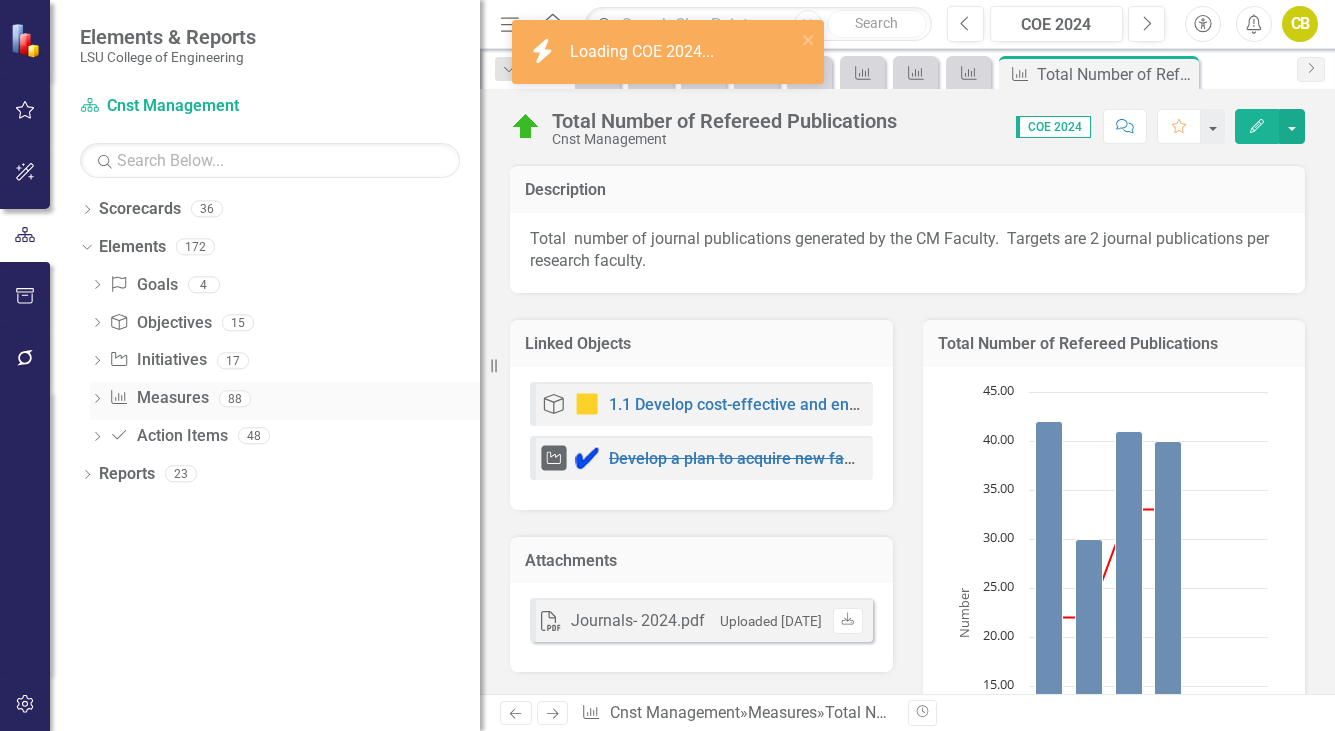 click on "Measure Measures" at bounding box center (158, 398) 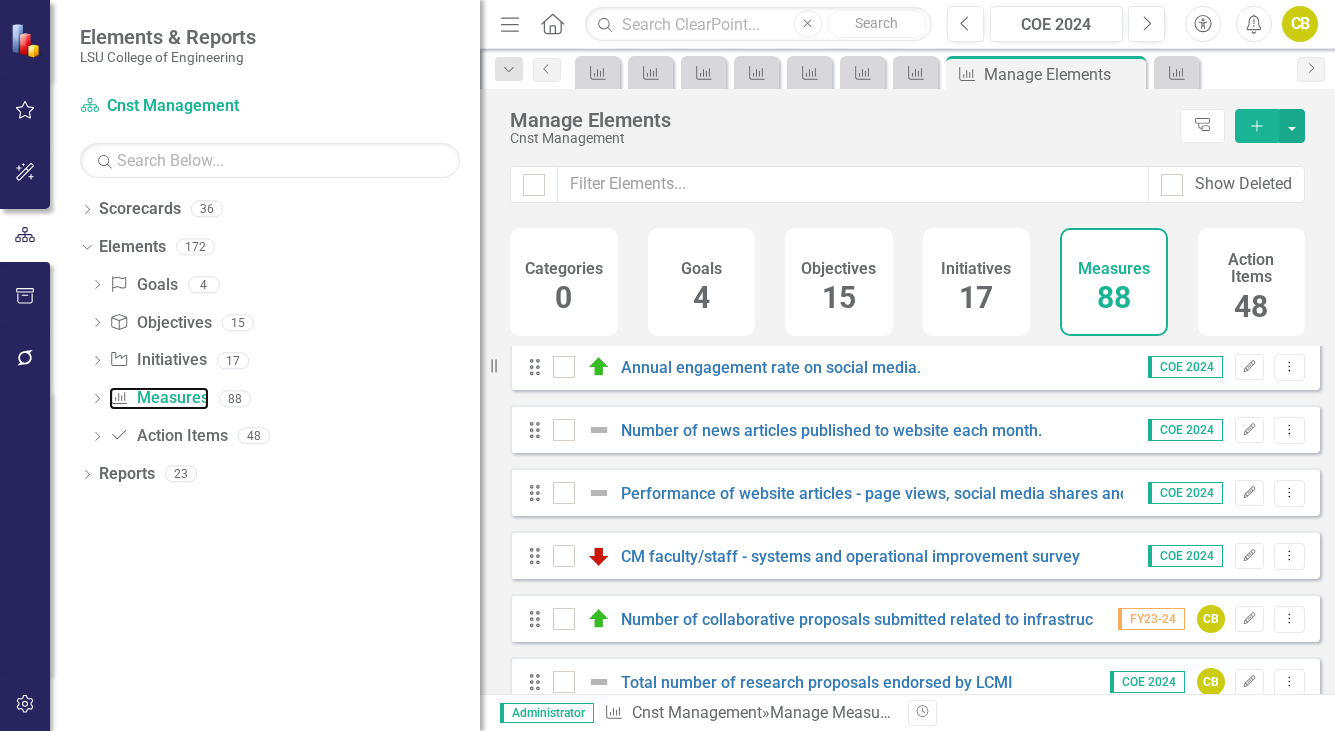 scroll, scrollTop: 4711, scrollLeft: 0, axis: vertical 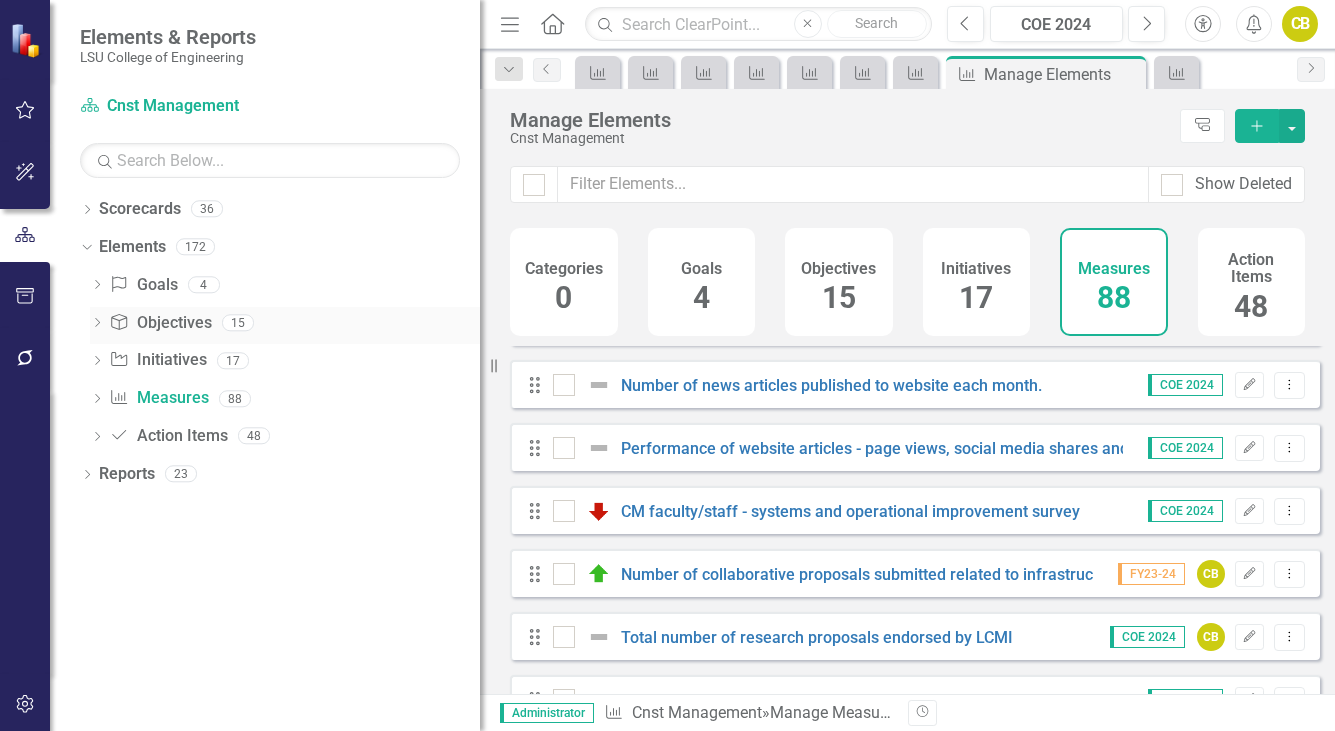 drag, startPoint x: 179, startPoint y: 324, endPoint x: 198, endPoint y: 330, distance: 19.924858 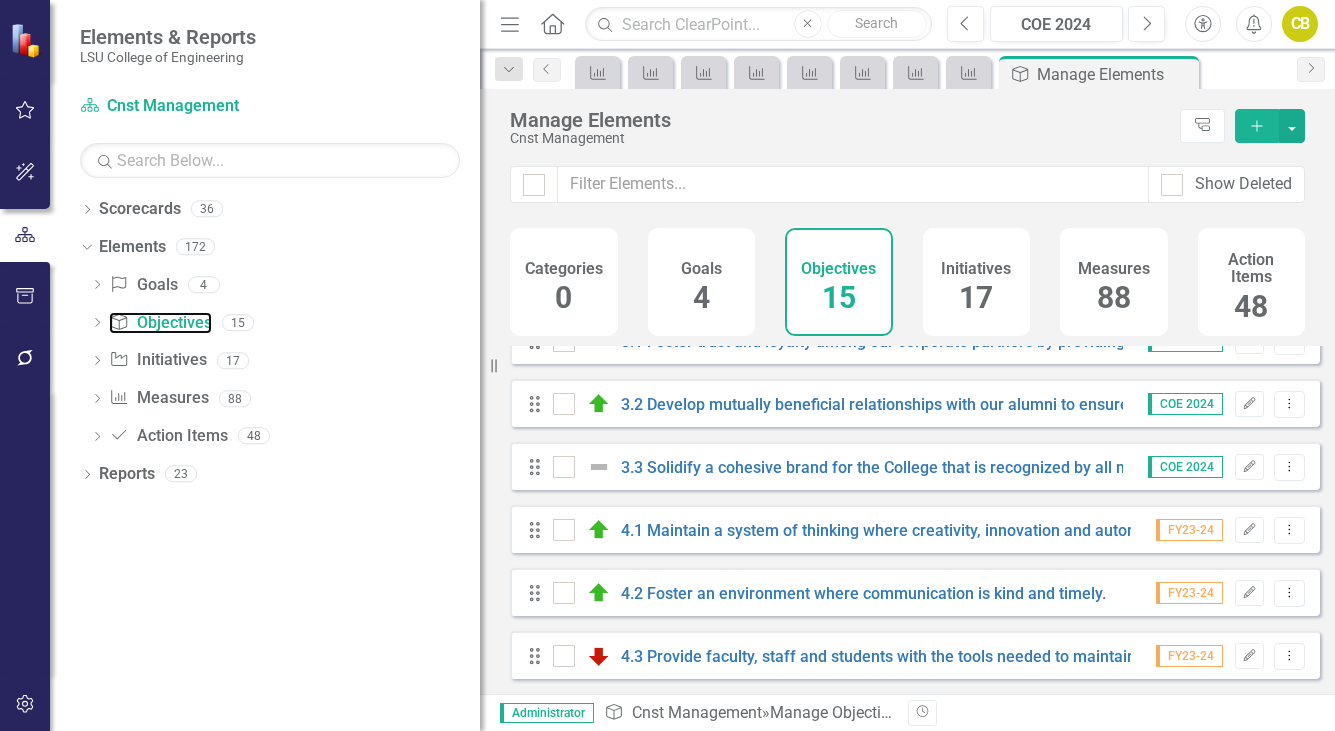 scroll, scrollTop: 612, scrollLeft: 0, axis: vertical 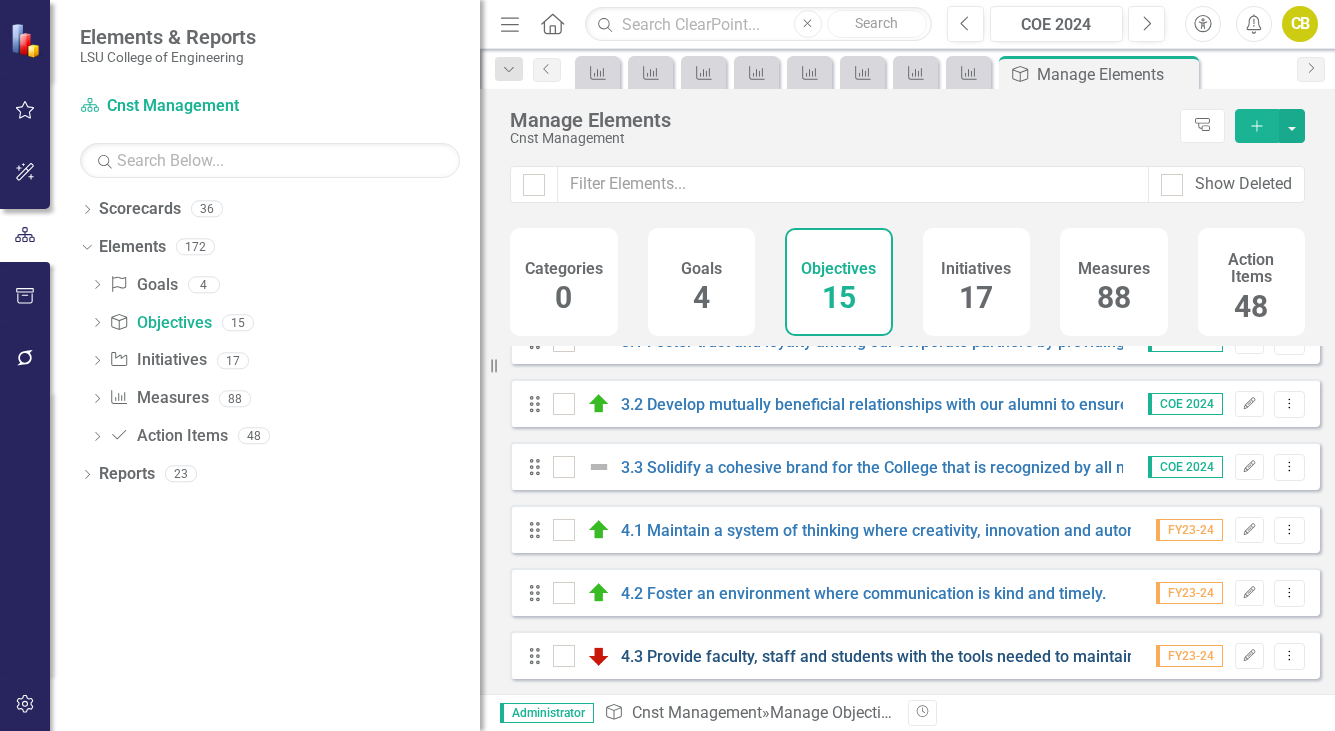 click on "4.3 Provide faculty, staff and students with the tools needed to maintain positive energy balance among work and life." at bounding box center (1043, 656) 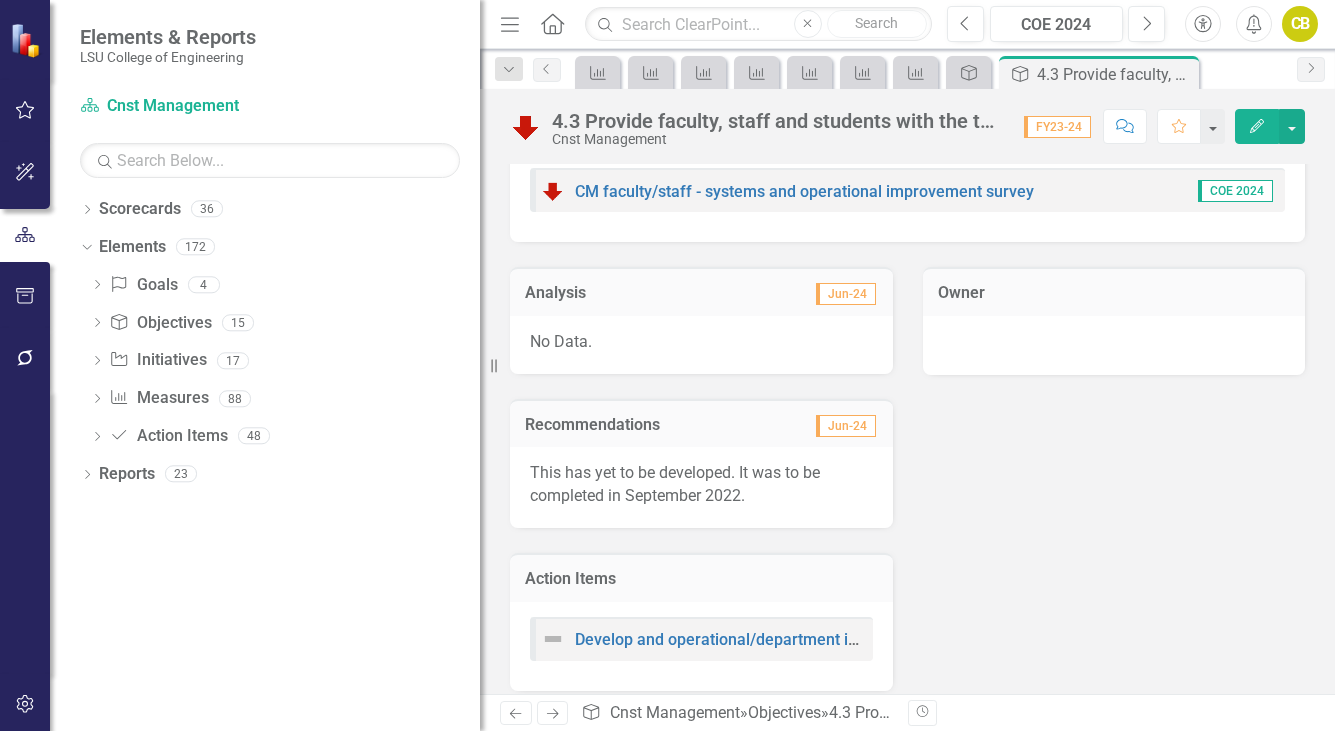 scroll, scrollTop: 139, scrollLeft: 0, axis: vertical 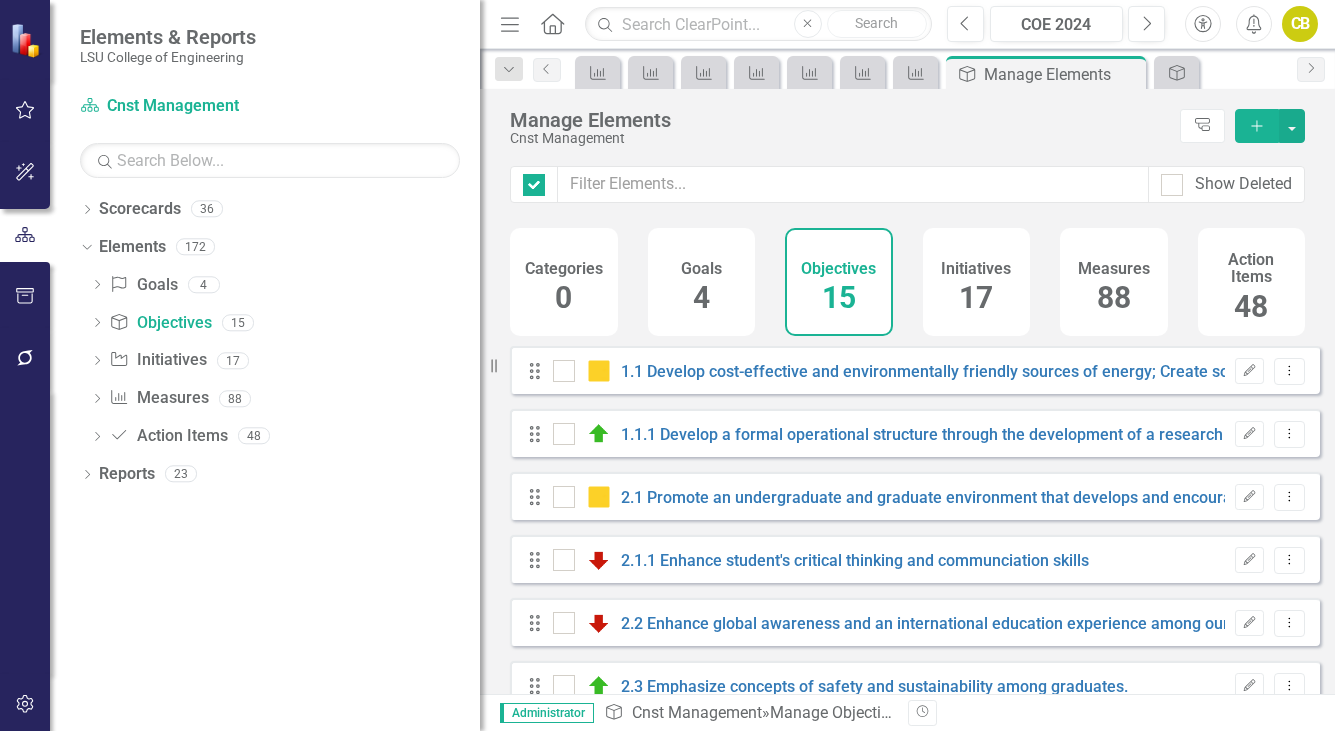 checkbox on "false" 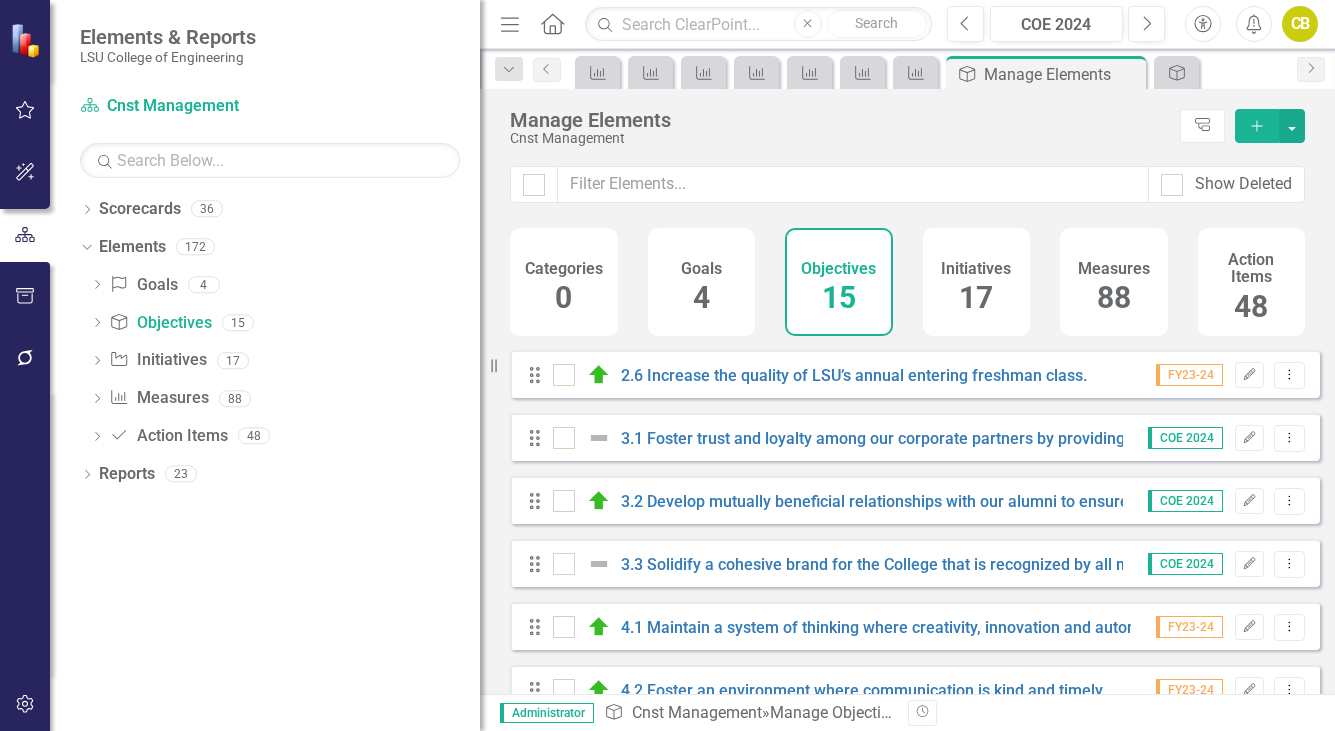 scroll, scrollTop: 600, scrollLeft: 0, axis: vertical 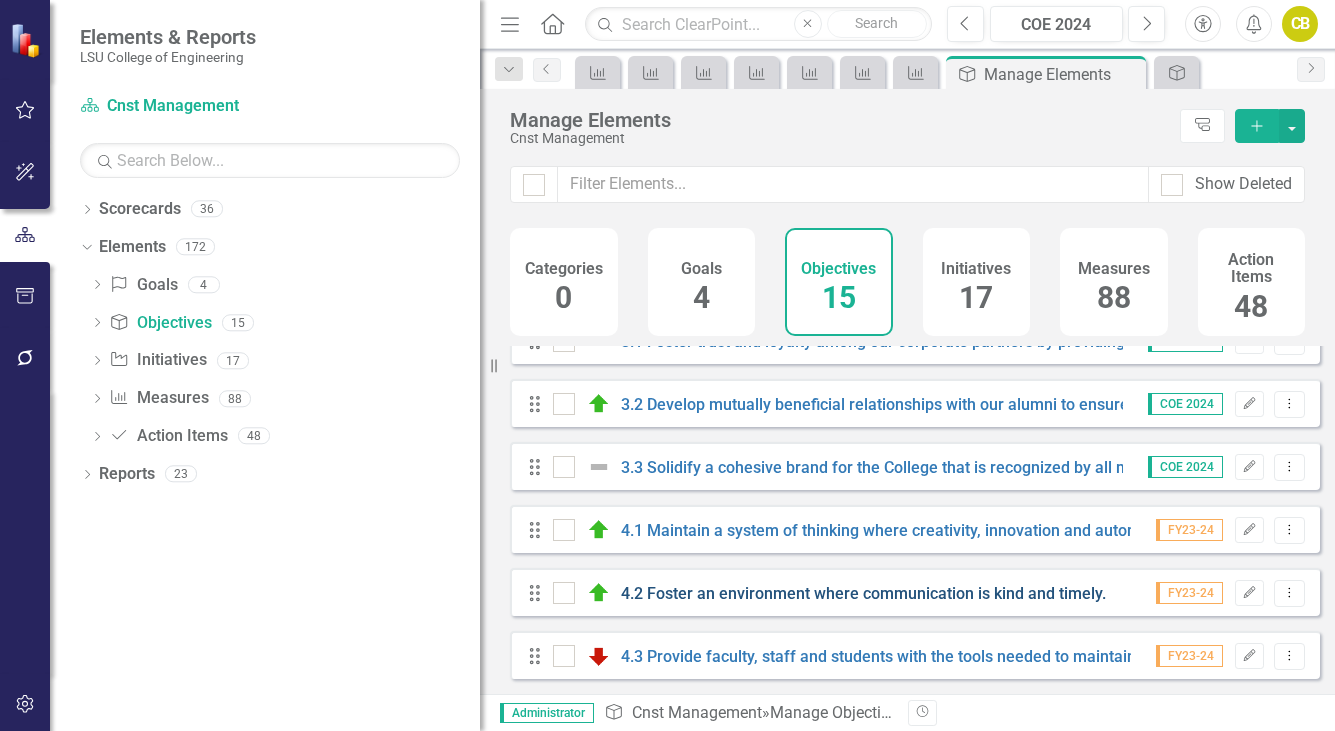 click on "4.2 Foster an environment where communication is kind and timely." at bounding box center (863, 593) 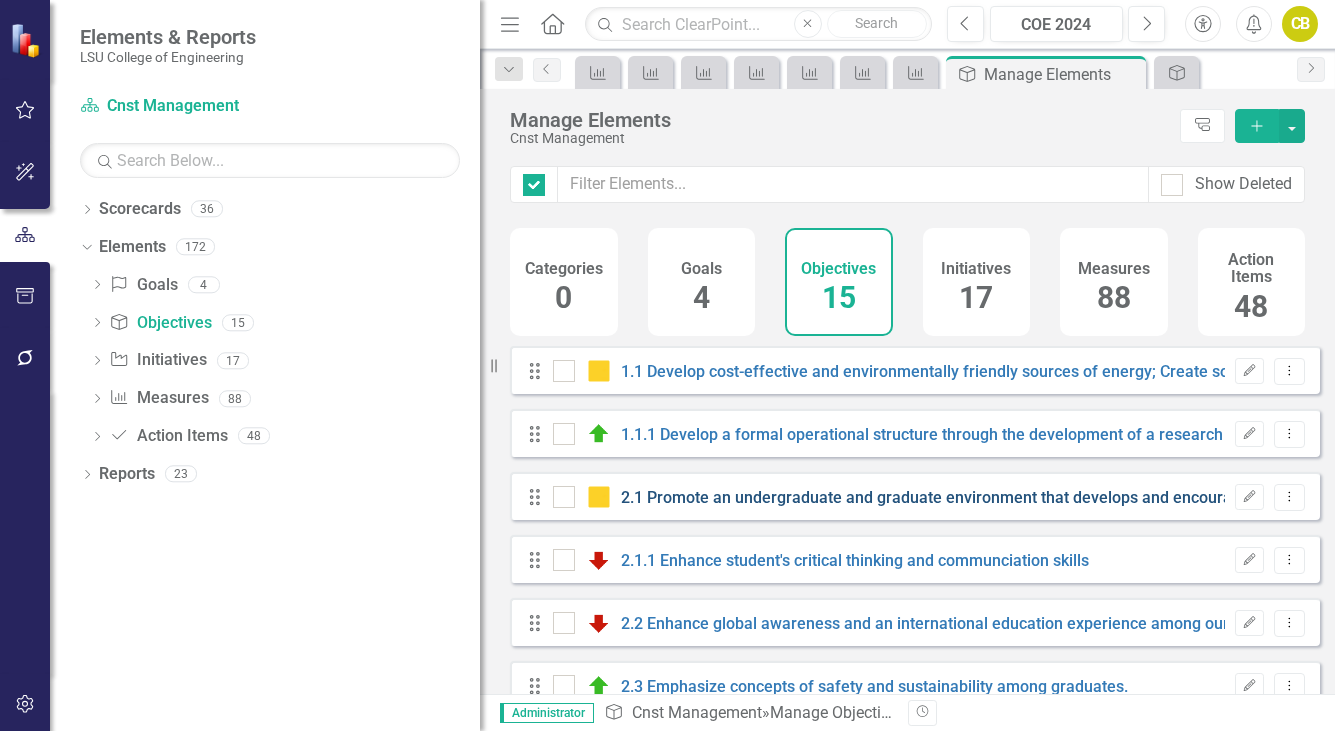 checkbox on "false" 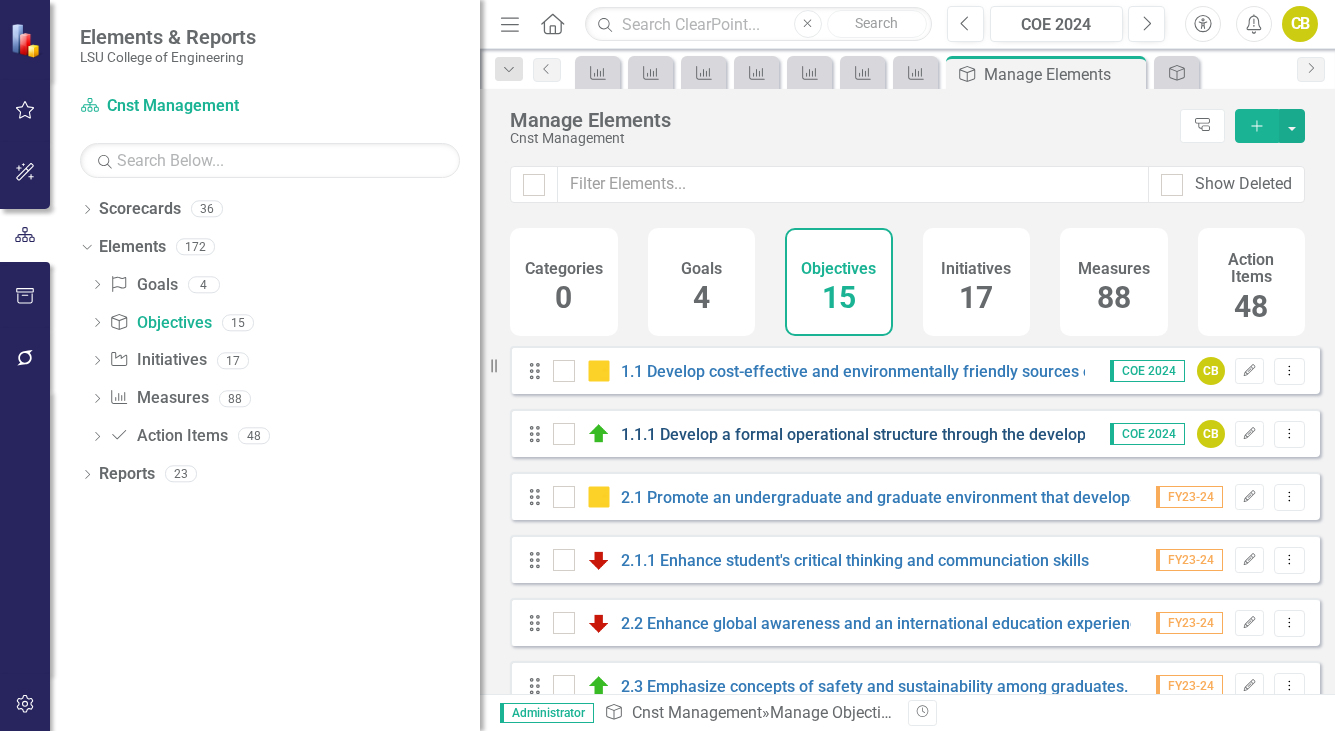 click on "1.1.1 Develop a formal operational structure through the development of a research network within the College to facilitate interdisciplinary, collaborative efforts in the following areas: sustainability, safety, resiliency, buildings, manufacturing facilities, roads and bridges, power plants, electrical grids, computing systems, software, cybersecurity, informatics systems, intelligent systems and visualization technology." at bounding box center (2110, 434) 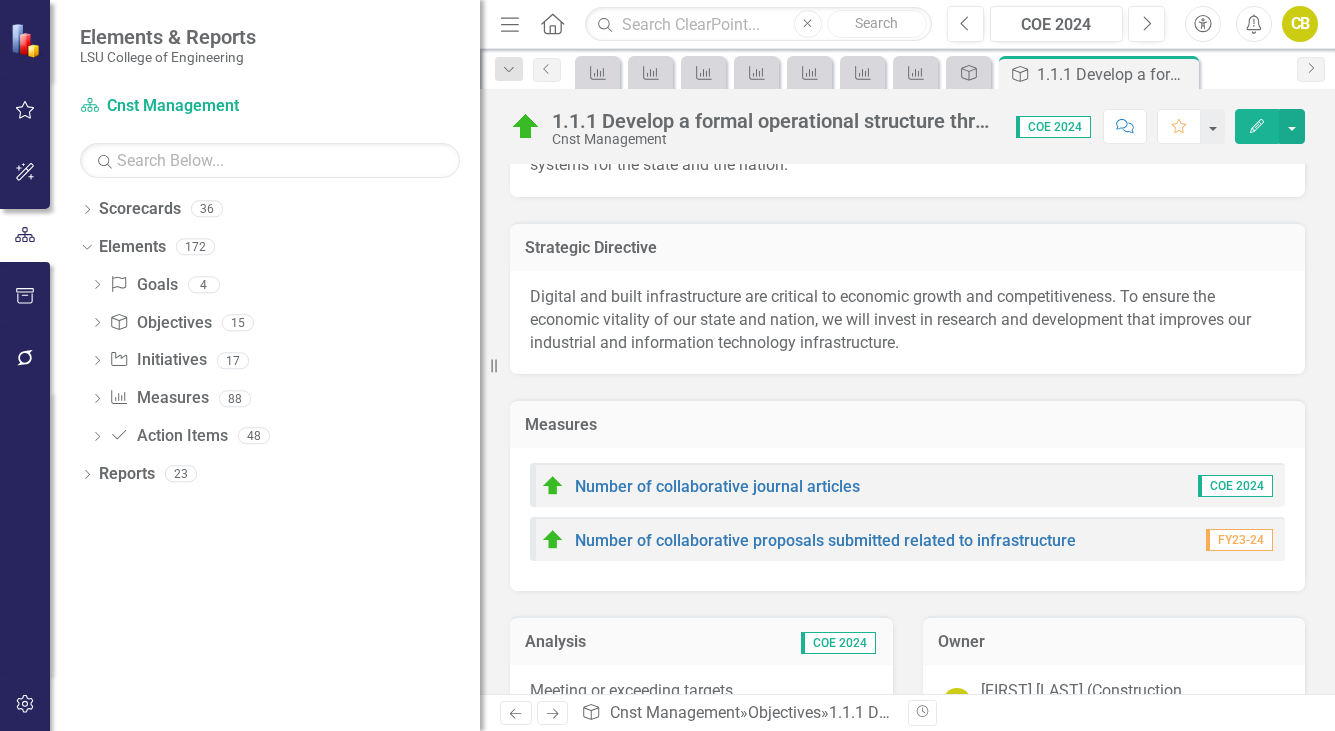 scroll, scrollTop: 200, scrollLeft: 0, axis: vertical 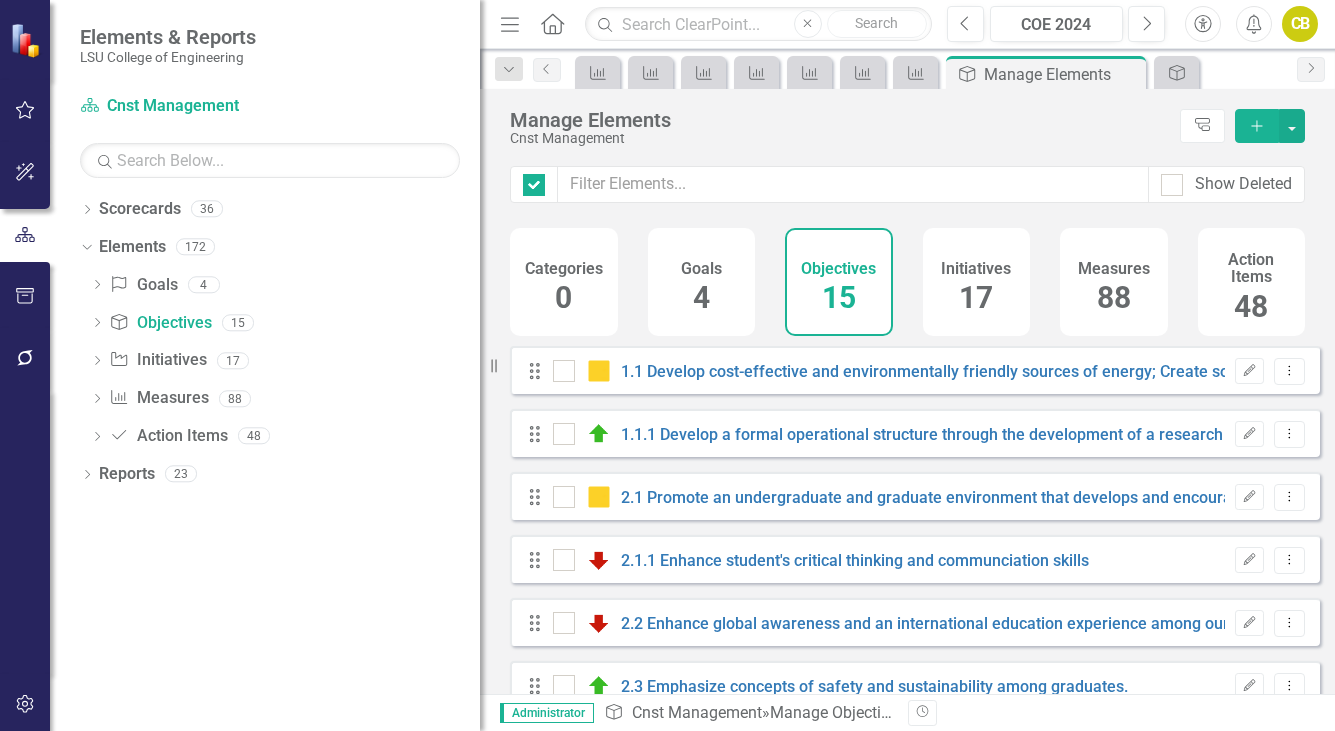 checkbox on "false" 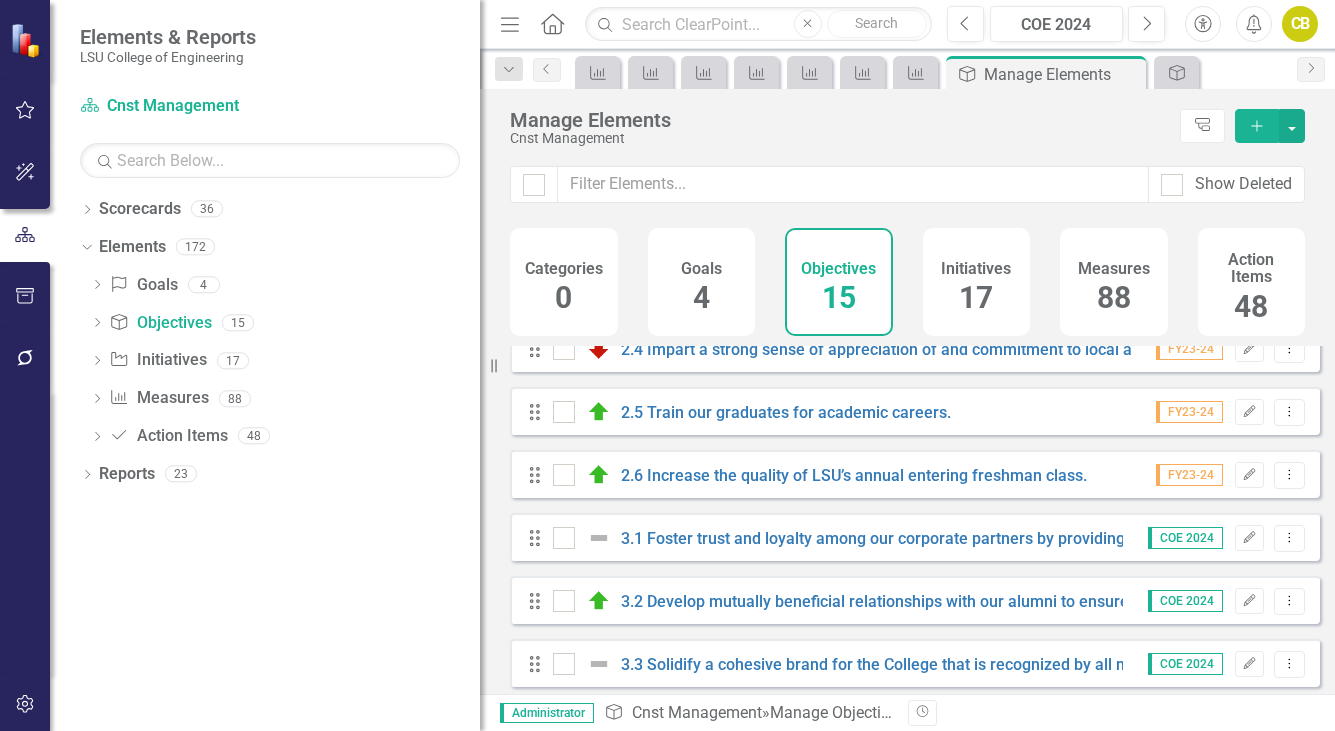 scroll, scrollTop: 500, scrollLeft: 0, axis: vertical 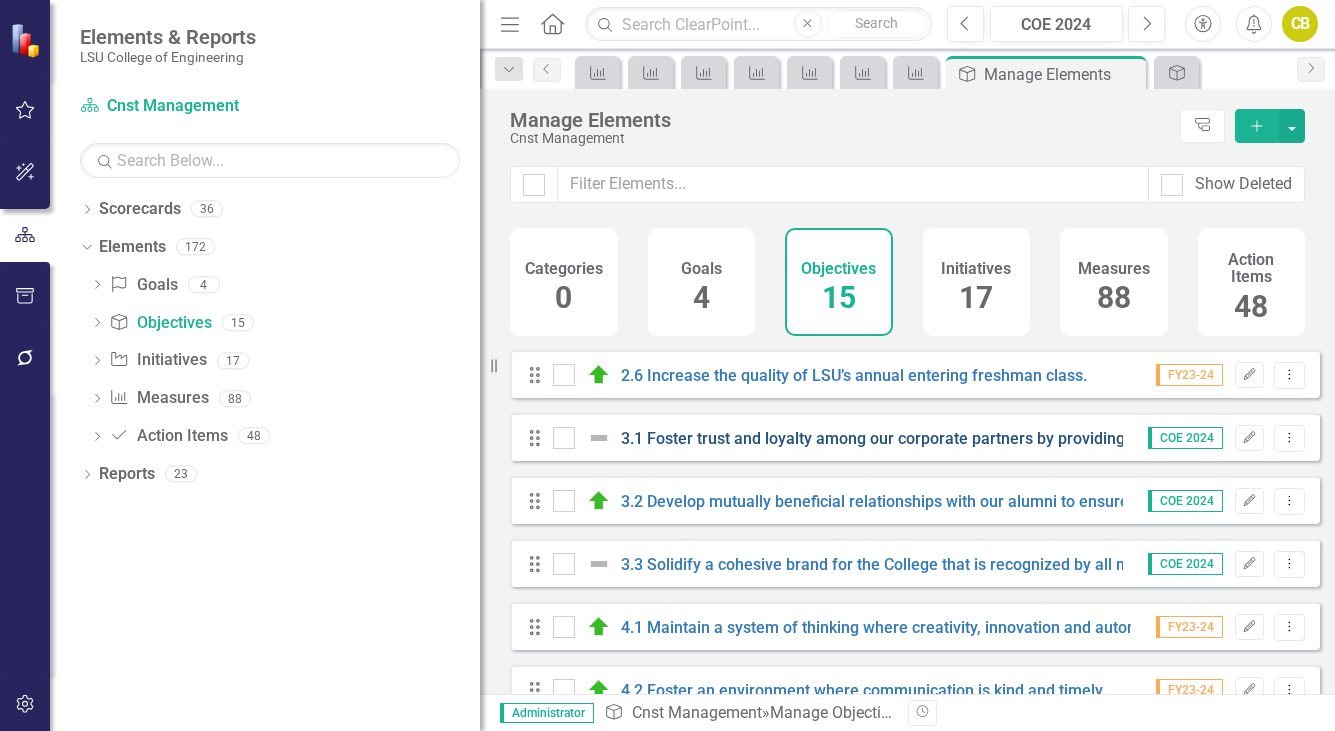 click on "3.1 Foster trust and loyalty among our corporate partners by providing superior customer service and access to talented graduates." at bounding box center [1092, 438] 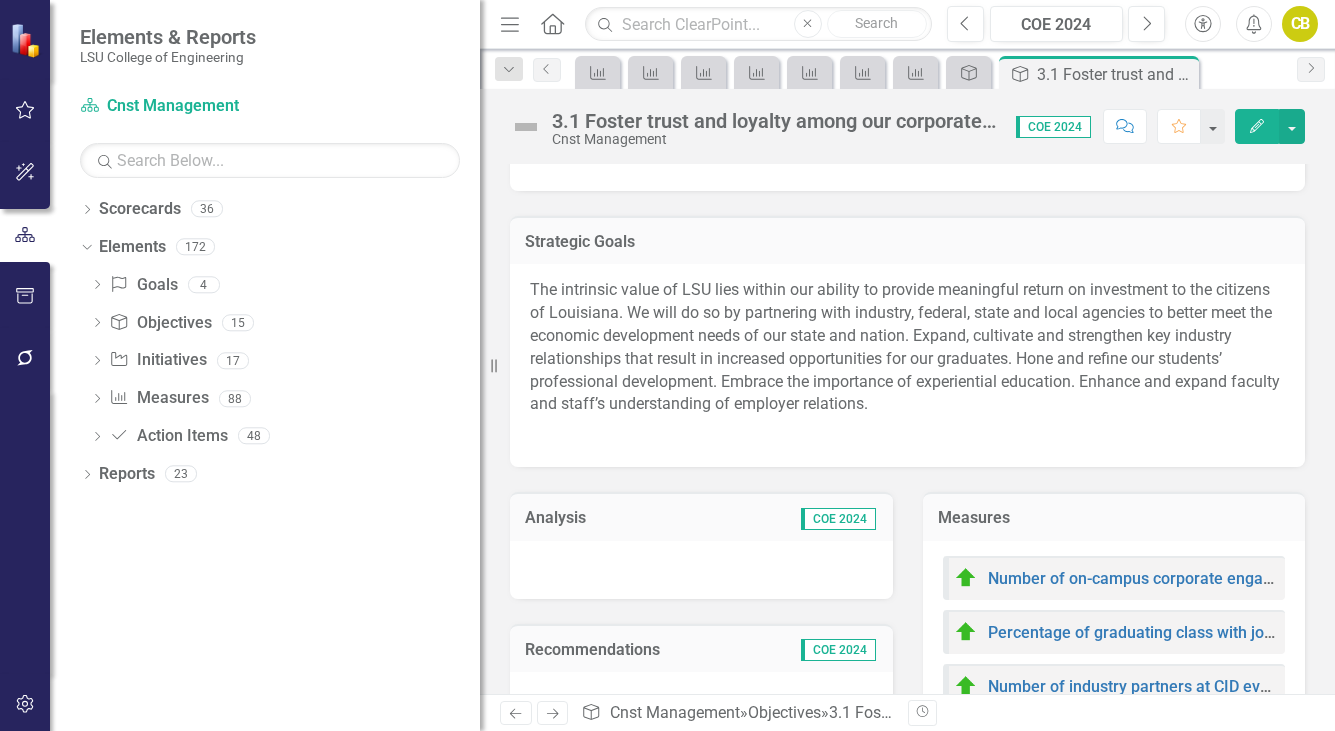 scroll, scrollTop: 200, scrollLeft: 0, axis: vertical 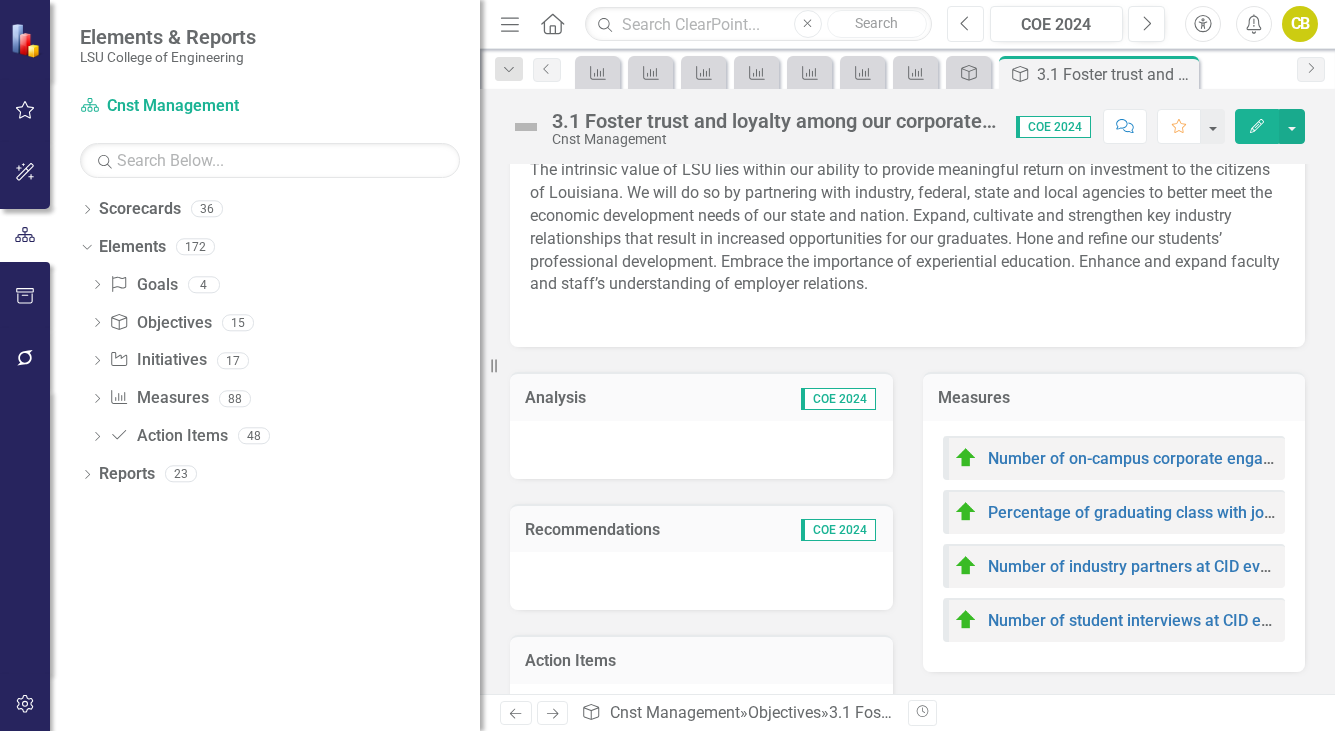 click 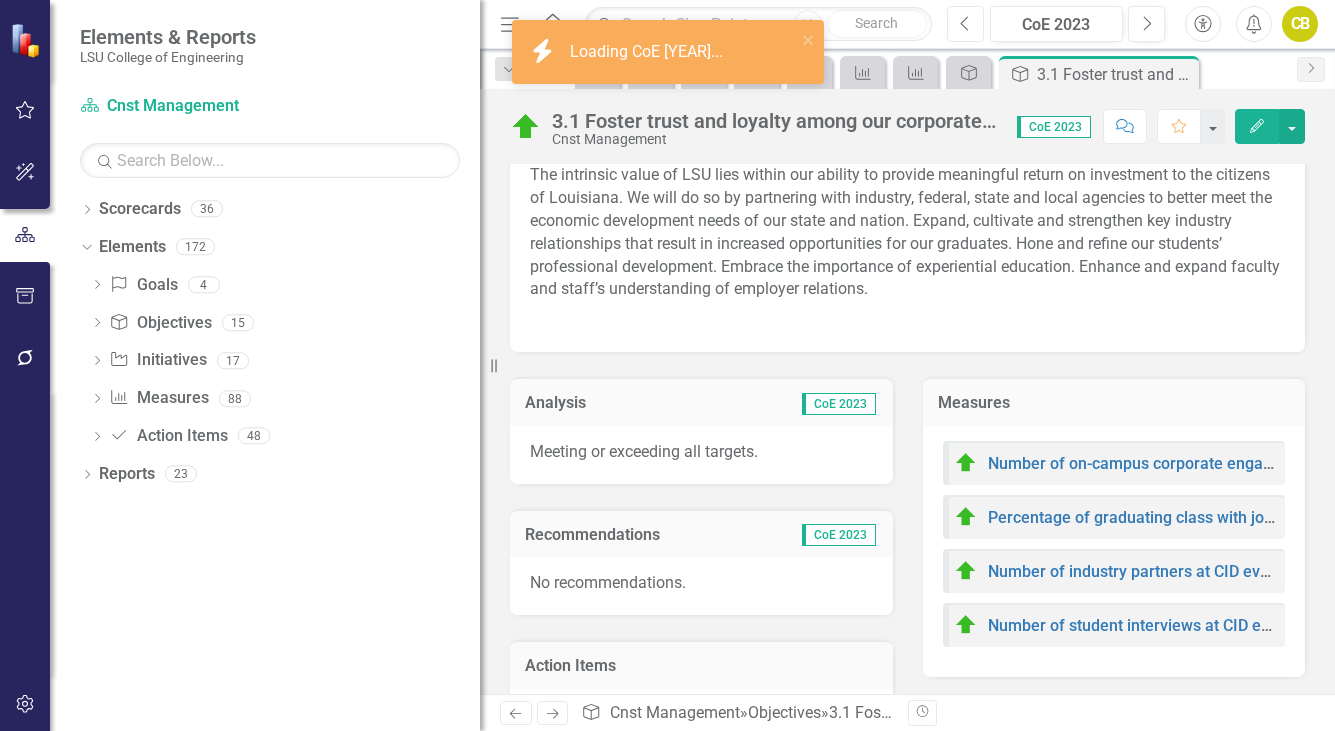 scroll, scrollTop: 200, scrollLeft: 0, axis: vertical 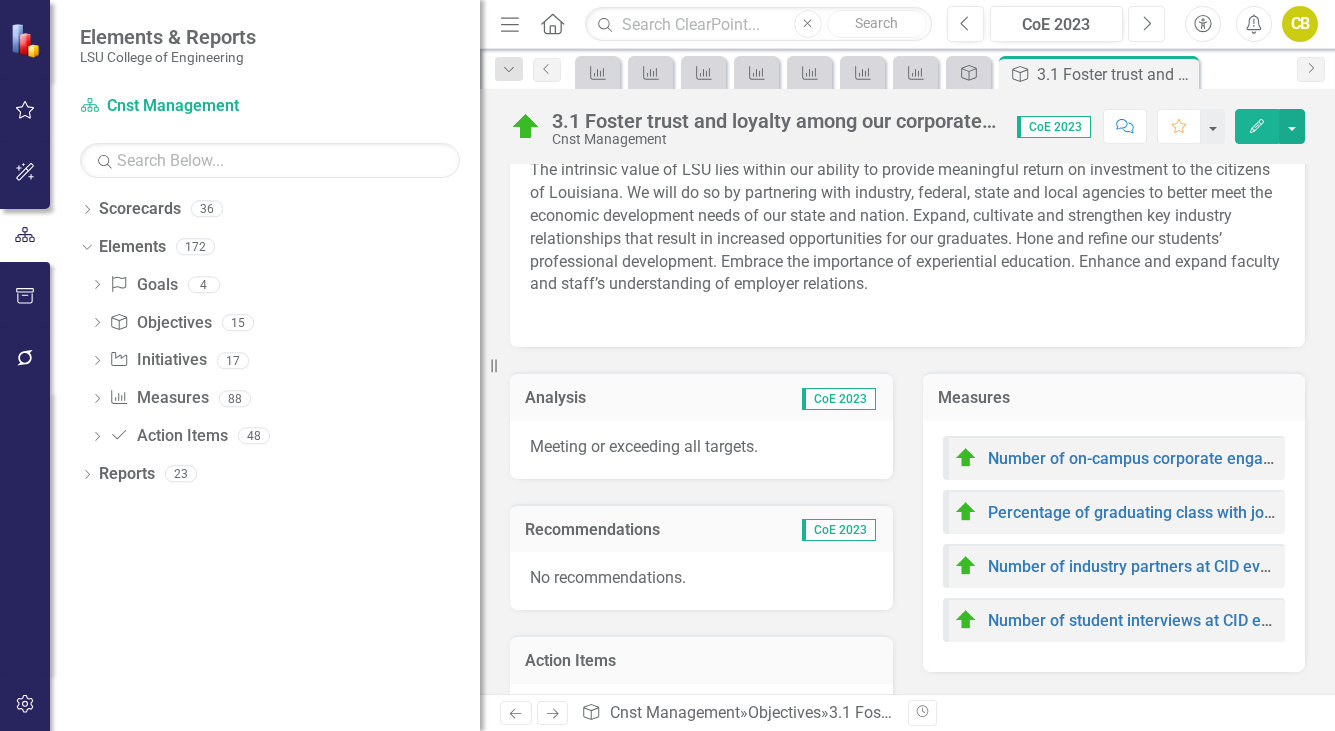 click on "Next" 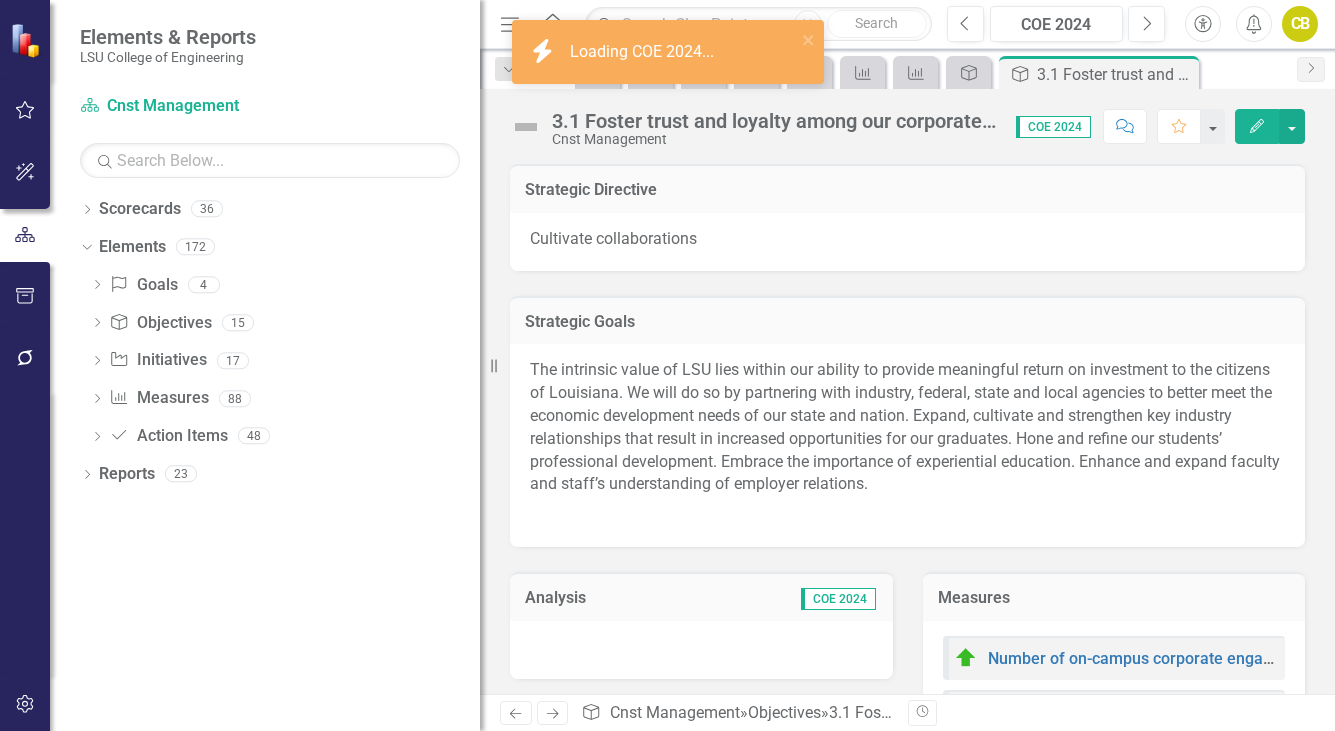click at bounding box center (526, 127) 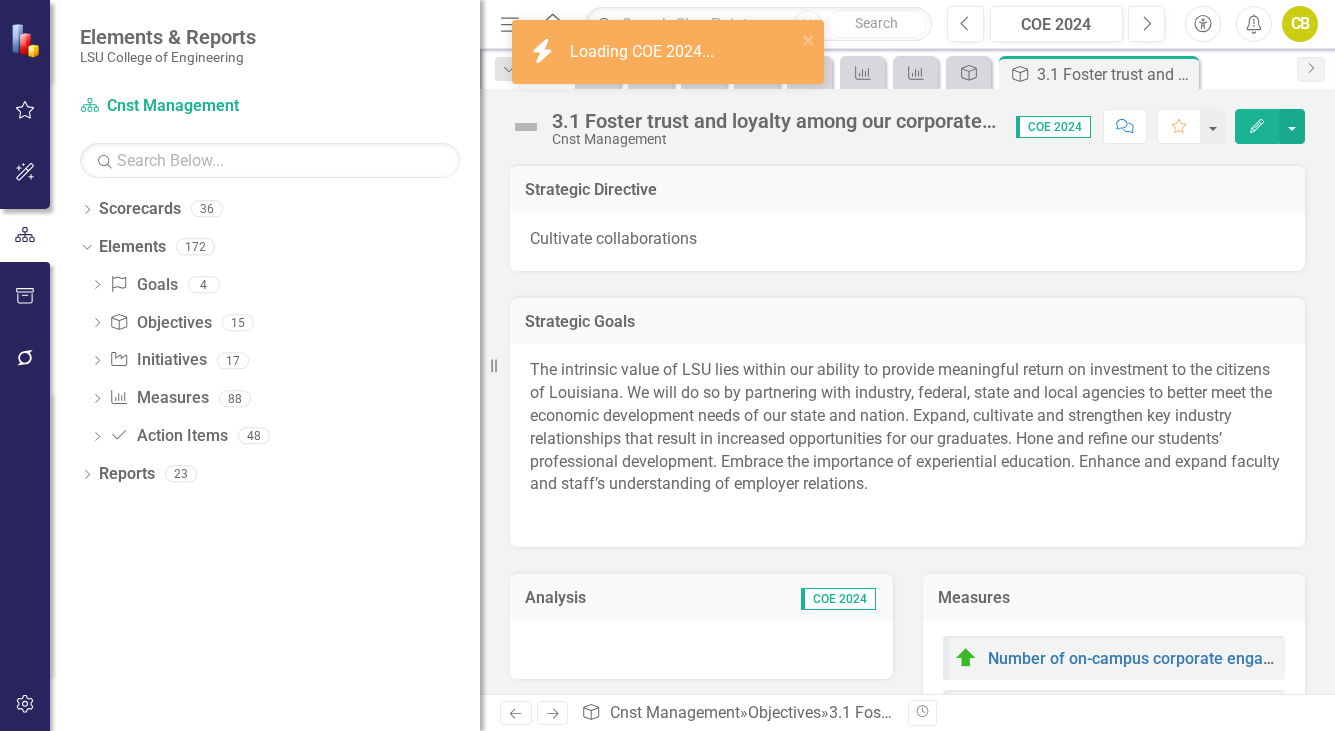 click at bounding box center (526, 127) 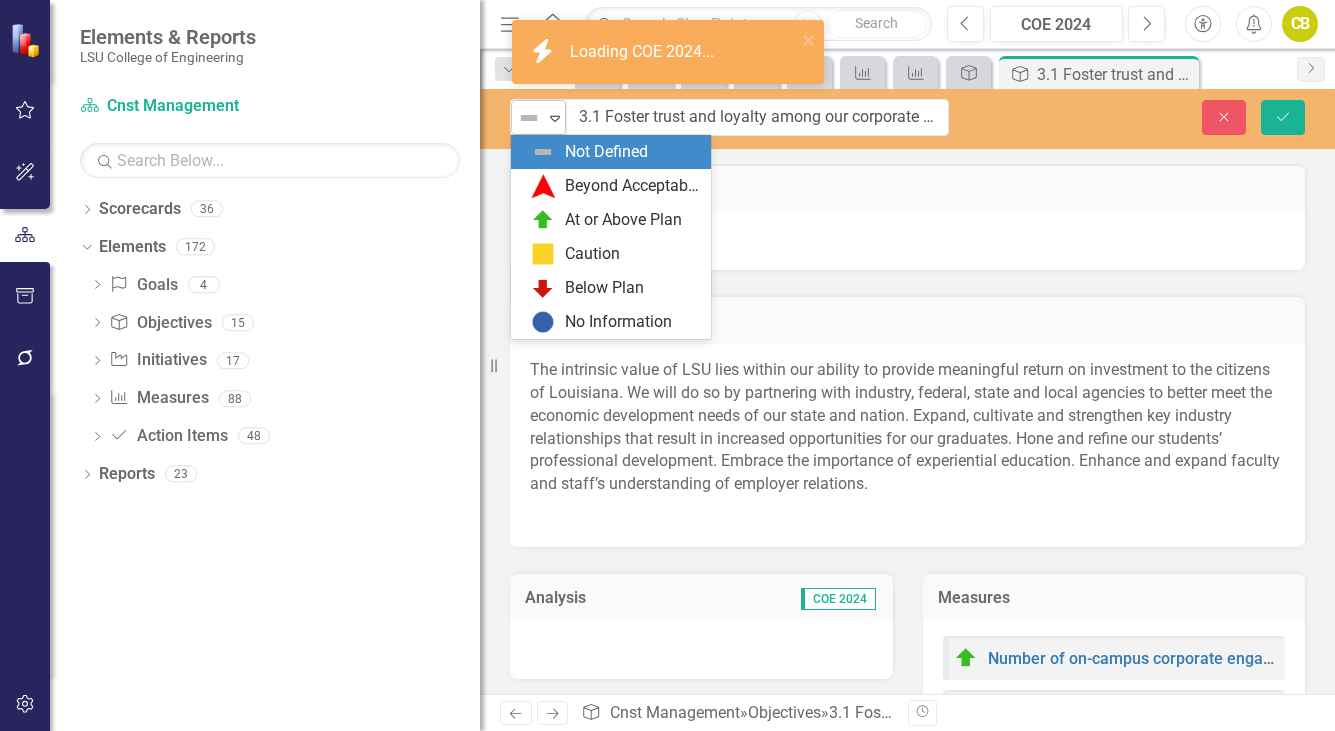 click on "Expand" 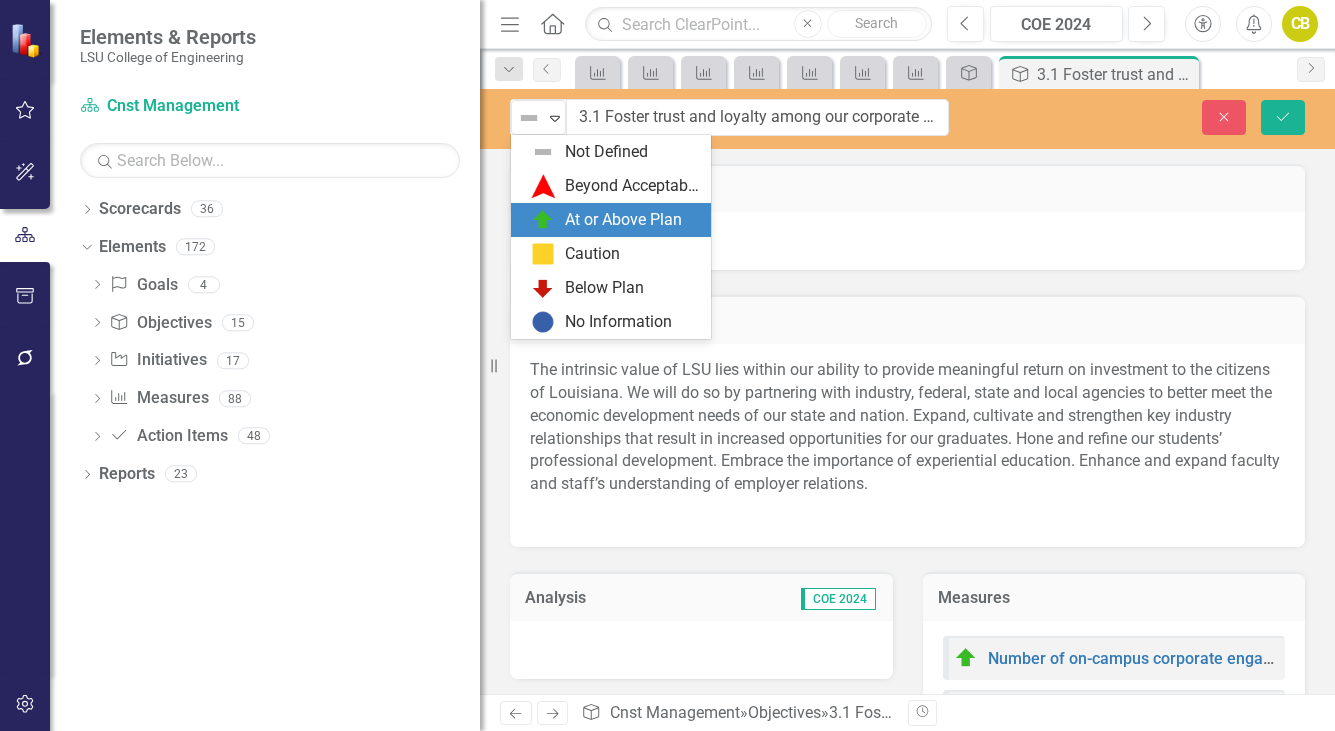 click on "At or Above Plan" at bounding box center [615, 220] 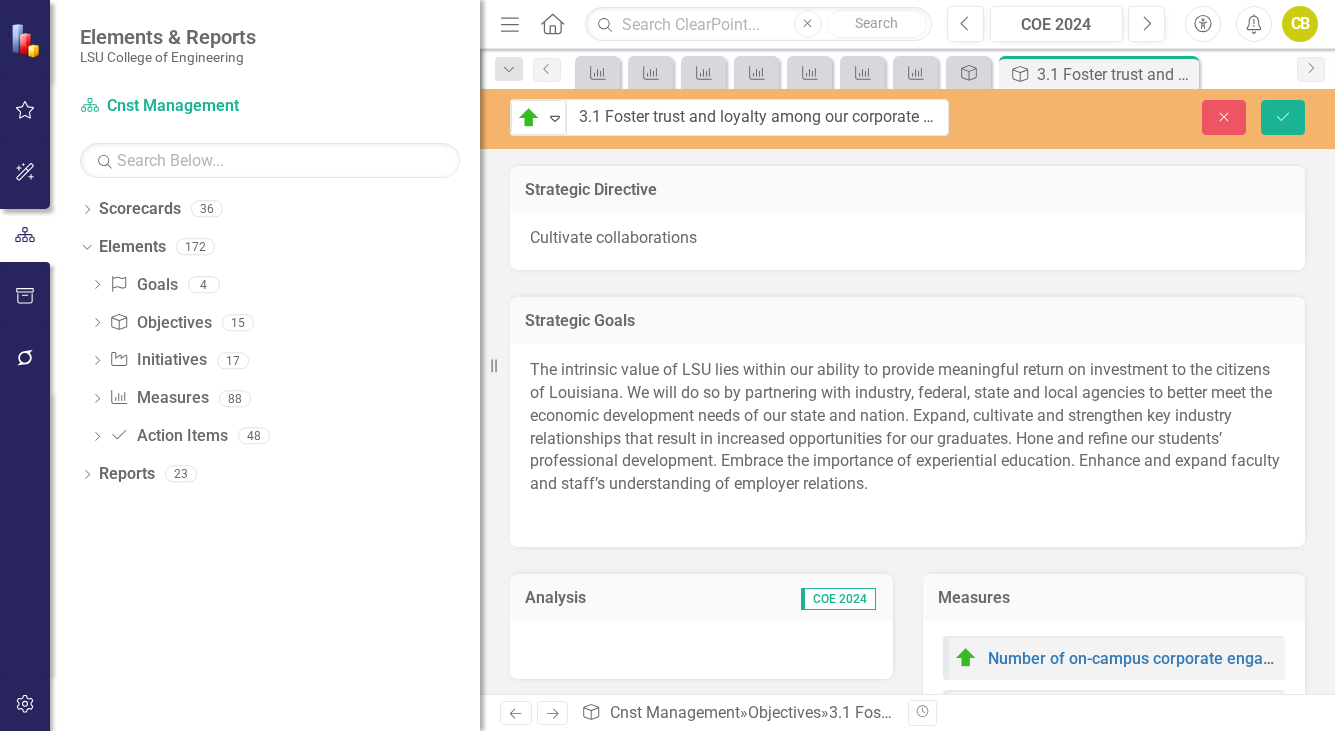 click at bounding box center [701, 650] 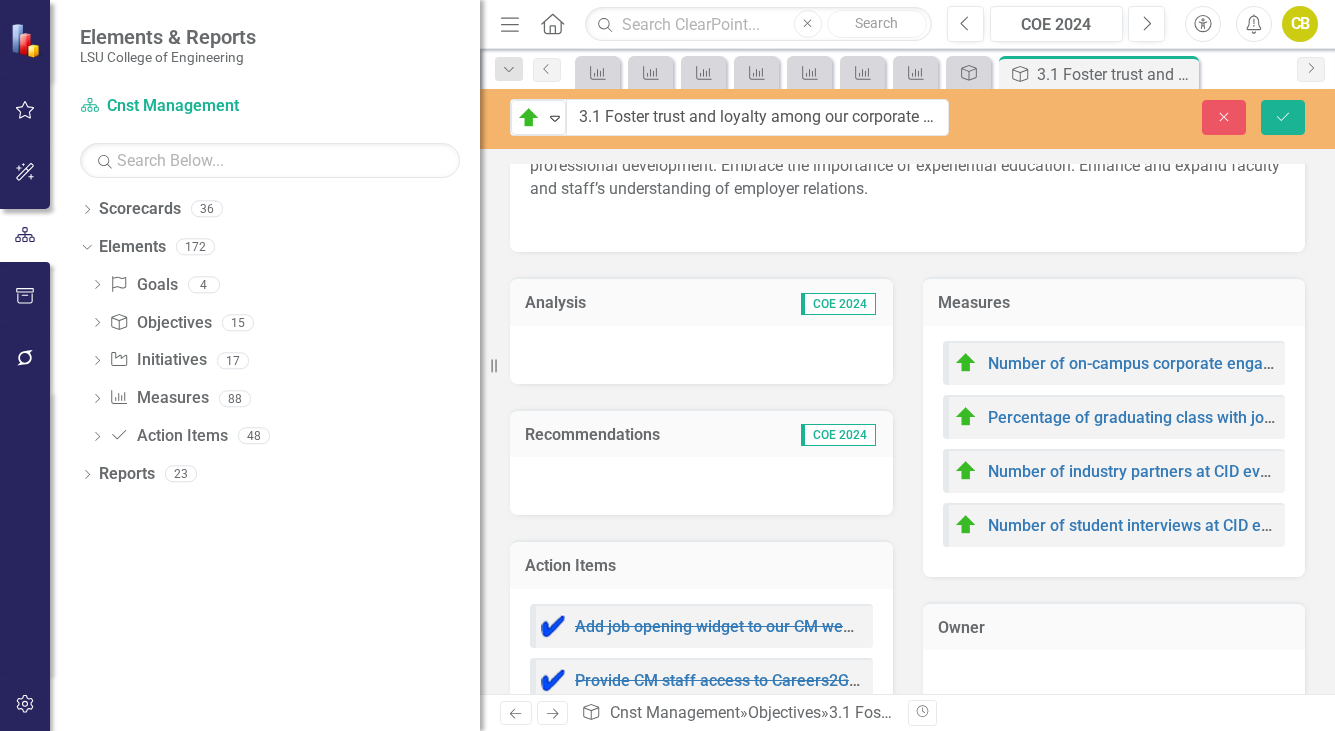 scroll, scrollTop: 300, scrollLeft: 0, axis: vertical 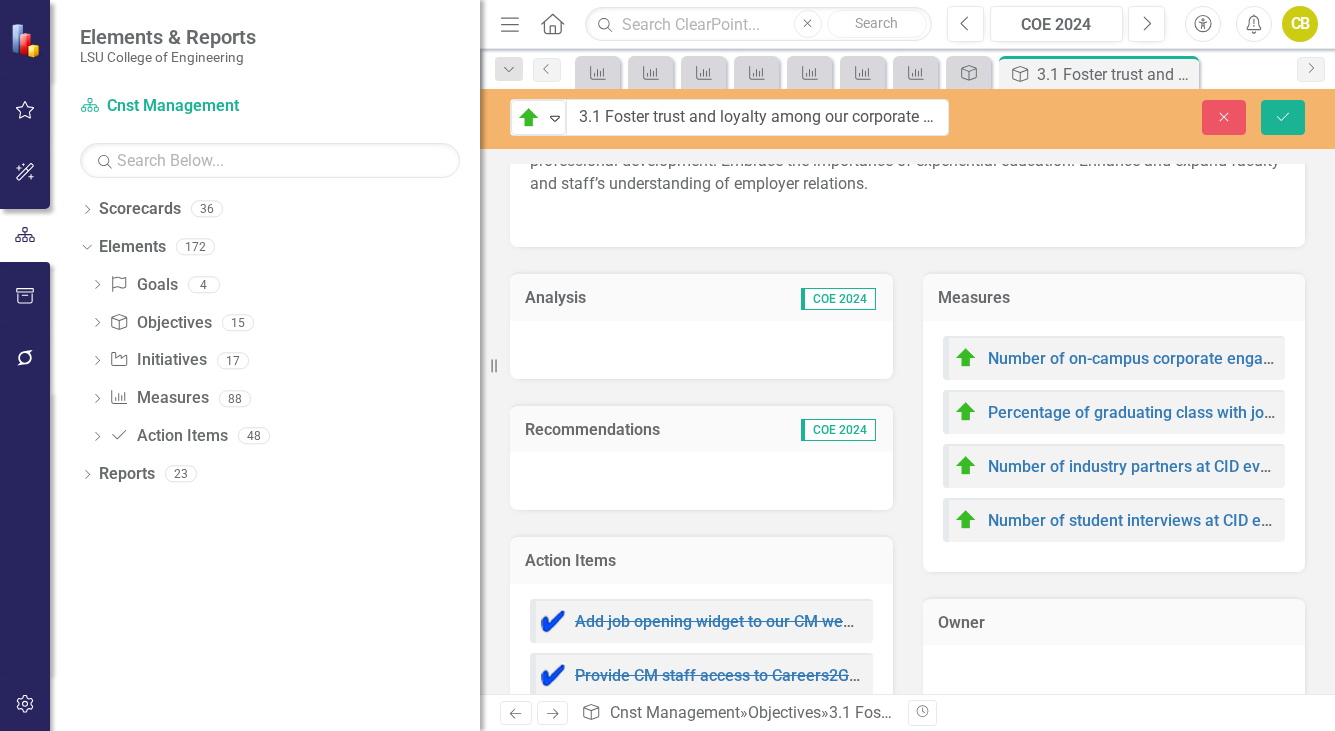 click at bounding box center [701, 350] 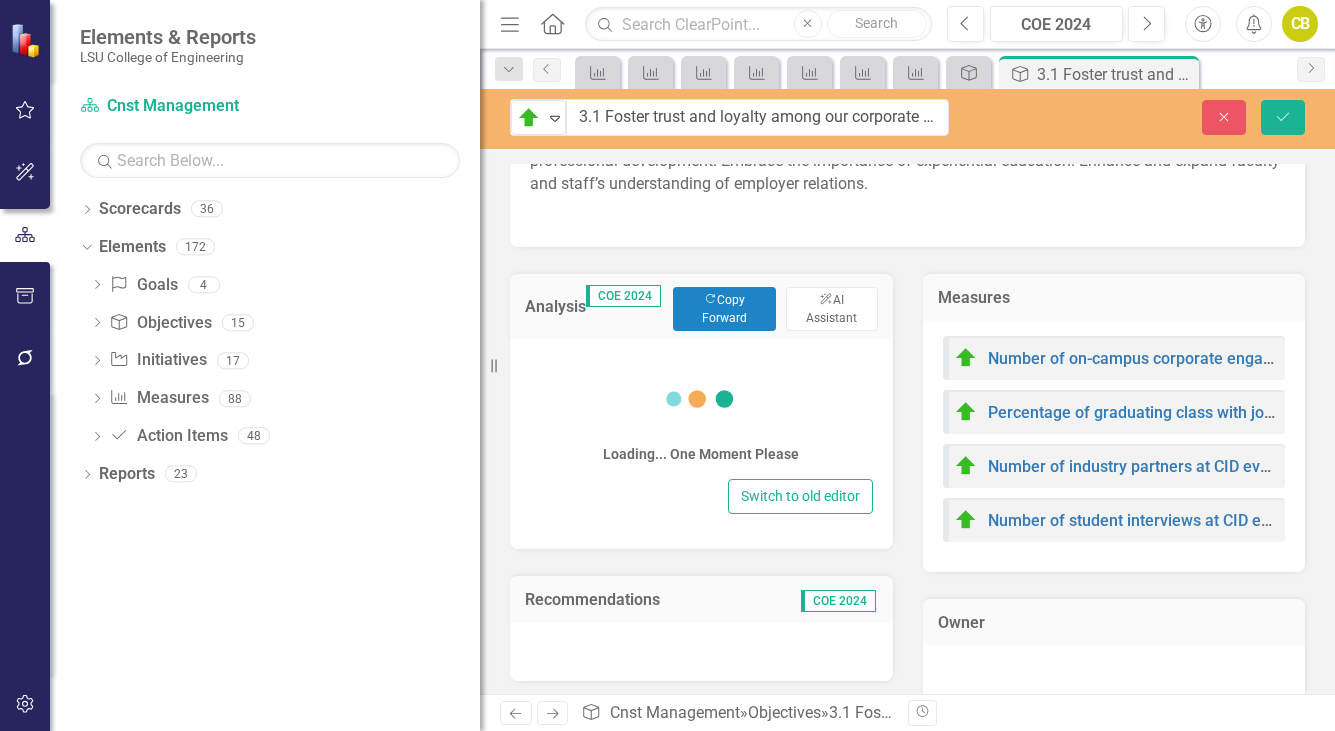 click on "Loading... One Moment Please" at bounding box center (701, 416) 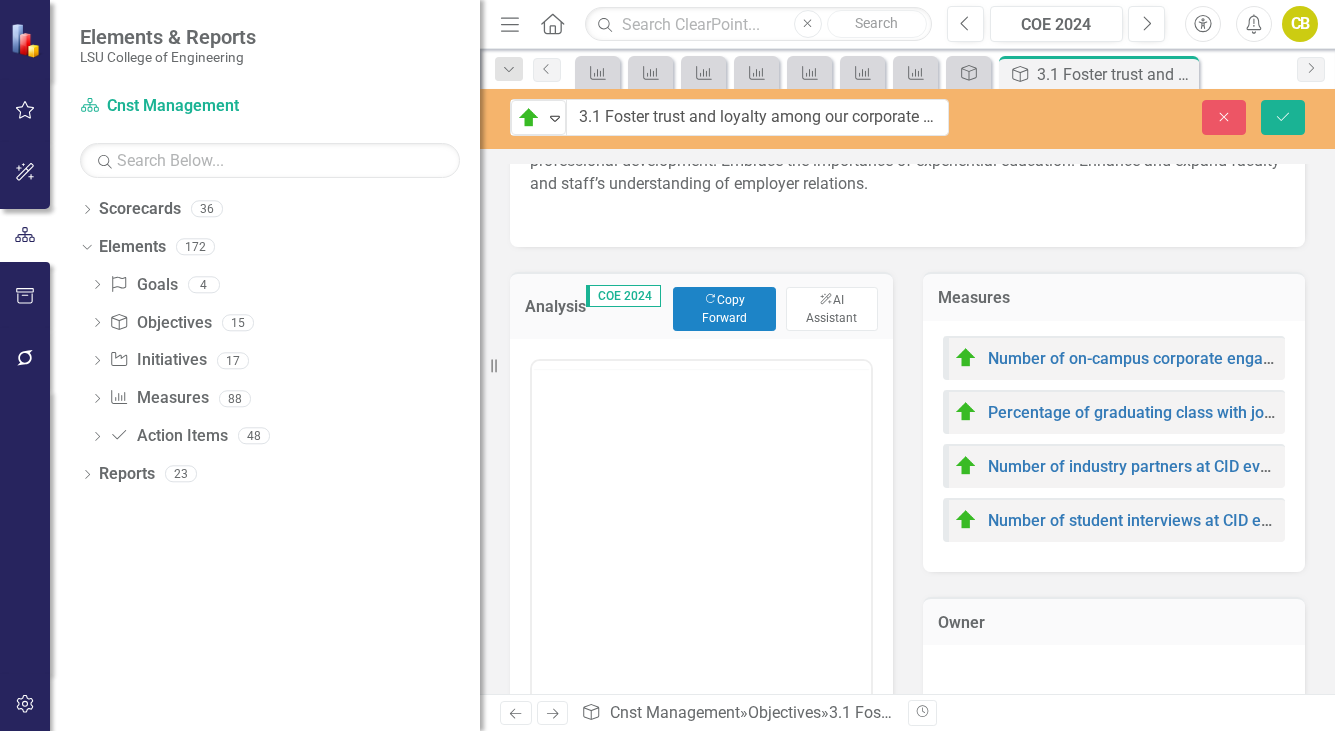 scroll, scrollTop: 0, scrollLeft: 0, axis: both 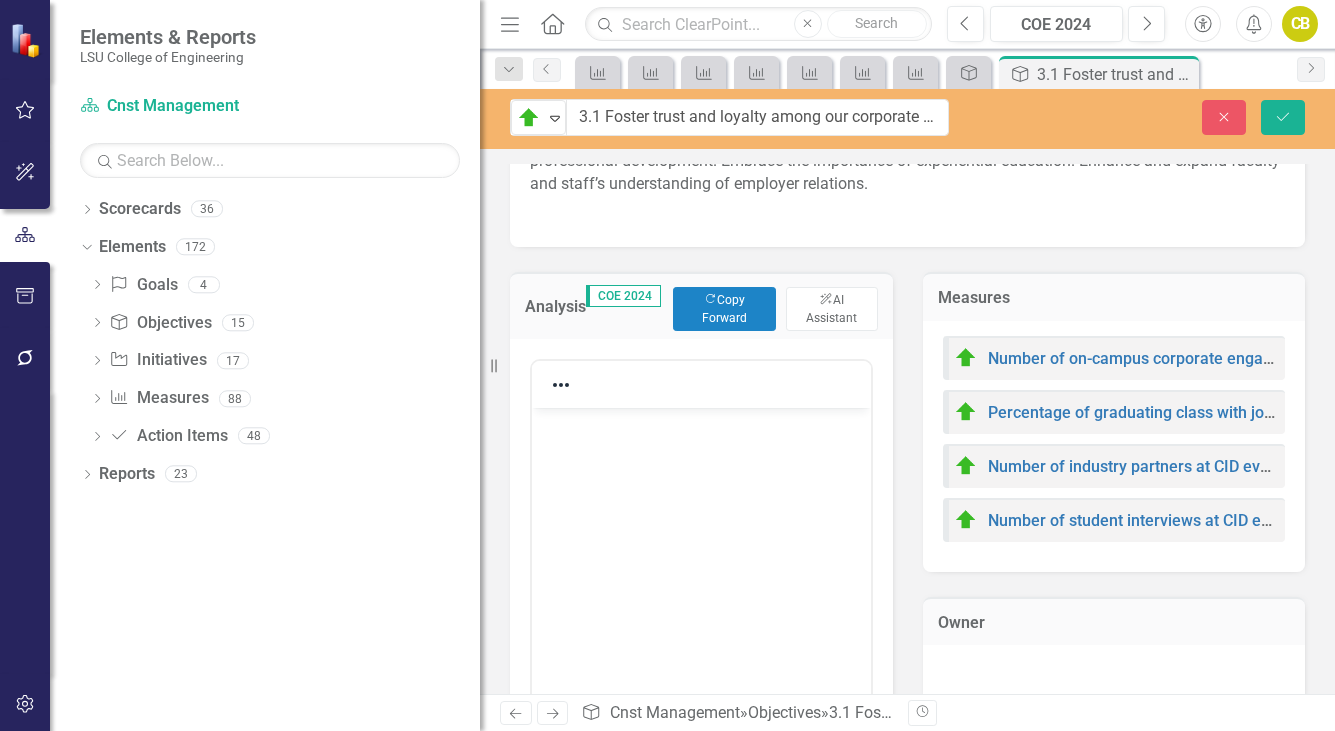 click at bounding box center (701, 558) 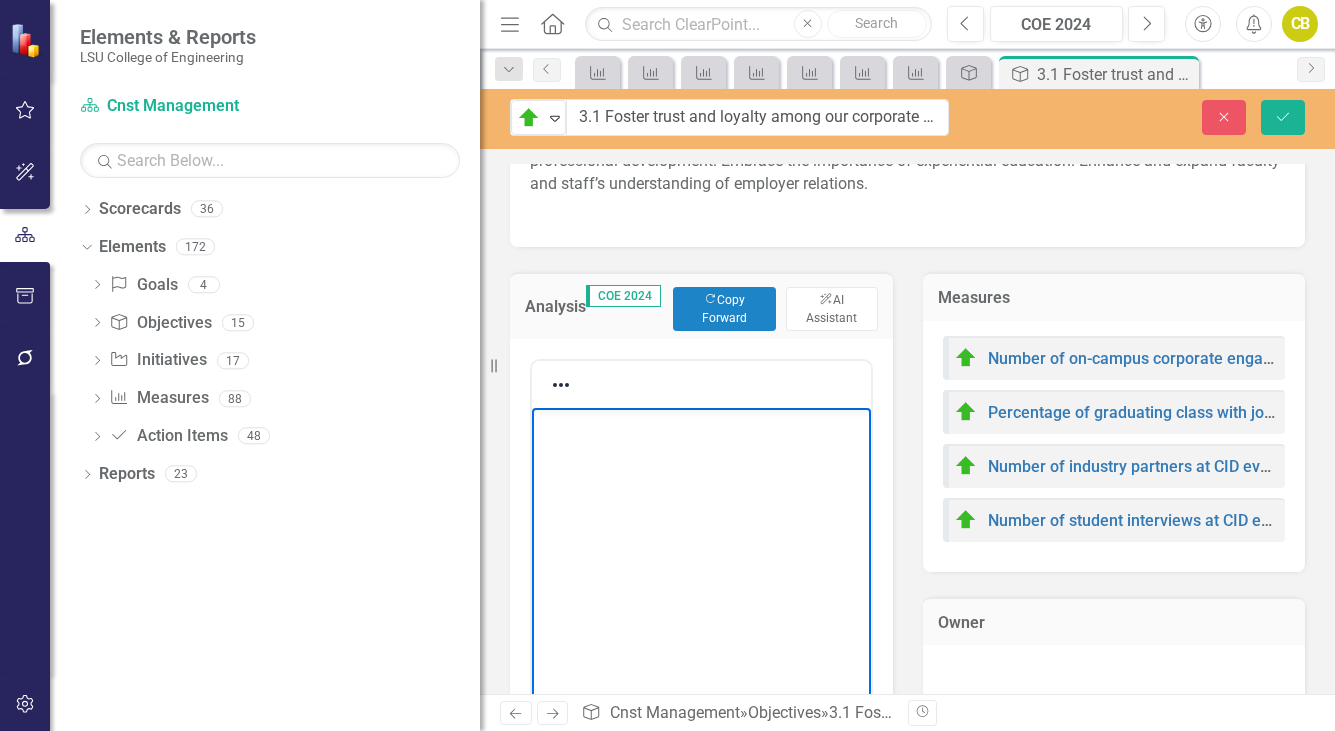 type 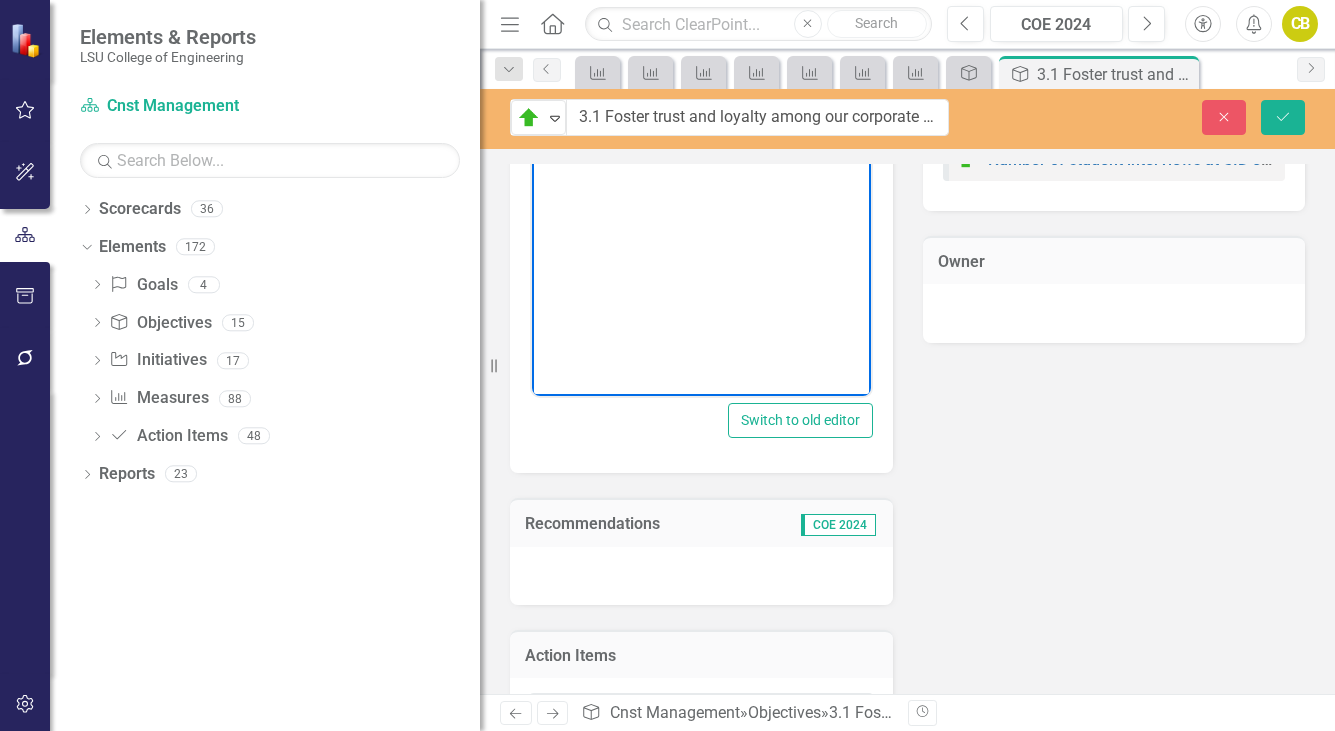 scroll, scrollTop: 700, scrollLeft: 0, axis: vertical 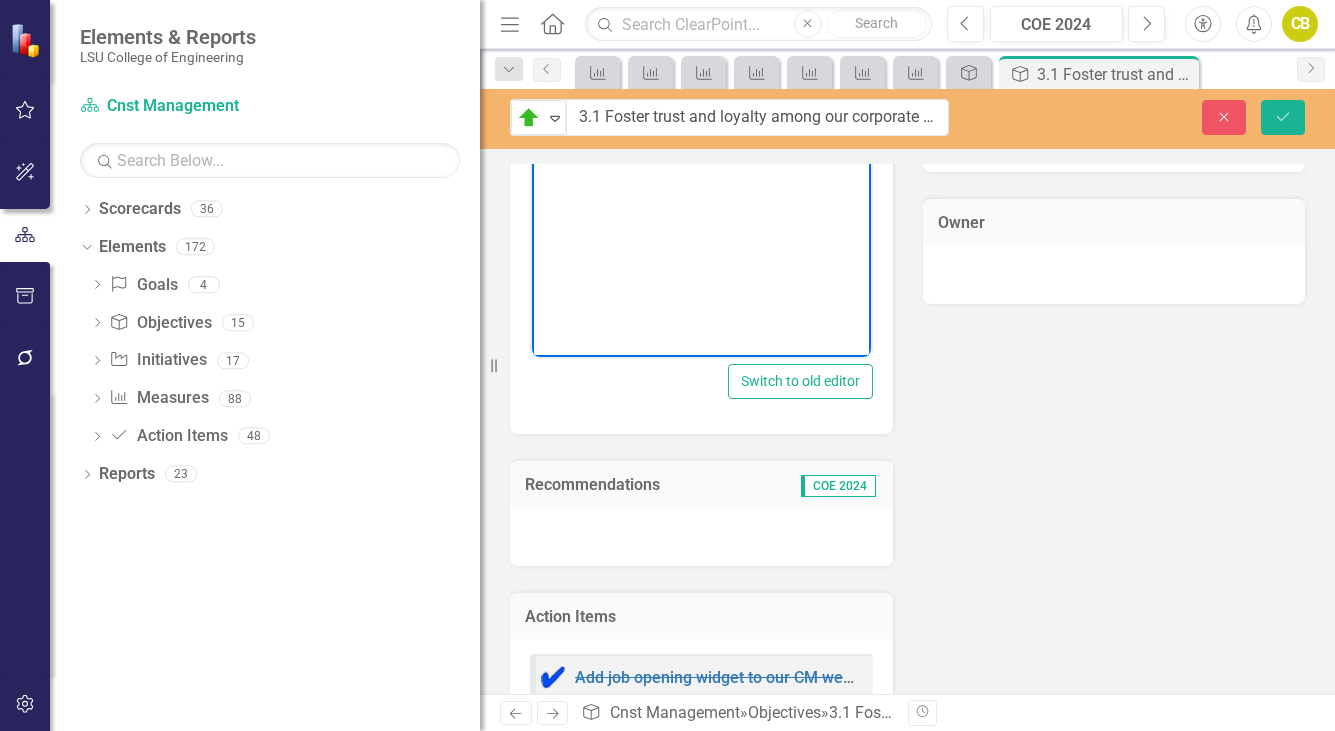 click at bounding box center [701, 537] 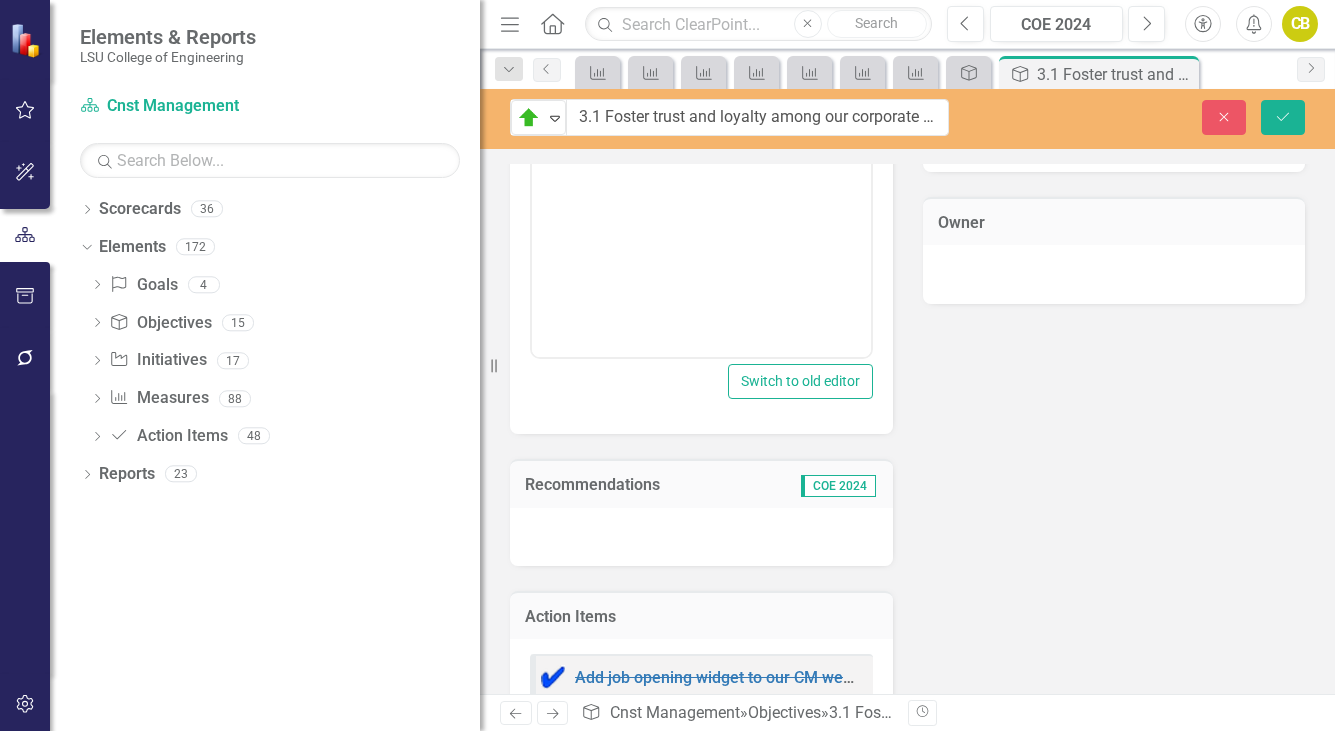 click at bounding box center [701, 537] 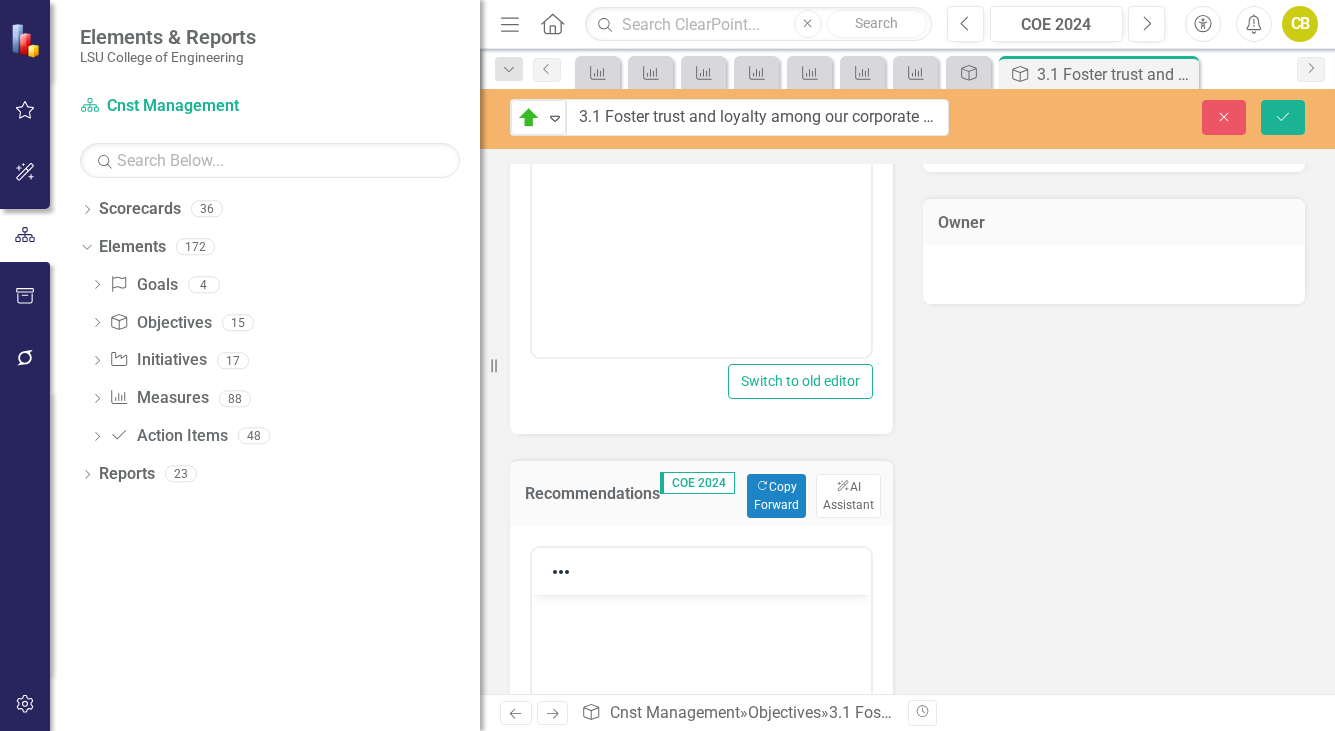 scroll, scrollTop: 0, scrollLeft: 0, axis: both 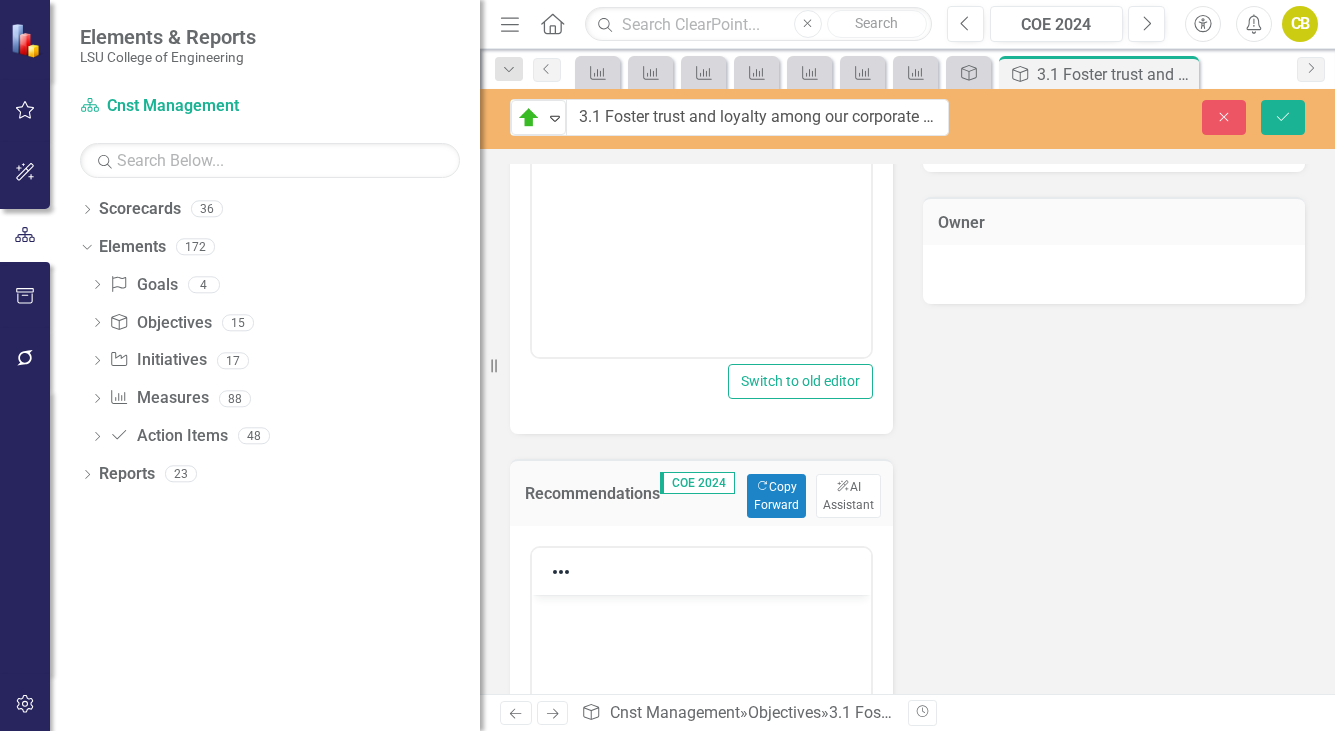 click at bounding box center [701, 612] 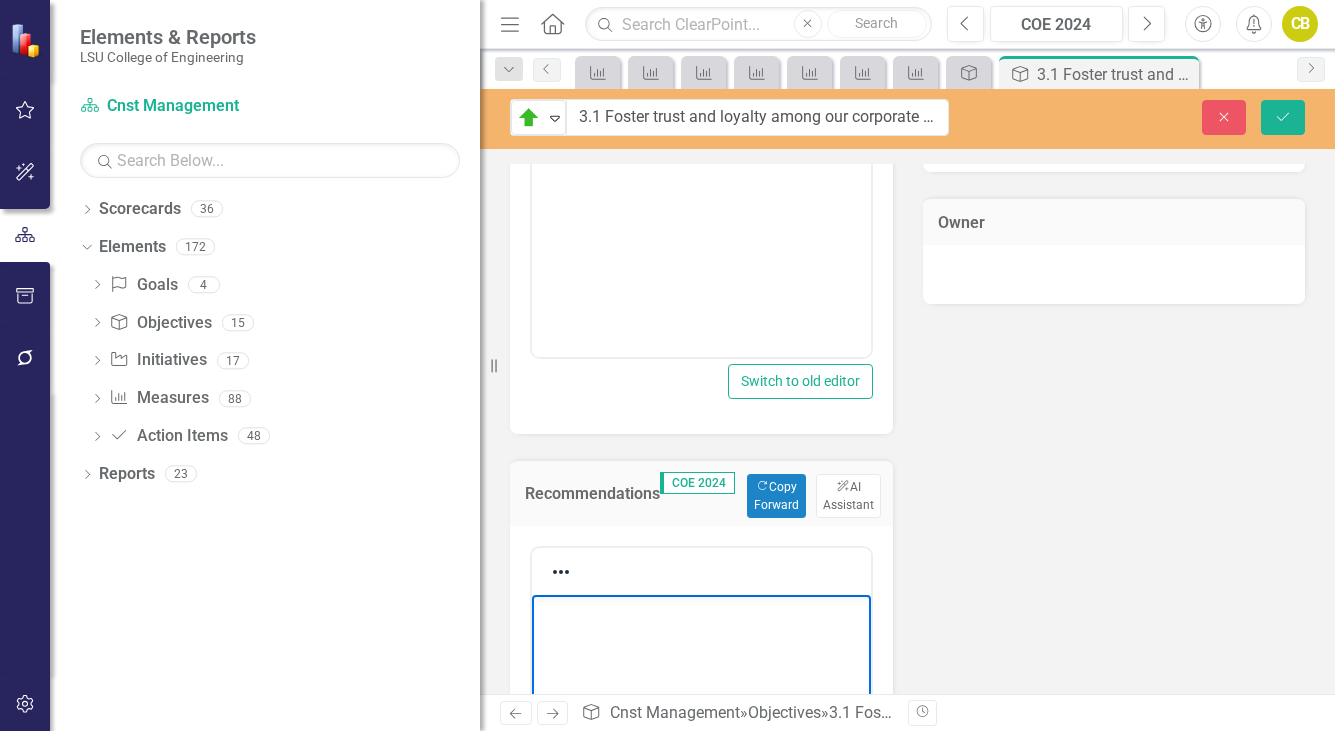 type 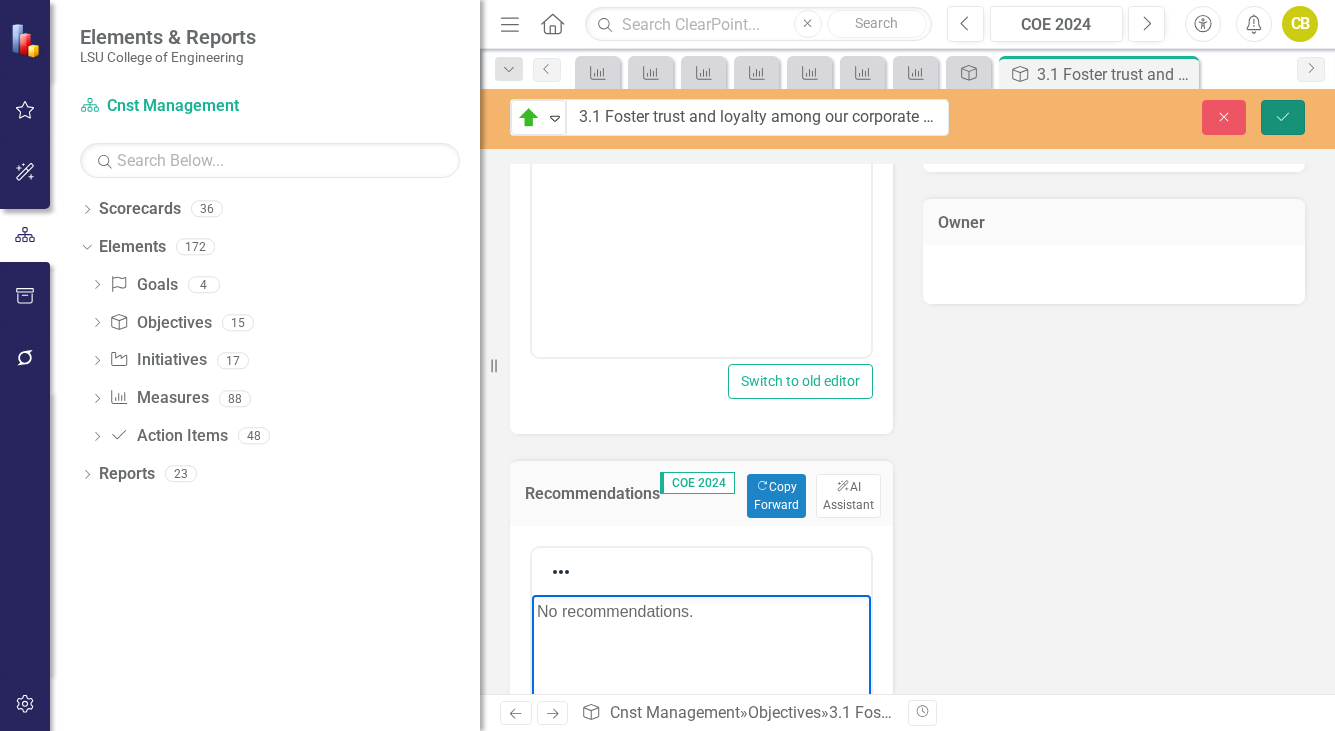 click 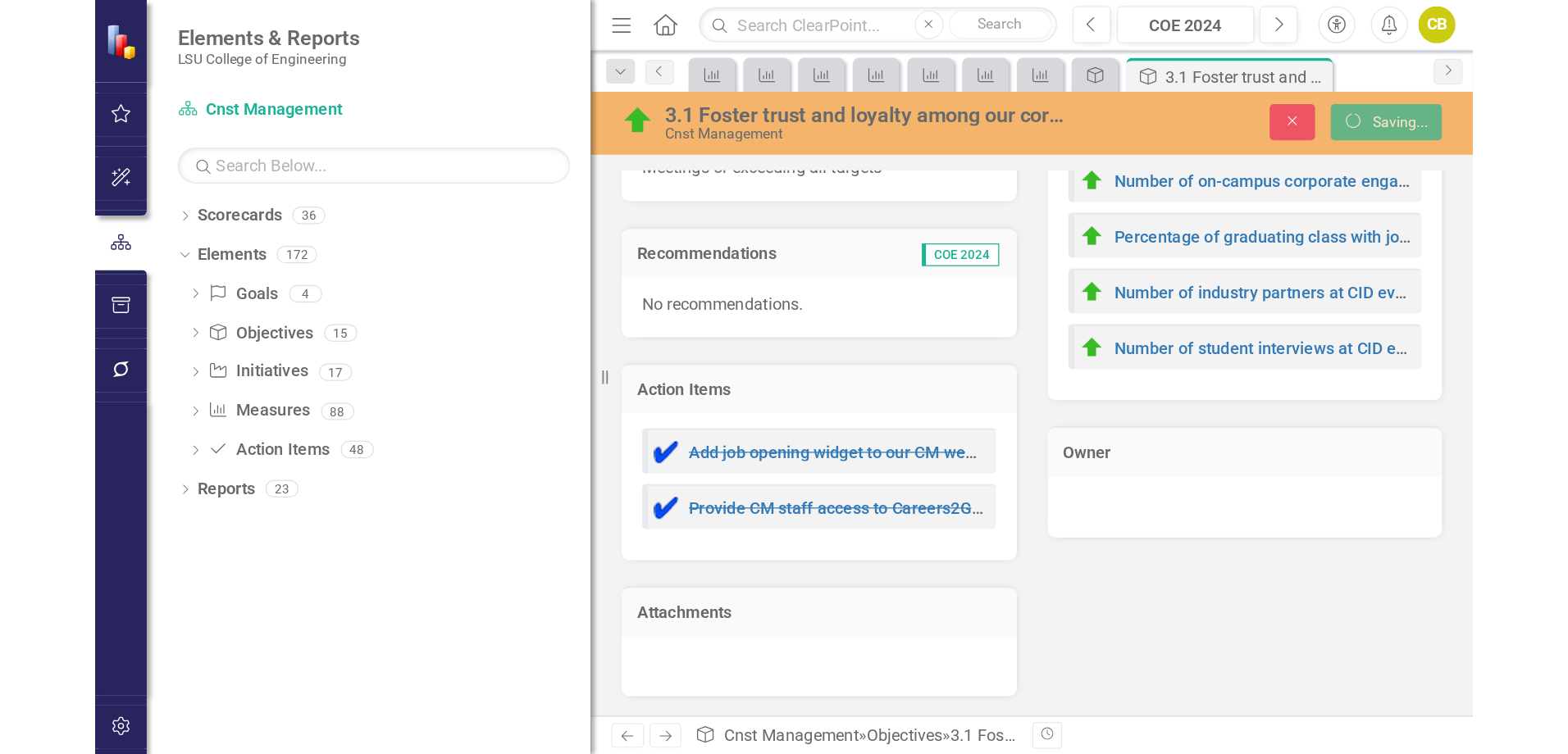 scroll, scrollTop: 397, scrollLeft: 0, axis: vertical 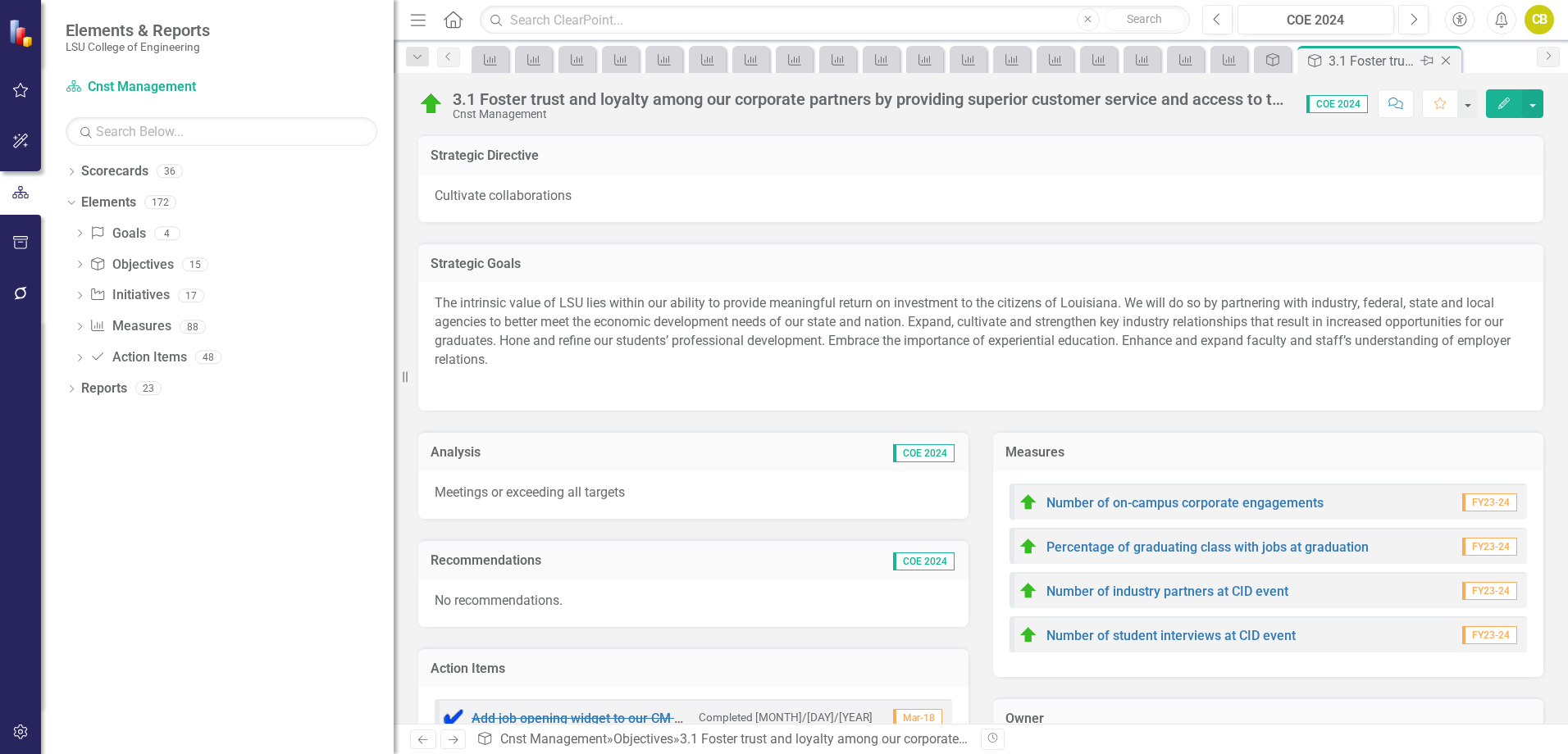 click on "Close" 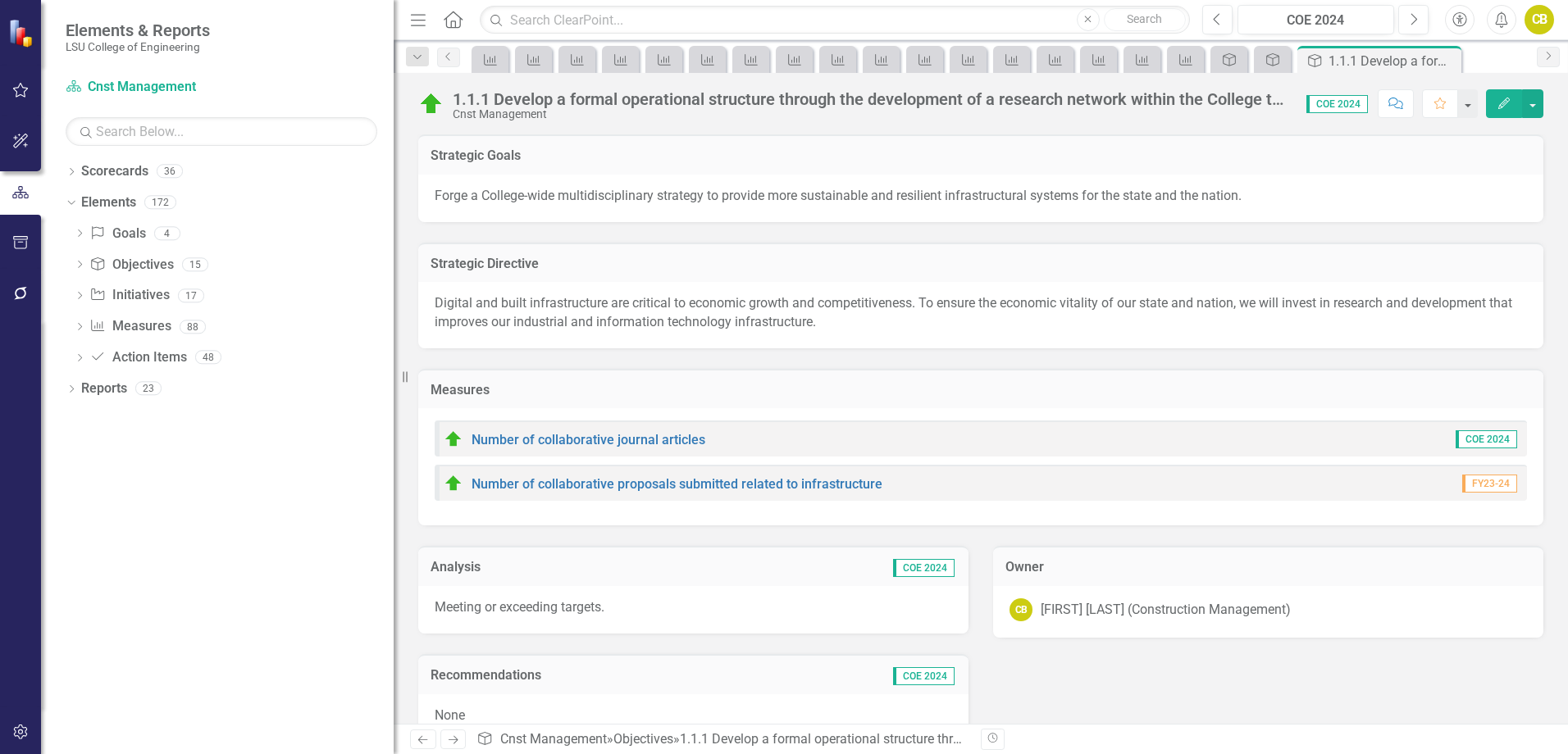 click on "Close" 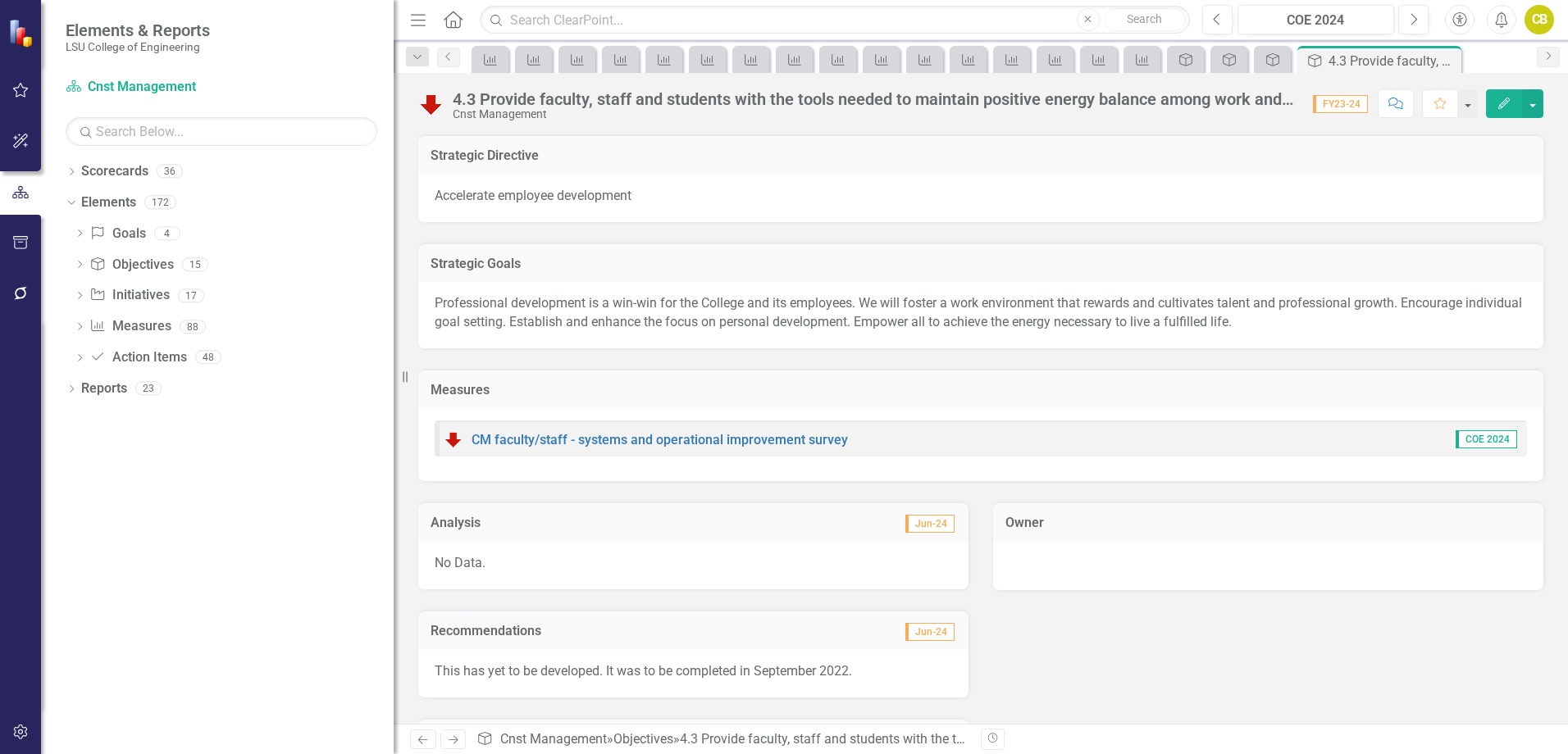 click on "Close" 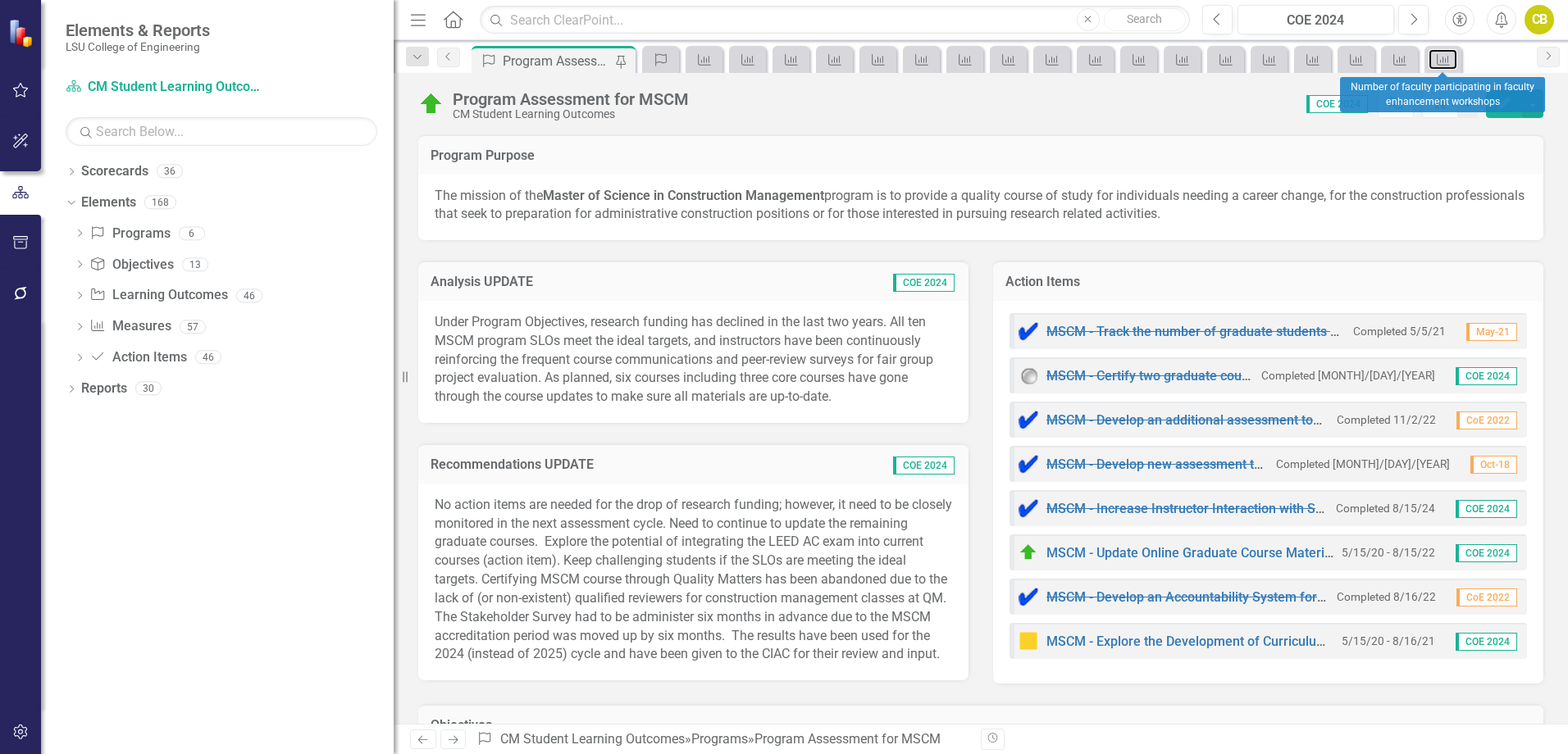 click on "Measure" 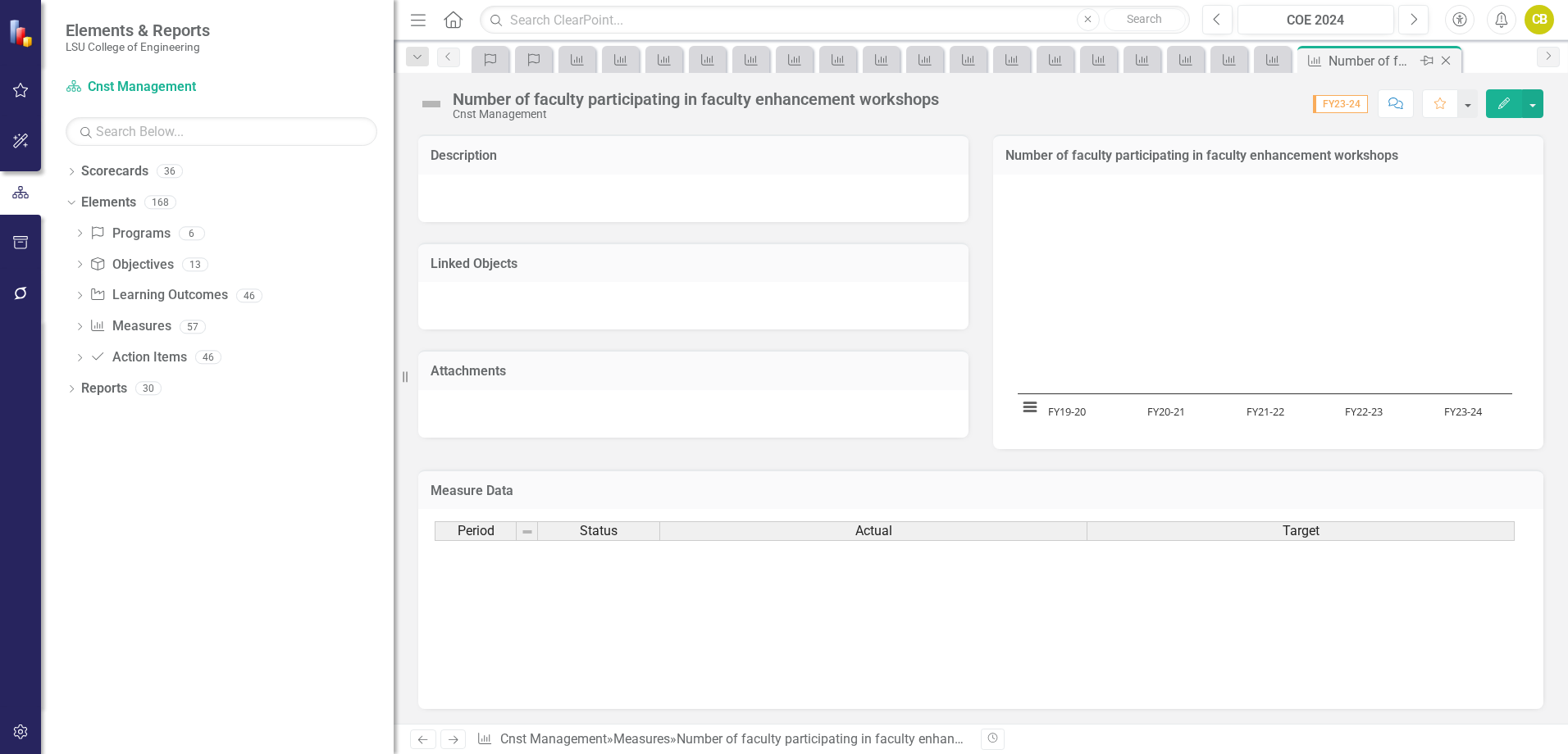 click on "Close" 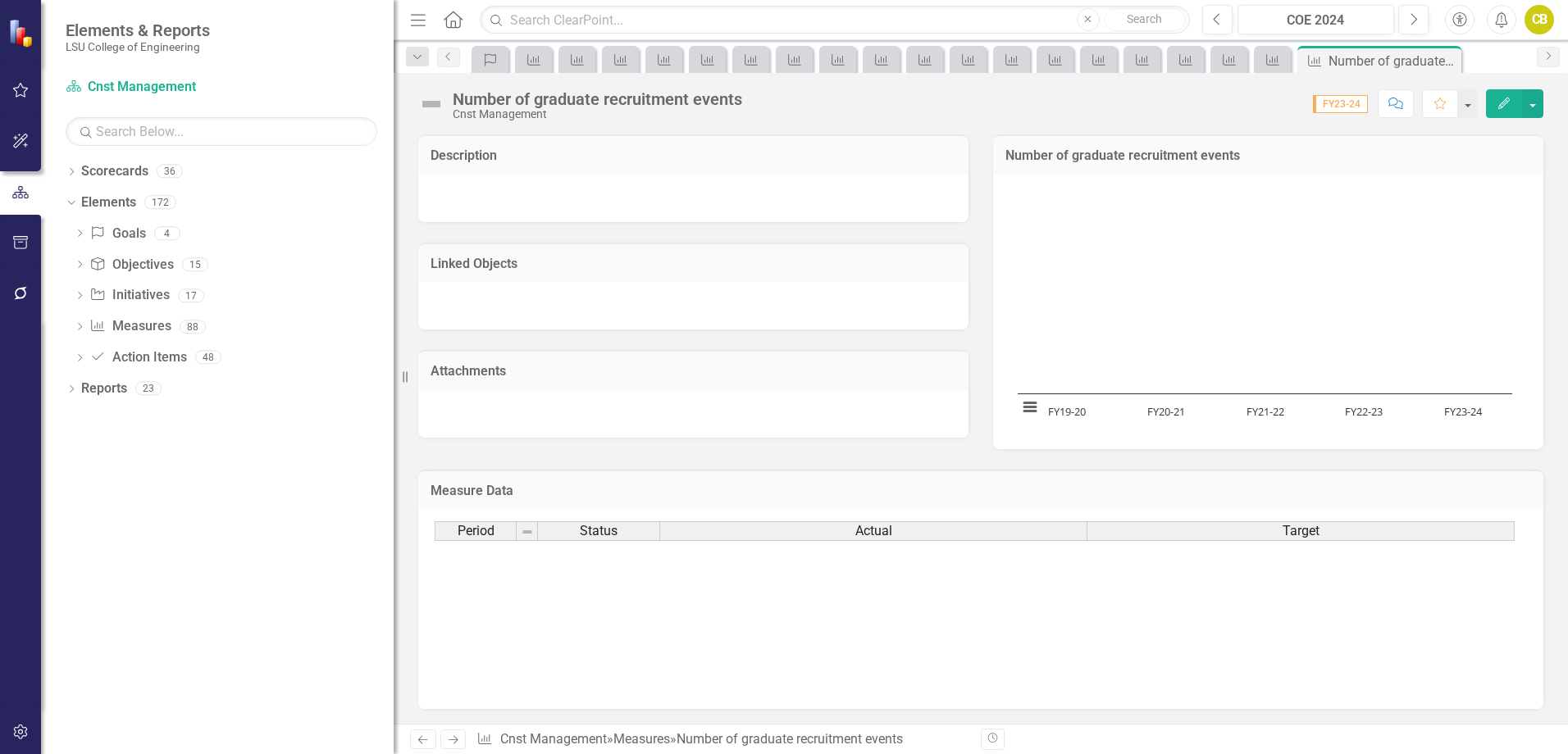 click on "Close" 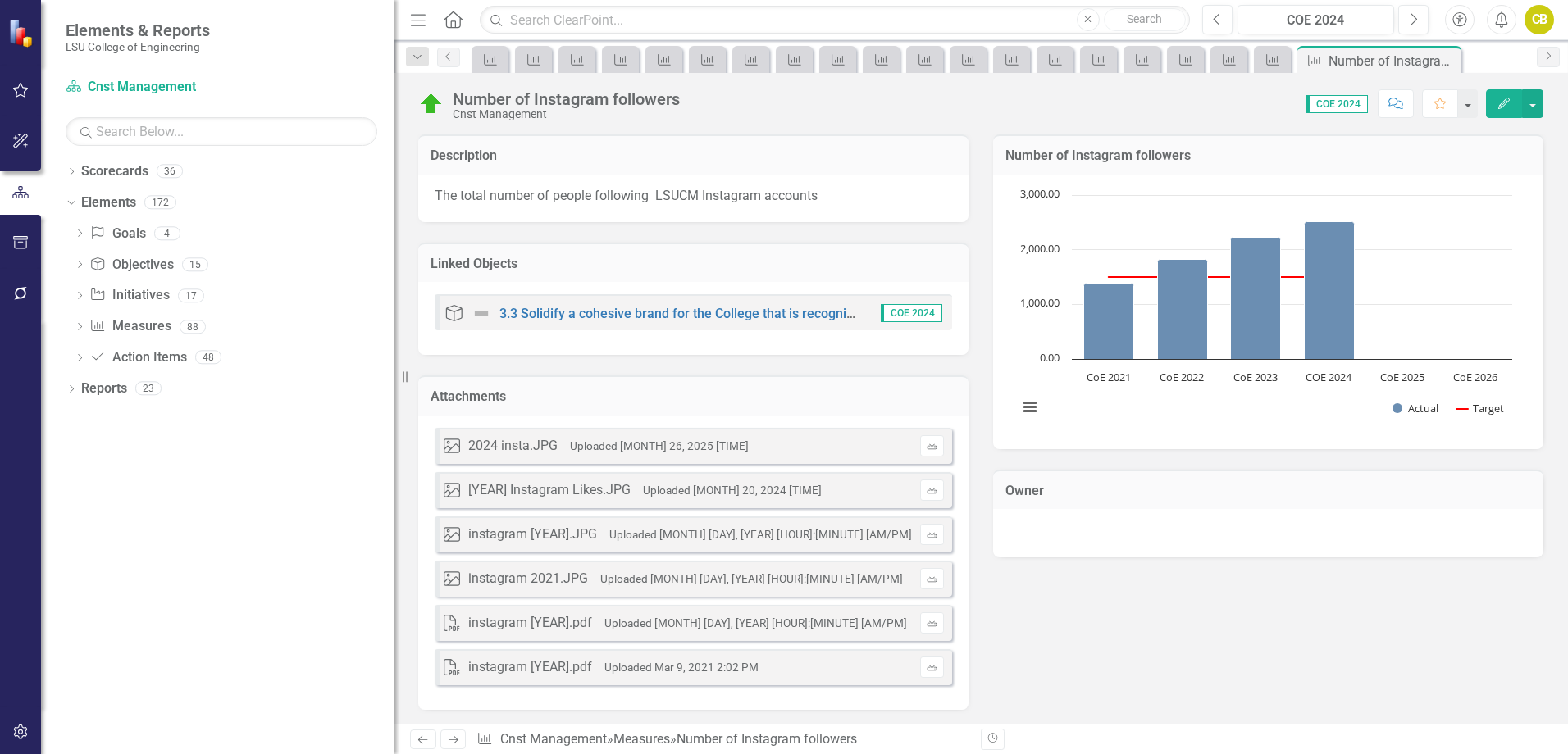 click on "Close" 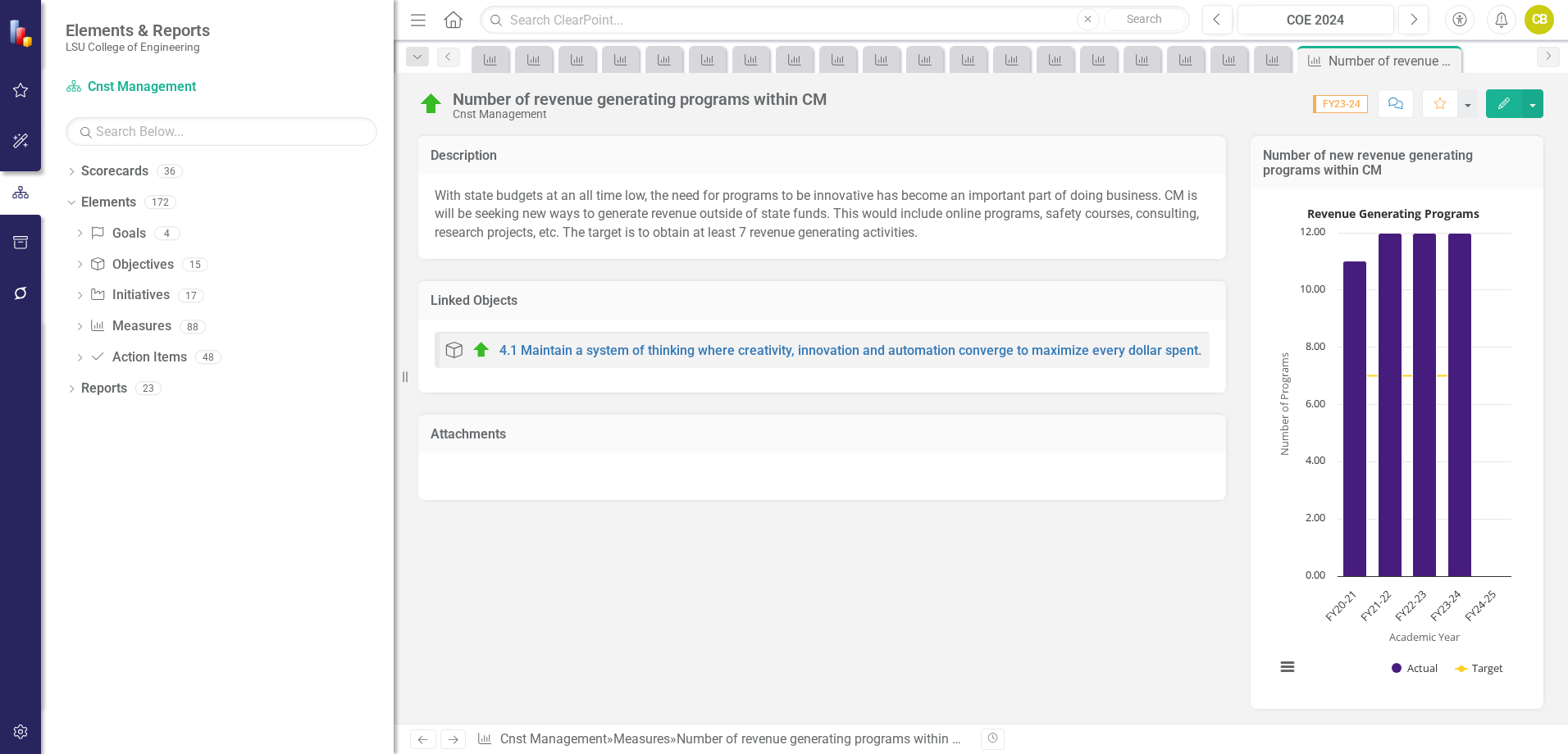 click on "Close" 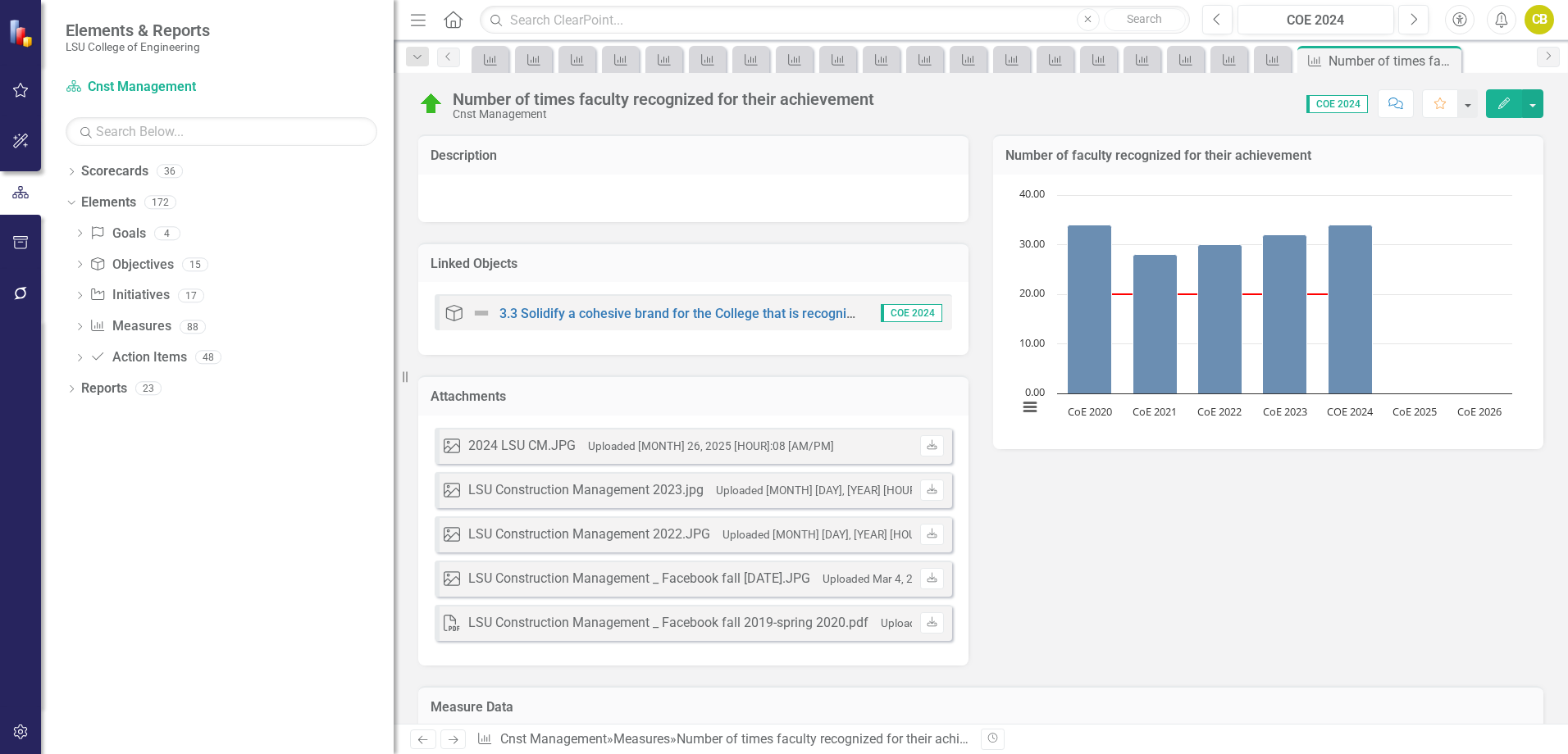 click on "Close" 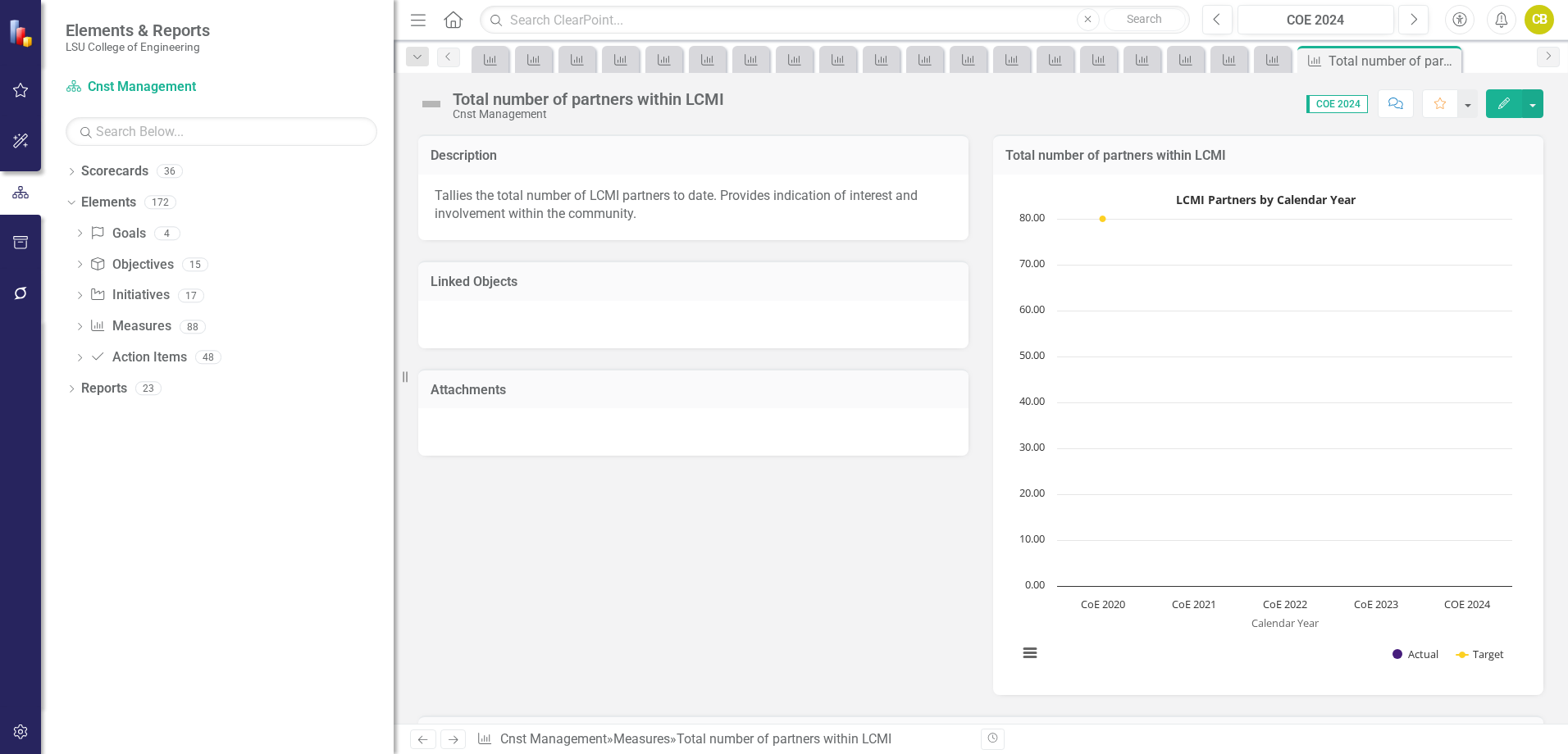 click on "Close" 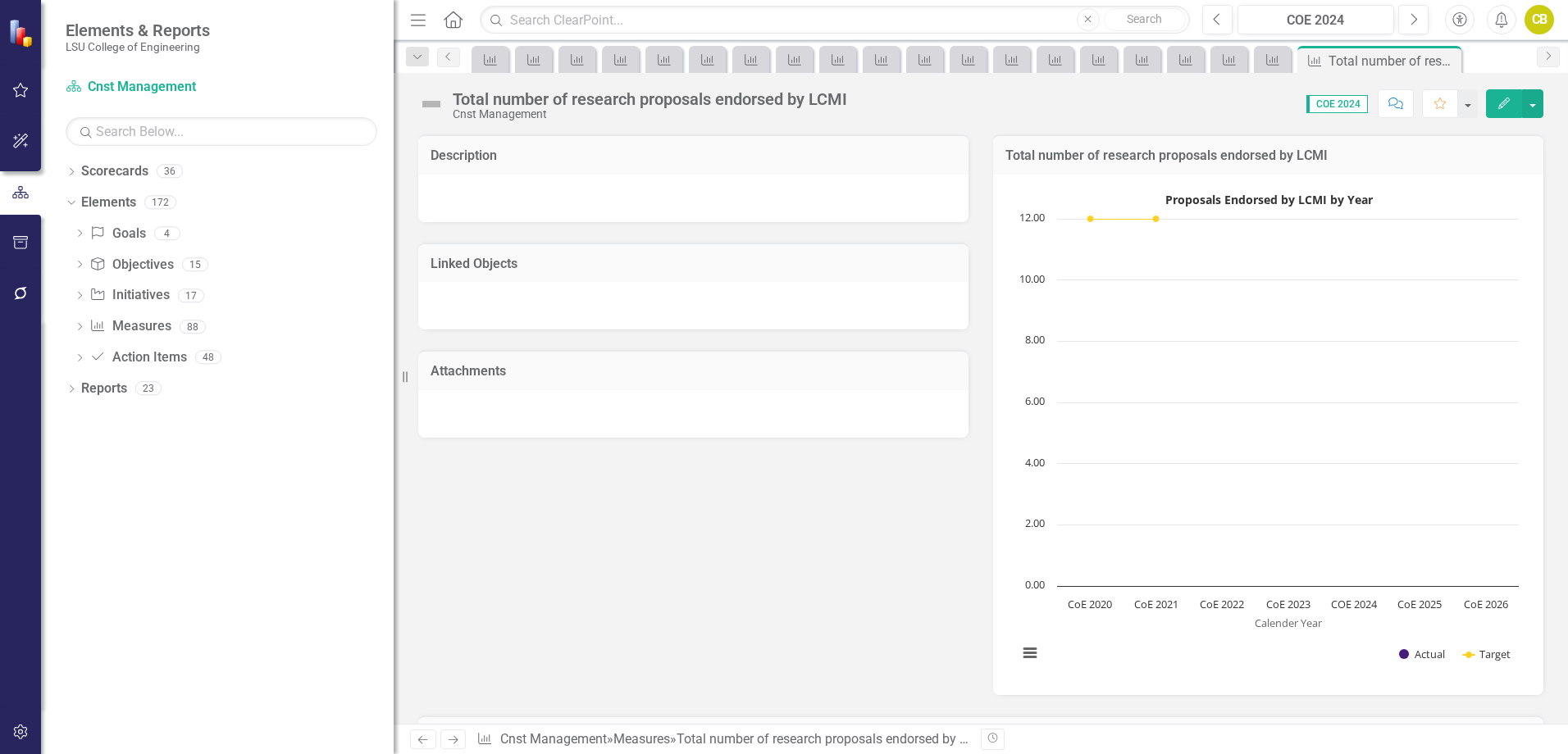 click on "Close" 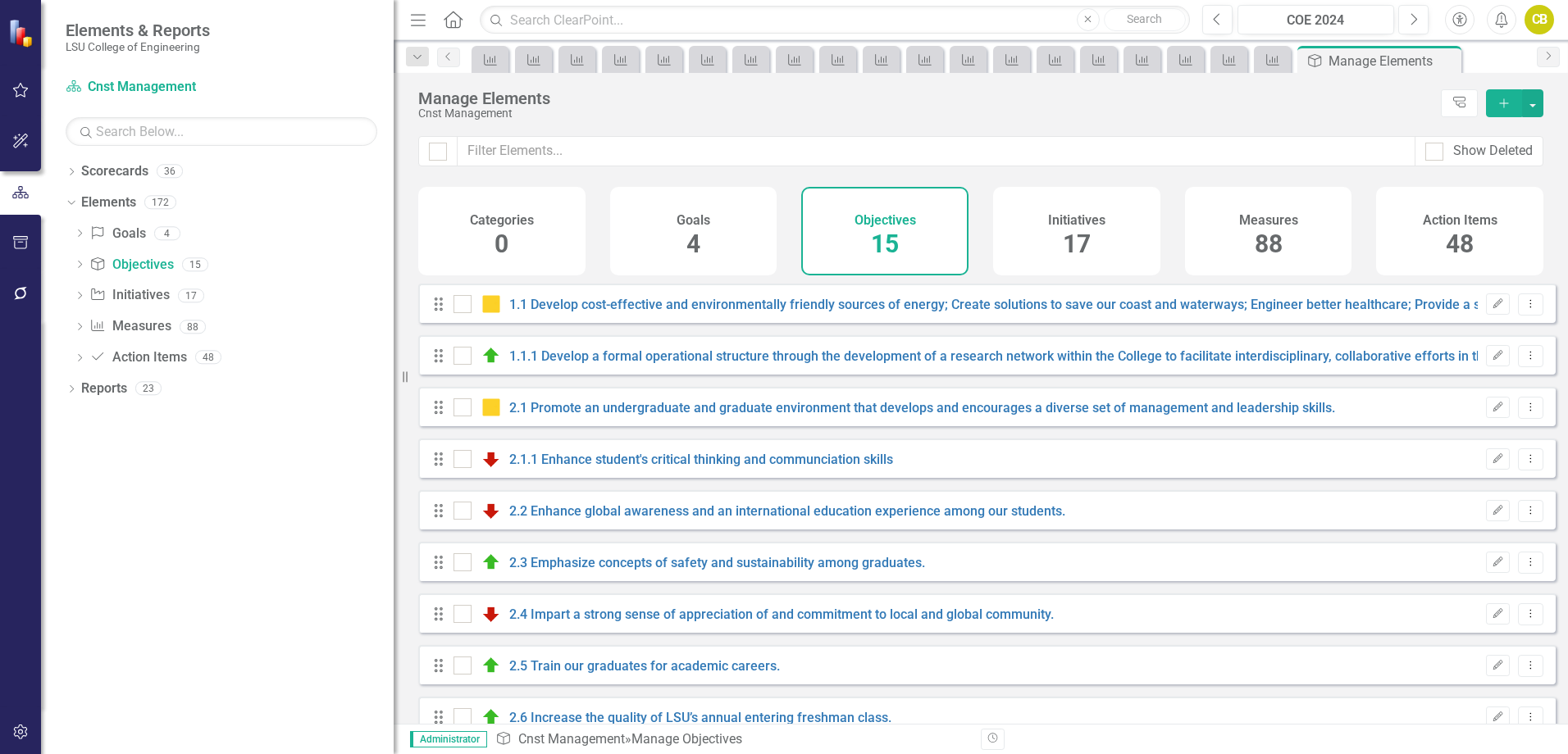 click on "Close" 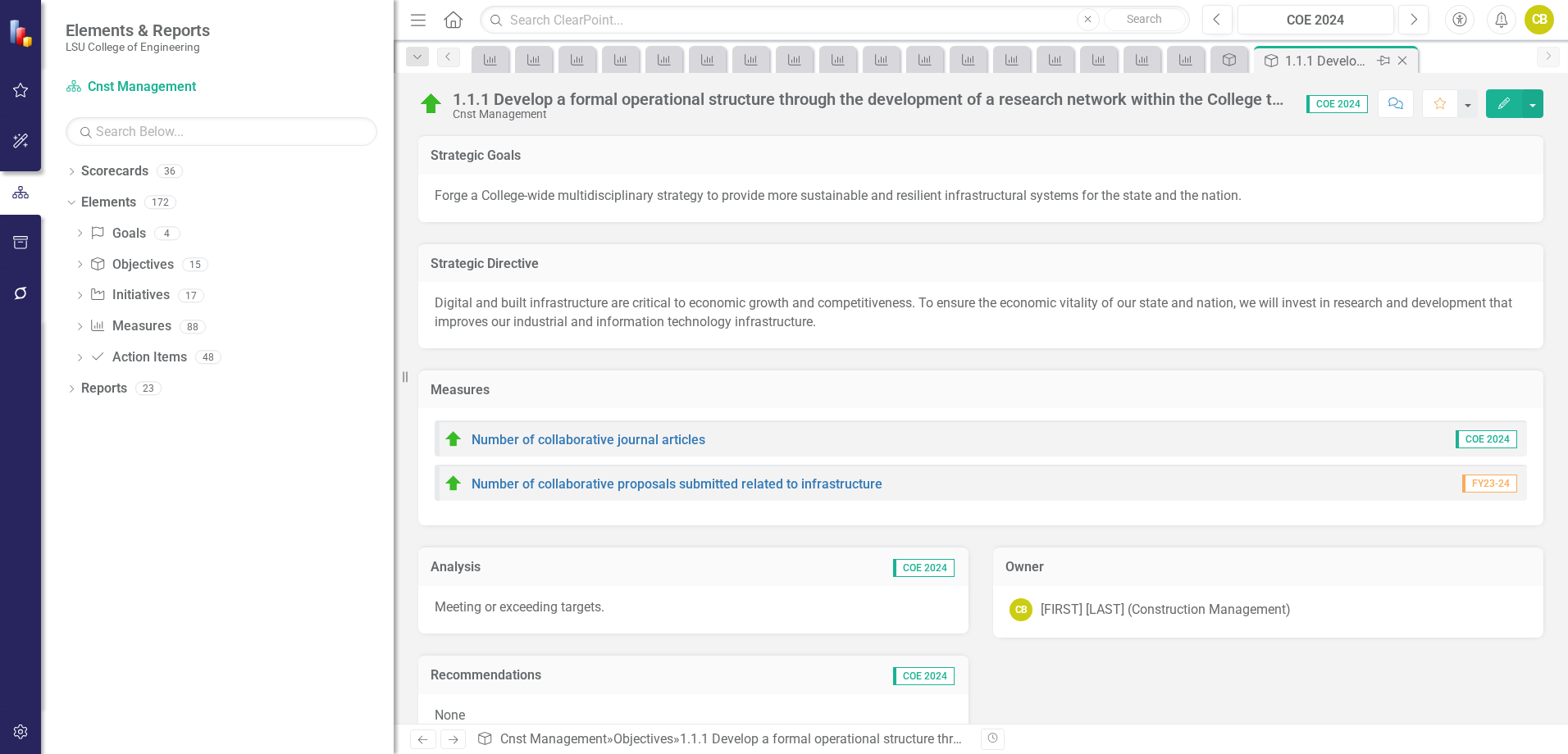 click on "Close" 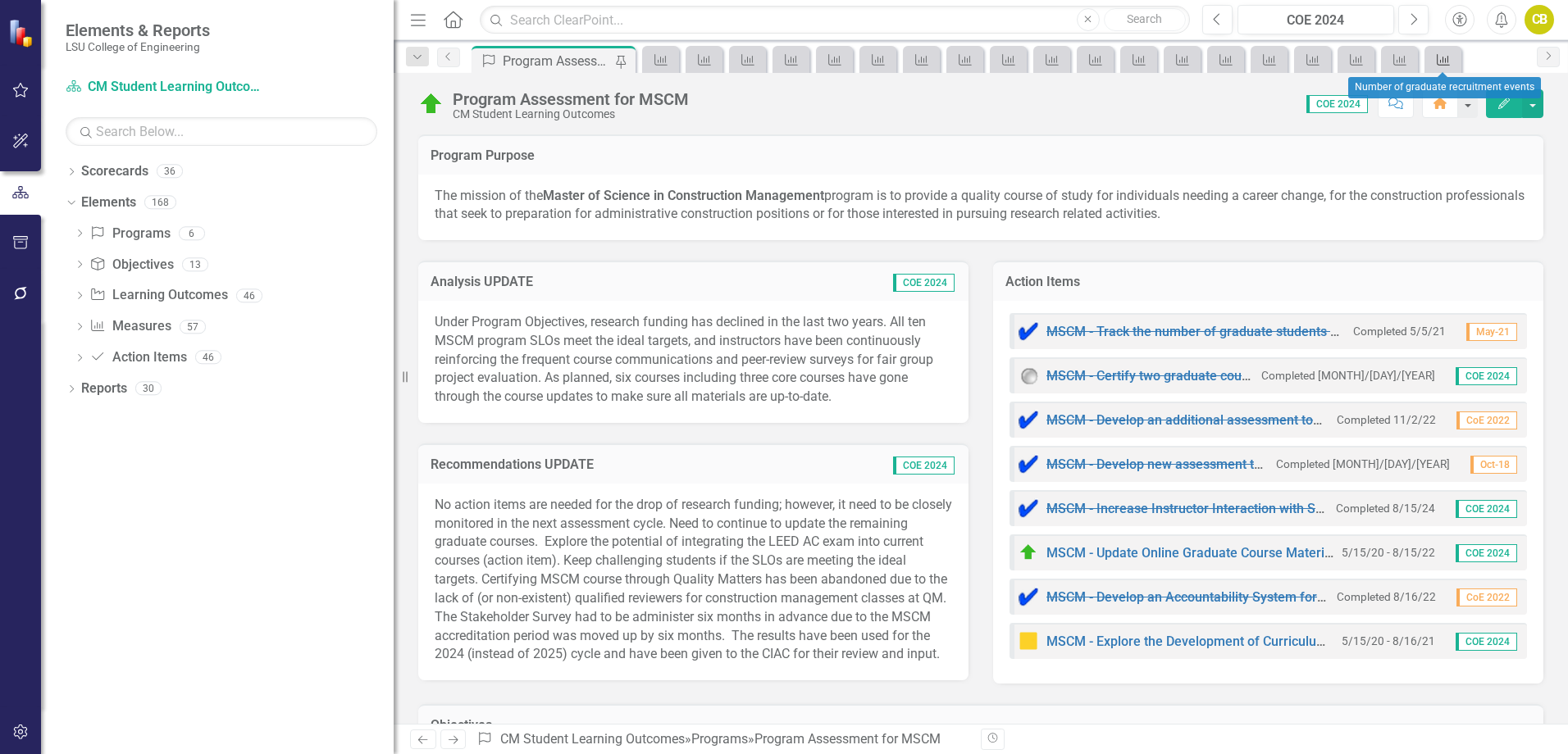 click on "Measure" at bounding box center (1443, 59) 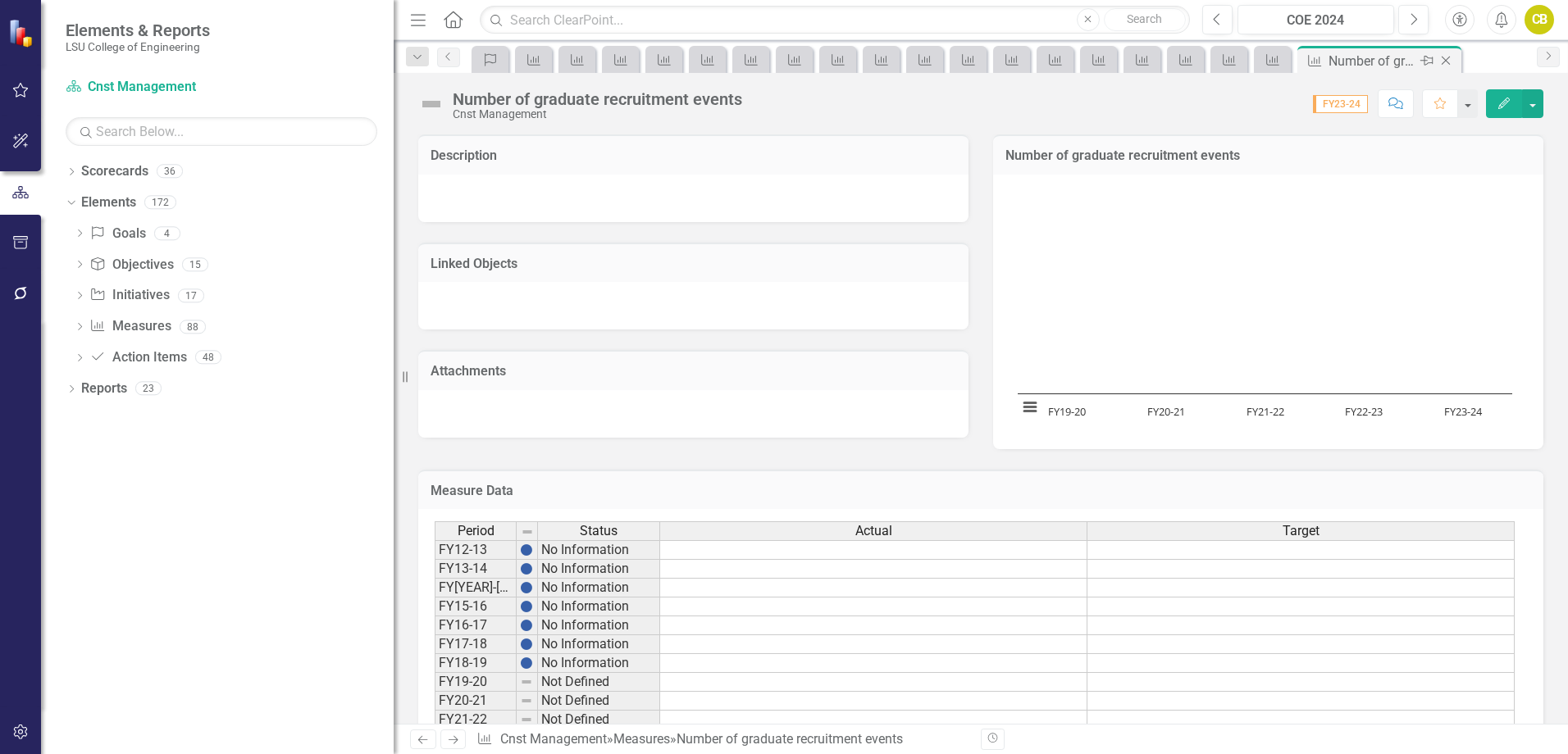 click on "Close" 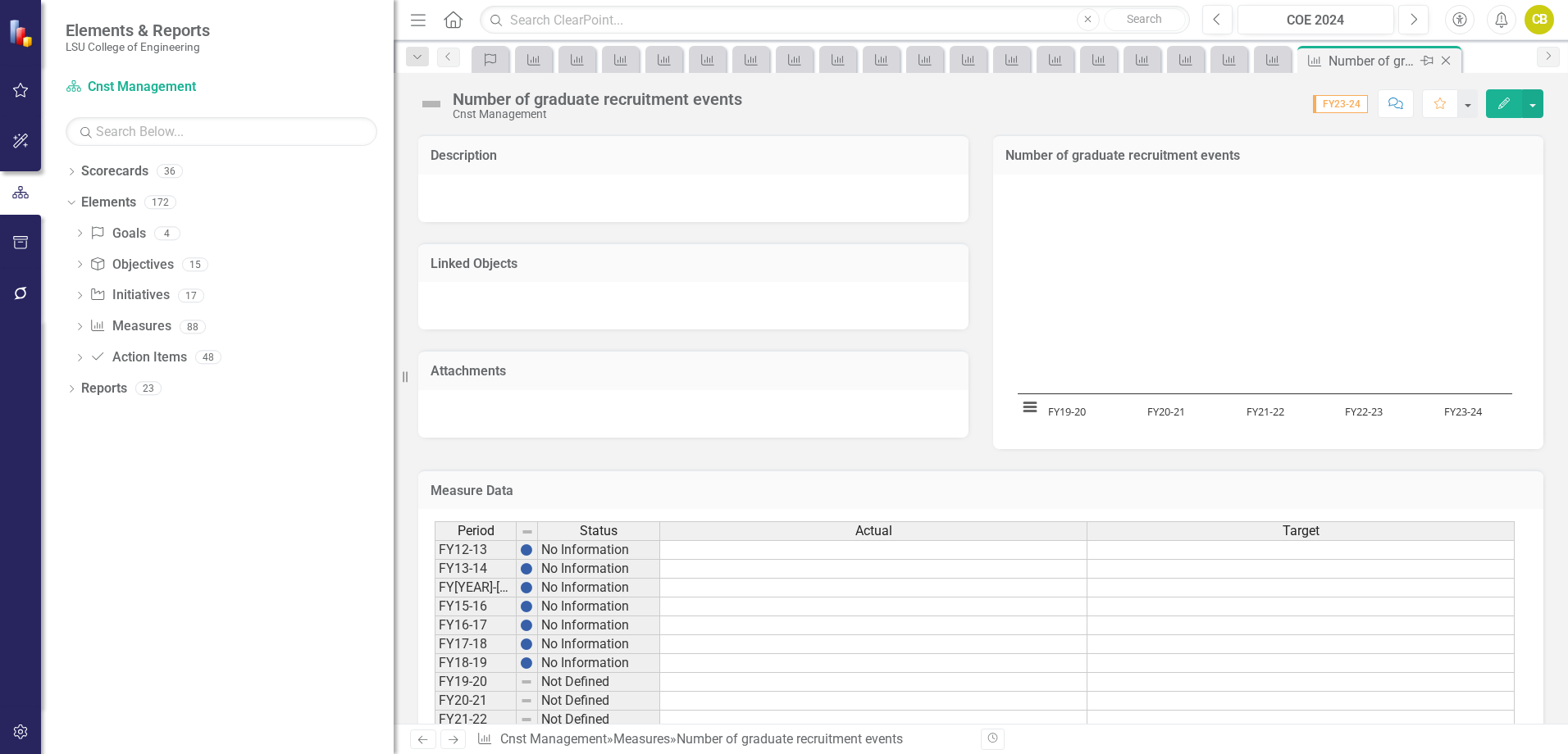 click on "Close" 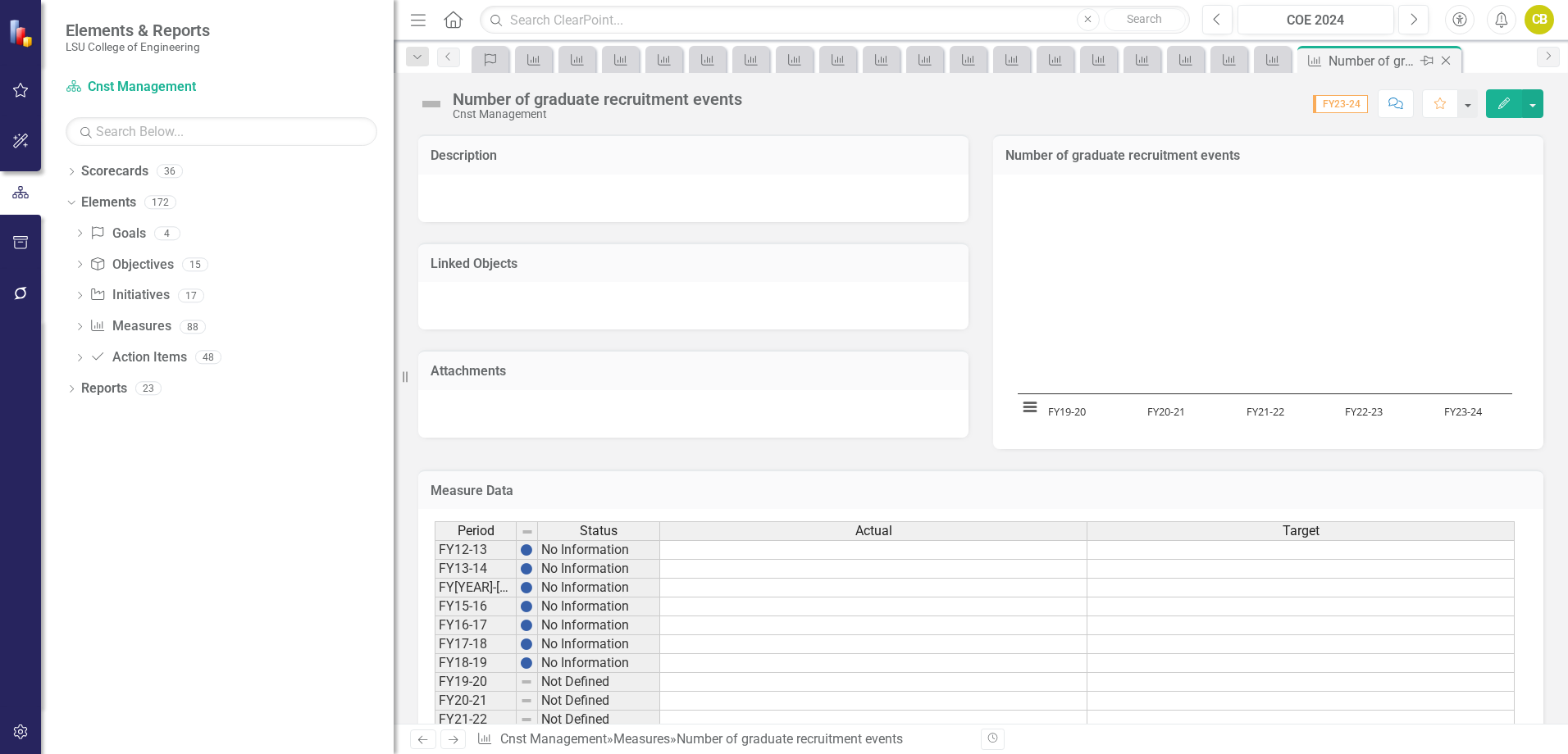 click on "Close" 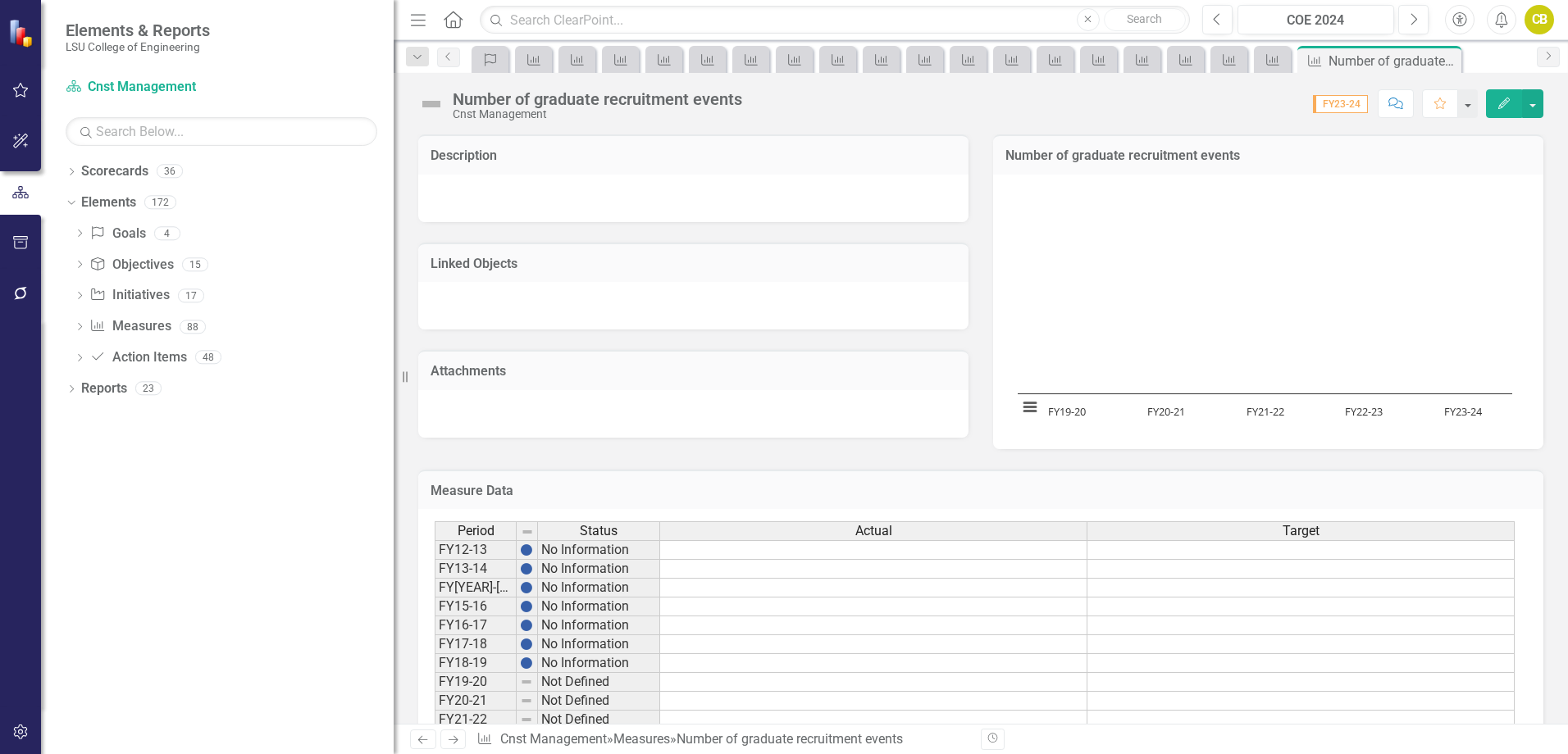 click on "Scorecard Goal Measure Measure Measure Measure Measure Measure Measure Measure Measure Measure Measure Measure Measure Measure Measure Measure Measure Measure Measure Number of graduate recruitment events Pin Close Objective Objective" at bounding box center (998, 59) 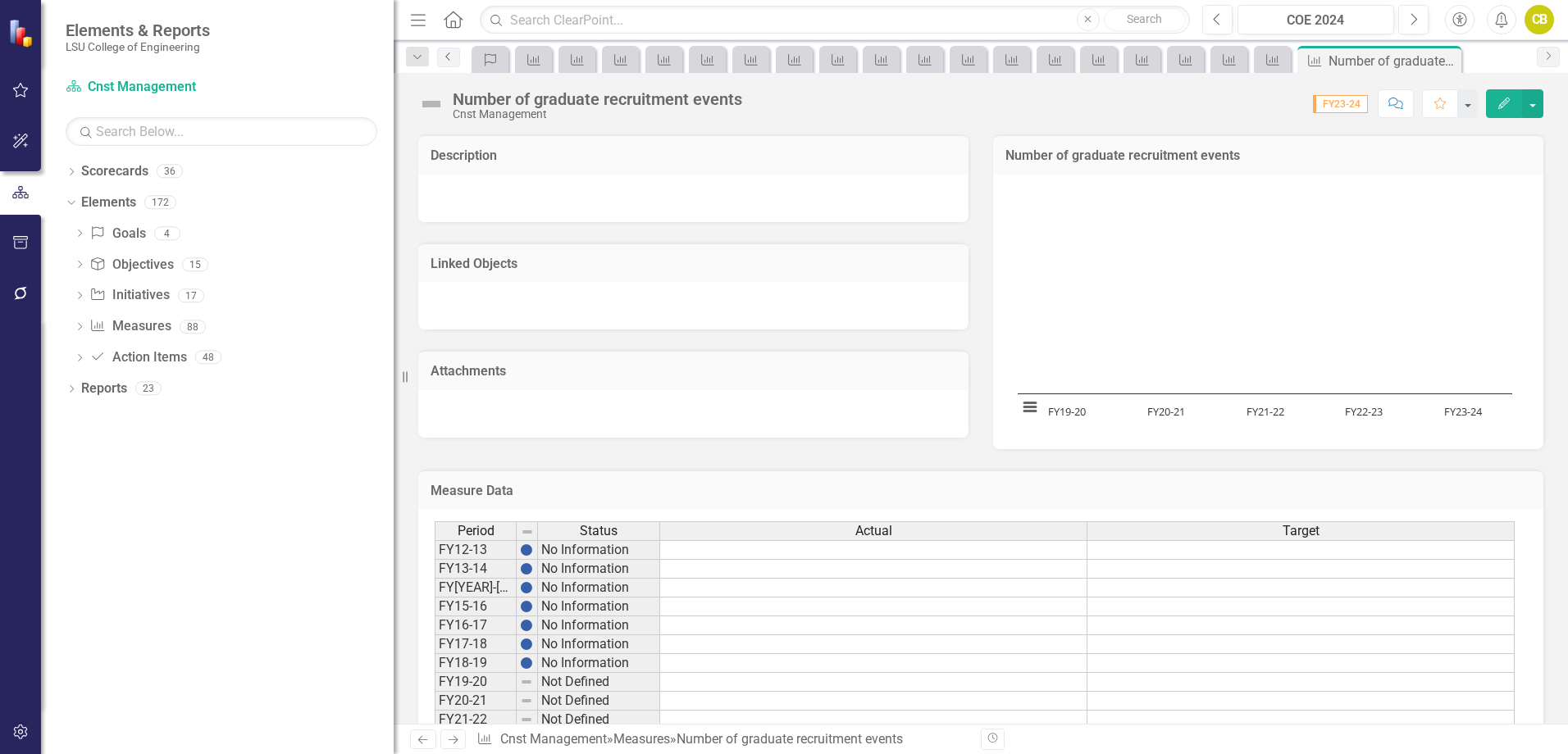 click on "Previous" 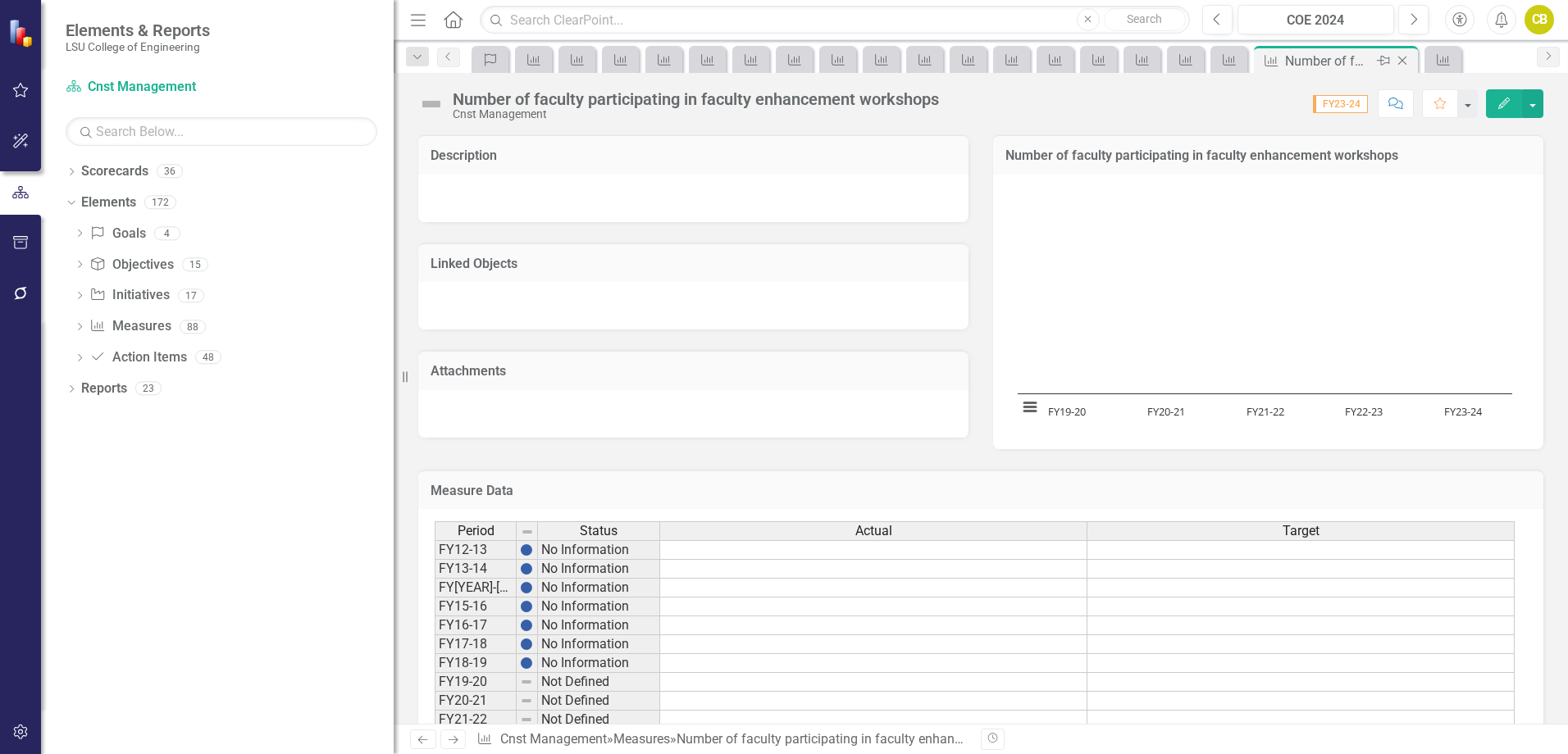 click 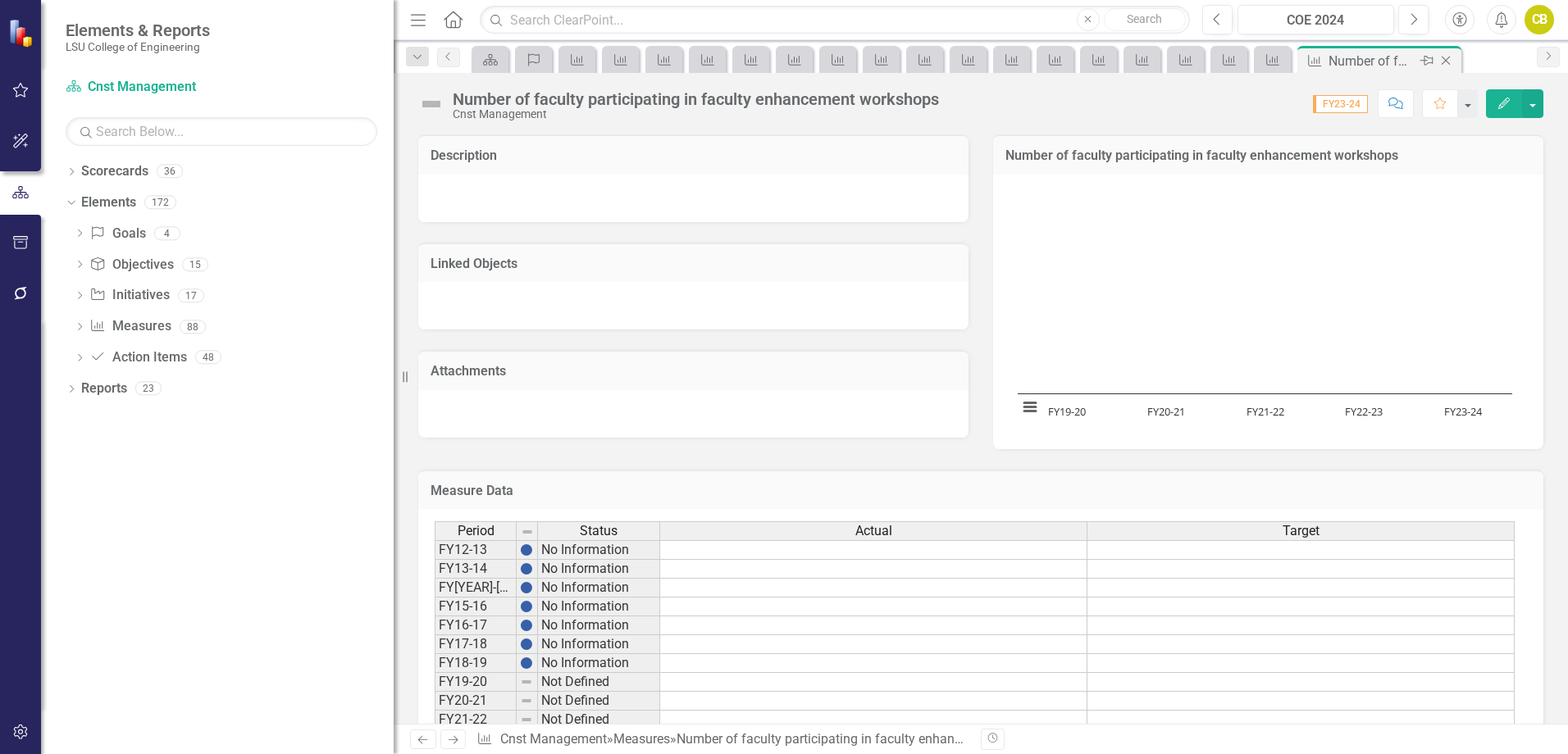 click on "Close" 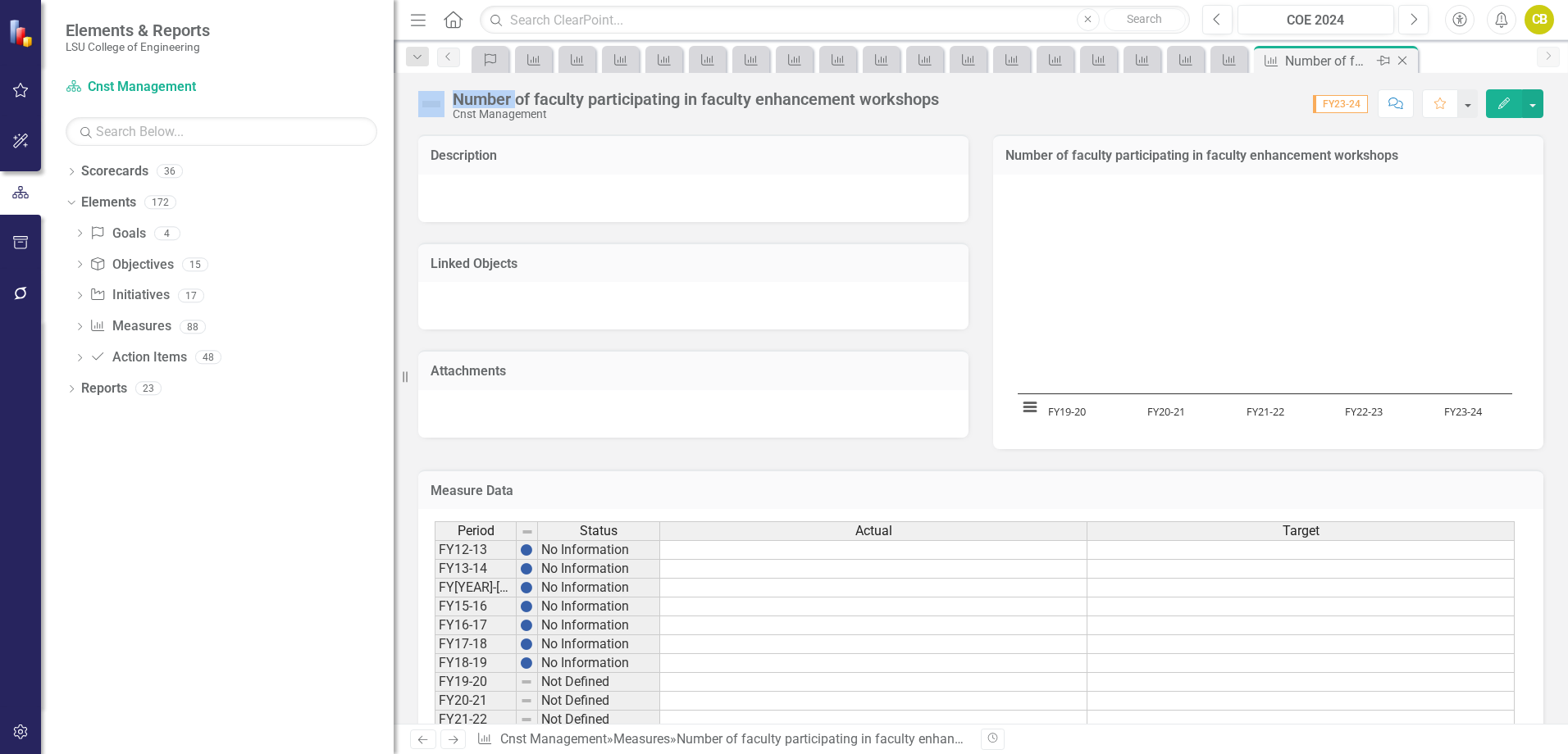 click on "Scorecard Goal Measure Measure Measure Measure Measure Measure Measure Measure Measure Measure Measure Measure Measure Measure Measure Measure Measure Measure Number of faculty participating in faculty enhancement workshops Pin Close" at bounding box center (998, 59) 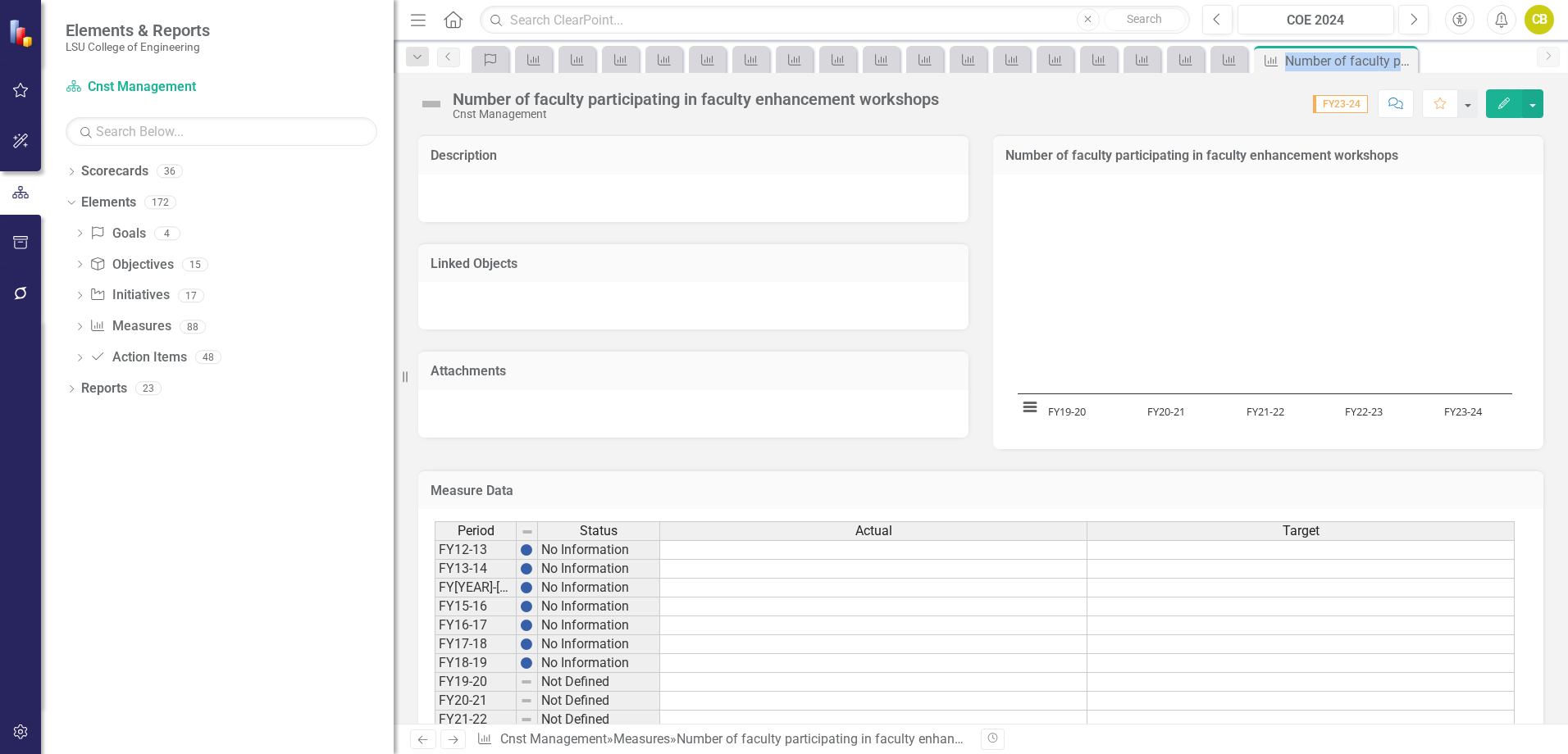 click on "Scorecard Goal Measure Measure Measure Measure Measure Measure Measure Measure Measure Measure Measure Measure Measure Measure Measure Measure Measure Measure Number of faculty participating in faculty enhancement workshops Pin Close" at bounding box center (998, 59) 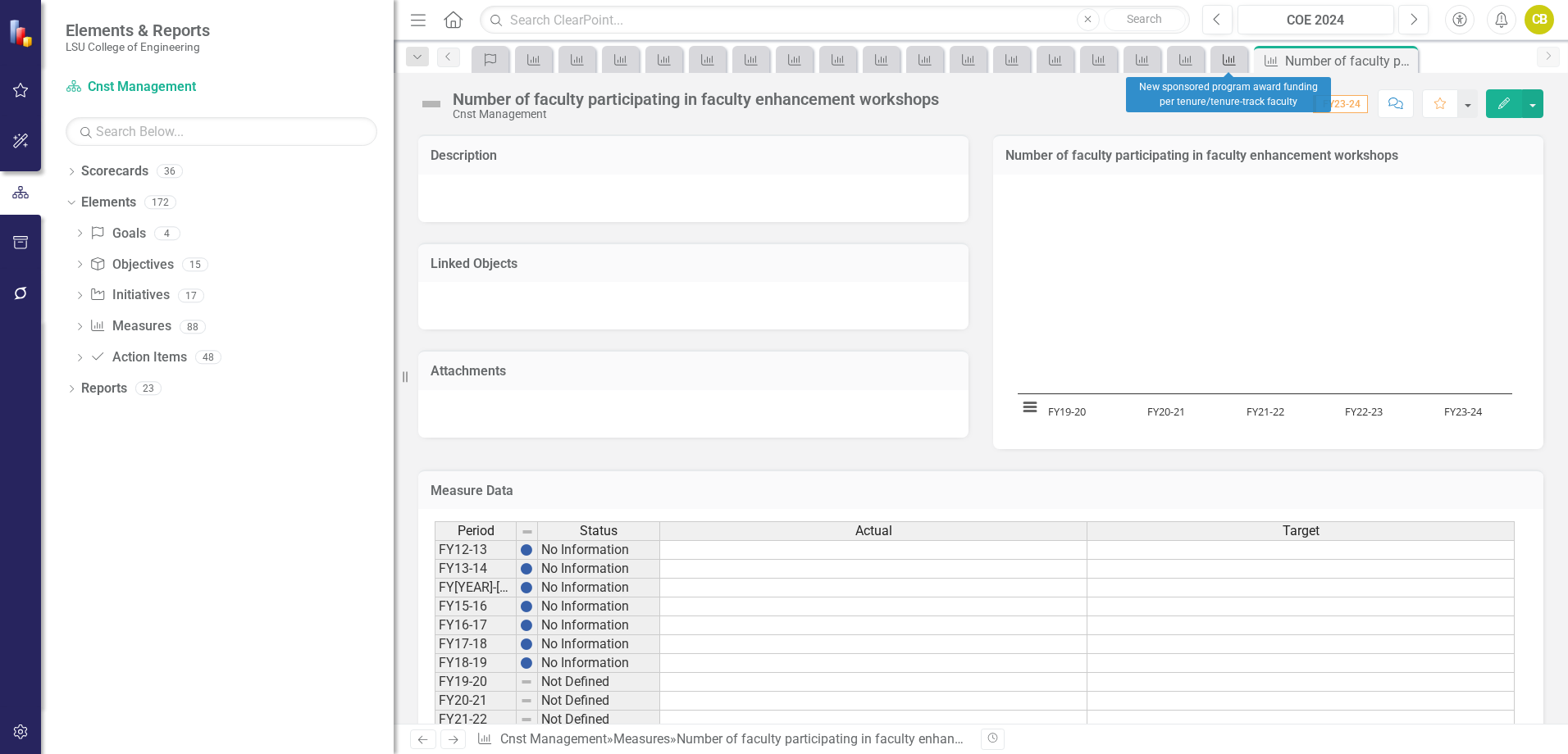 click on "Measure" 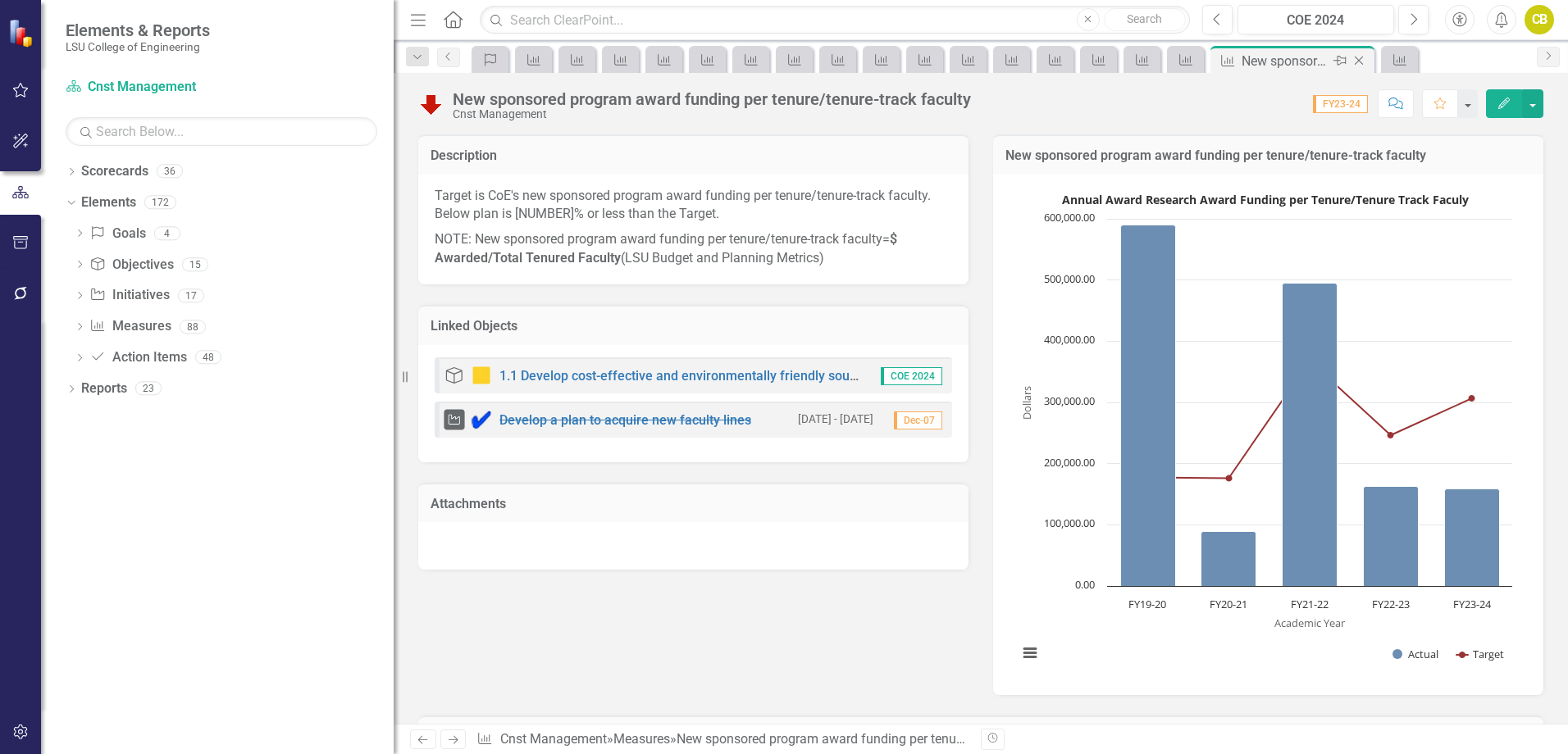 click 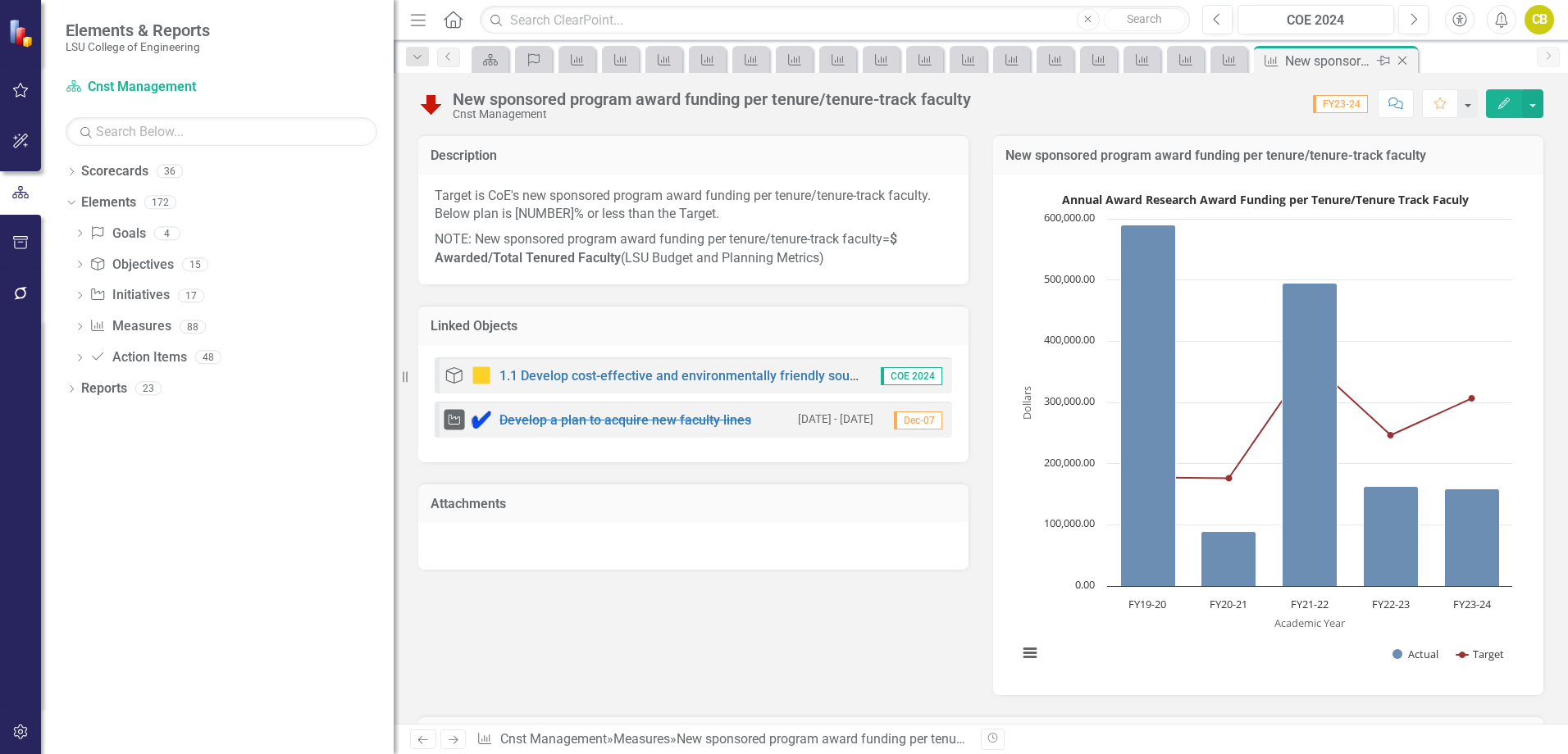 click on "Close" 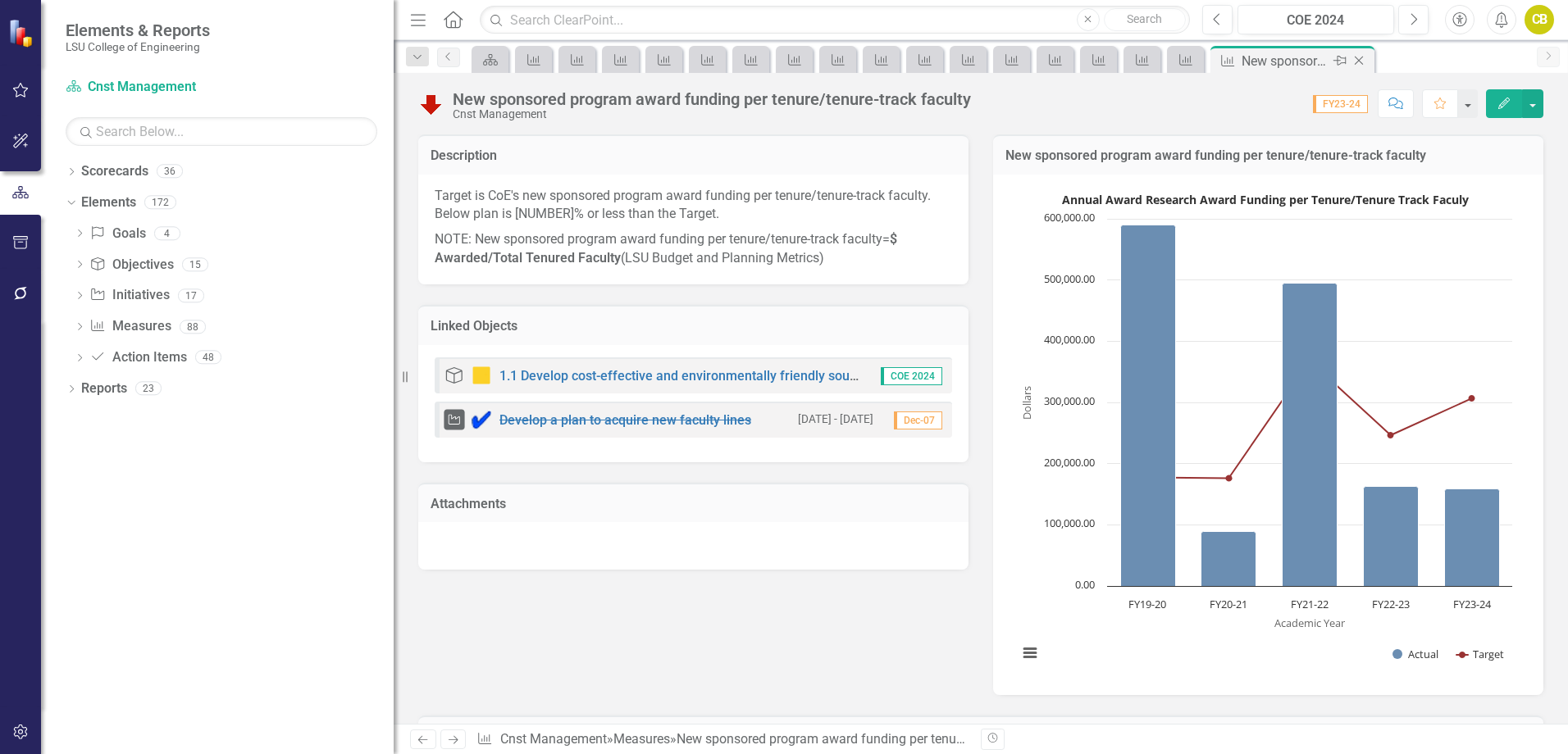 click on "Close" 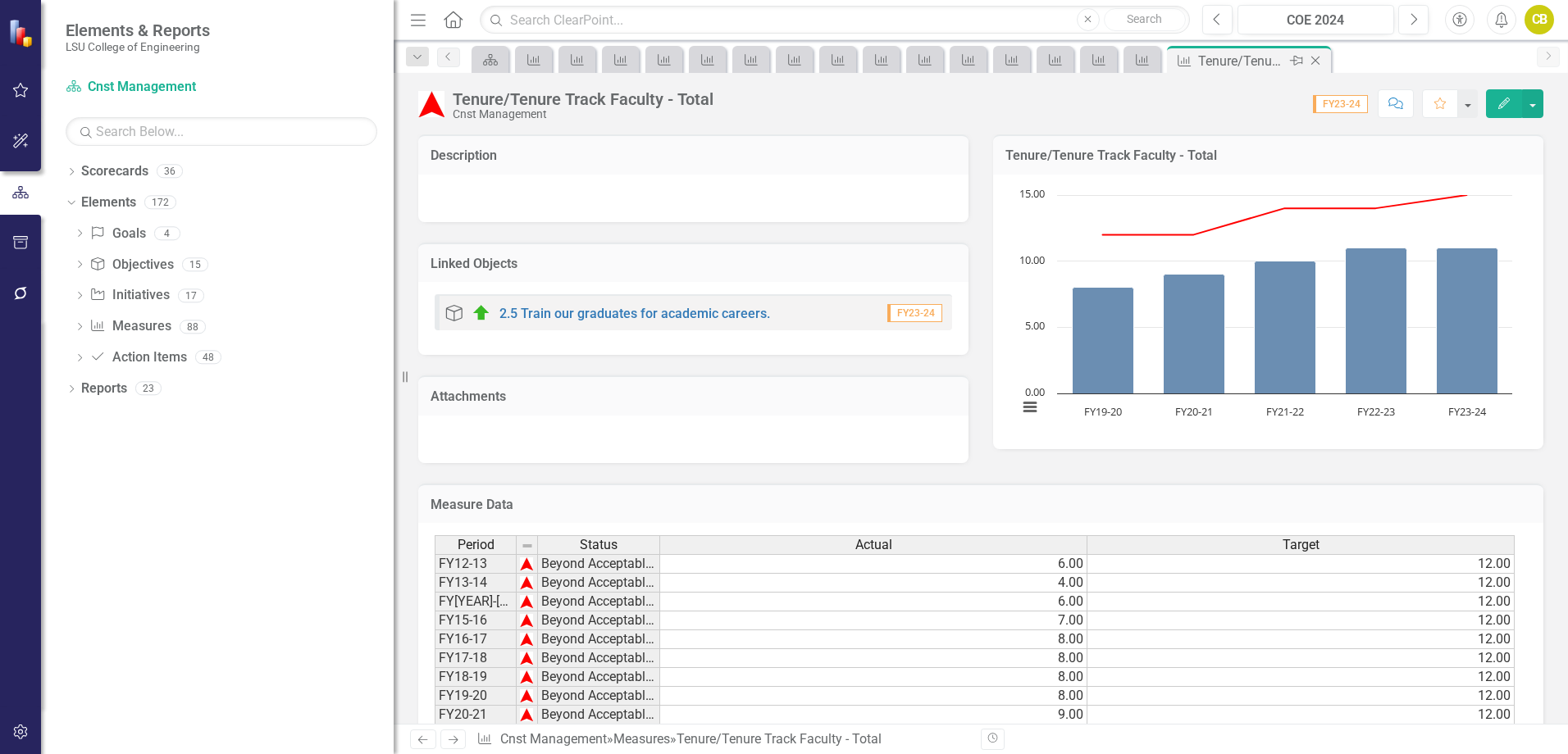 click on "Close" 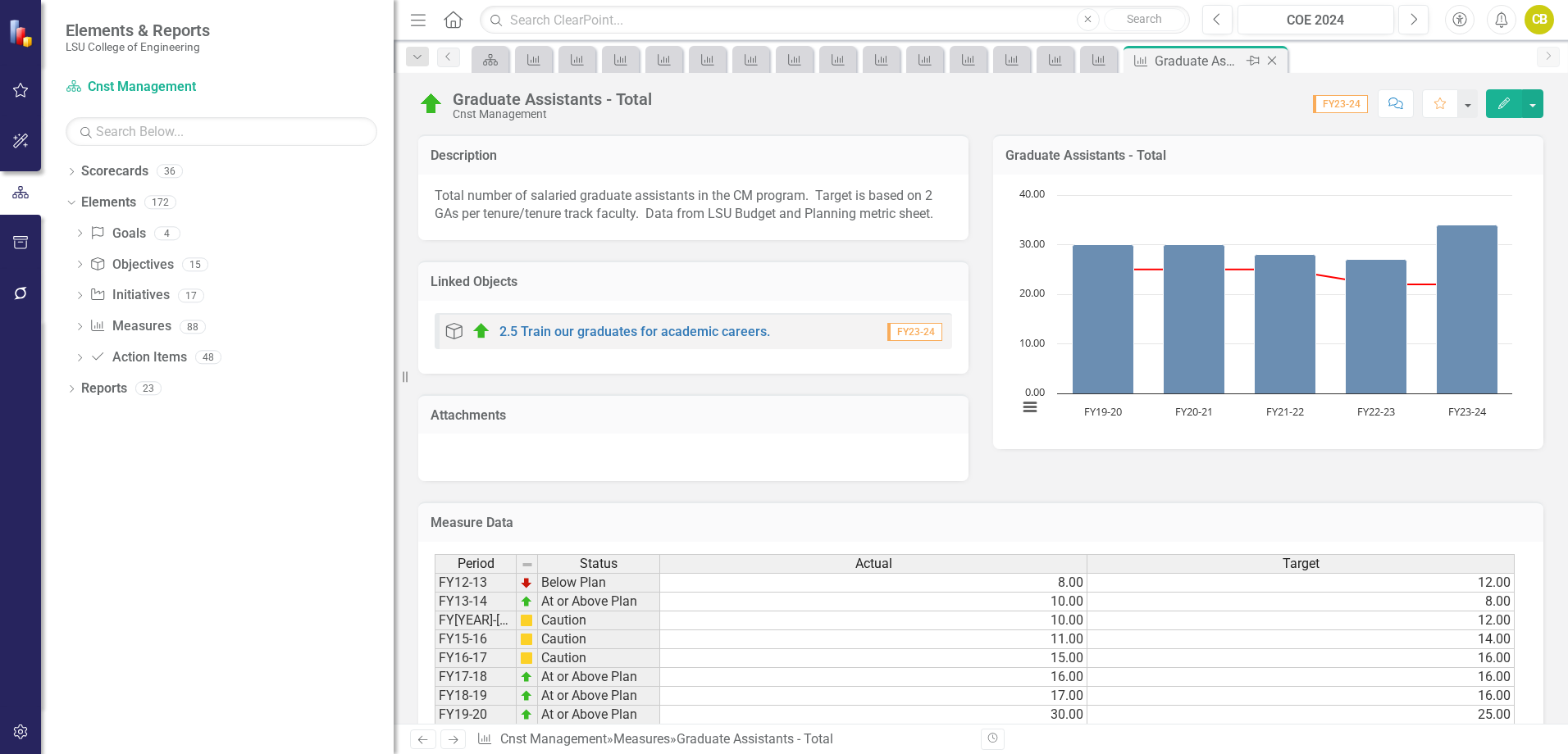 click on "Close" 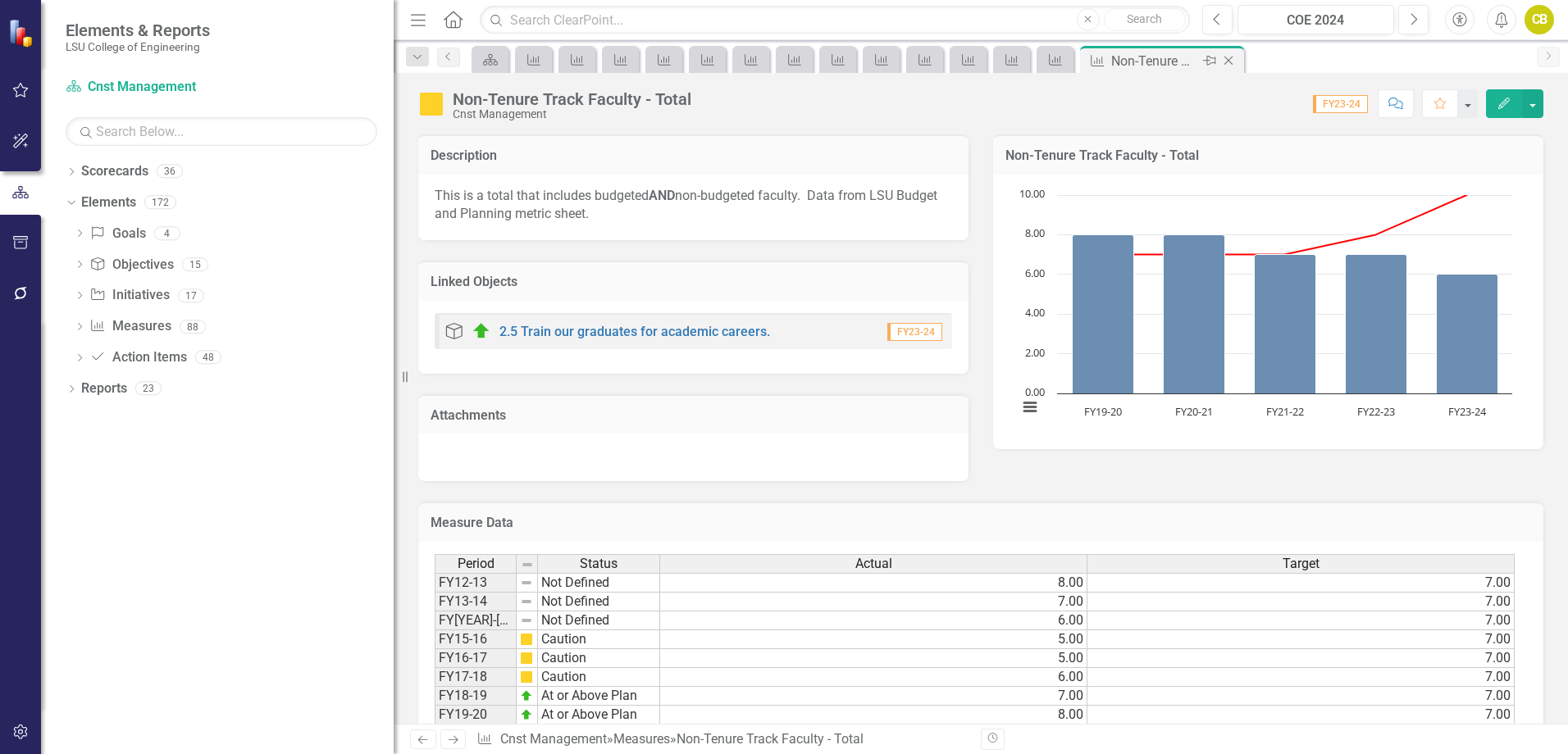 click on "Close" 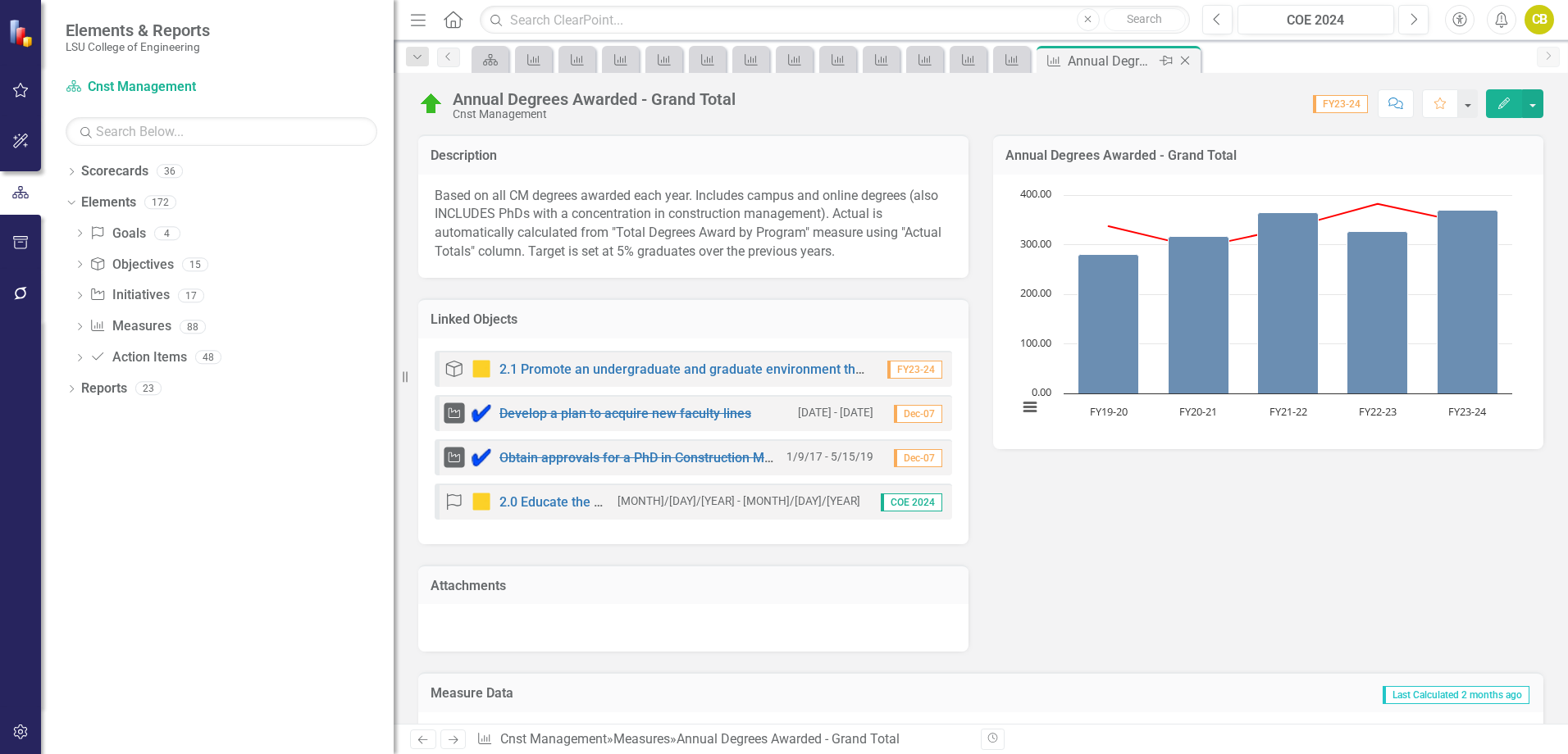click on "Close" 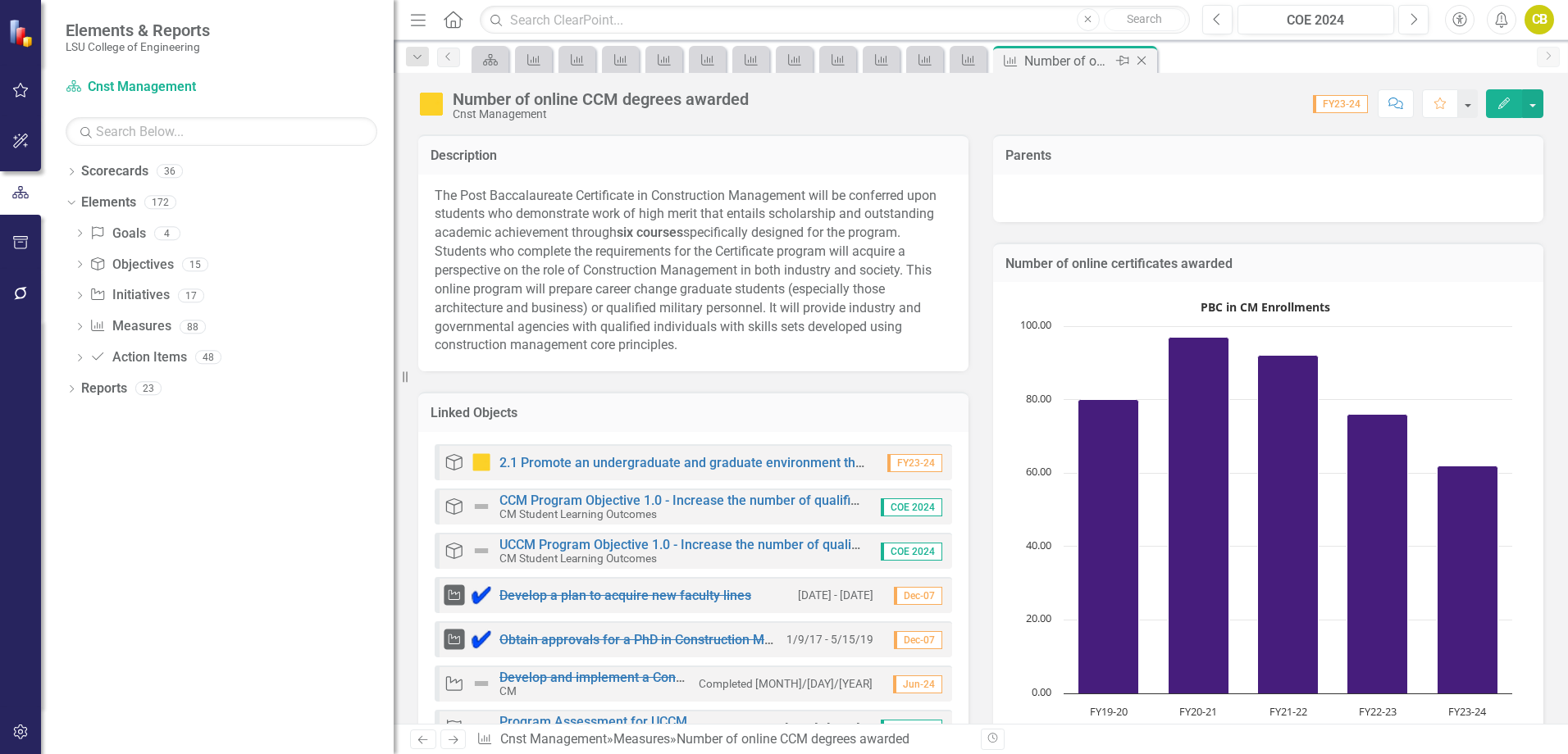 click on "Close" 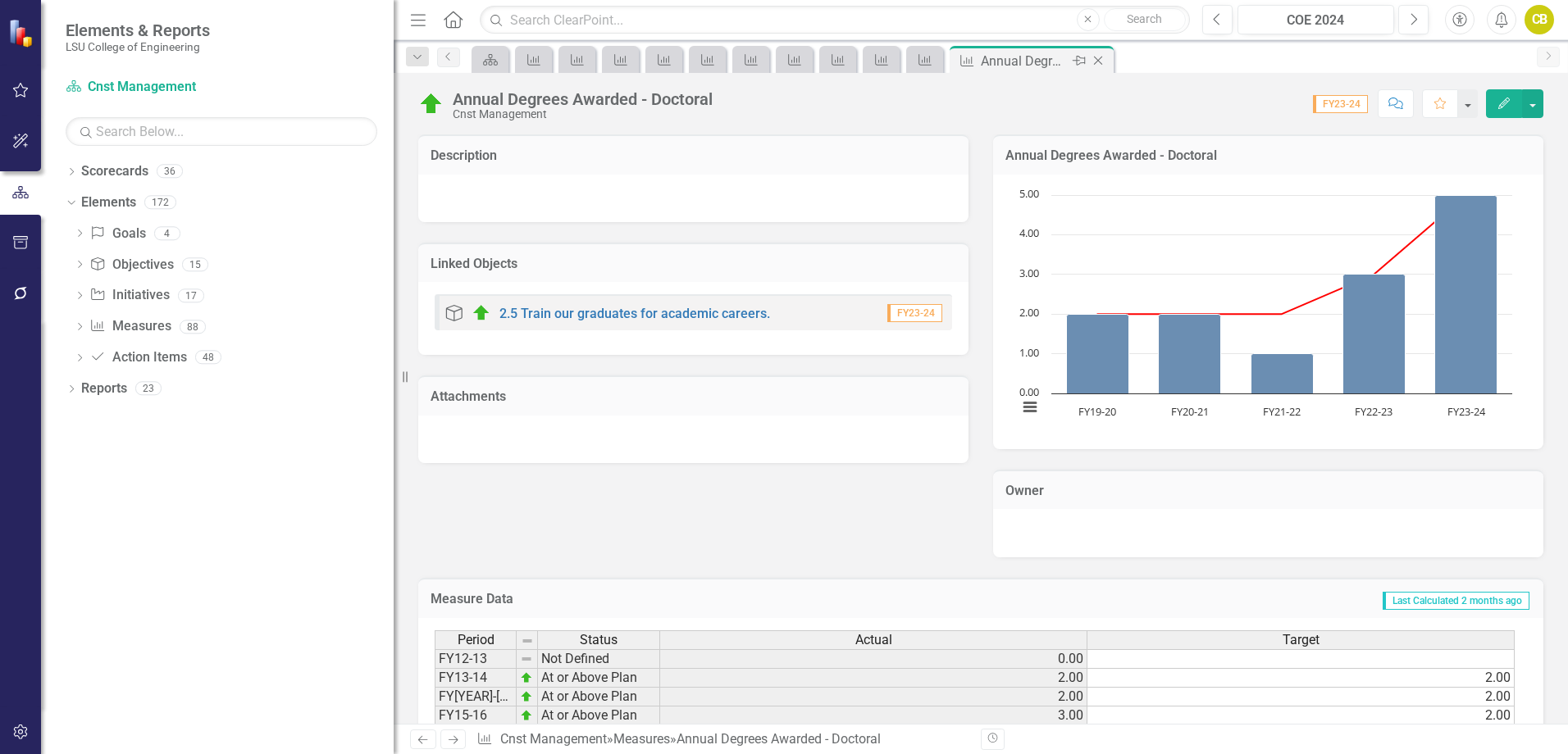 click 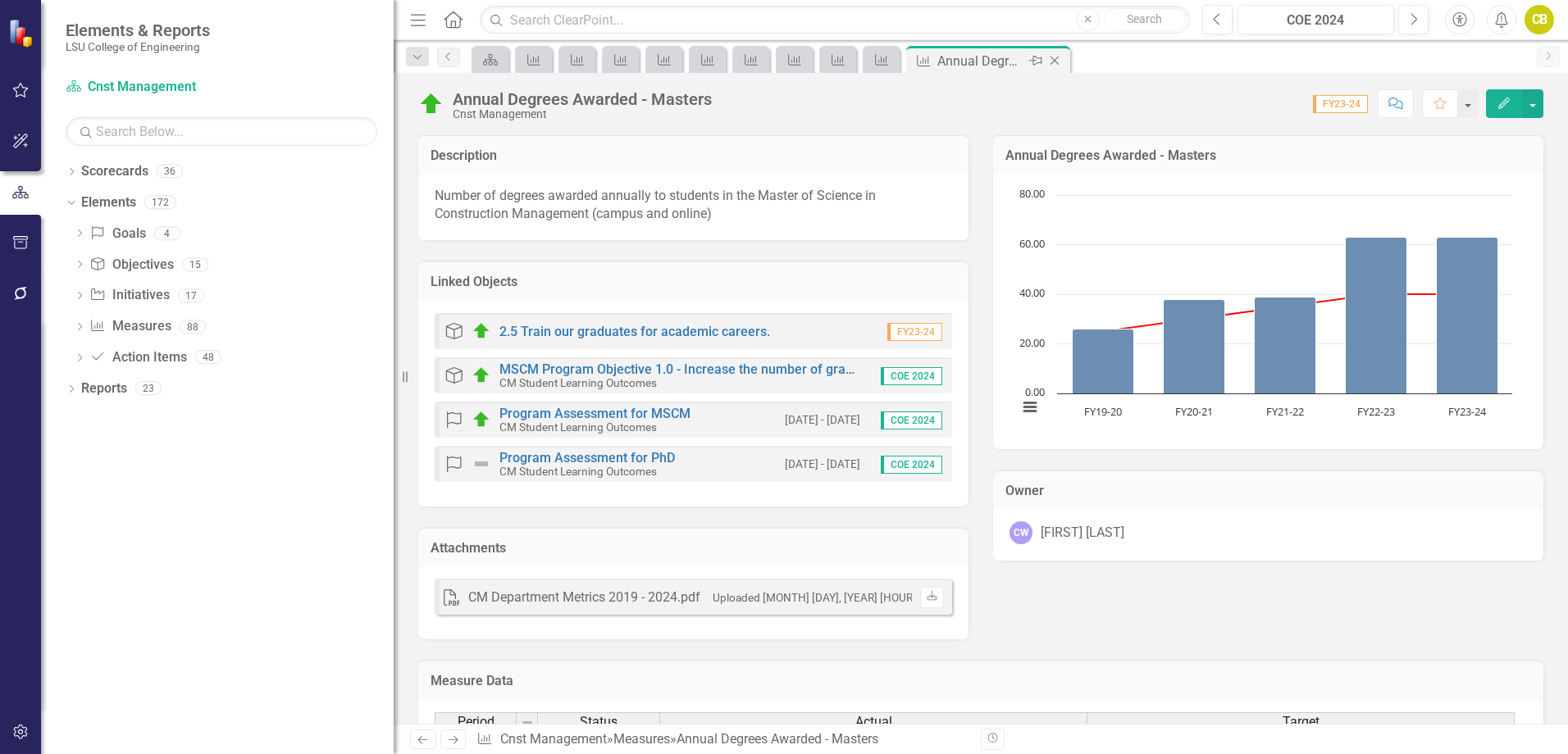 click on "Close" 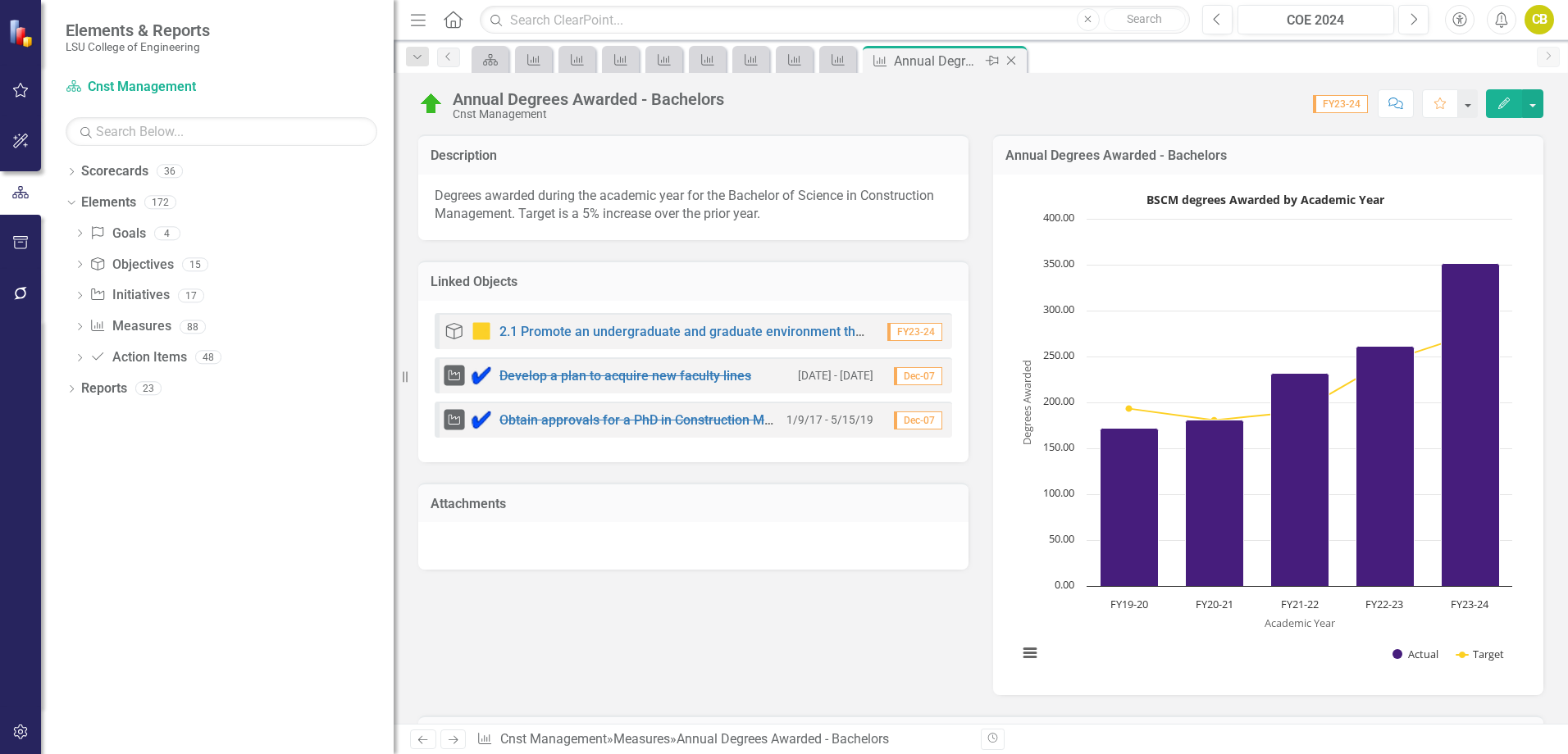 click on "Close" 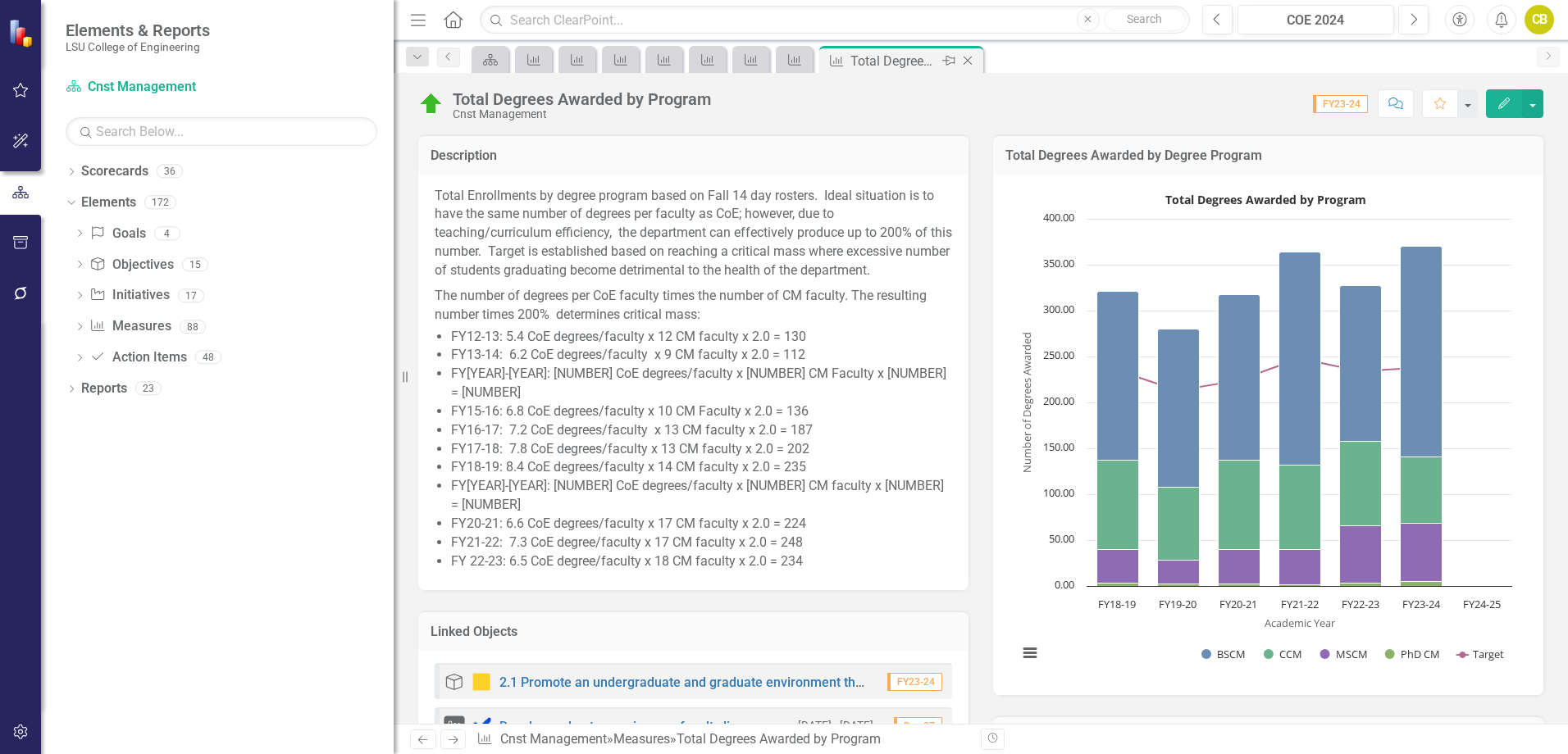 click on "Close" 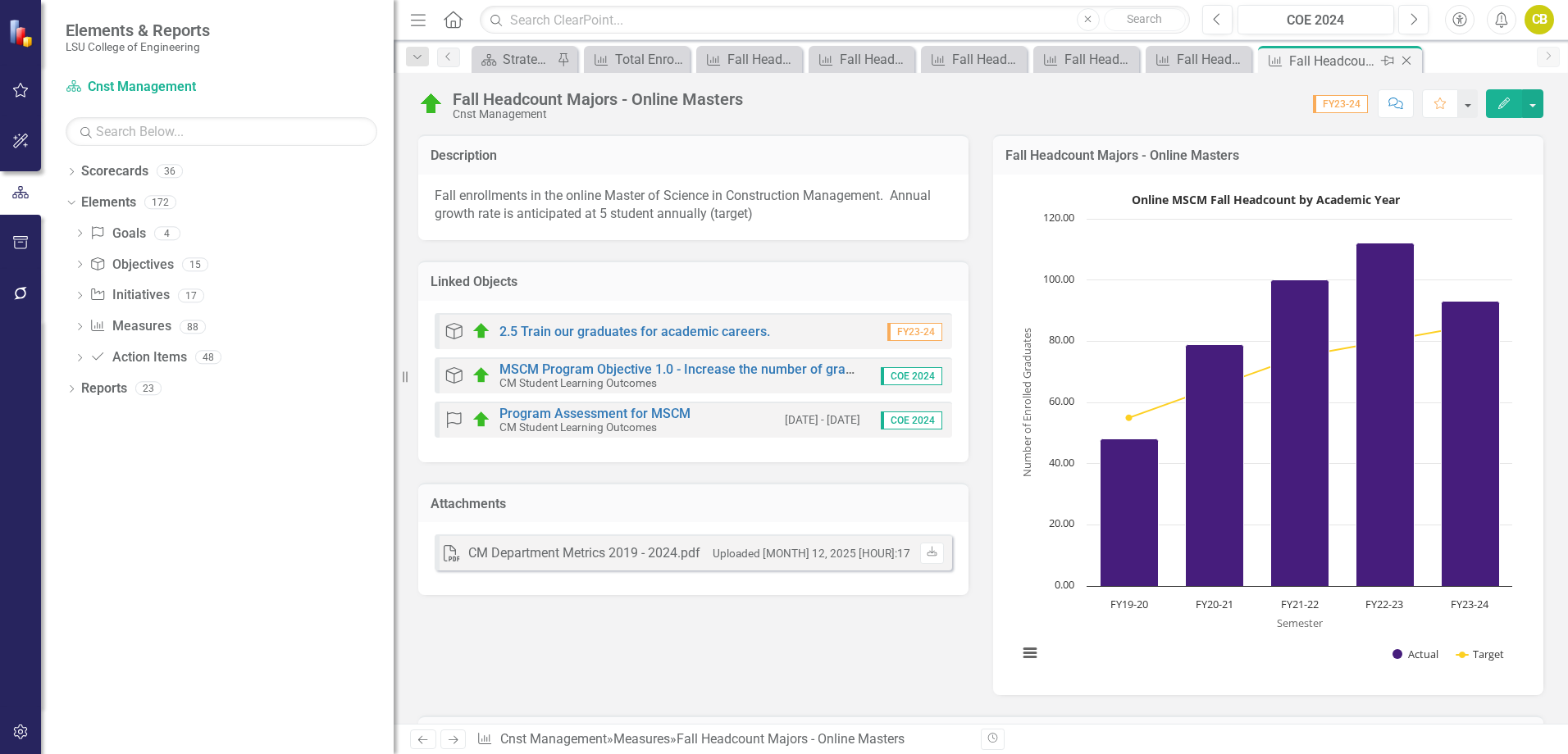 click on "Close" 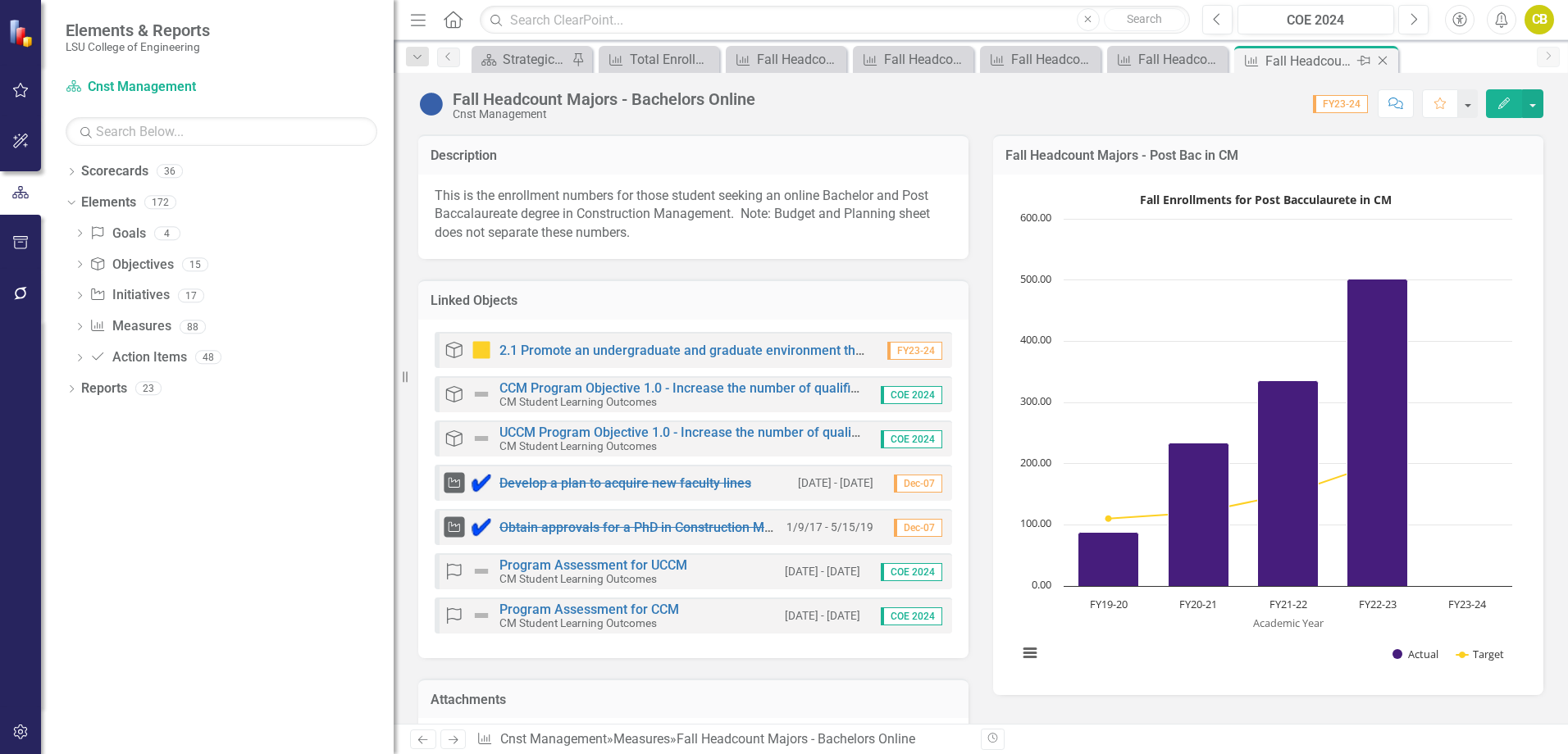 click on "Close" 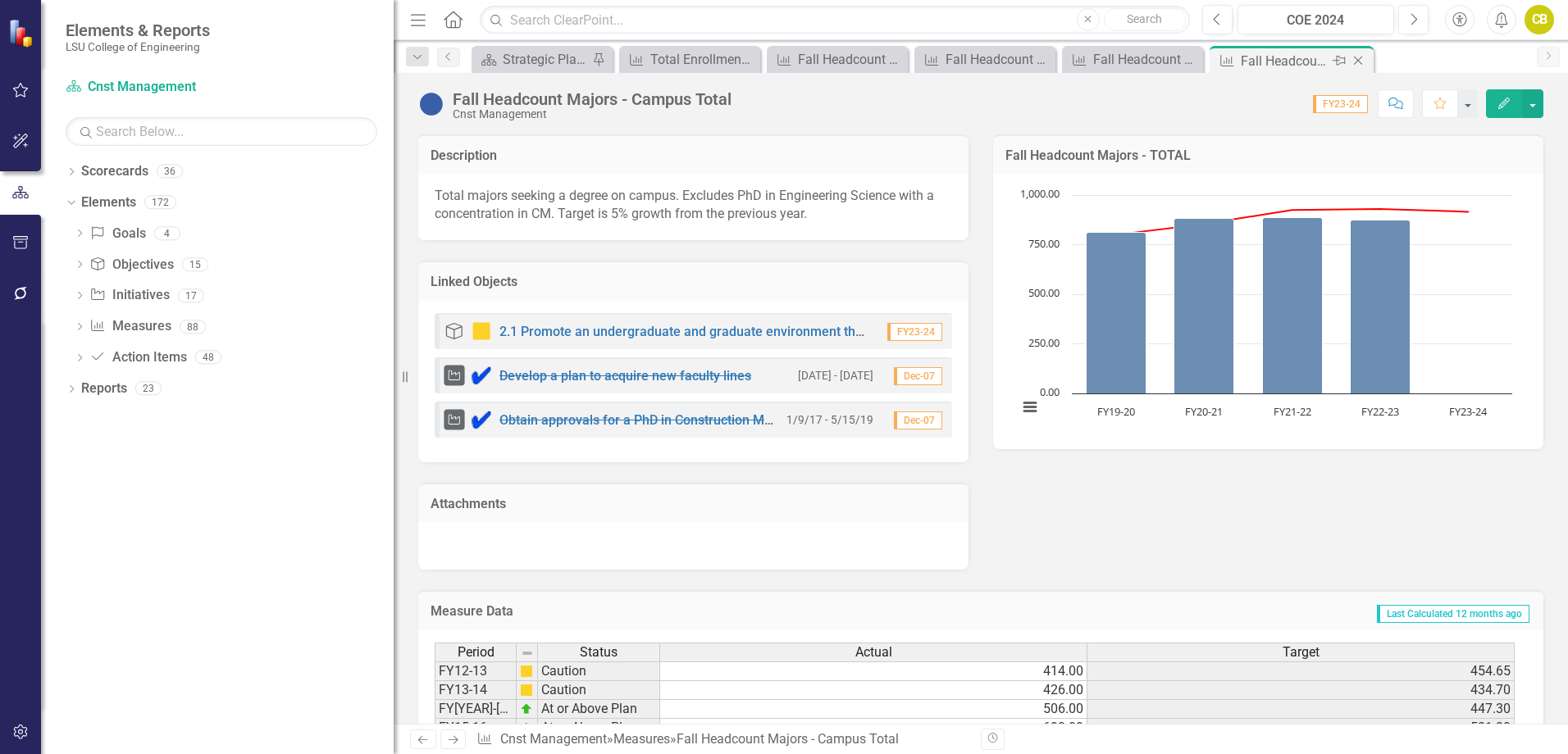 click on "Close" 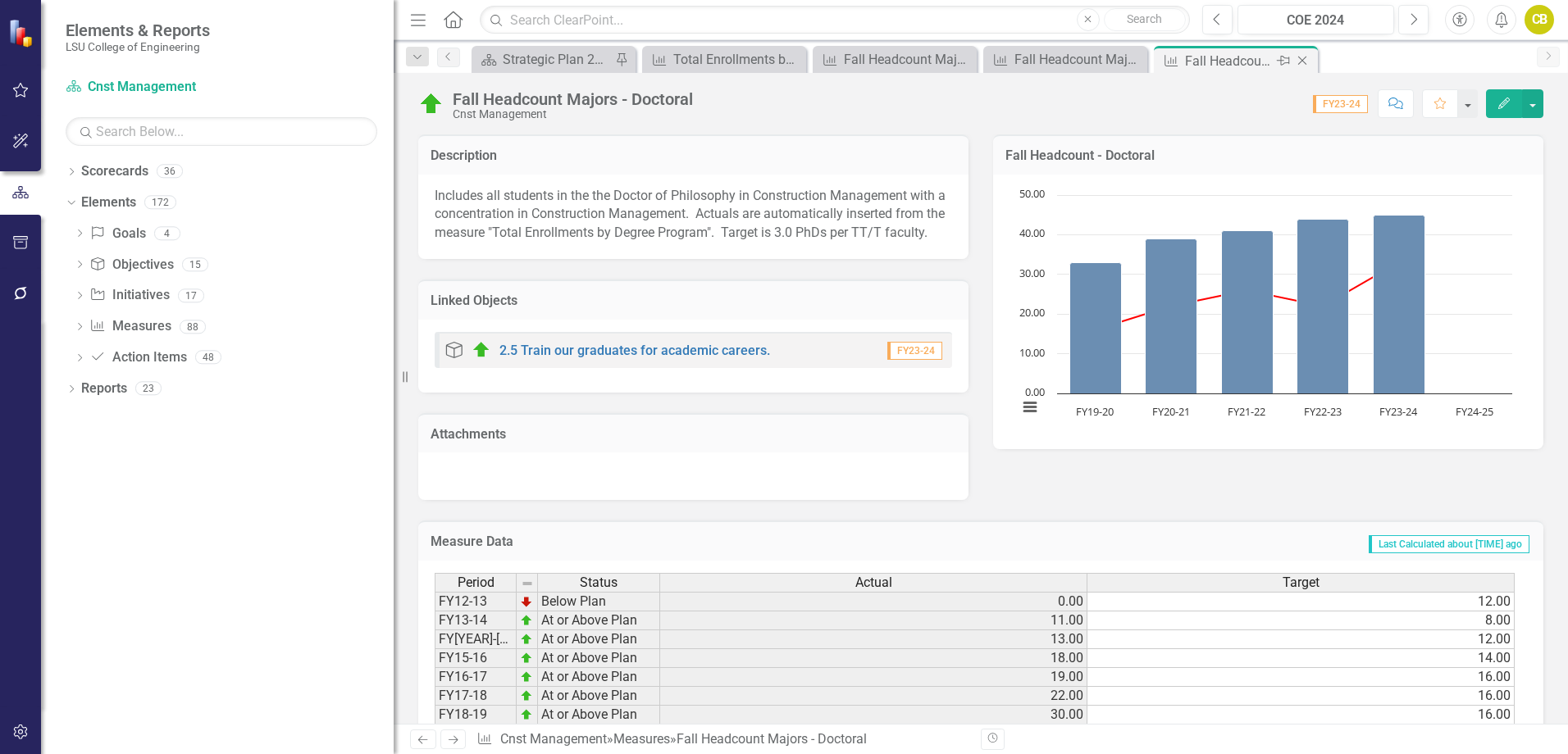 click on "Close" 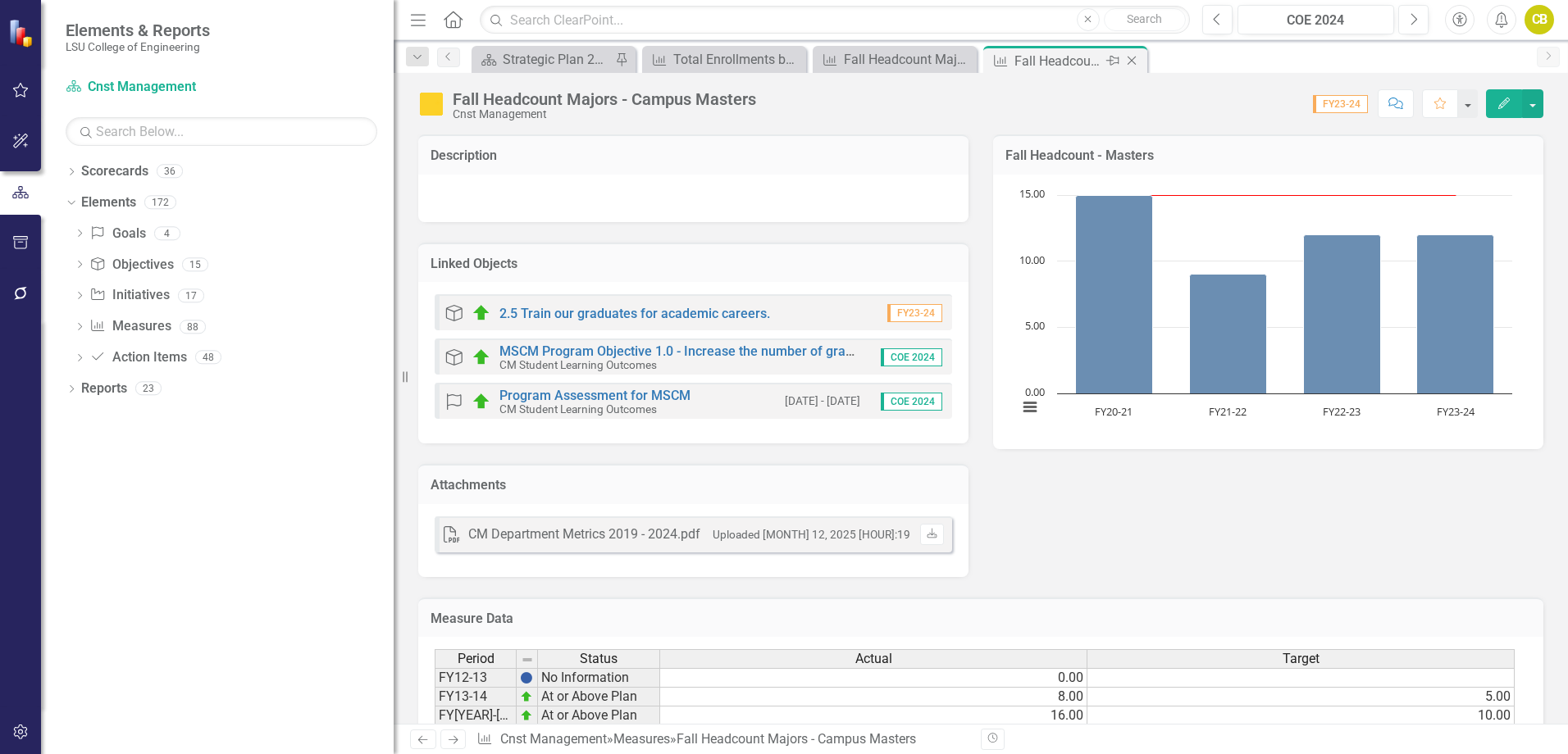 click on "Close" 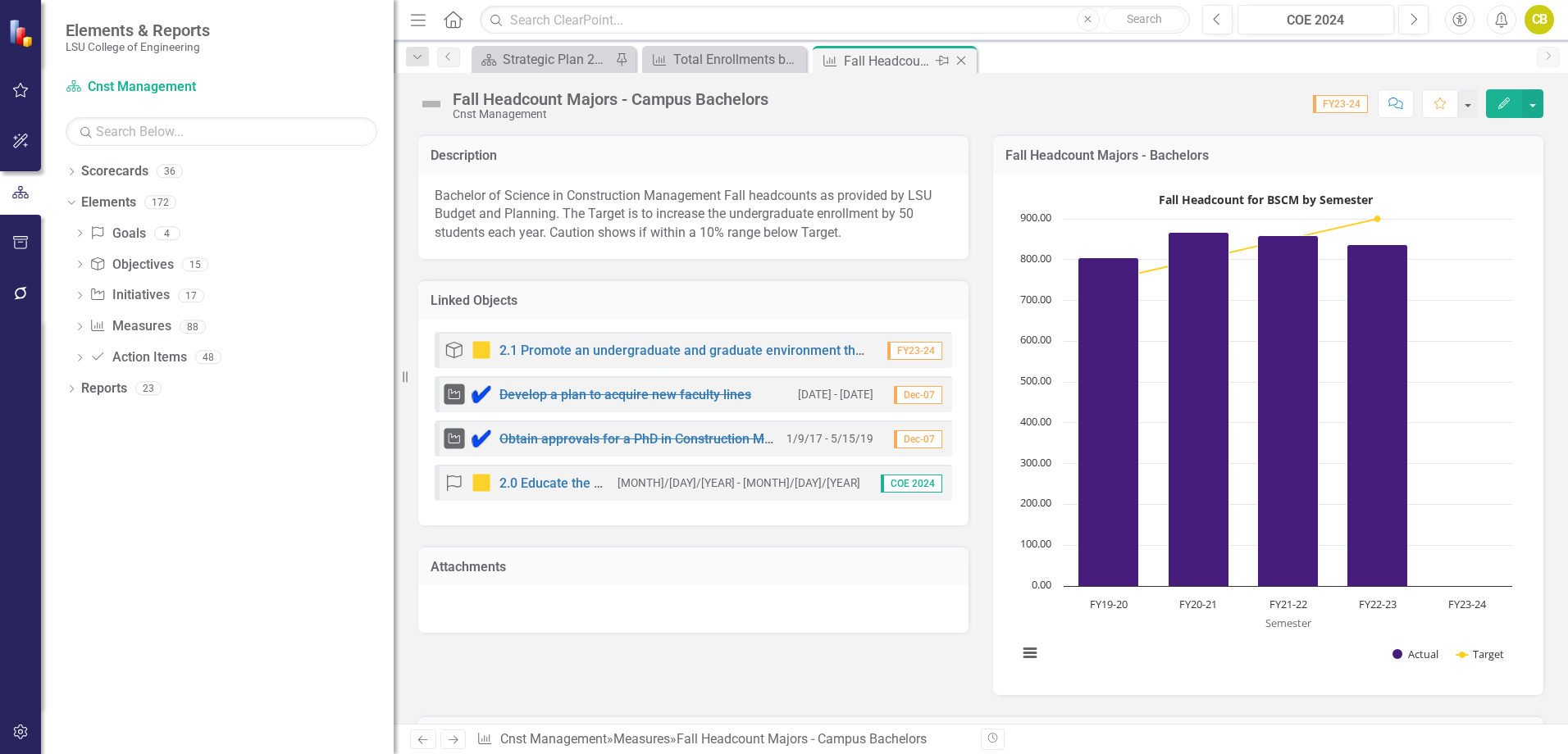 click on "Close" 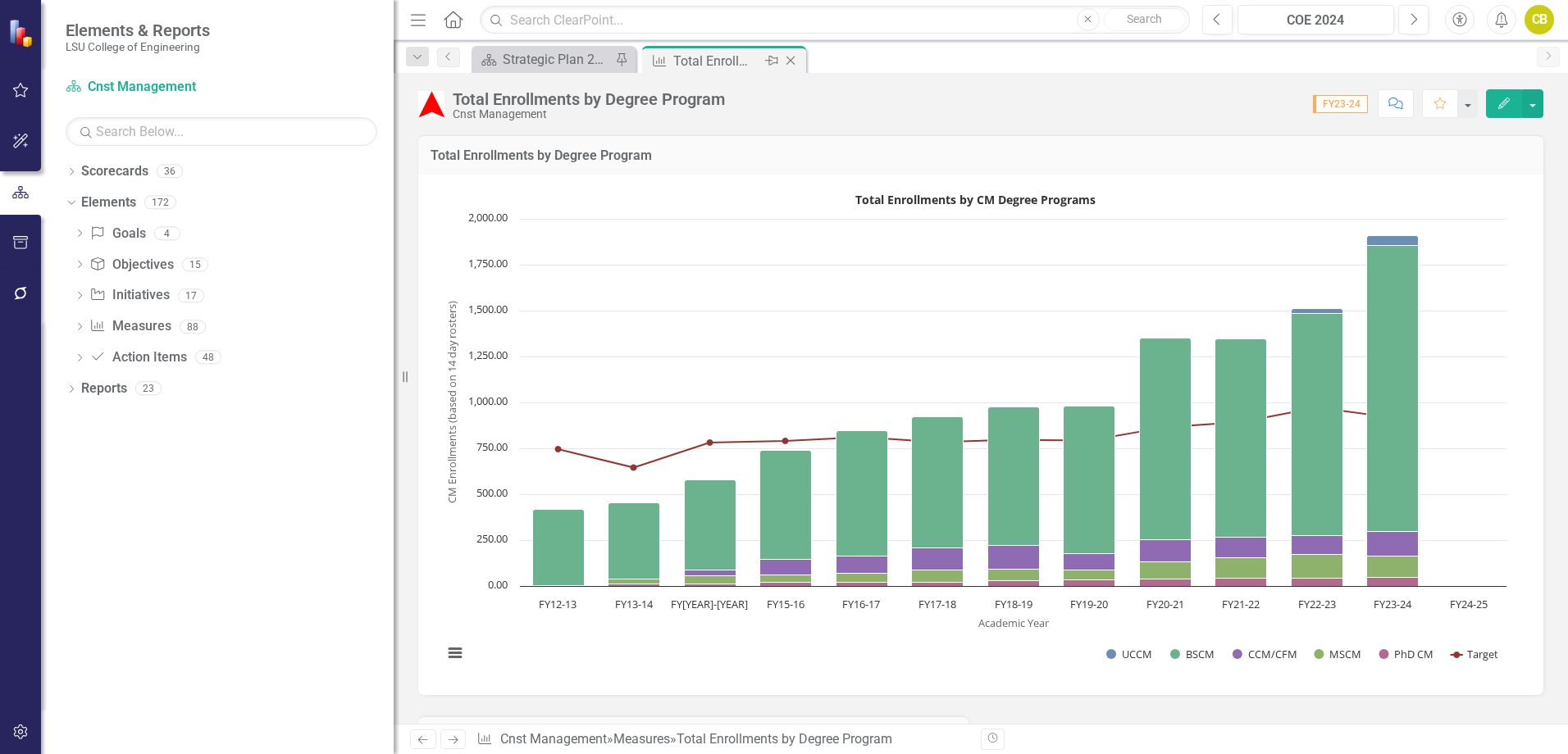 click on "Close" 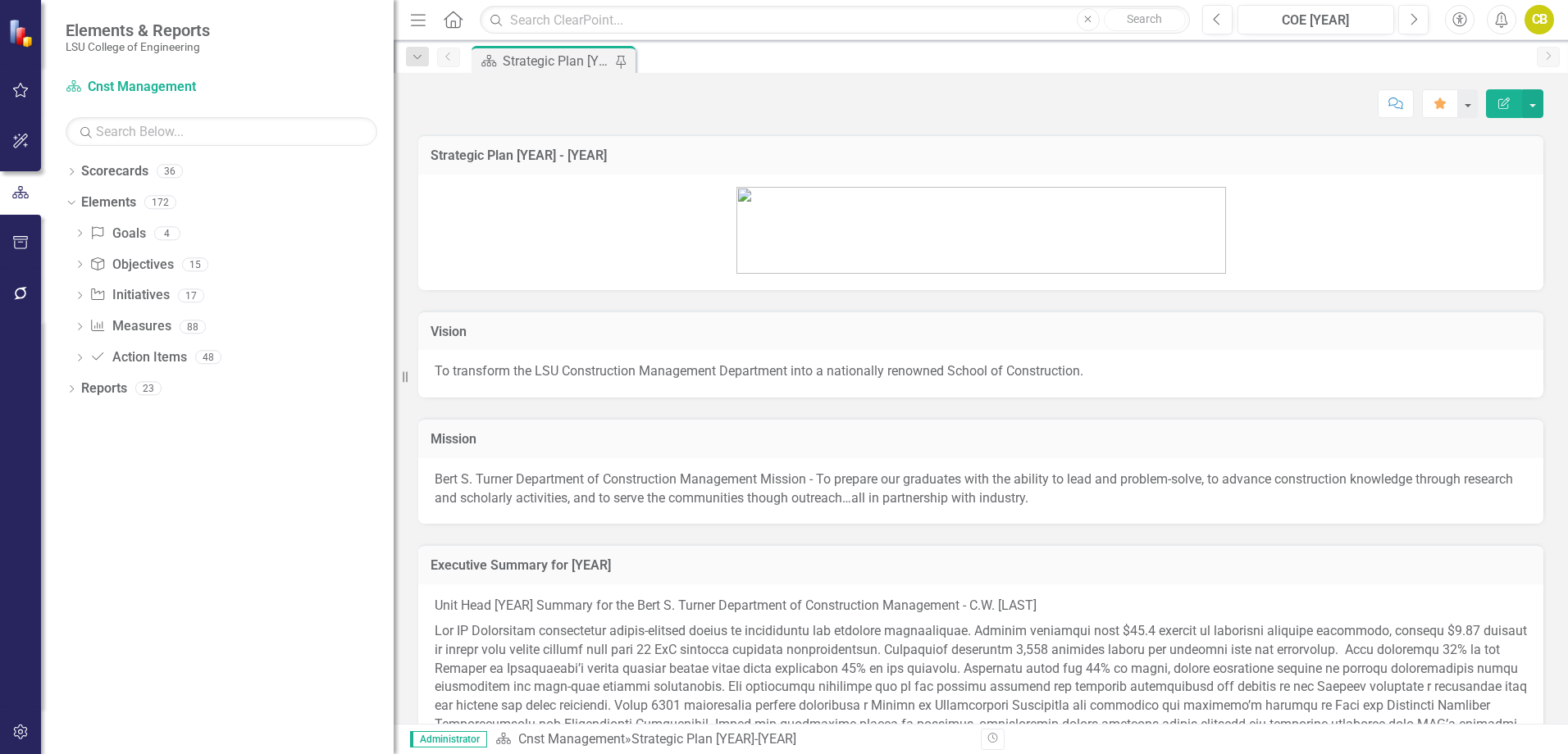 scroll, scrollTop: 0, scrollLeft: 0, axis: both 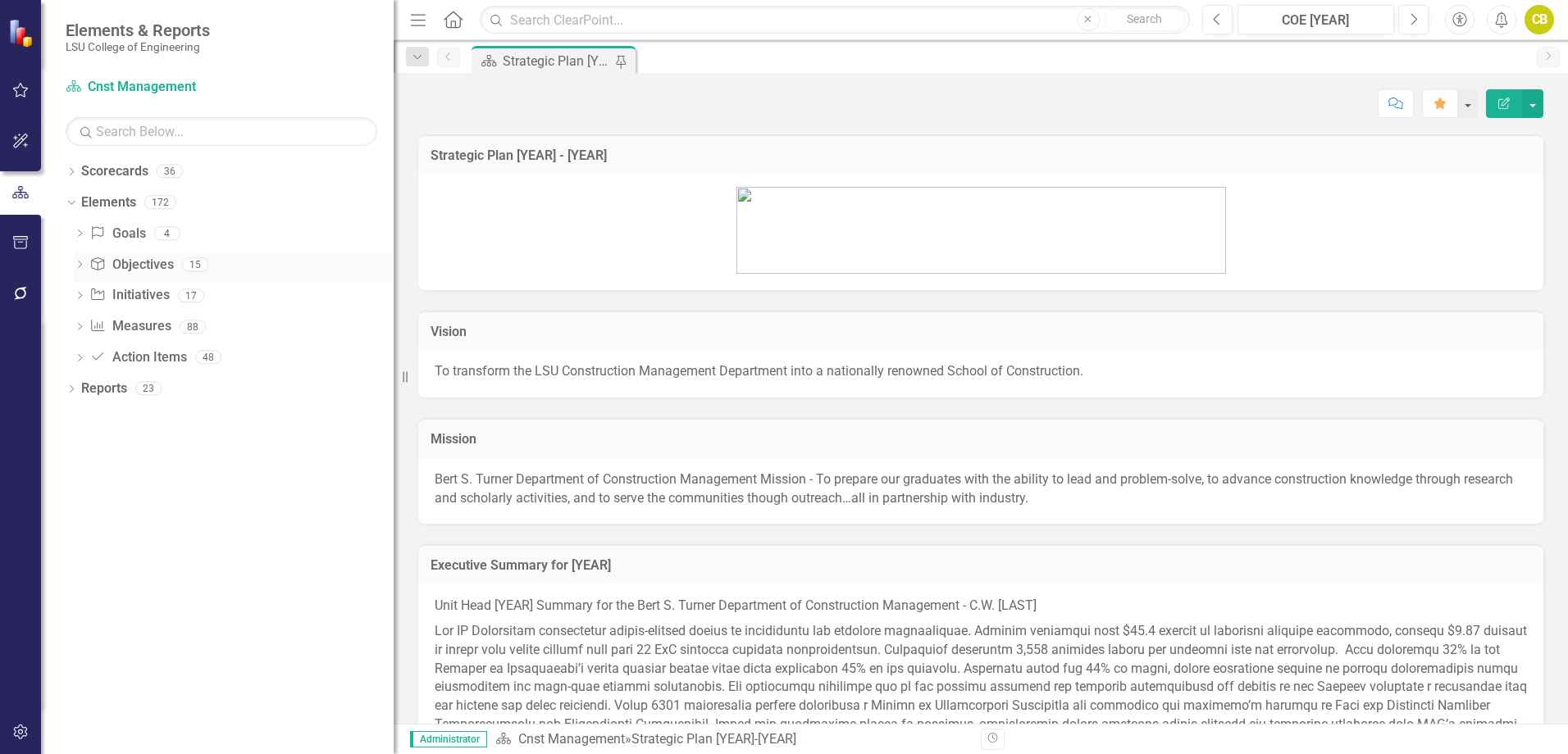 click on "Objective Objectives" at bounding box center [131, 265] 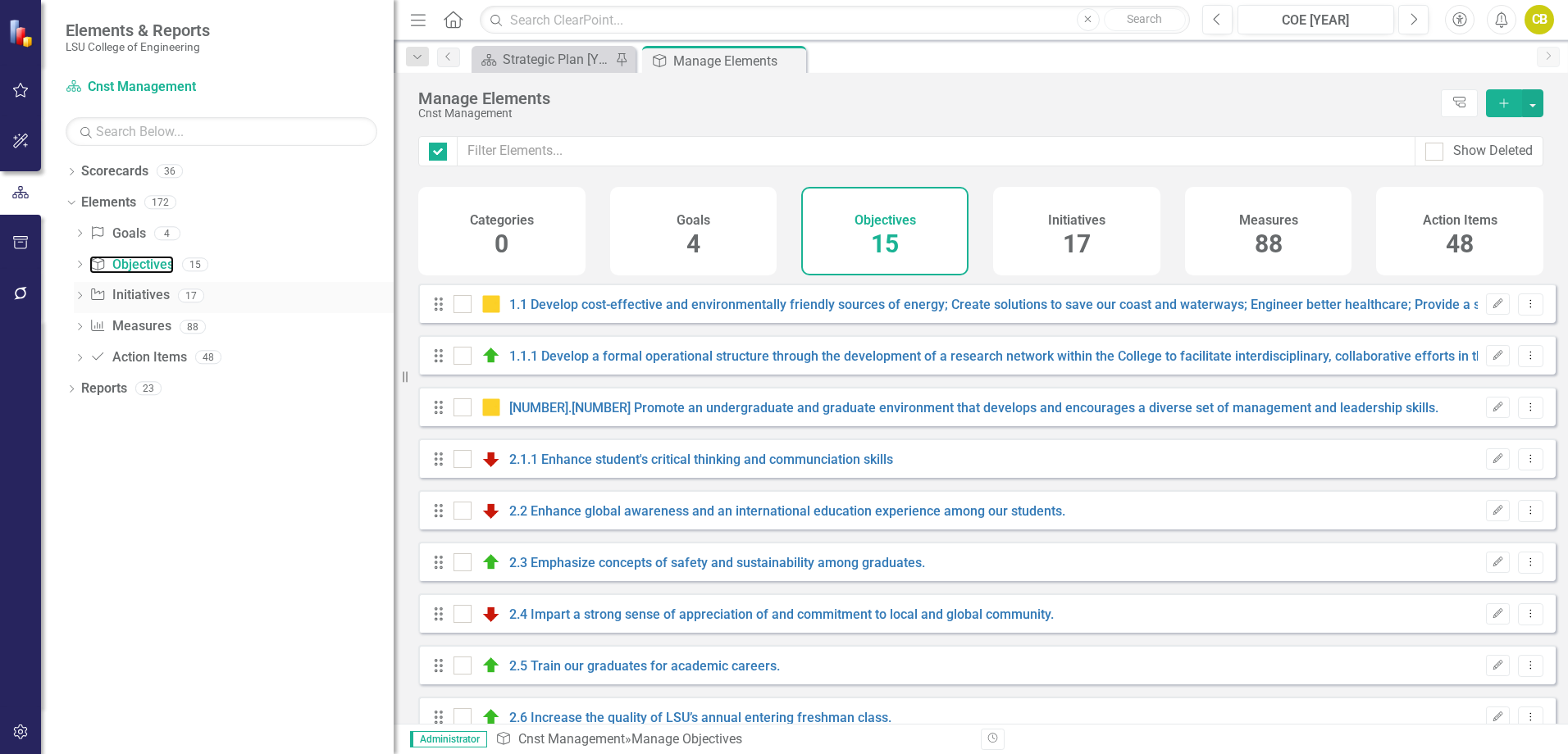 checkbox on "false" 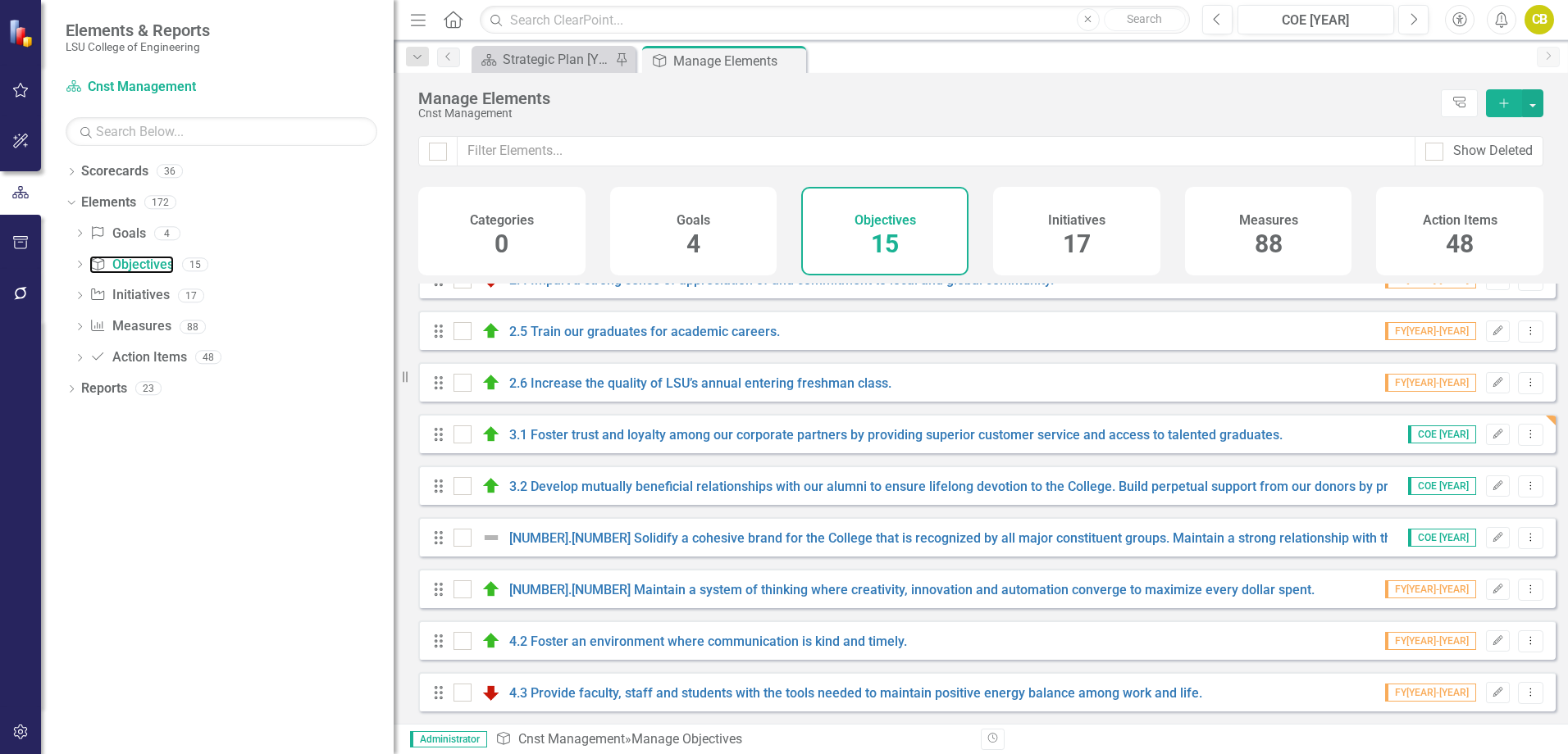 scroll, scrollTop: 347, scrollLeft: 0, axis: vertical 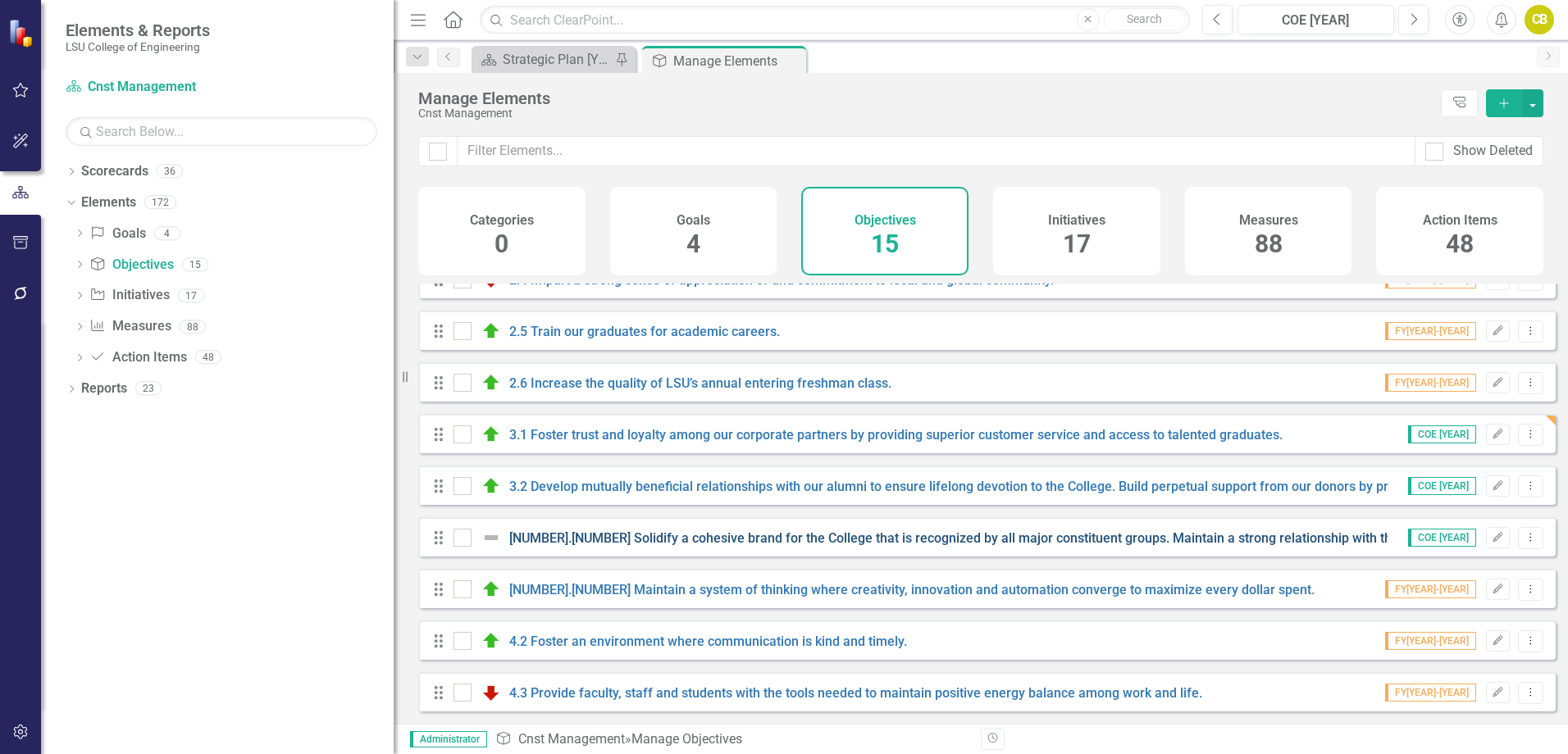 click on "[NUMBER].[NUMBER] Solidify a cohesive brand for the College that is recognized by all major constituent groups. Maintain a strong relationship with the local media, while creating and fostering connections on the national level, to shape a positive public opinion. Propel sharing and engagement of earned media through paid promotion and advertising." at bounding box center [1543, 538] 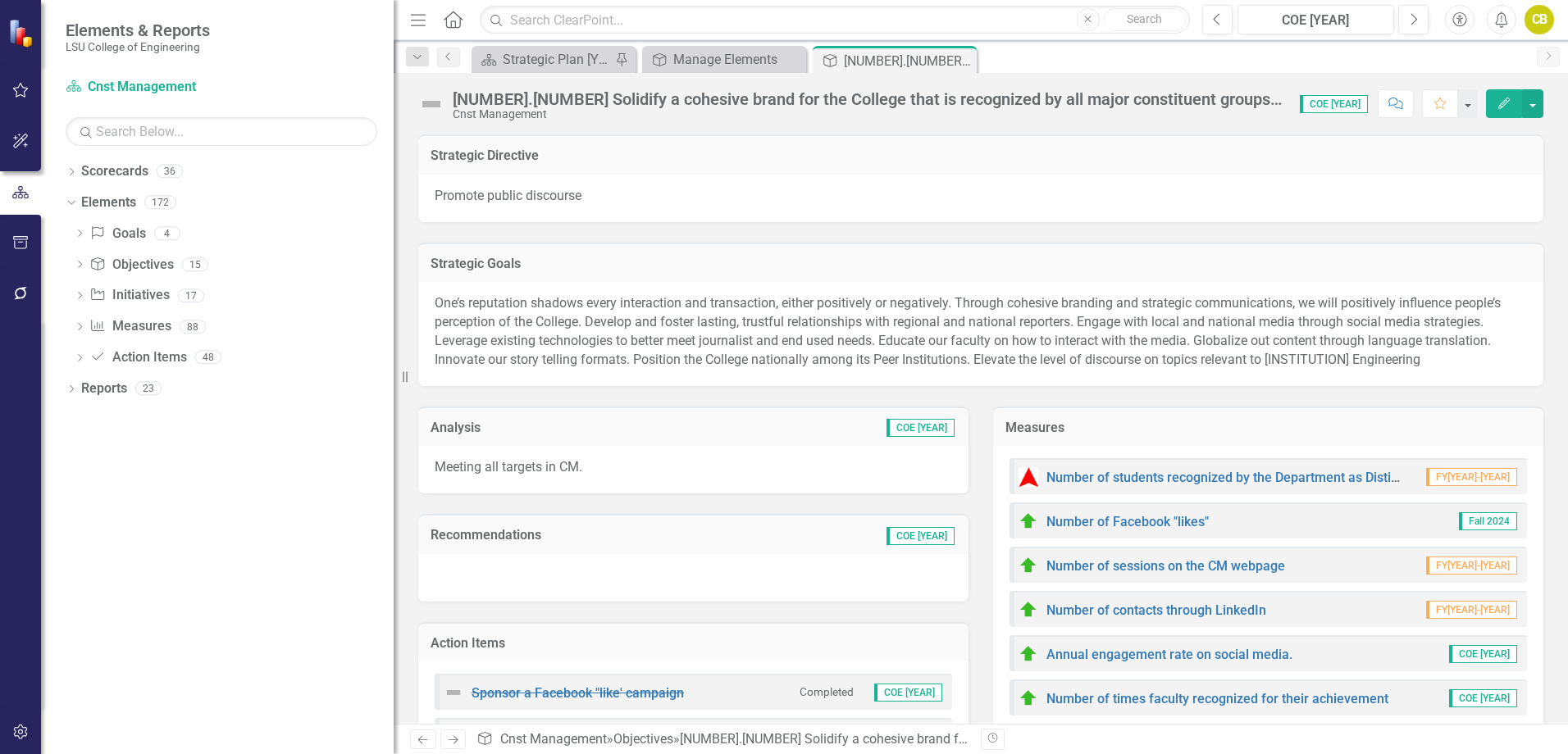 click at bounding box center [431, 104] 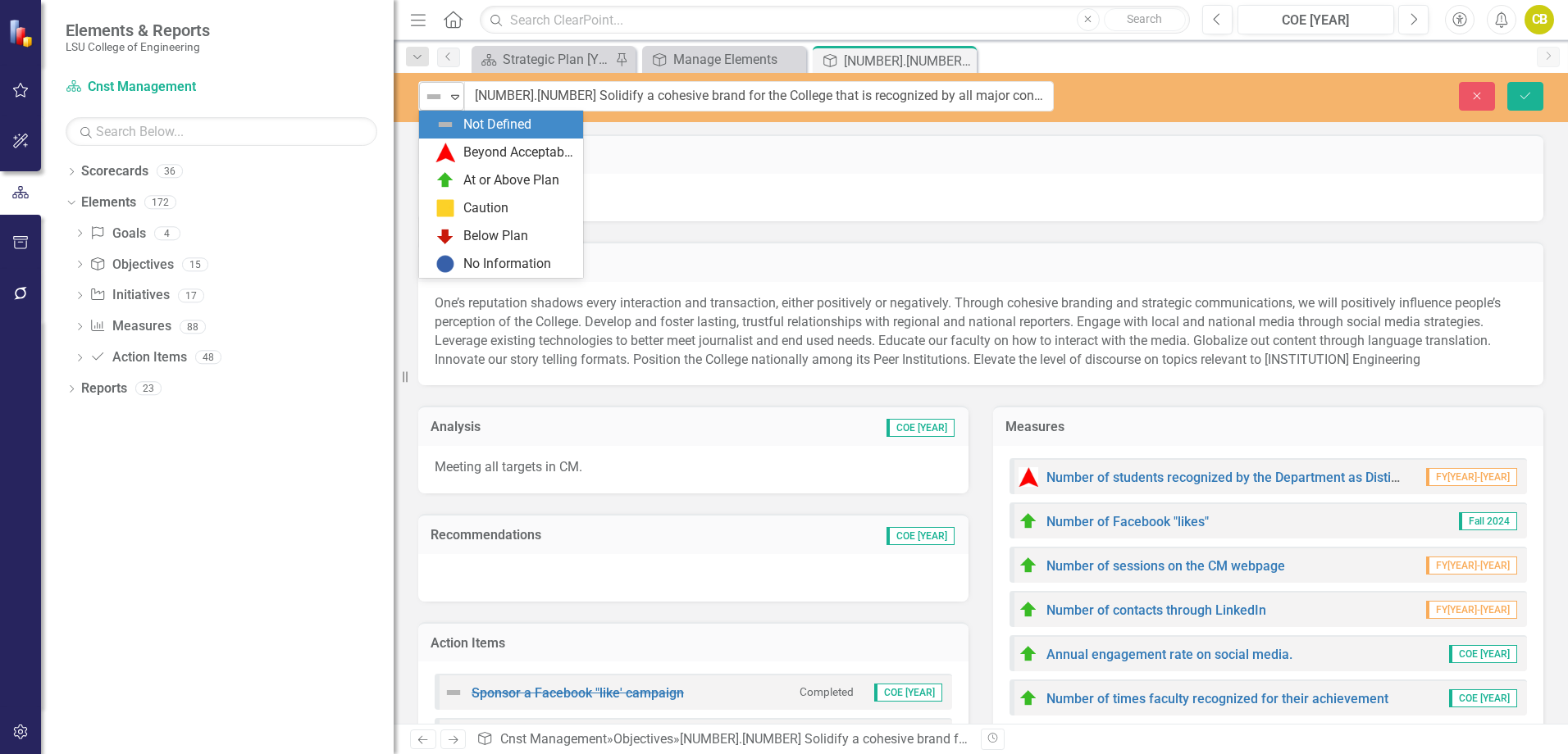 click on "Expand" 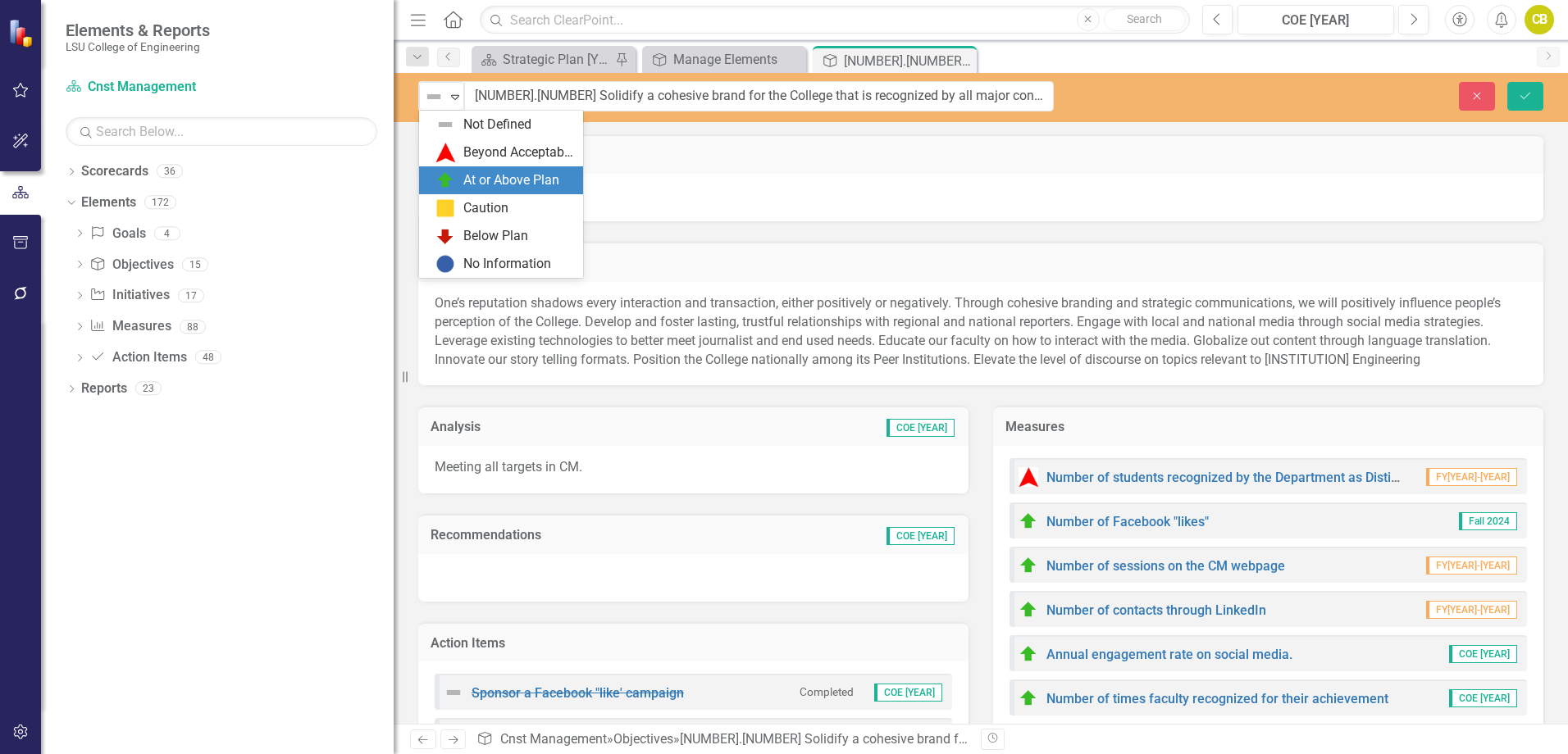 click on "At or Above Plan" at bounding box center [504, 180] 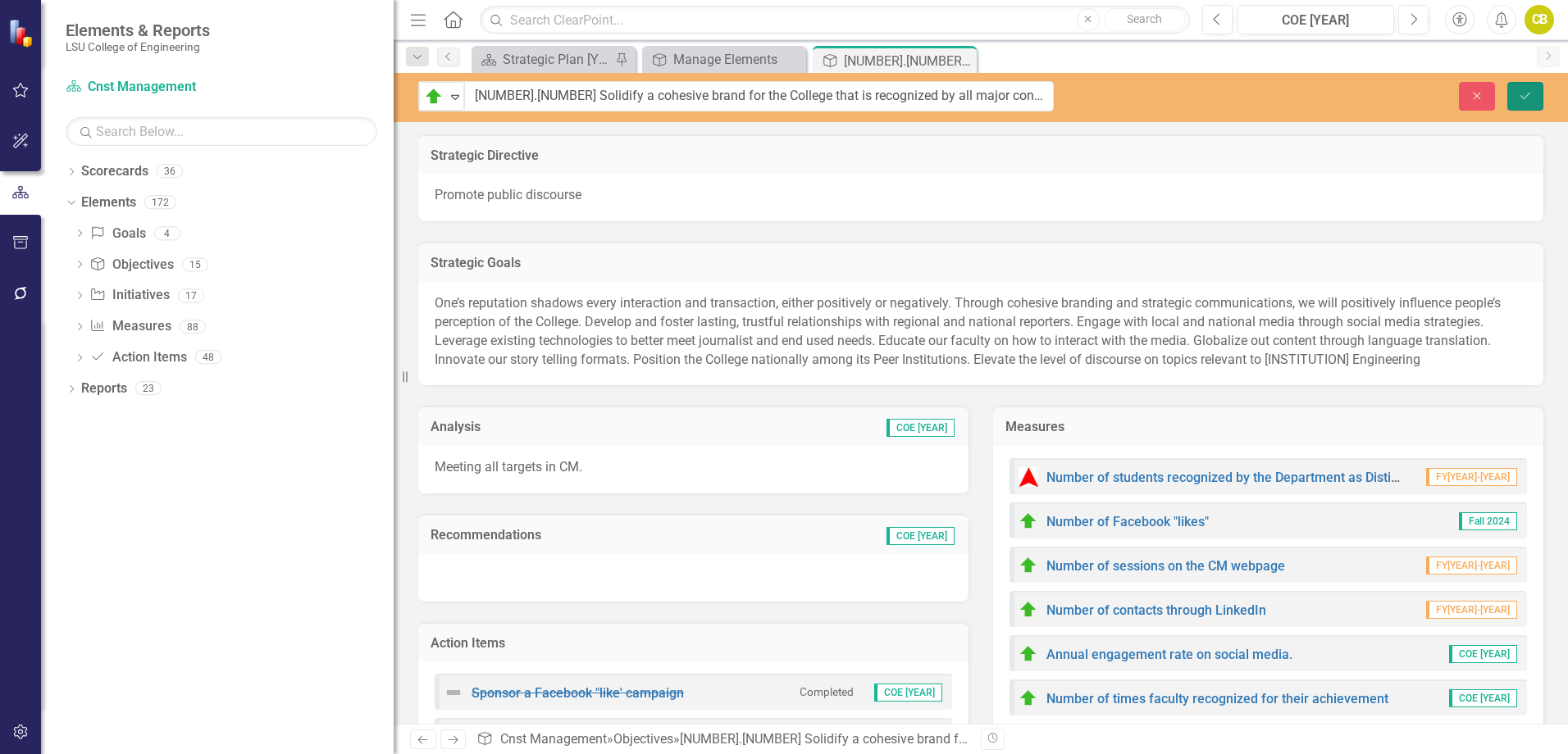 click on "Save" 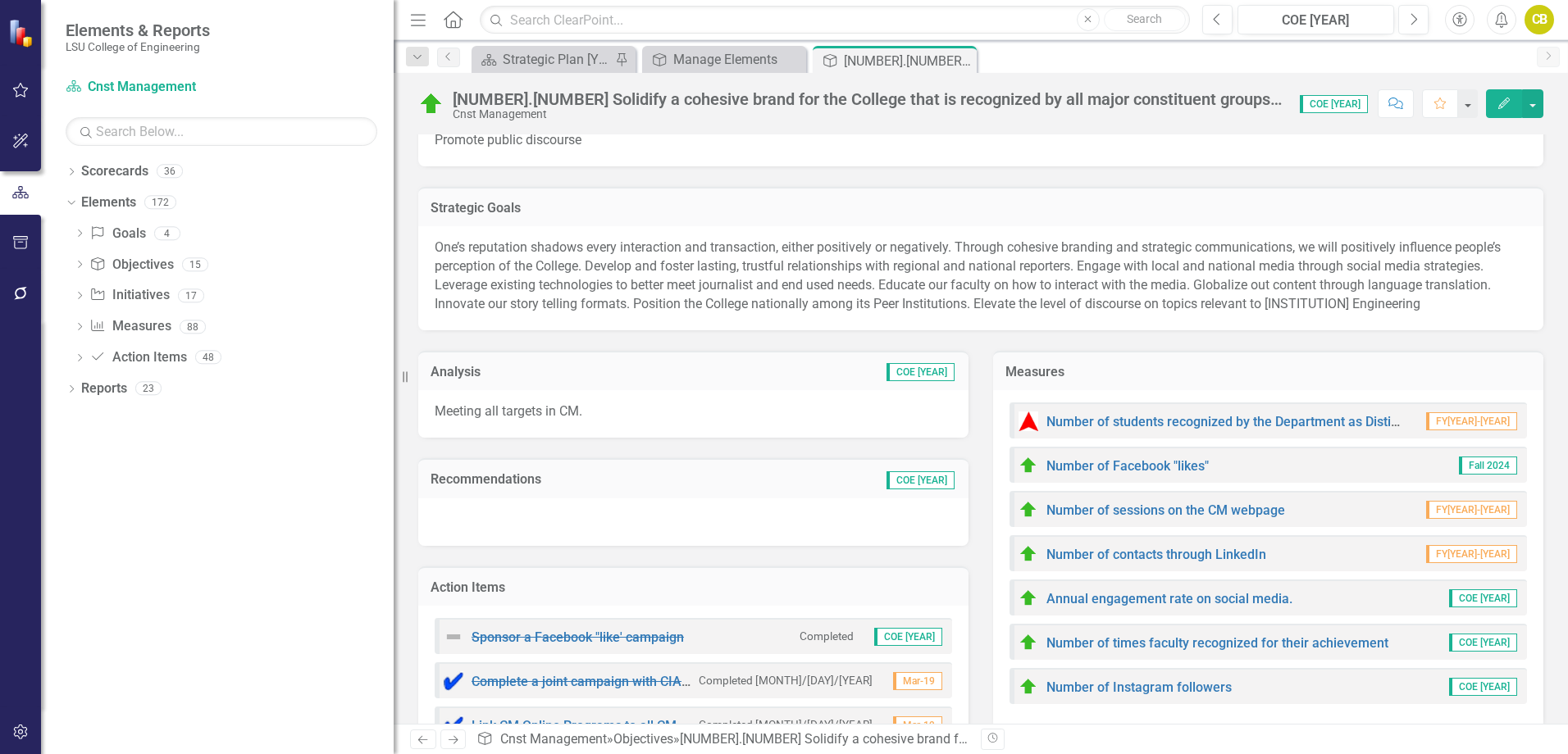 scroll, scrollTop: 82, scrollLeft: 0, axis: vertical 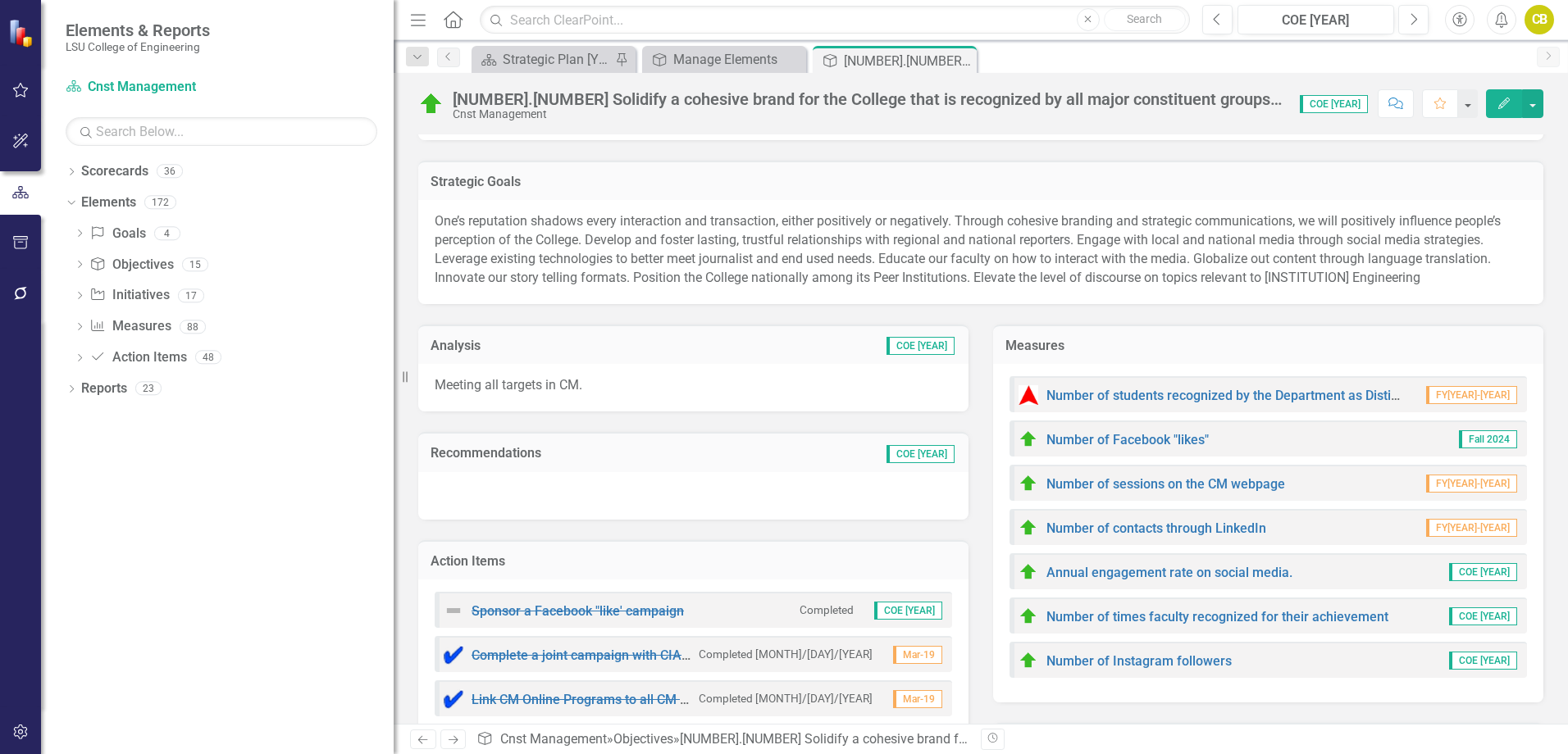 click at bounding box center (693, 496) 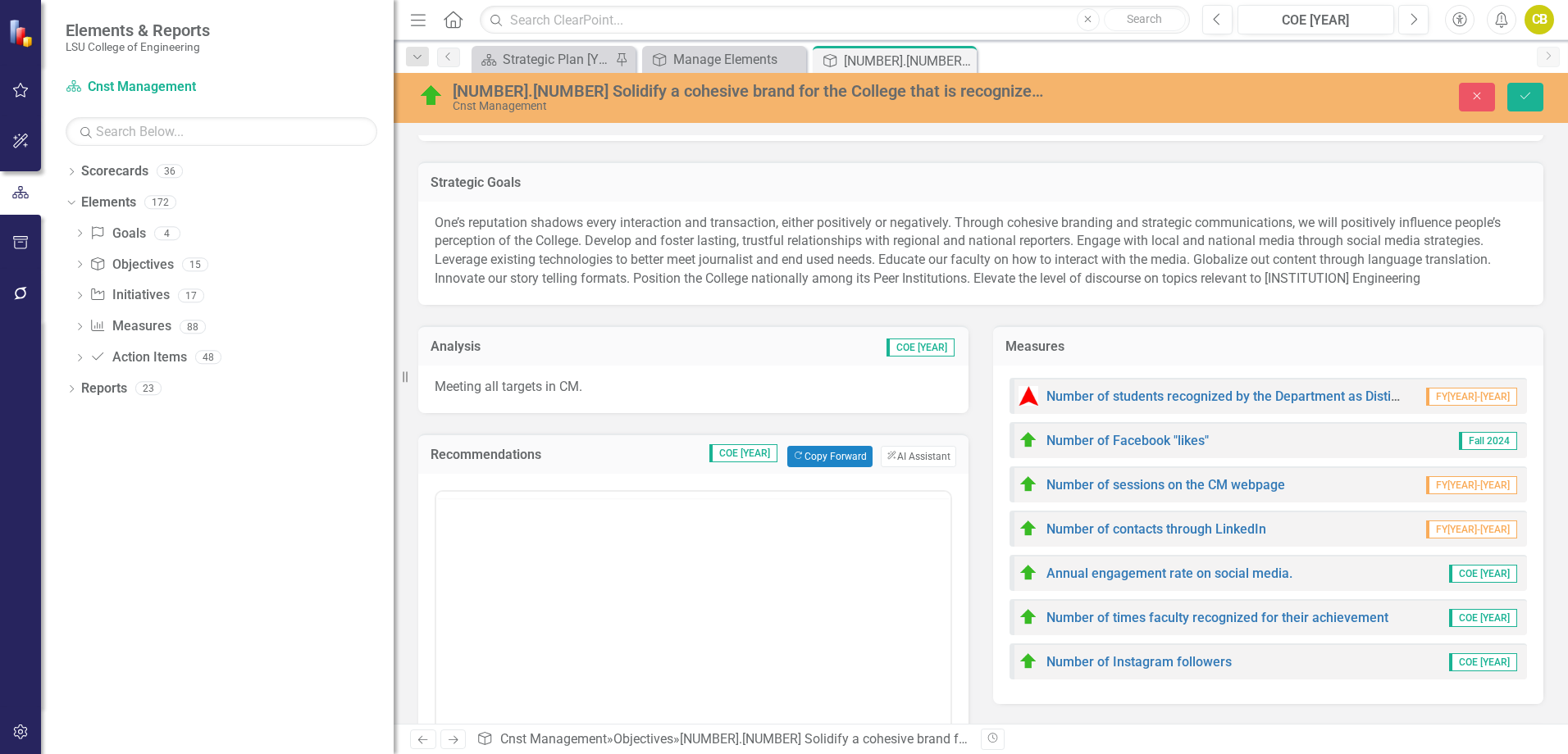 scroll, scrollTop: 0, scrollLeft: 0, axis: both 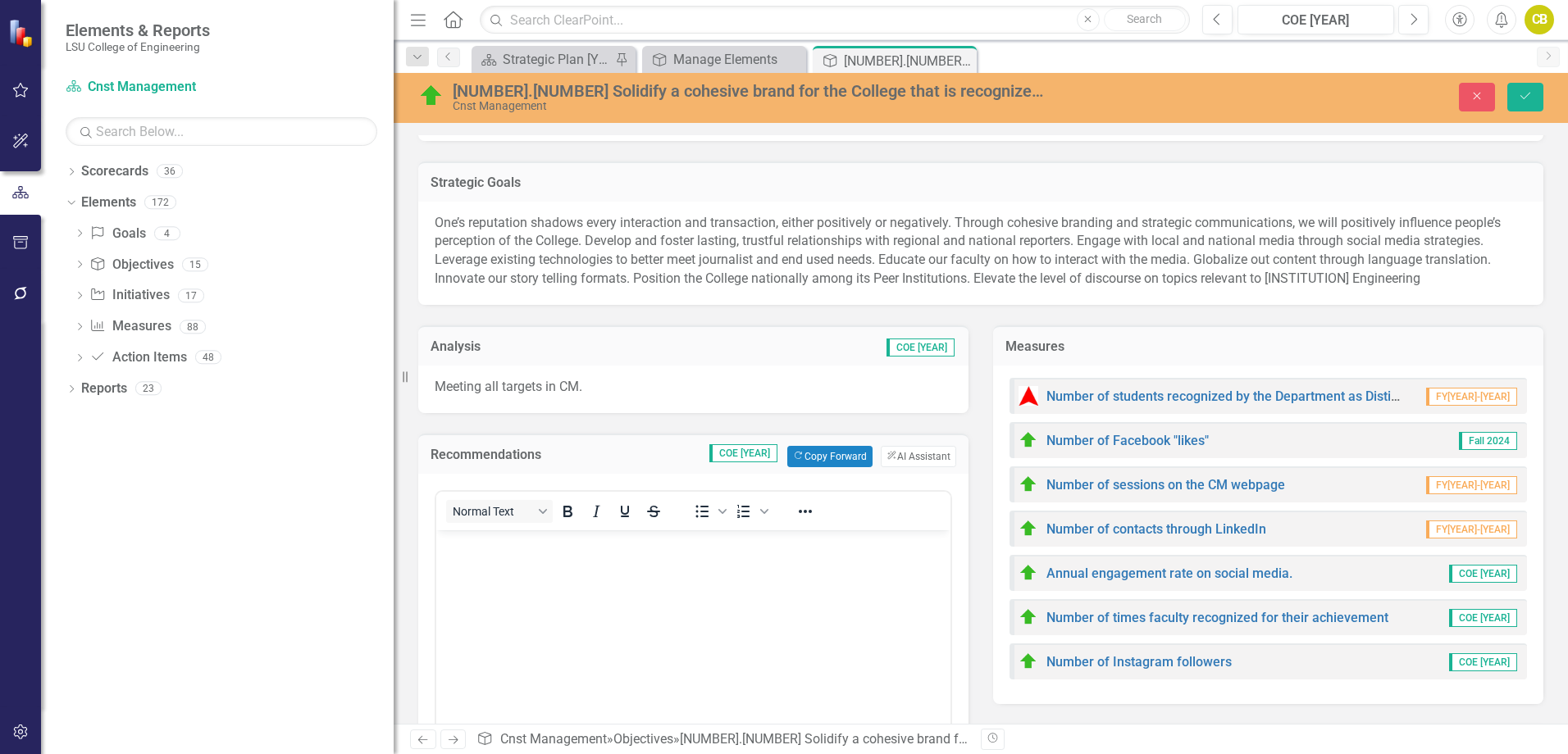 click at bounding box center (693, 543) 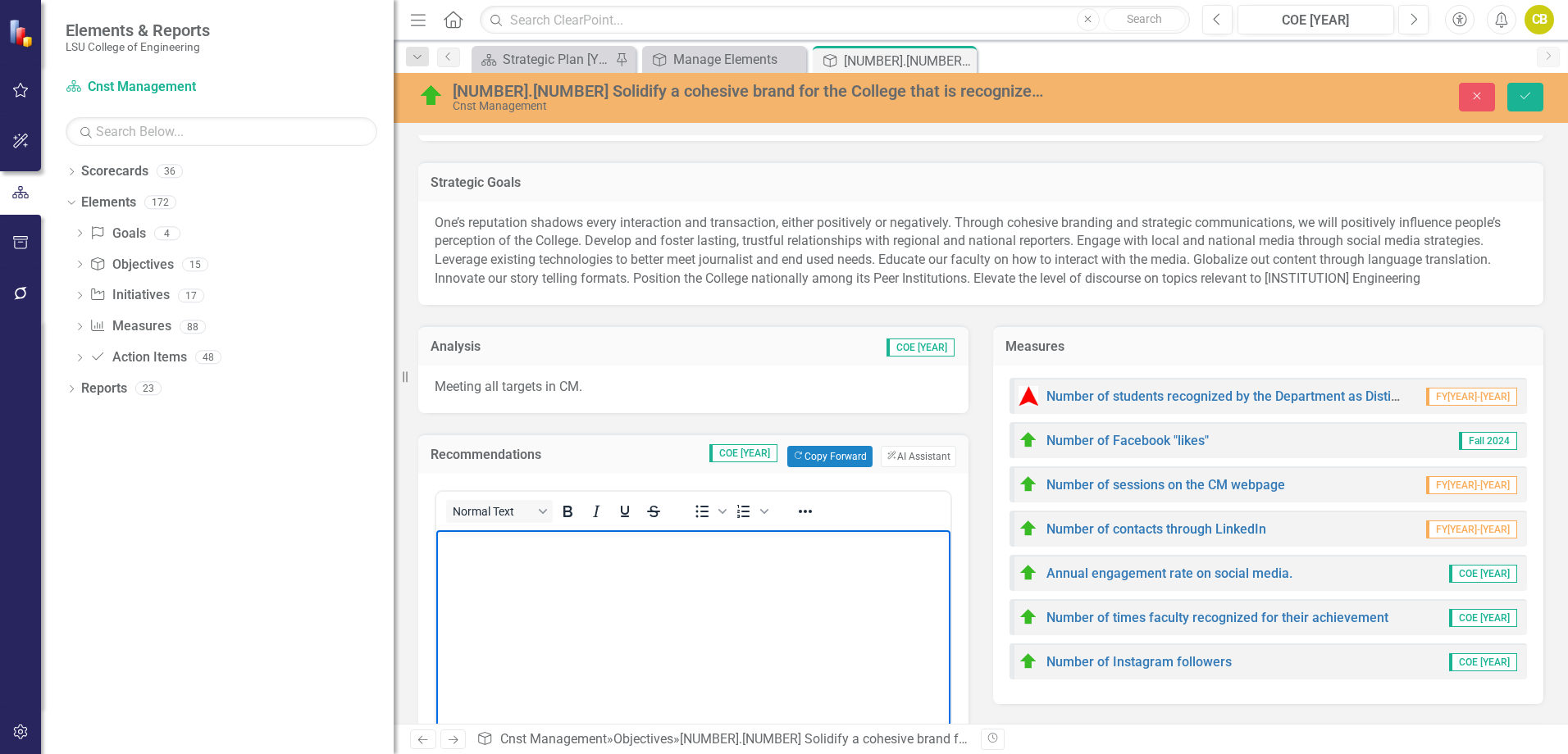 type 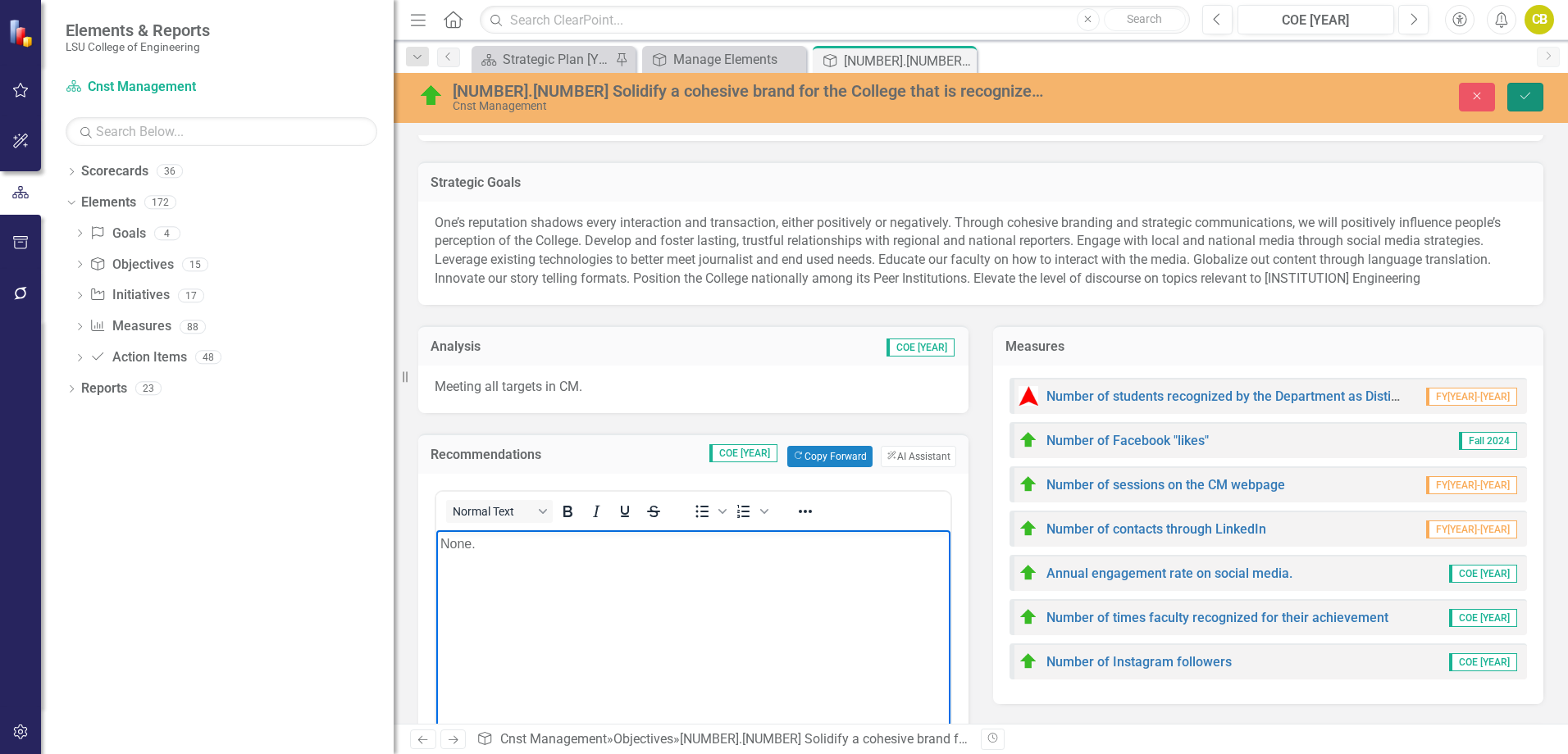 click on "Save" 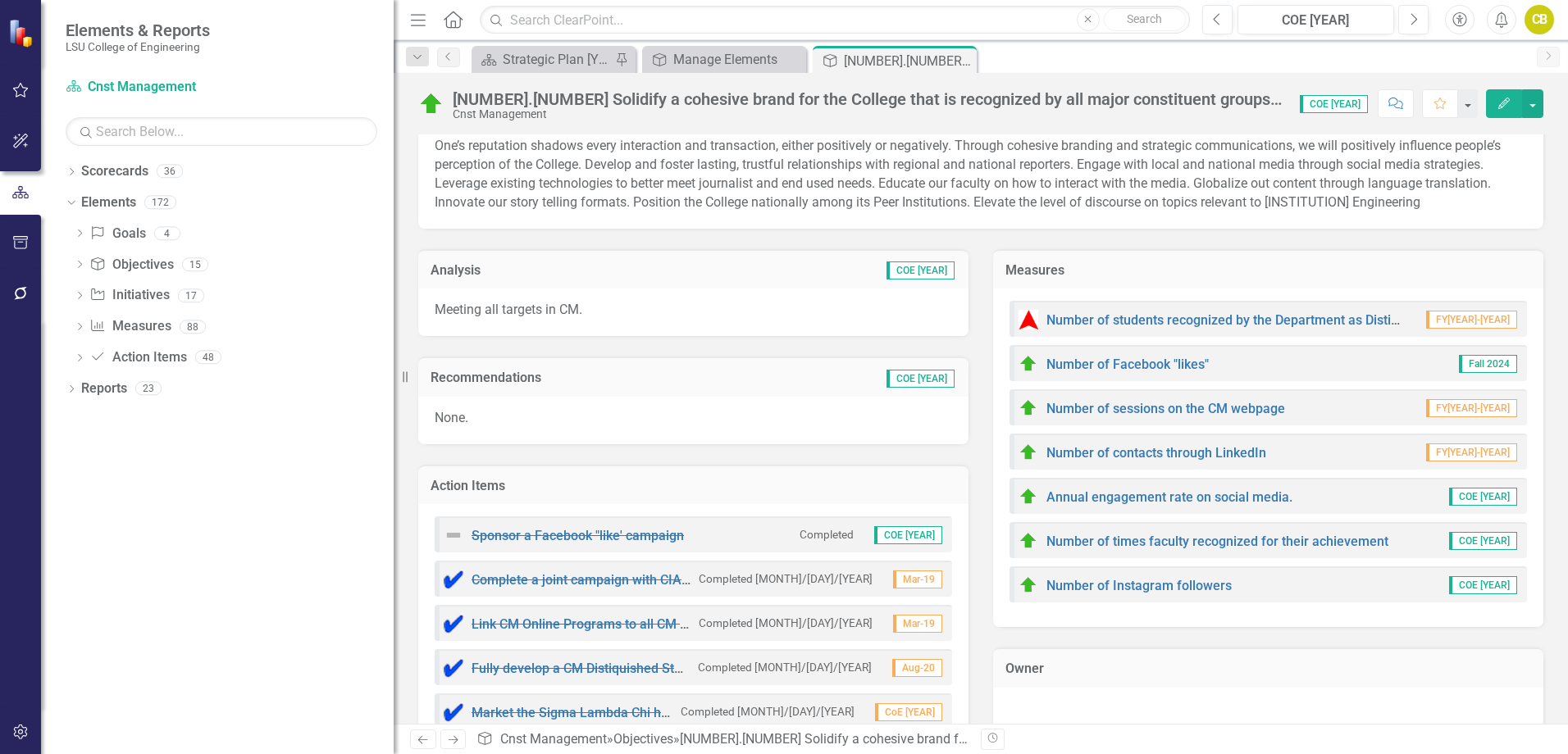 scroll, scrollTop: 164, scrollLeft: 0, axis: vertical 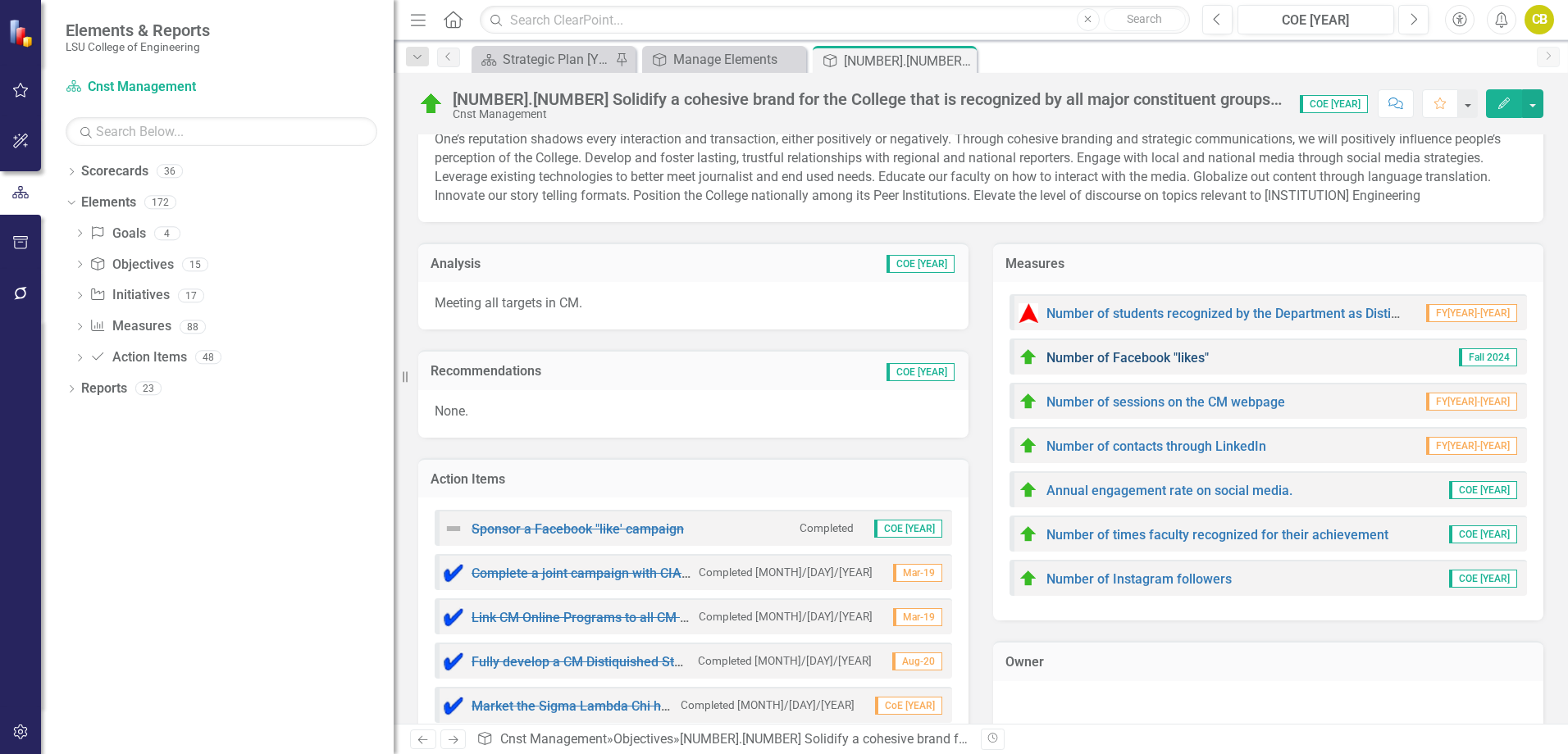 click on "Number of Facebook "likes"" at bounding box center (1128, 357) 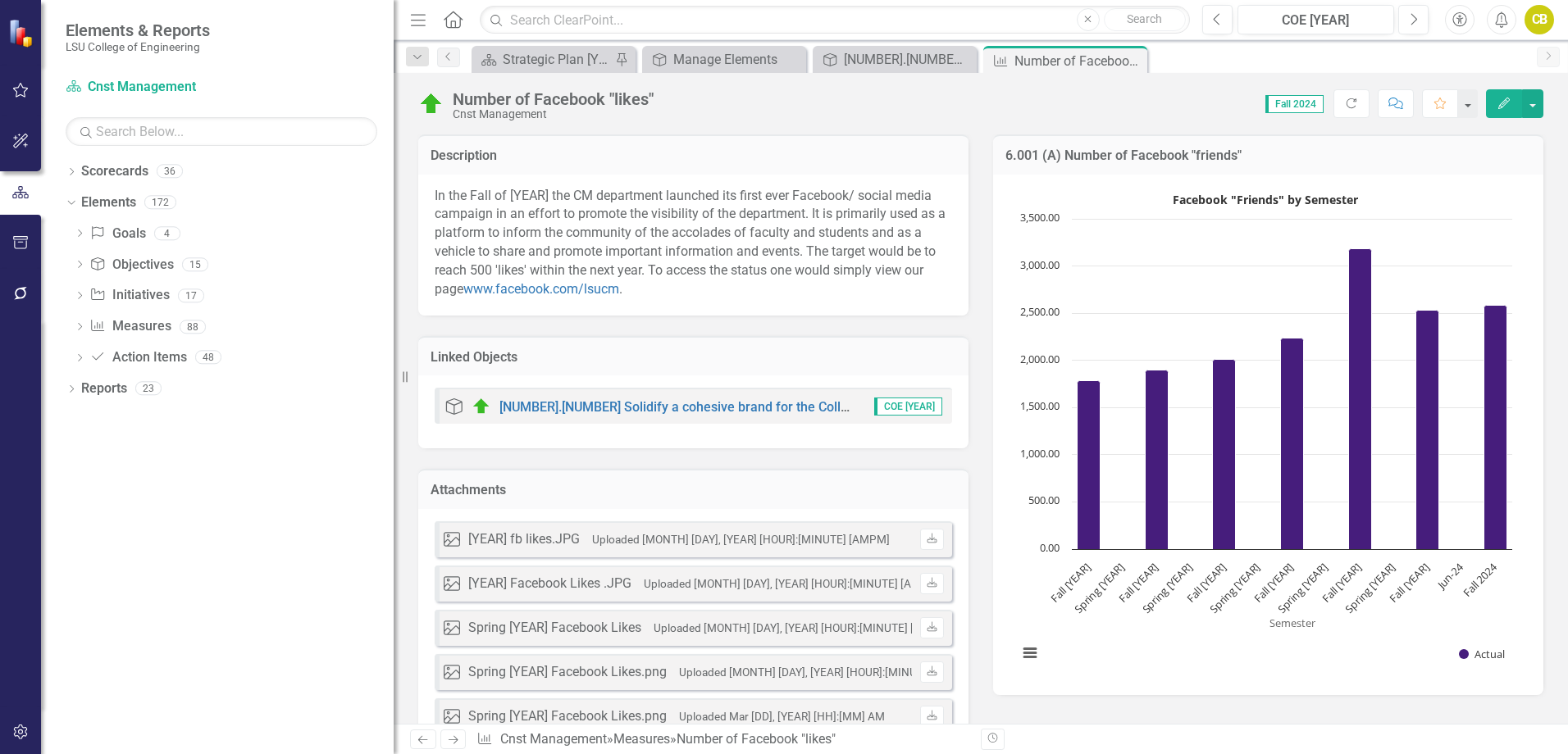 click on "Image [YEAR] fb likes.JPG Uploaded   [MONTH] [DAY], [YEAR] [HOUR]:[MINUTE] [AMPM] Download Image [YEAR] Facebook Likes .JPG Uploaded   [MONTH] [DAY], [YEAR] [HOUR]:[MINUTE] [AMPM] Download Image Spring [YEAR] Facebook Likes Uploaded   [MONTH] [DAY], [YEAR] [HOUR]:[MINUTE] [AMPM] Download Image Spring [YEAR] Facebook Likes.png Uploaded   [MONTH] [DAY], [YEAR] [HOUR]:[MINUTE] [AMPM] Download Image Spring [YEAR] Facebook Likes.png Uploaded   [MONTH] [DAY], [YEAR] [HOUR]:[MINUTE] [AMPM] Download Image Spring [YEAR] Facebook Likes.png Uploaded   [MONTH] [DAY], [YEAR] [HOUR]:[MINUTE] [AMPM] Download Image Fall [YEAR] Facebook Likes.png Uploaded   [MONTH] [DAY], [YEAR] [HOUR]:[MINUTE] [AMPM] Download Image Fall [YEAR] Facebook Likes.png Uploaded   [MONTH] [DAY], [YEAR] [HOUR]:[MINUTE] [AMPM] Download" at bounding box center [693, 700] 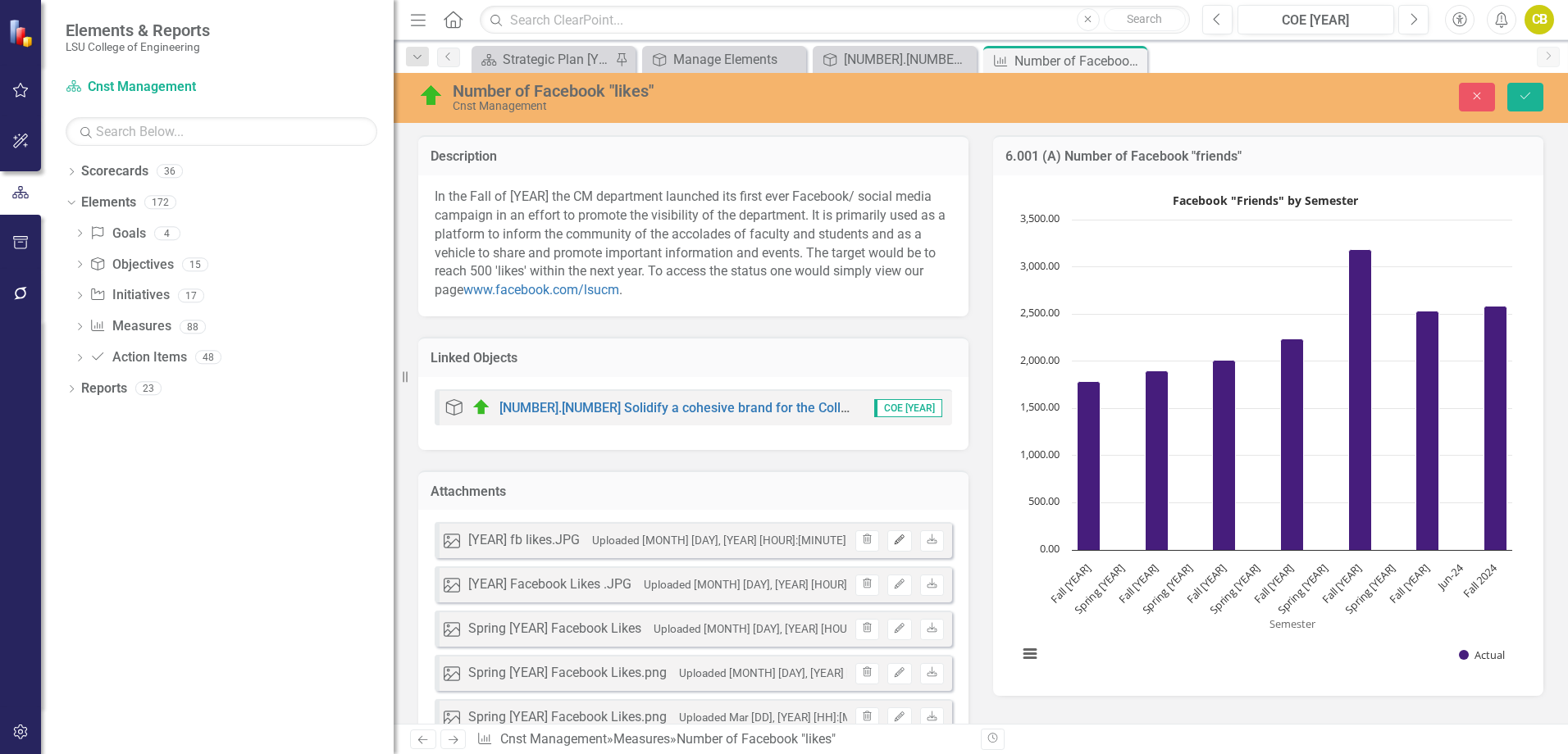 click on "Edit" 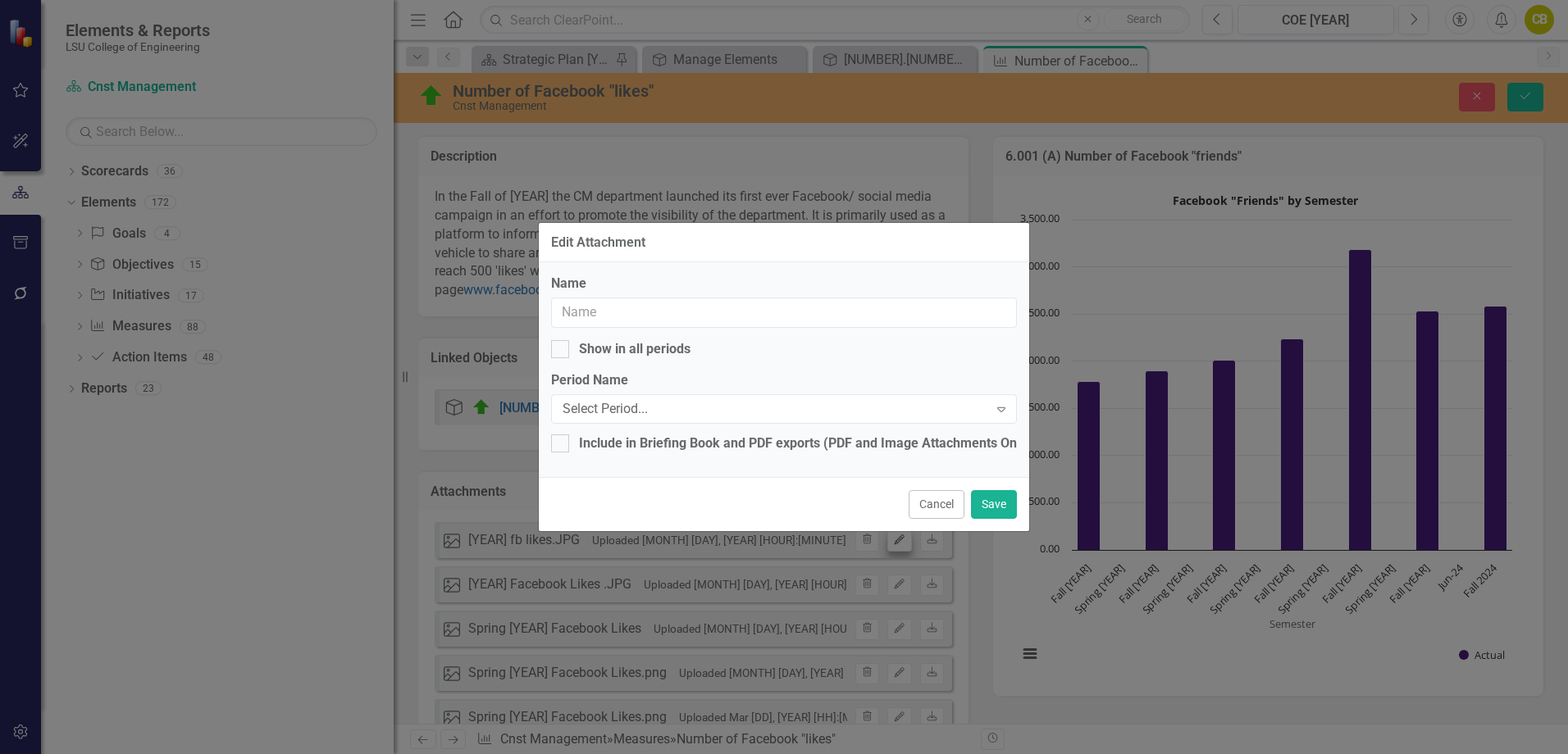 type on "[YEAR] fb likes.JPG" 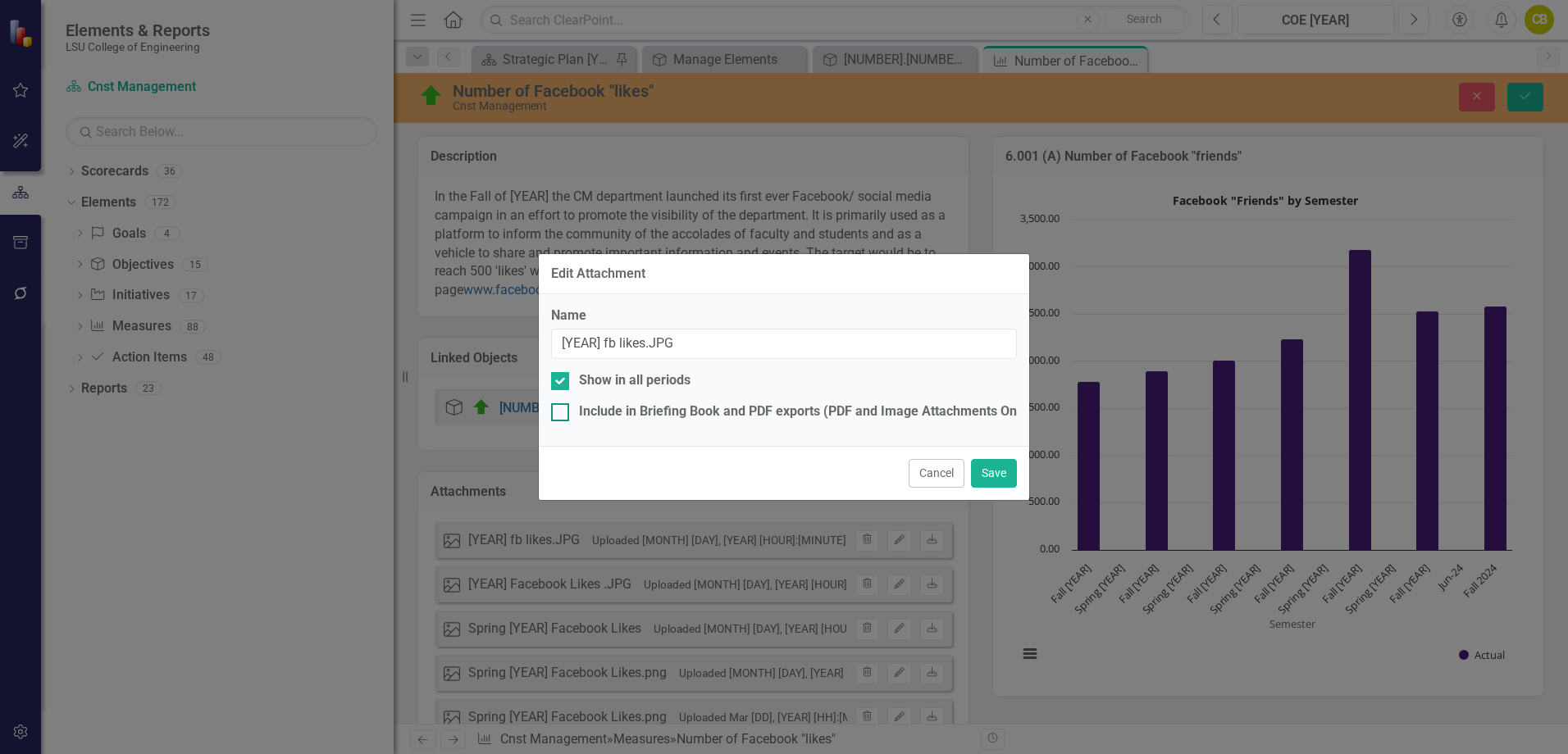 click on "Include in Briefing Book and PDF exports (PDF and Image Attachments Only)" at bounding box center (556, 408) 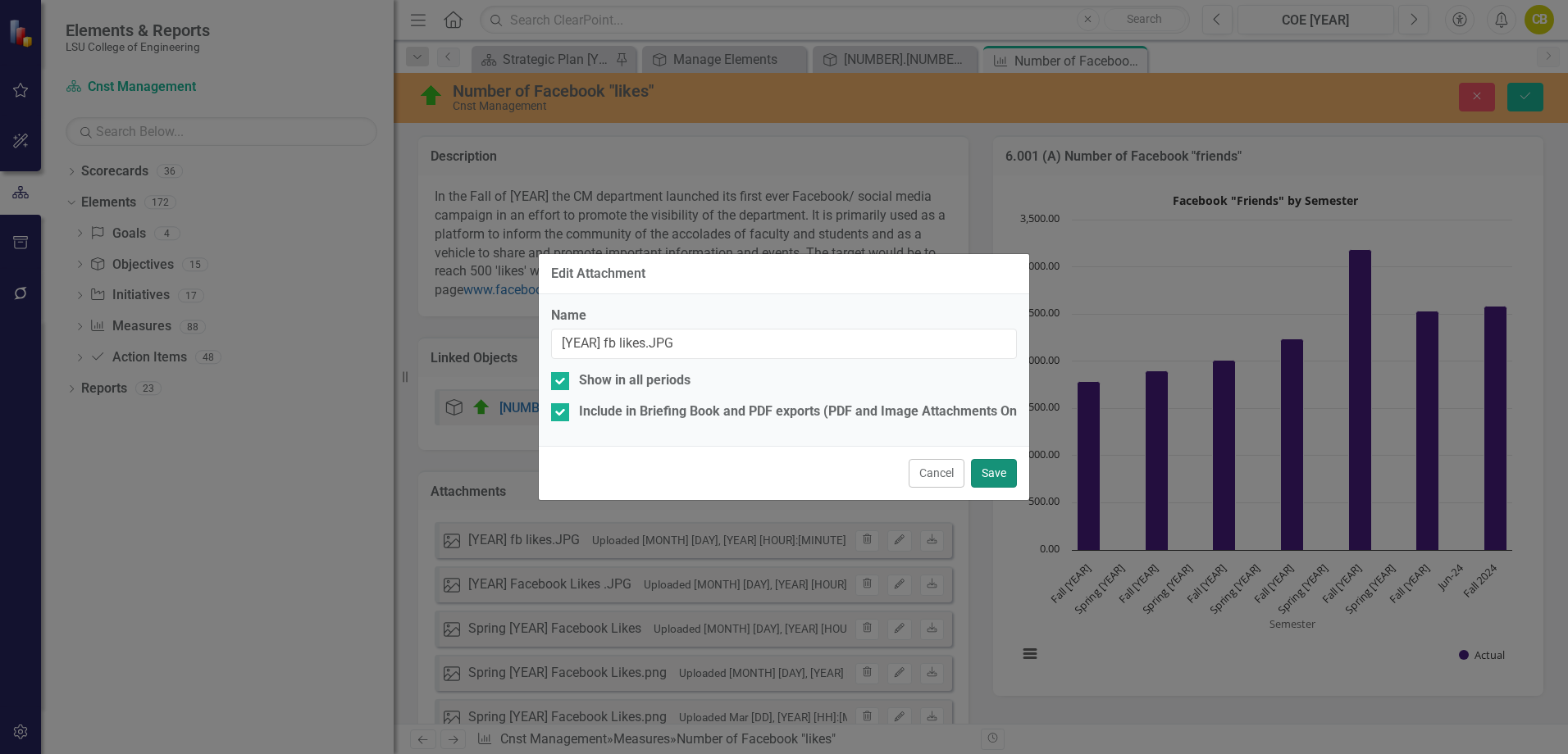 click on "Save" at bounding box center (994, 473) 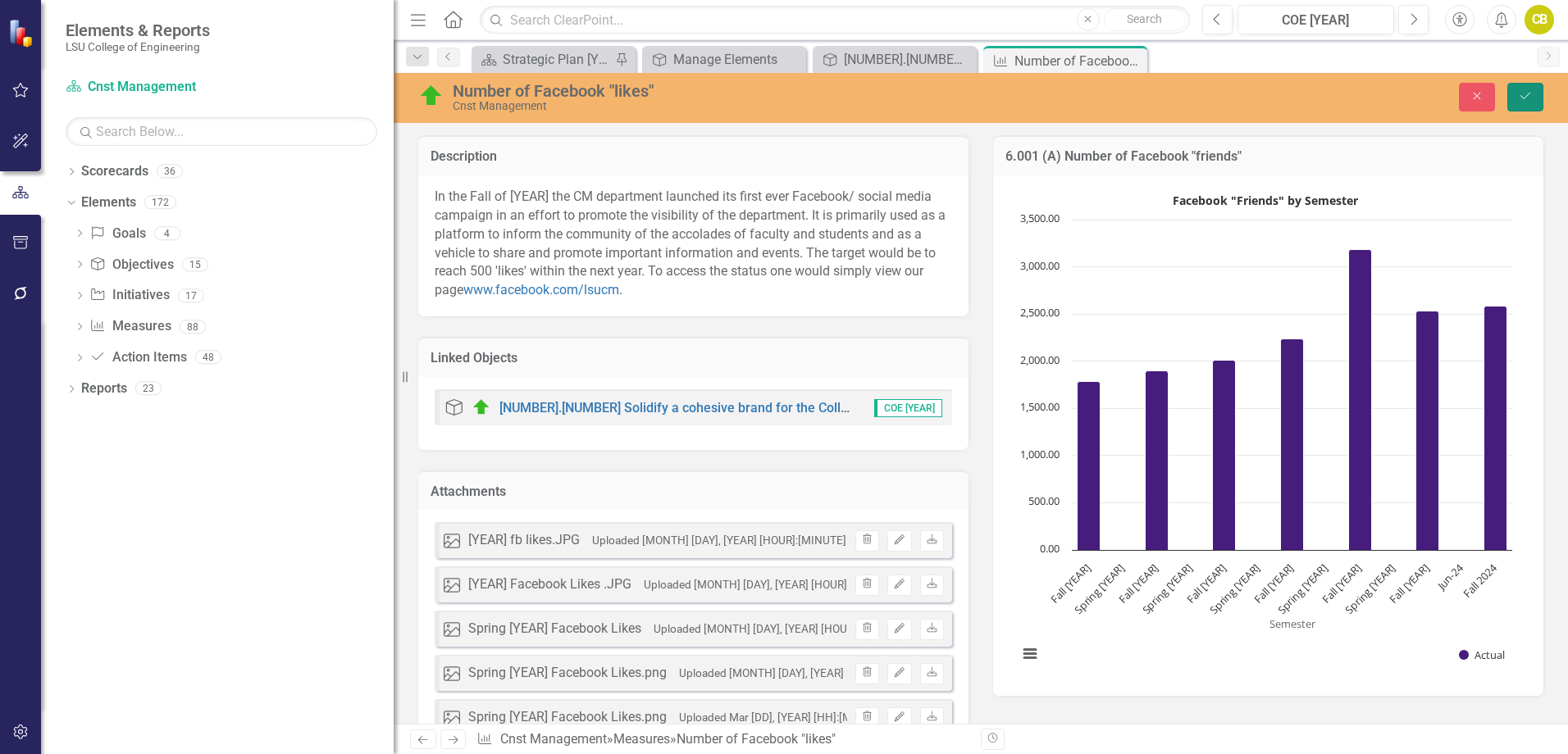 click on "Save" 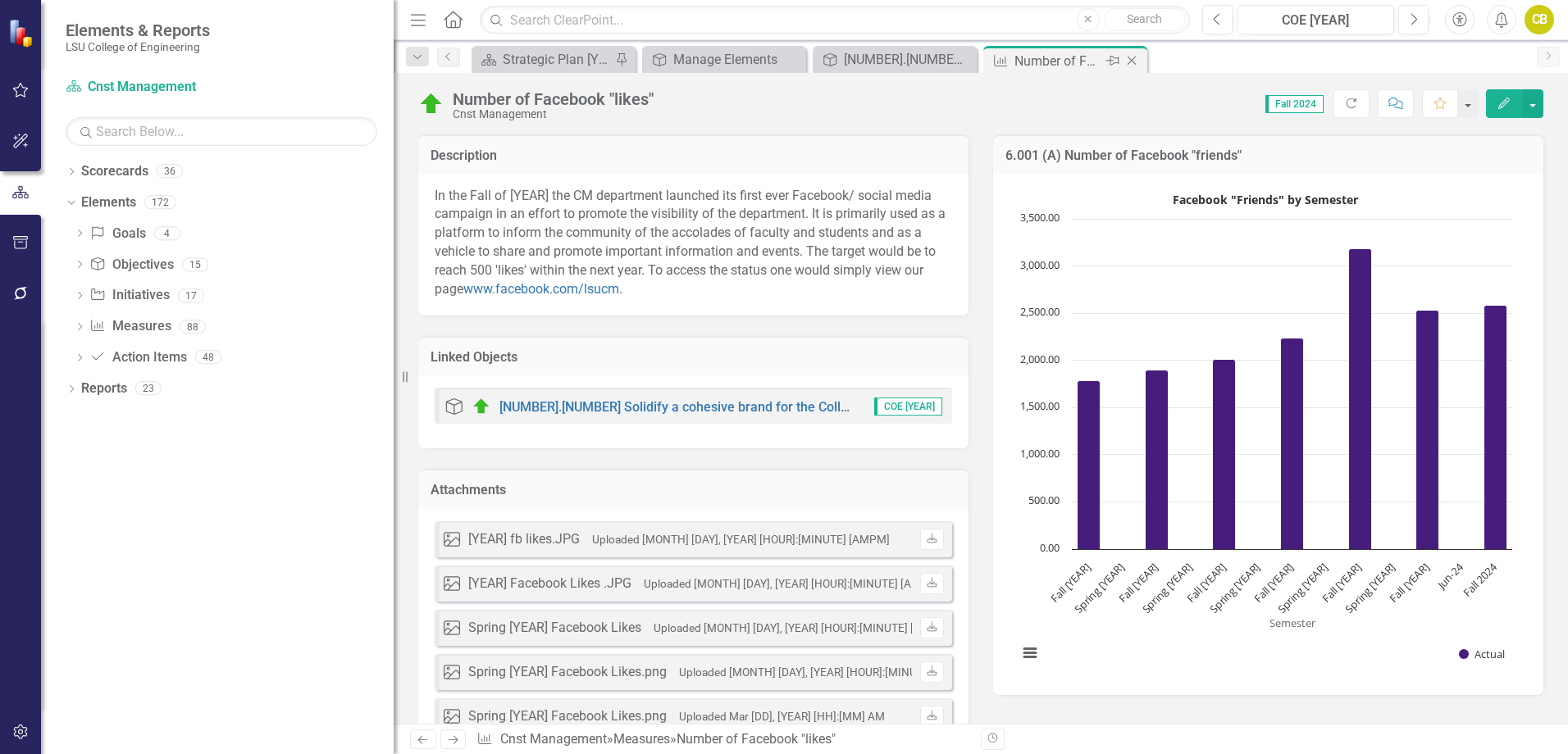 click on "Close" 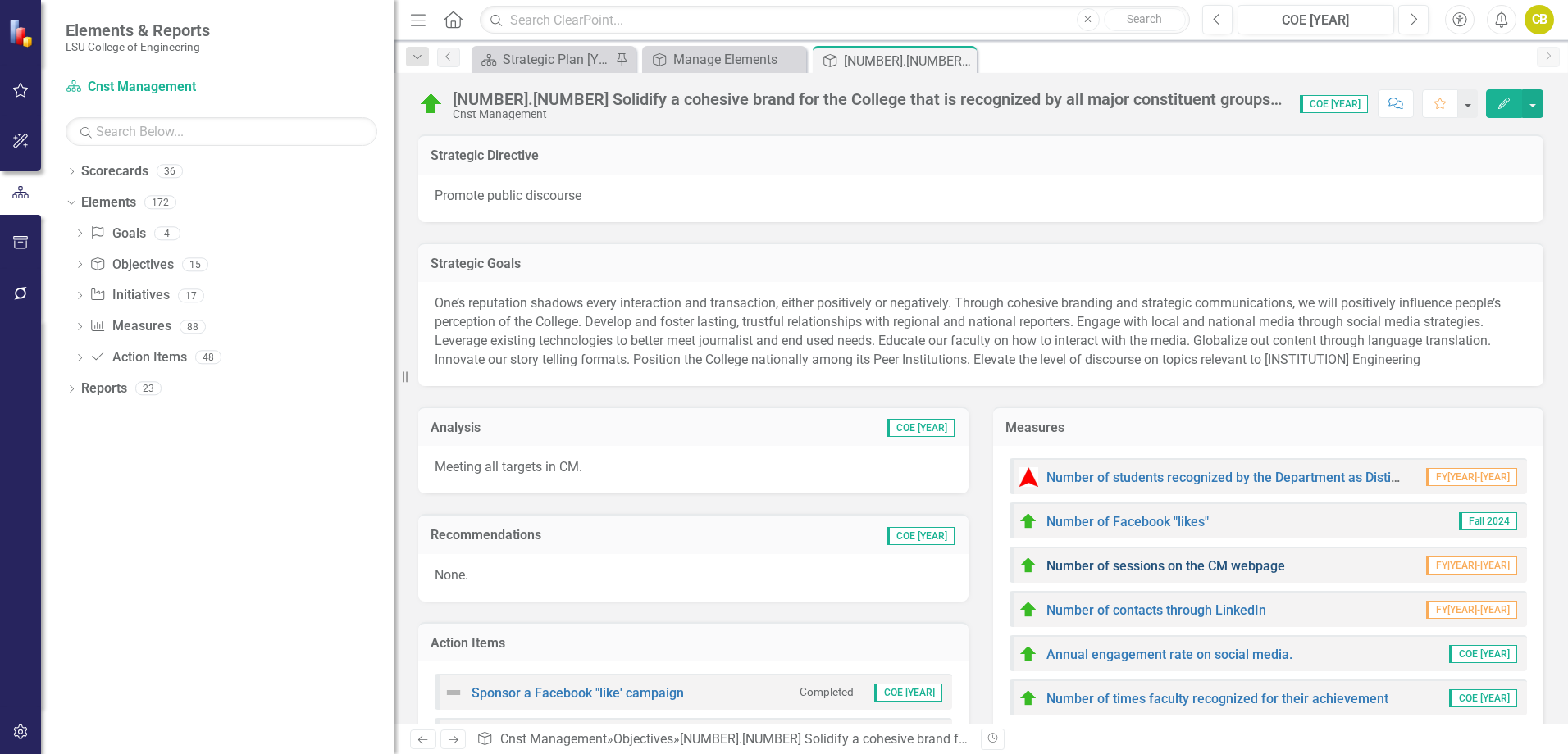 click on "Number of sessions on the CM webpage" at bounding box center [1165, 566] 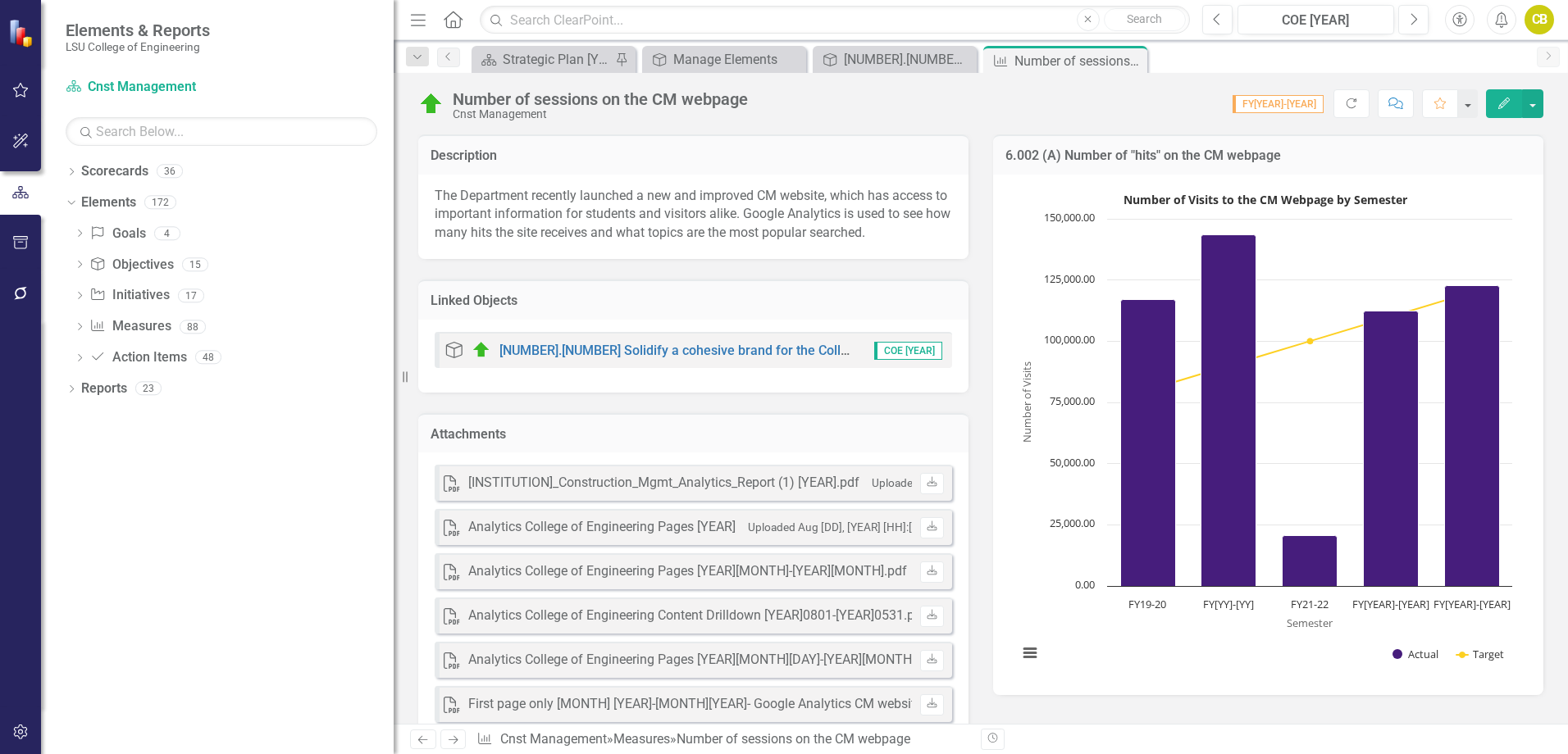 click on "PDF LSU_Construction_Mgmt_Analytics_Report (1) [YEAR].pdf Uploaded   [MONTH] [DAY], [YEAR] [HOUR]:[MINUTE] [AMPM] Download PDF Analytics College of Engineering Pages [YEAR] Uploaded   [MONTH] [DAY], [YEAR] [HOUR]:[MINUTE] [AMPM] Download PDF Analytics College of Engineering Pages [YEAR]0801-[YEAR]0531.pdf Uploaded   [MONTH] [DAY], [YEAR] [HOUR]:[MINUTE] [AMPM] Download PDF Analytics College of Engineering Content Drilldown [YEAR]0801-[YEAR]0531.pdf Uploaded   [MONTH] [DAY], [YEAR] [HOUR]:[MINUTE] [AMPM] Download PDF Analytics College of Engineering Pages [YEAR]0801-[YEAR]0531.pdf Uploaded   [MONTH] [DAY], [YEAR] [HOUR]:[MINUTE] [AMPM] Download PDF First page only [MONTH] [YEAR]-[MONTH][YEAR]- Google Analytics CM website.pdf Uploaded   [MONTH] [DAY], [YEAR] [HOUR]:[MINUTE] [AMPM] Download PDF Analytics www.lsu.edu Pages [YEAR]0801-[YEAR]0530.pdf Uploaded   [MONTH] [DAY], [YEAR] [HOUR]:[MINUTE] [AMPM] Download PDF Analytics www.lsu.edu Pages [YEAR]0701-[YEAR]0630 (1).pdf Uploaded   [MONTH] [DAY], [YEAR] [HOUR]:[MINUTE] [AMPM] Download PDF Analytics College of Engineering Pages [YEAR]1201-[YEAR]1231.pdf Uploaded   [MONTH] [DAY], [YEAR] [HOUR]:[MINUTE] [AMPM] Download PDF Analytics College of Engineering Pages [YEAR]0101-[YEAR]1231.pdf Uploaded   [MONTH] [DAY], [YEAR] [HOUR]:[MINUTE] [AMPM]" at bounding box center [693, 688] 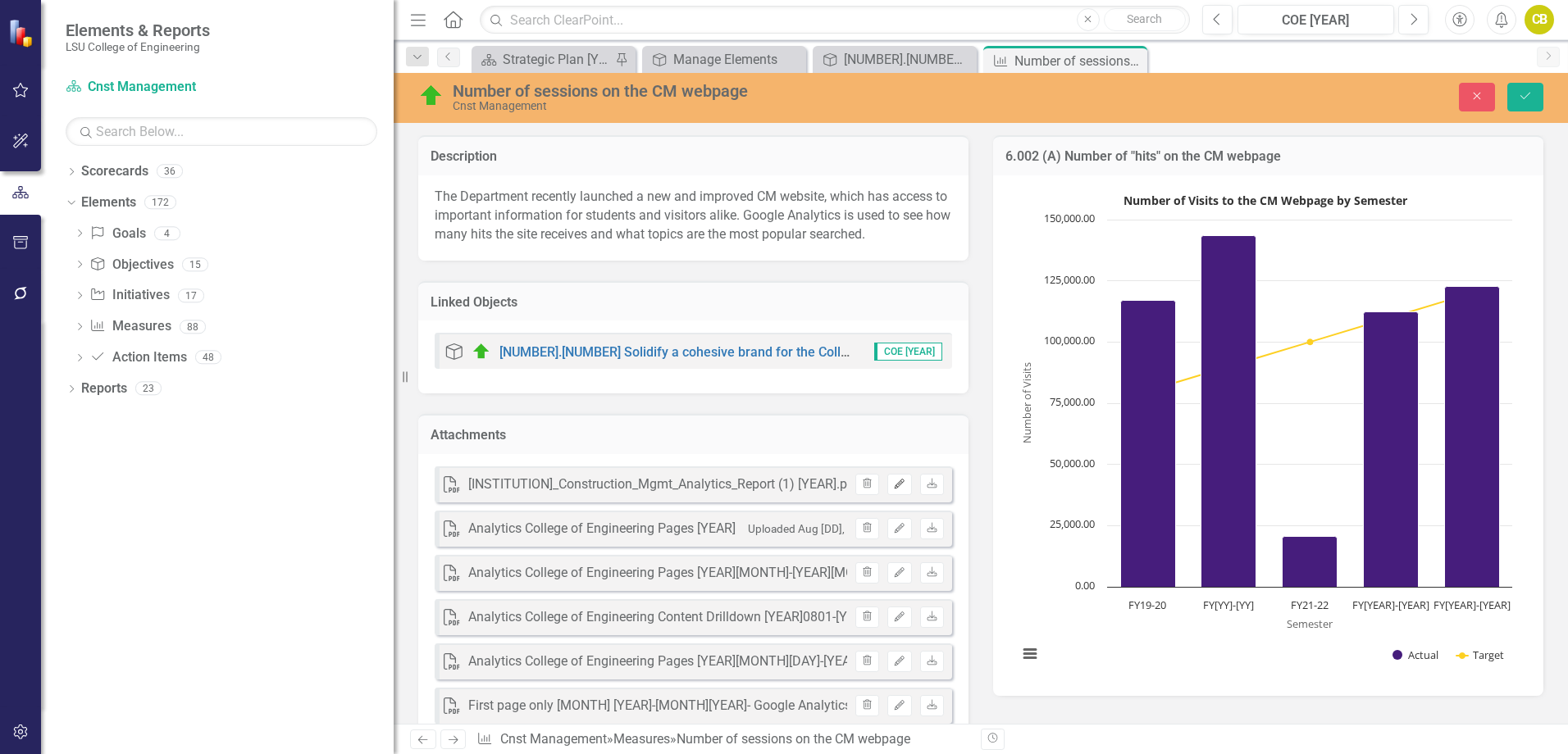 click 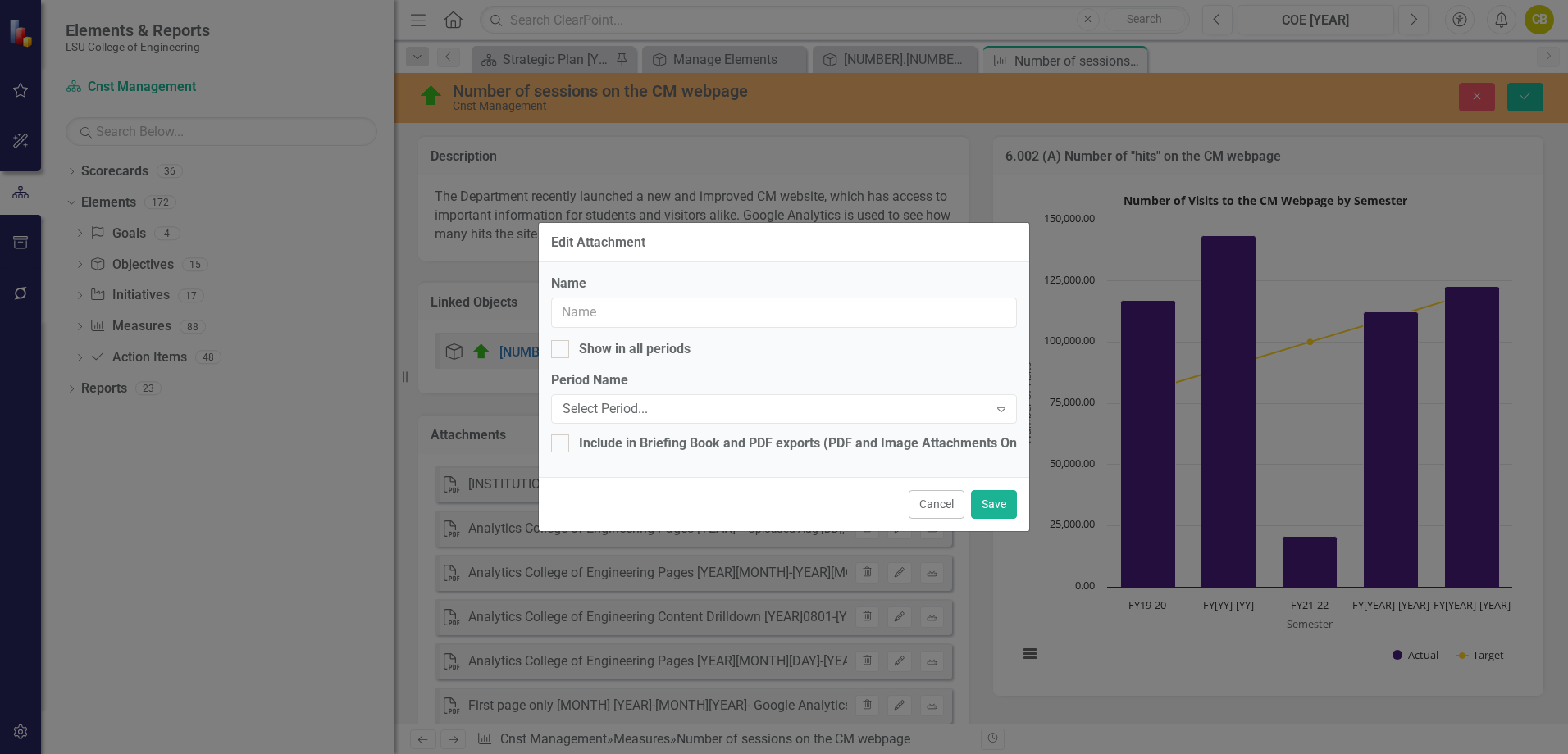 type on "[INSTITUTION]_Construction_Mgmt_Analytics_Report (1) [YEAR].pdf" 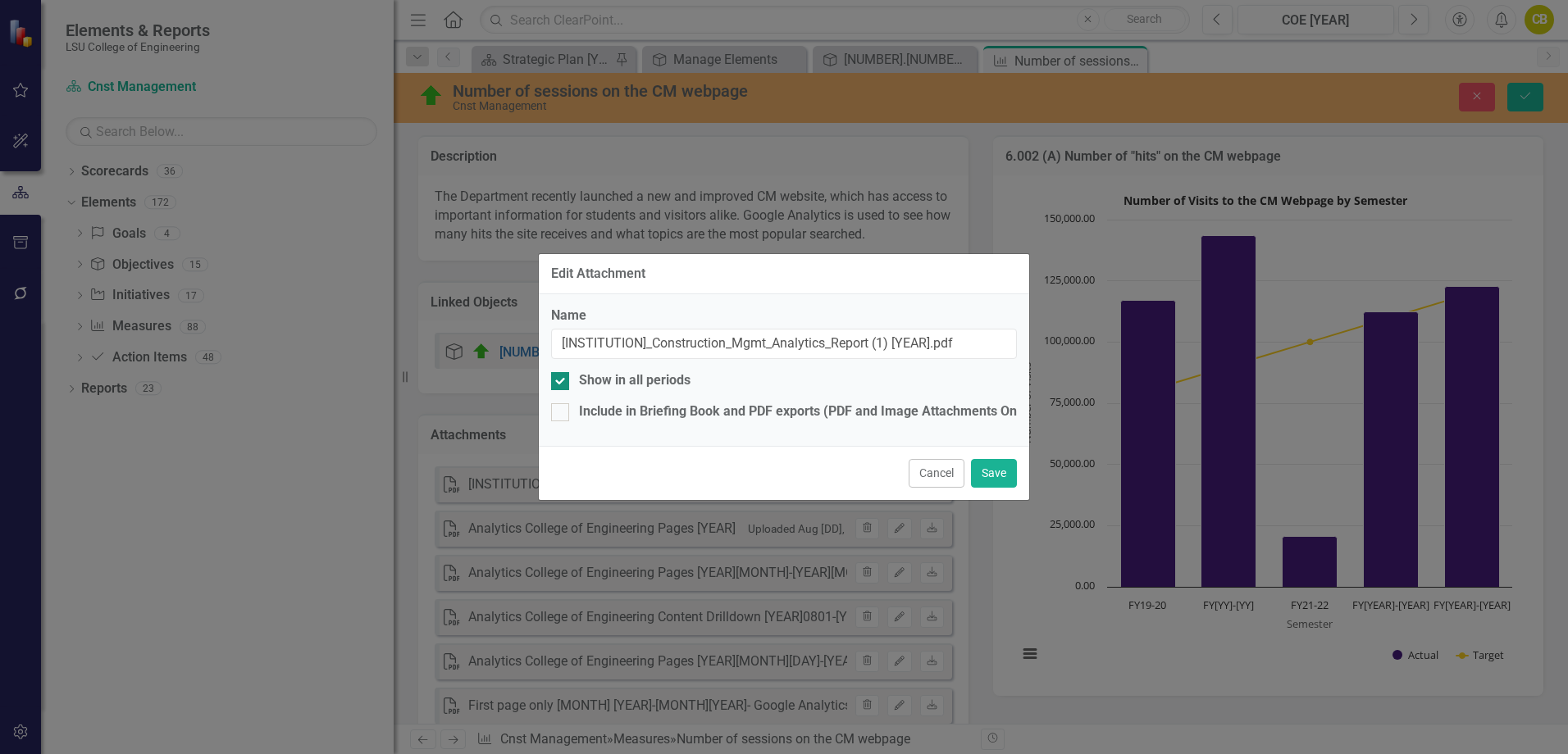 click at bounding box center [560, 381] 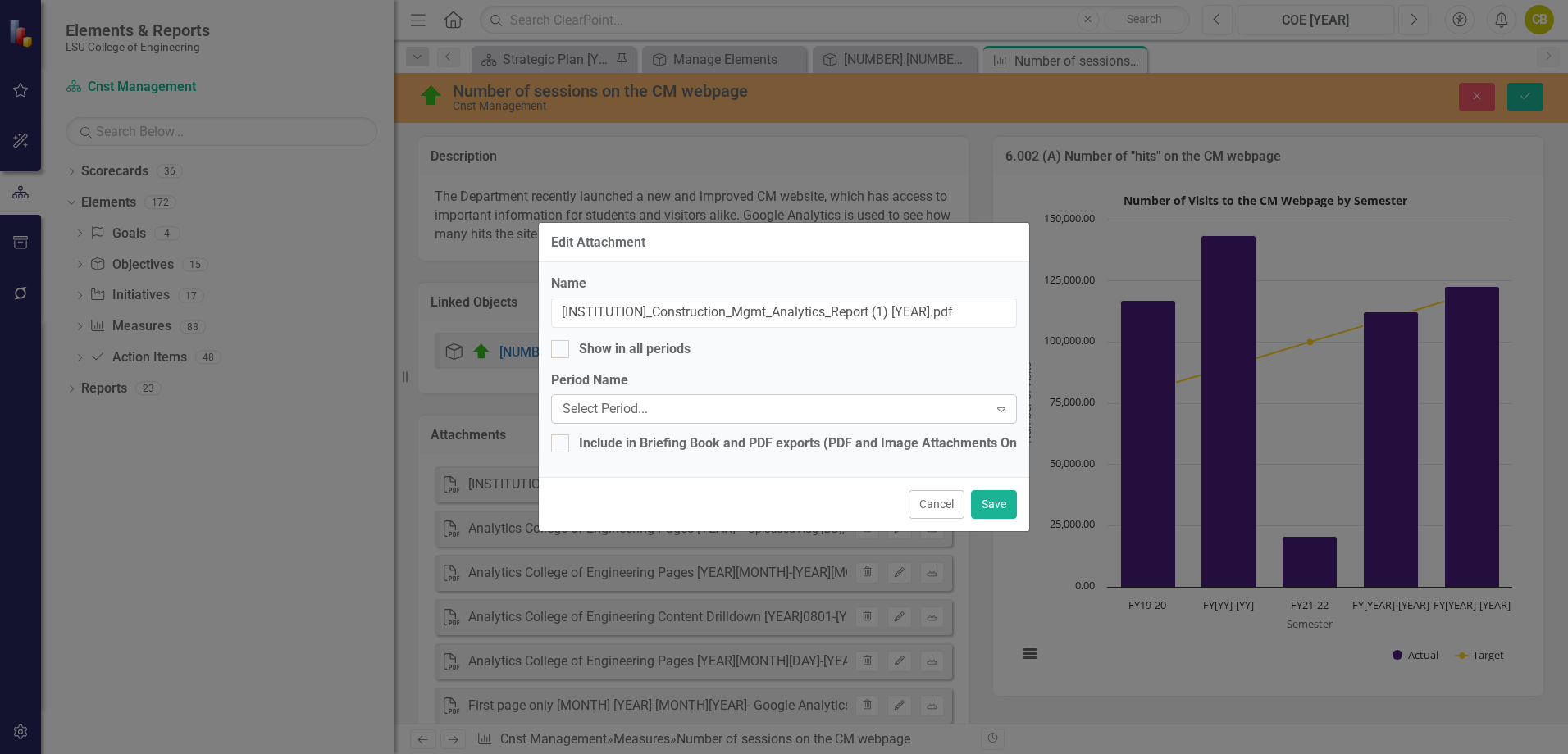 click on "Select Period..." at bounding box center (775, 408) 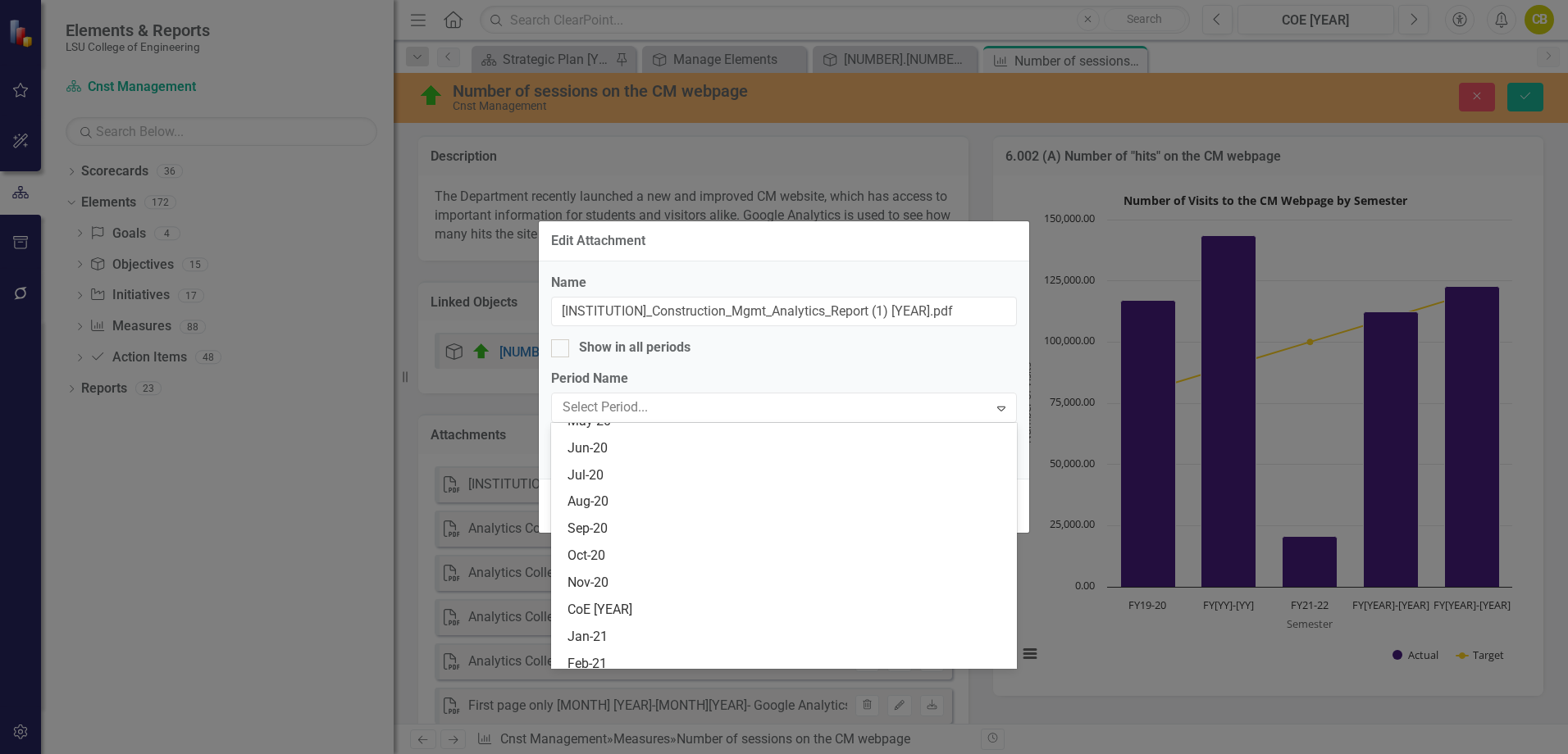 scroll, scrollTop: 5081, scrollLeft: 0, axis: vertical 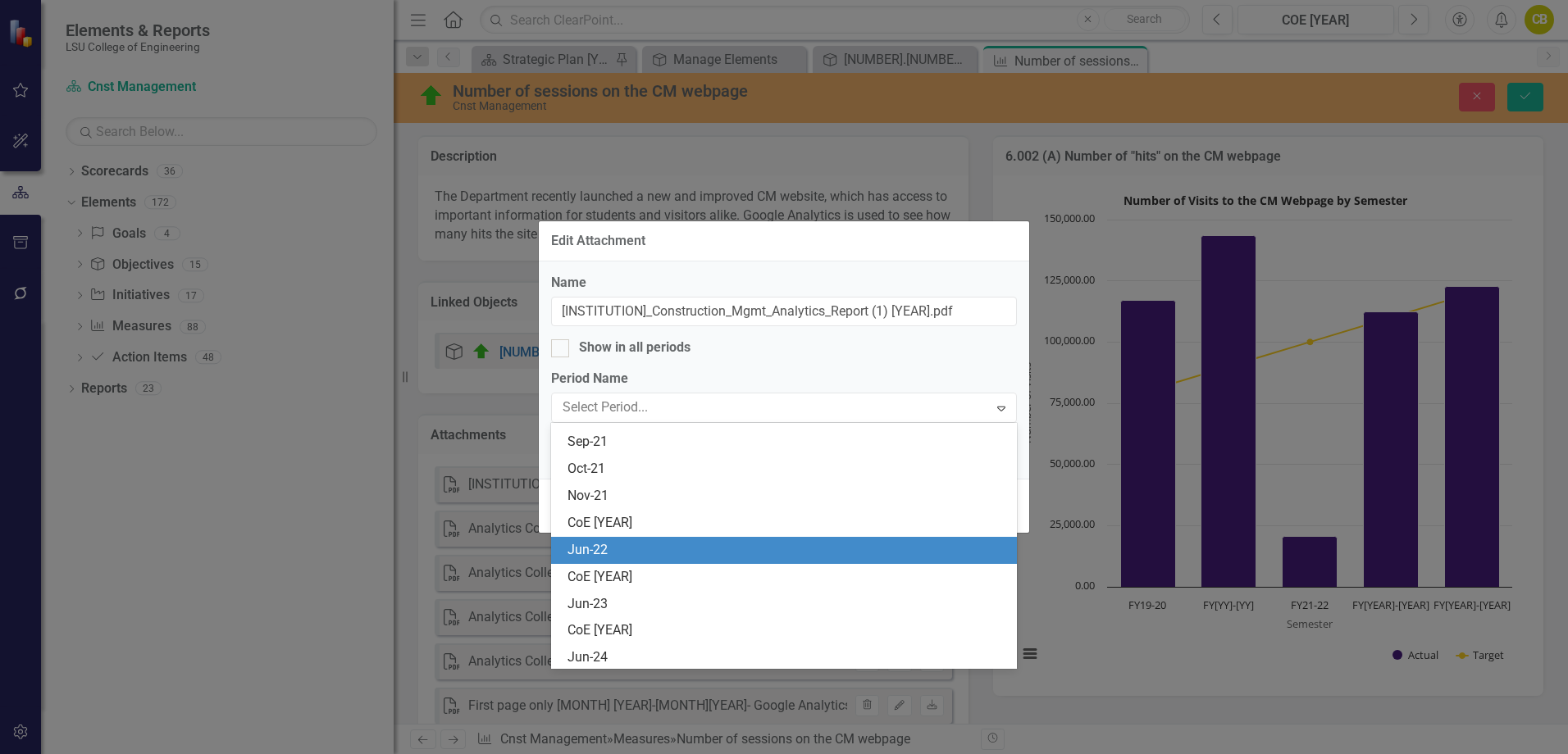 click on "Edit Attachment" at bounding box center (784, 241) 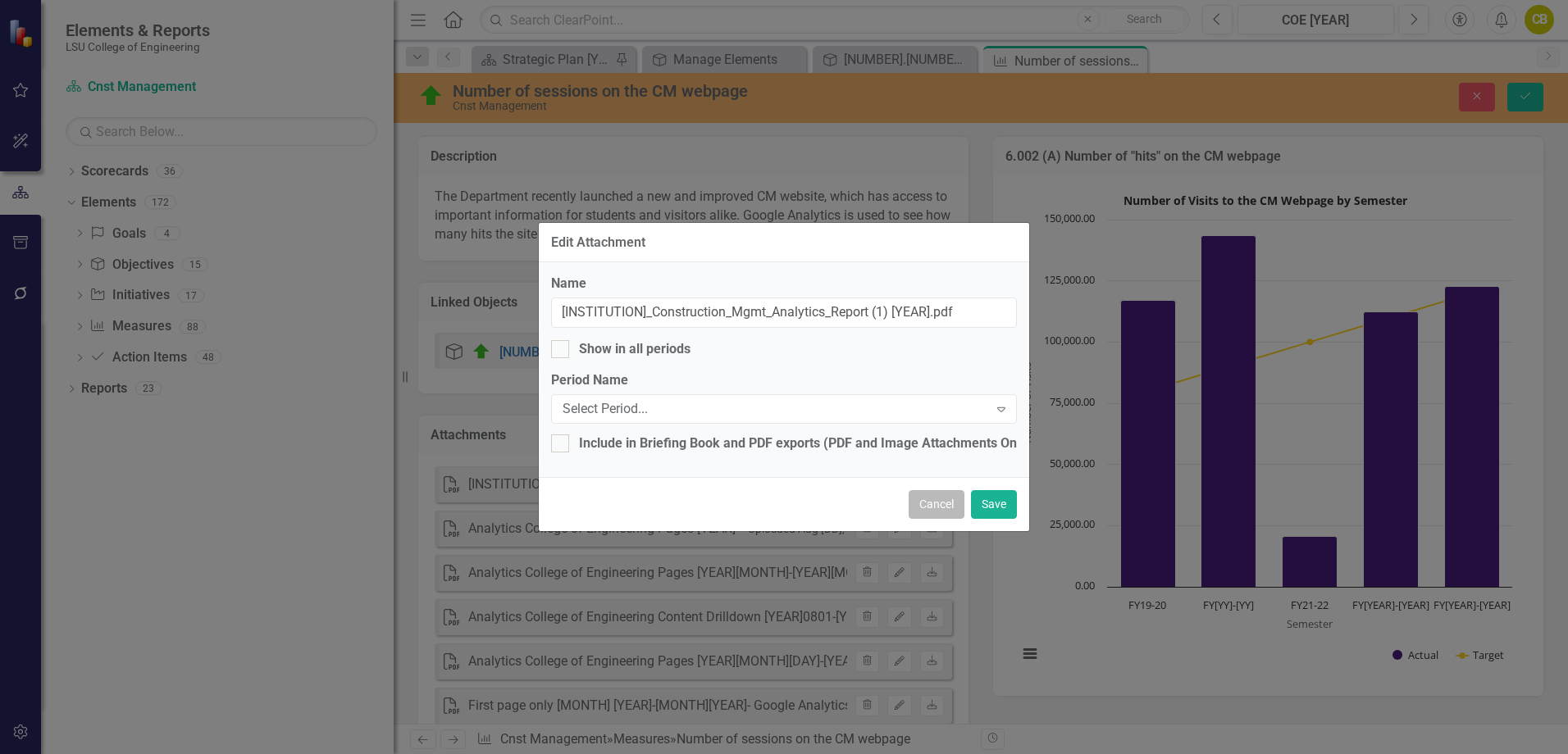 click on "Cancel" at bounding box center (937, 504) 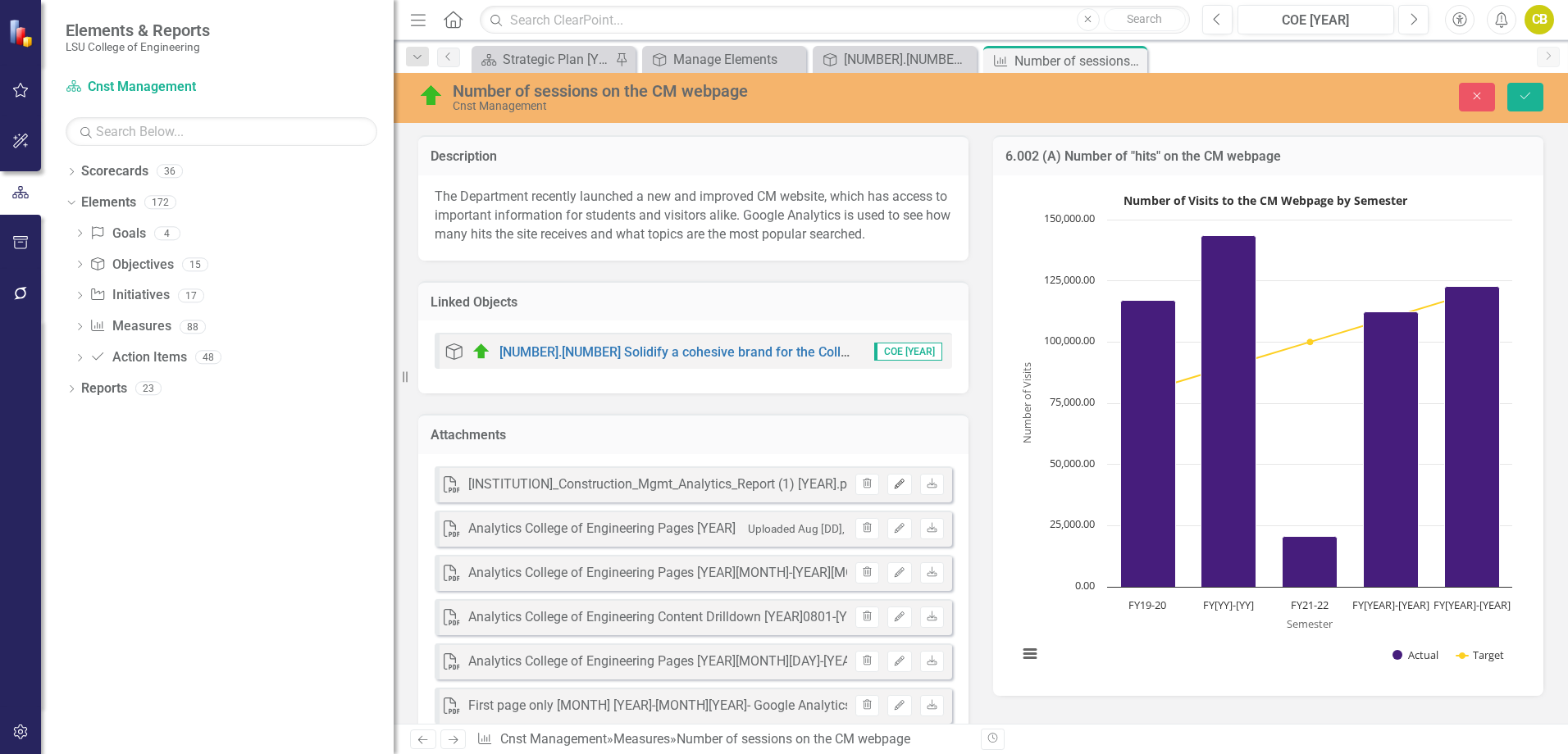click on "Edit" 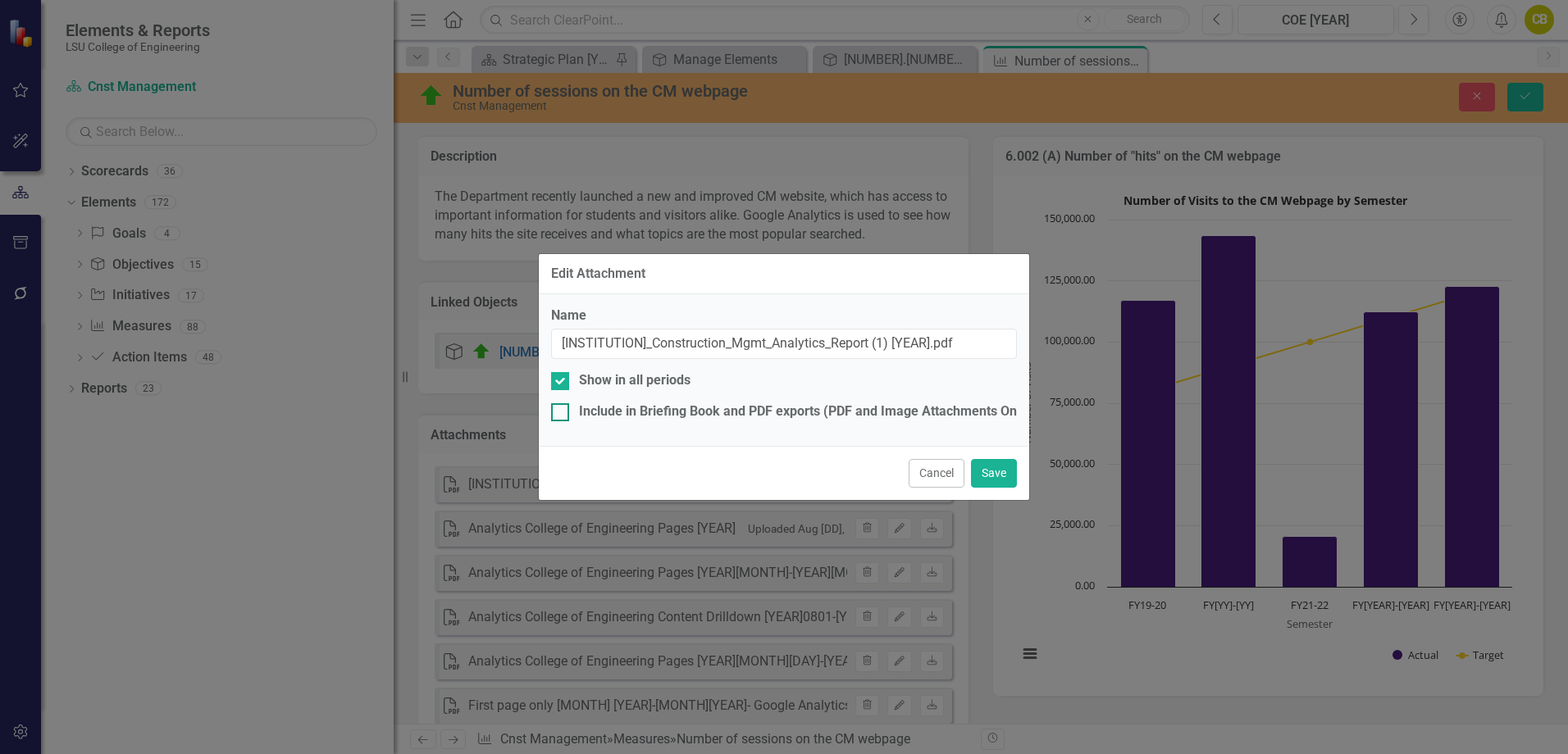 click at bounding box center [560, 412] 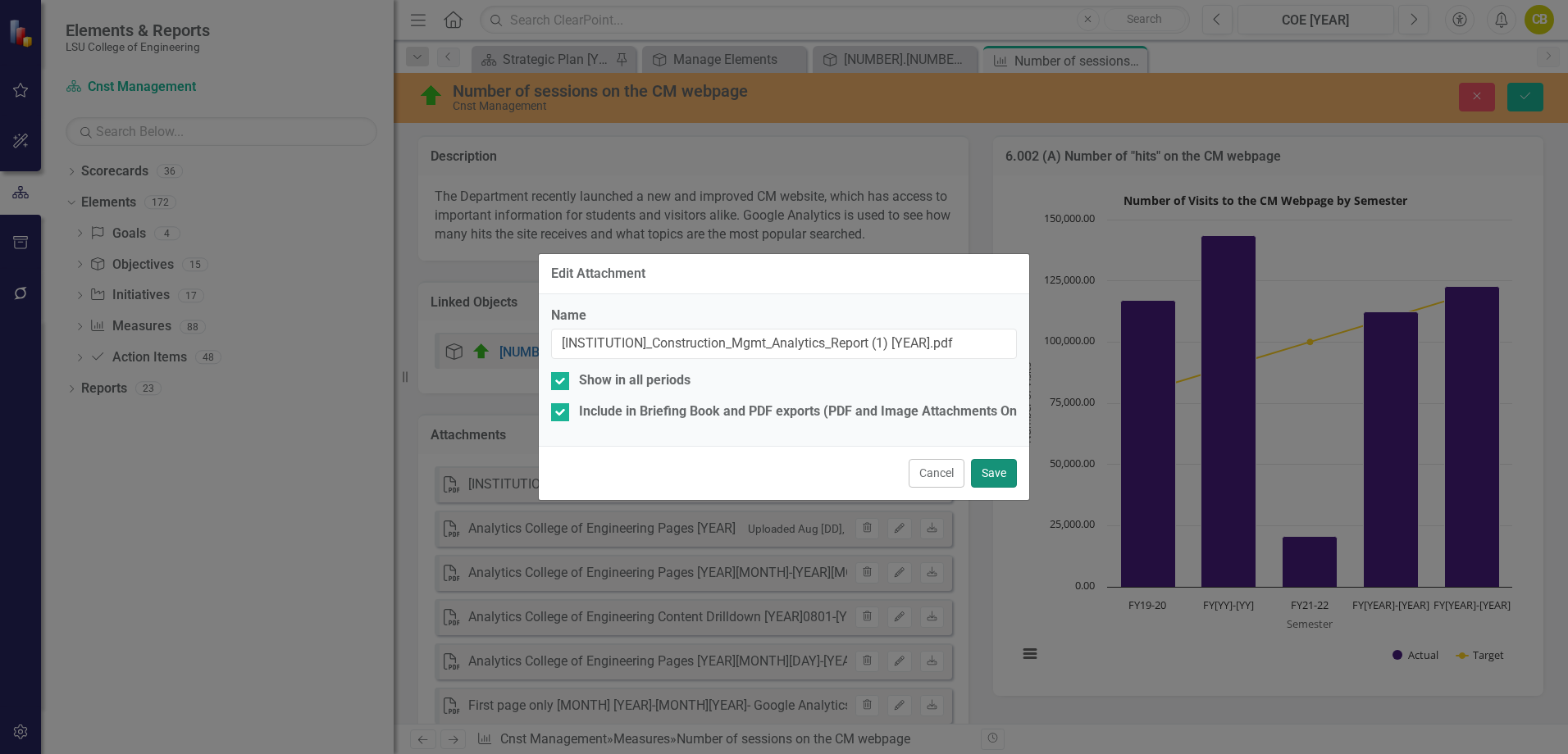 click on "Save" at bounding box center (994, 473) 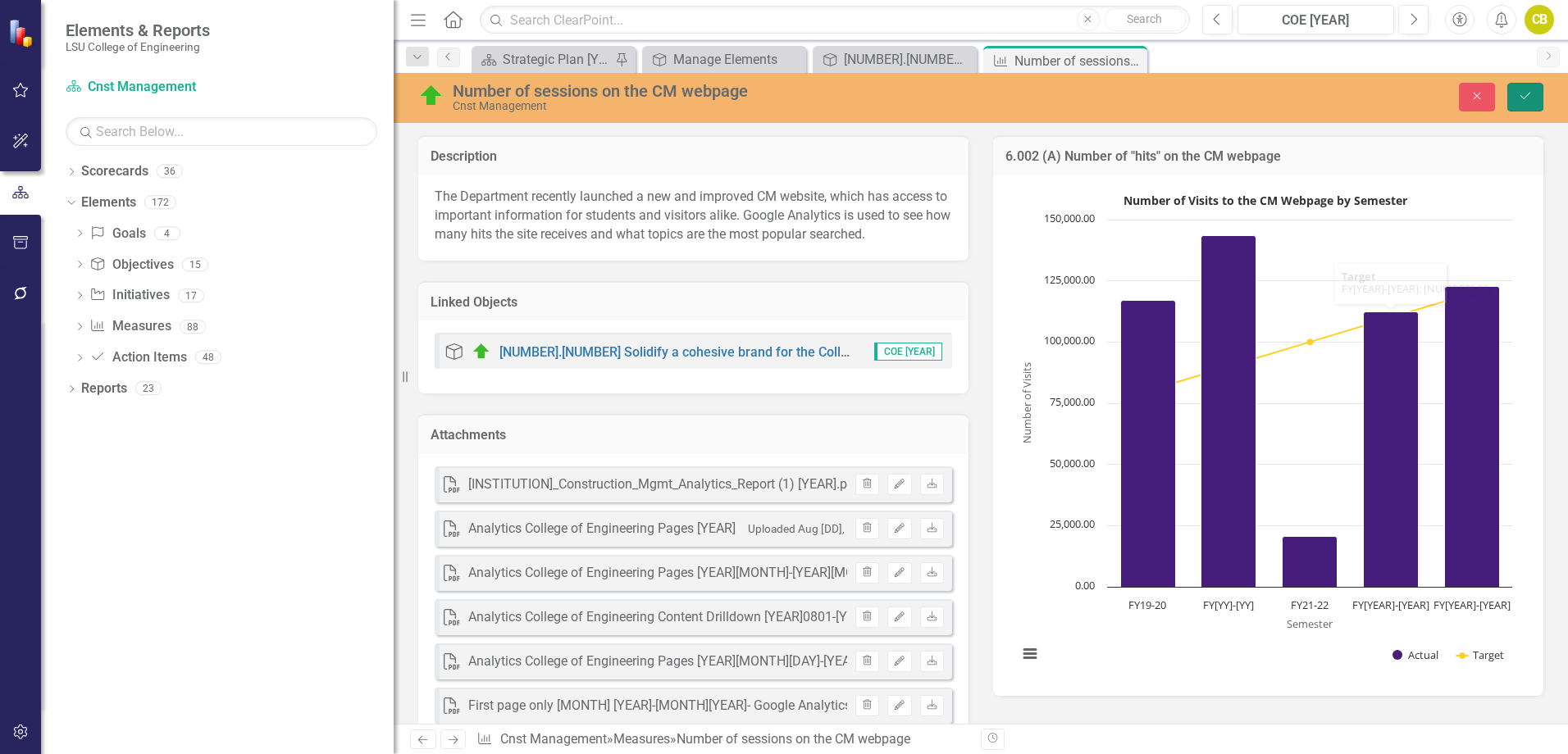 click on "Save" 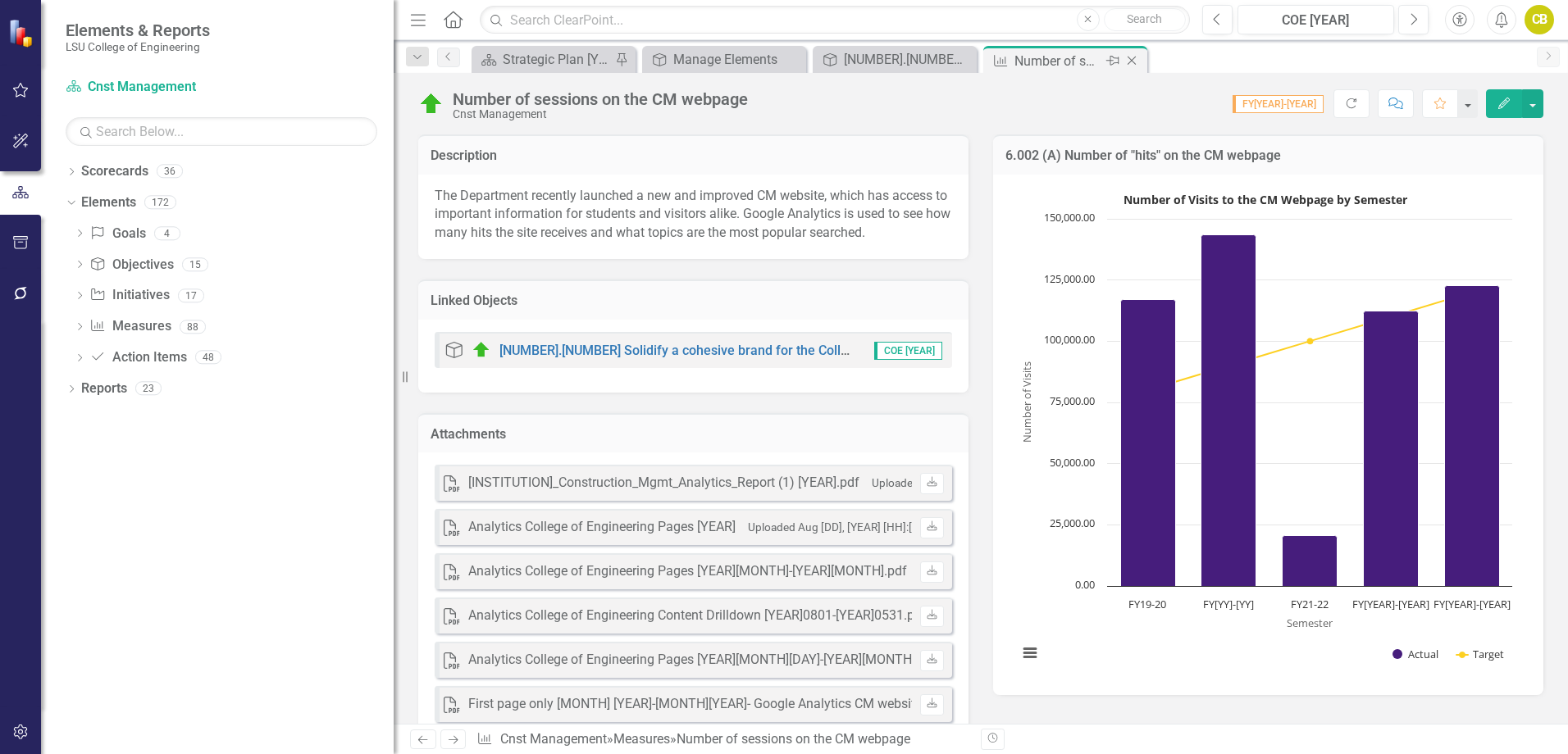 click on "Close" 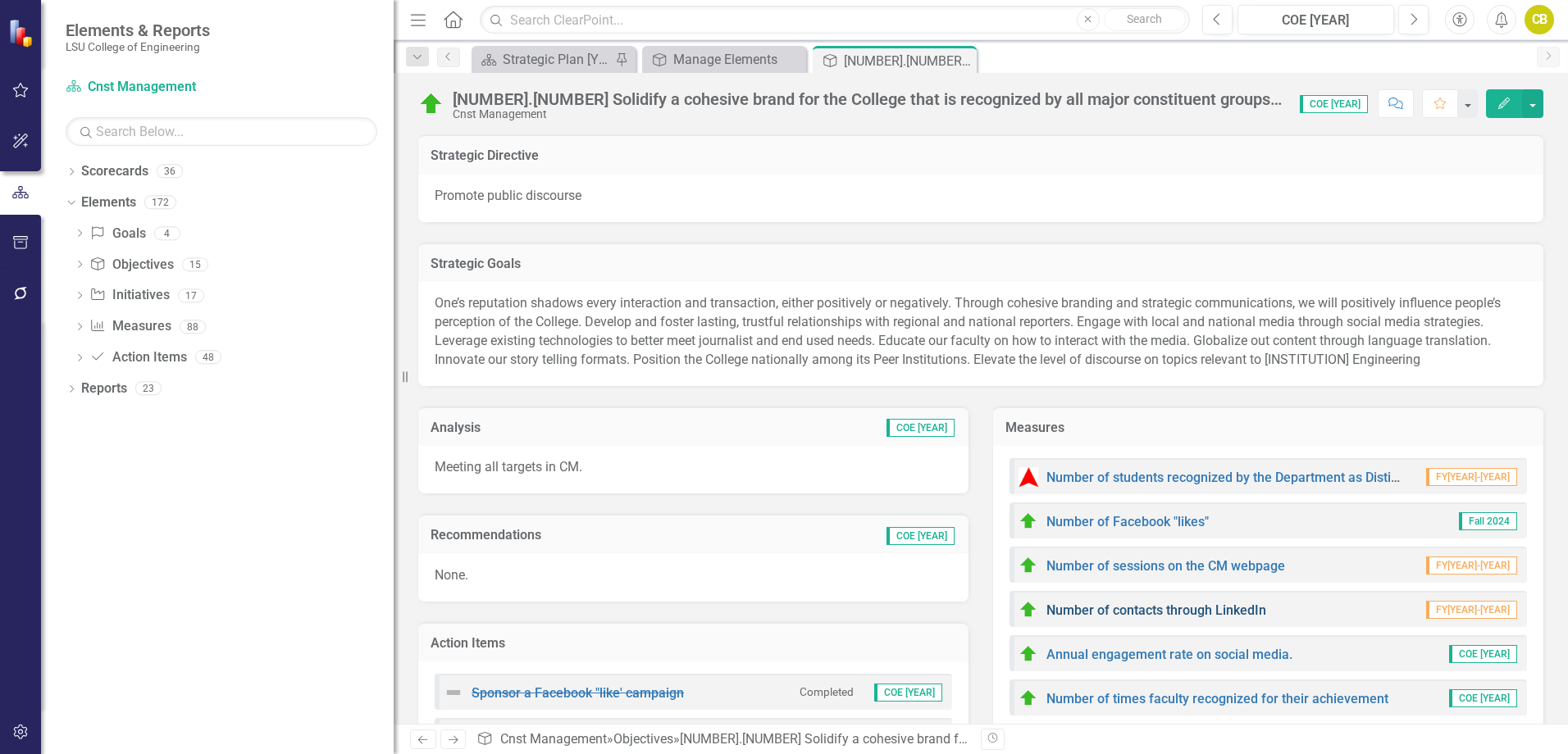 click on "Number of contacts through LinkedIn" at bounding box center (1156, 610) 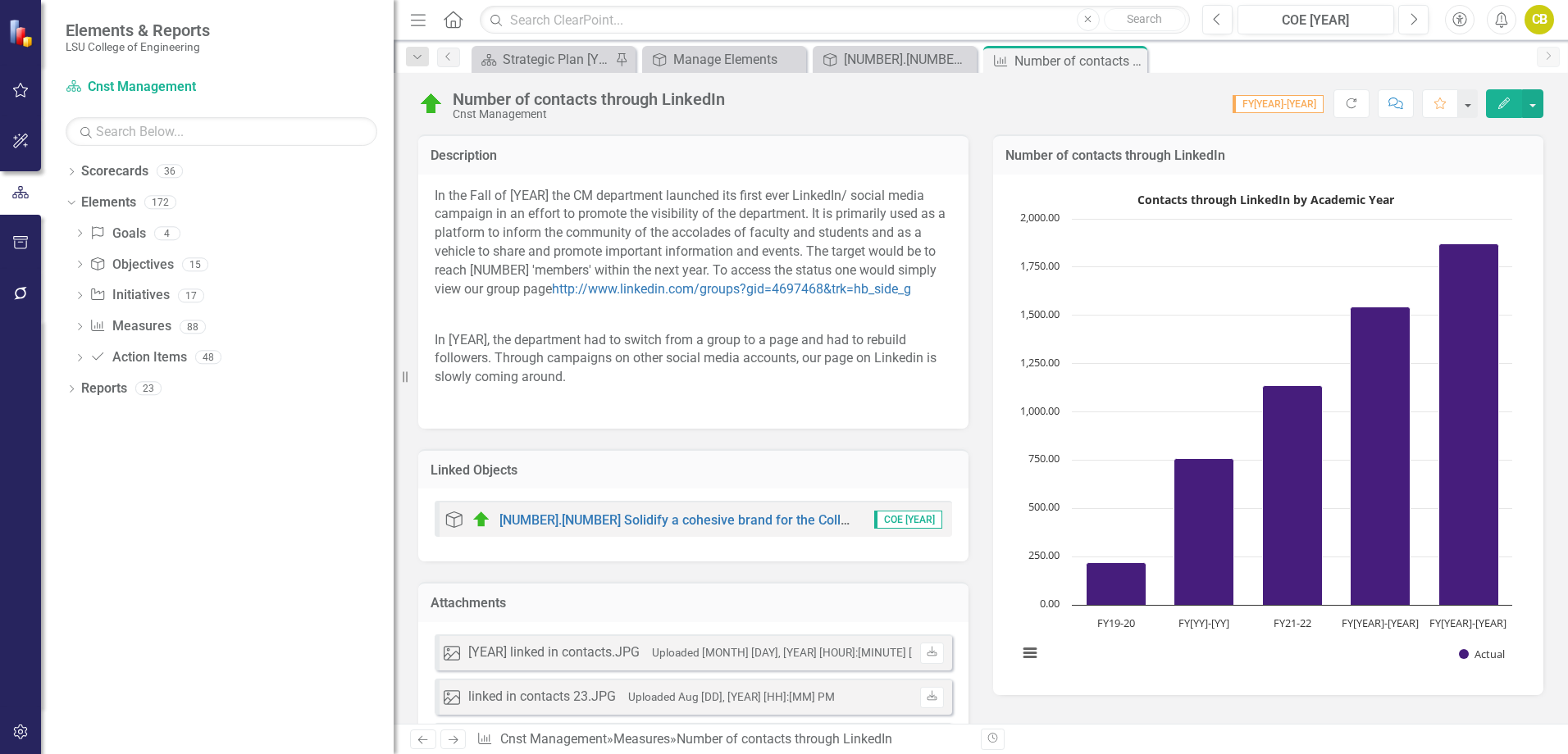 click on "Attachments" at bounding box center [693, 605] 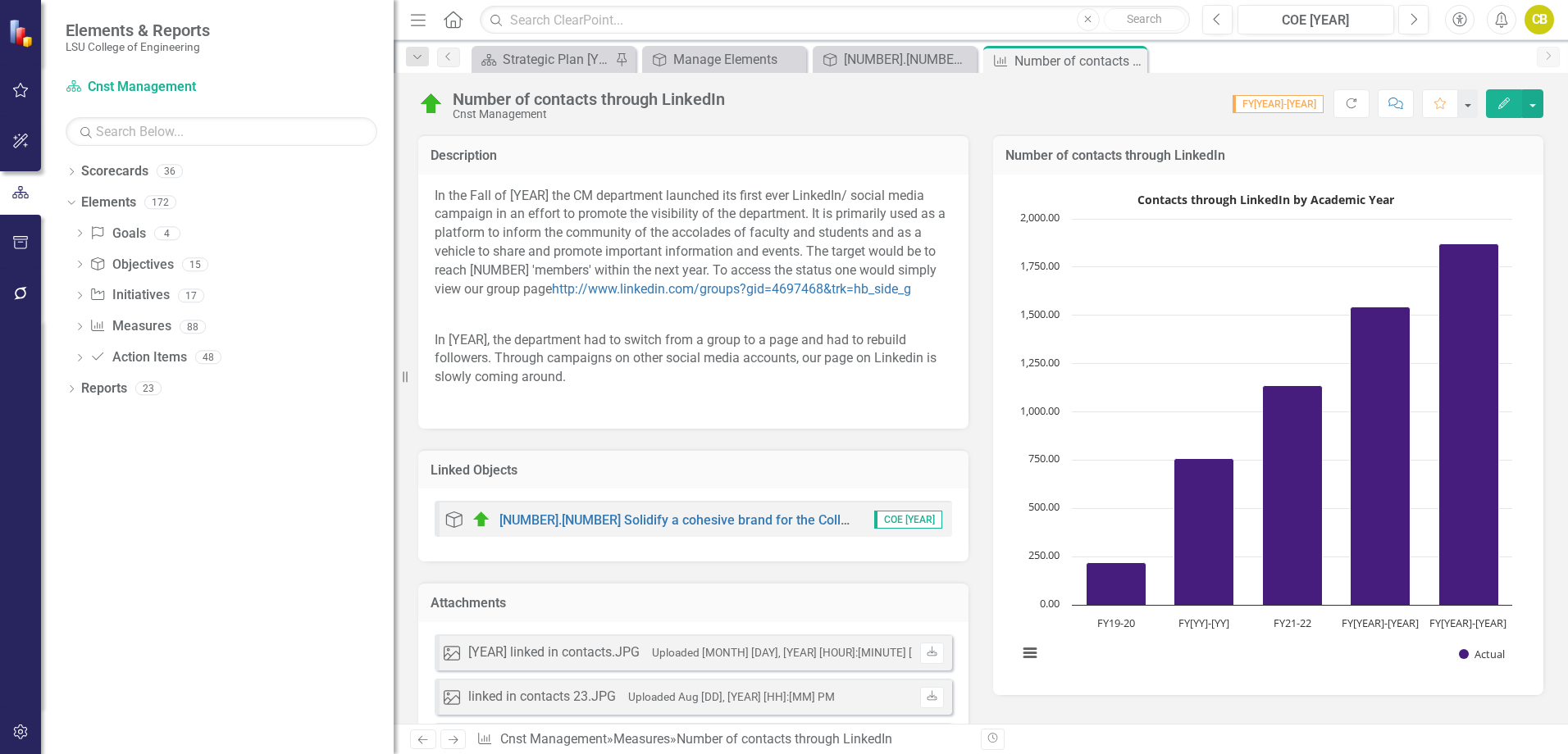 click on "Attachments" at bounding box center [693, 605] 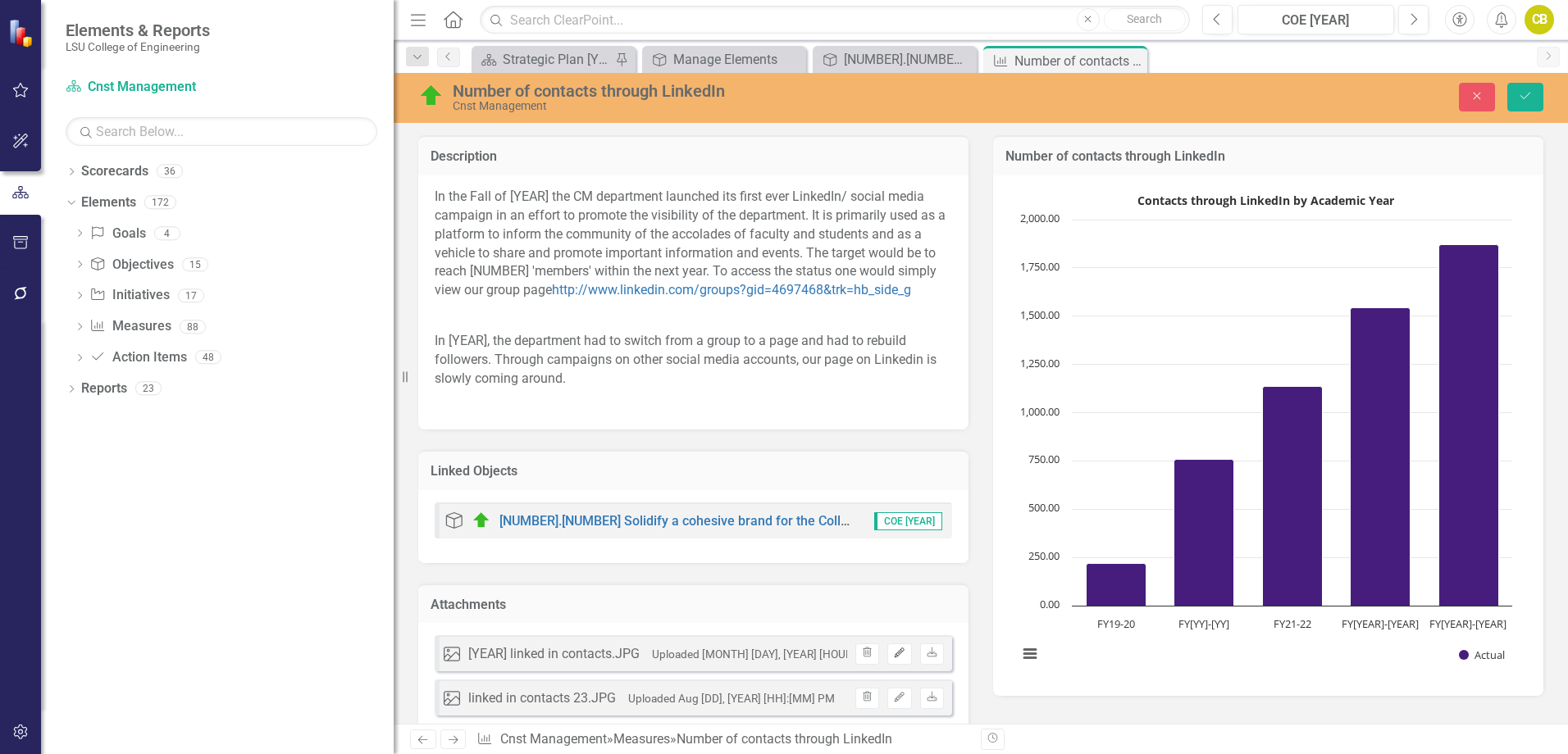 click on "Edit" 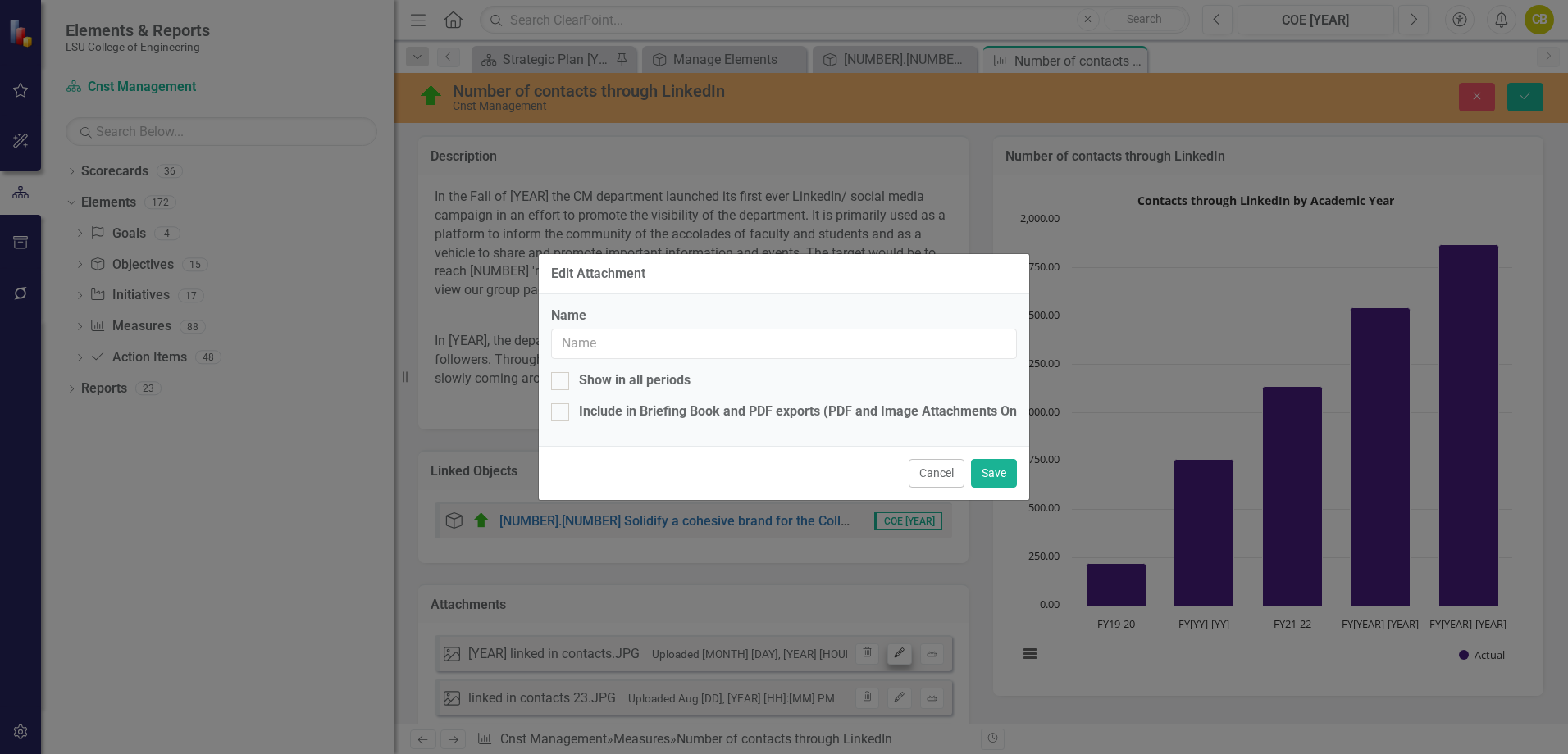type on "[YEAR] linked in contacts.JPG" 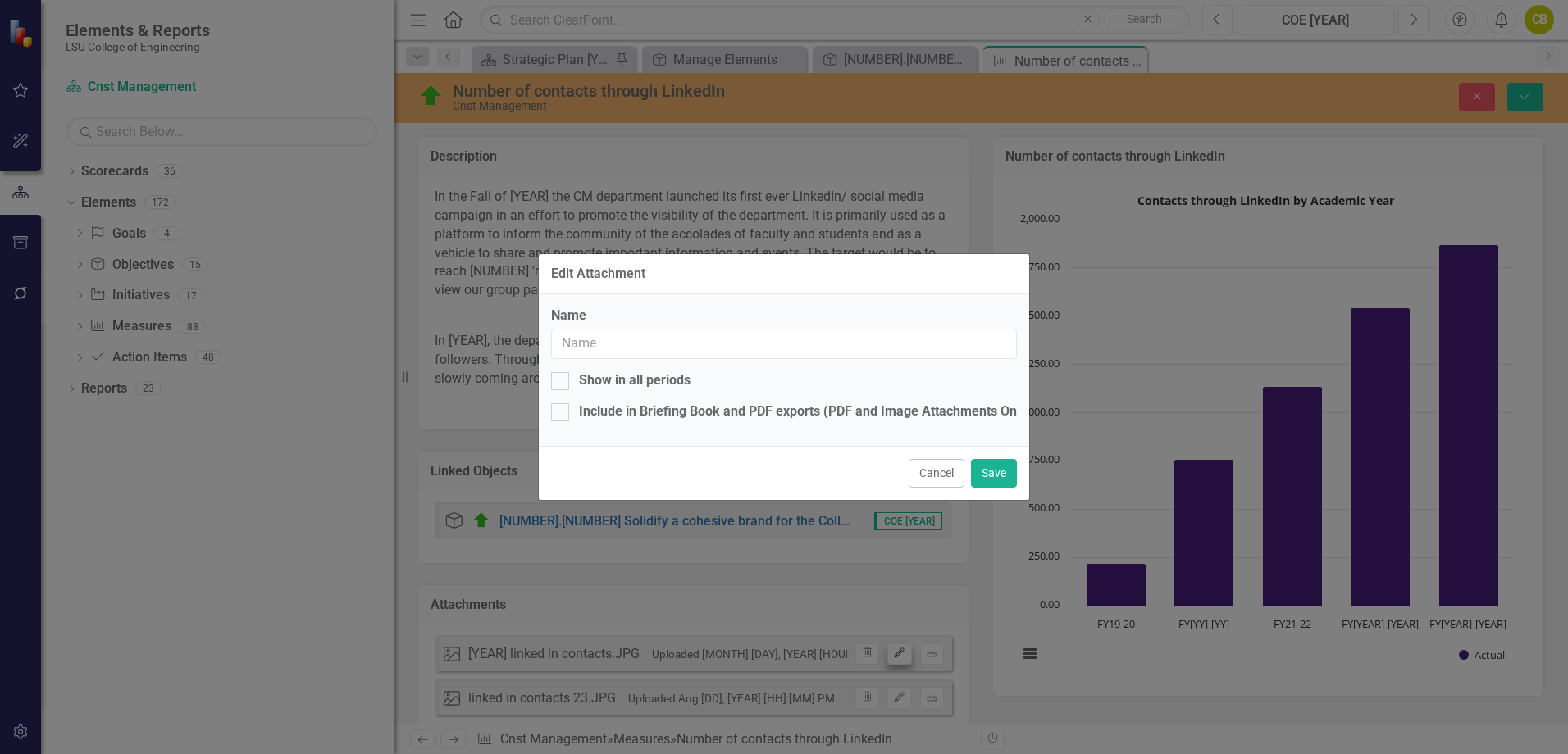checkbox on "true" 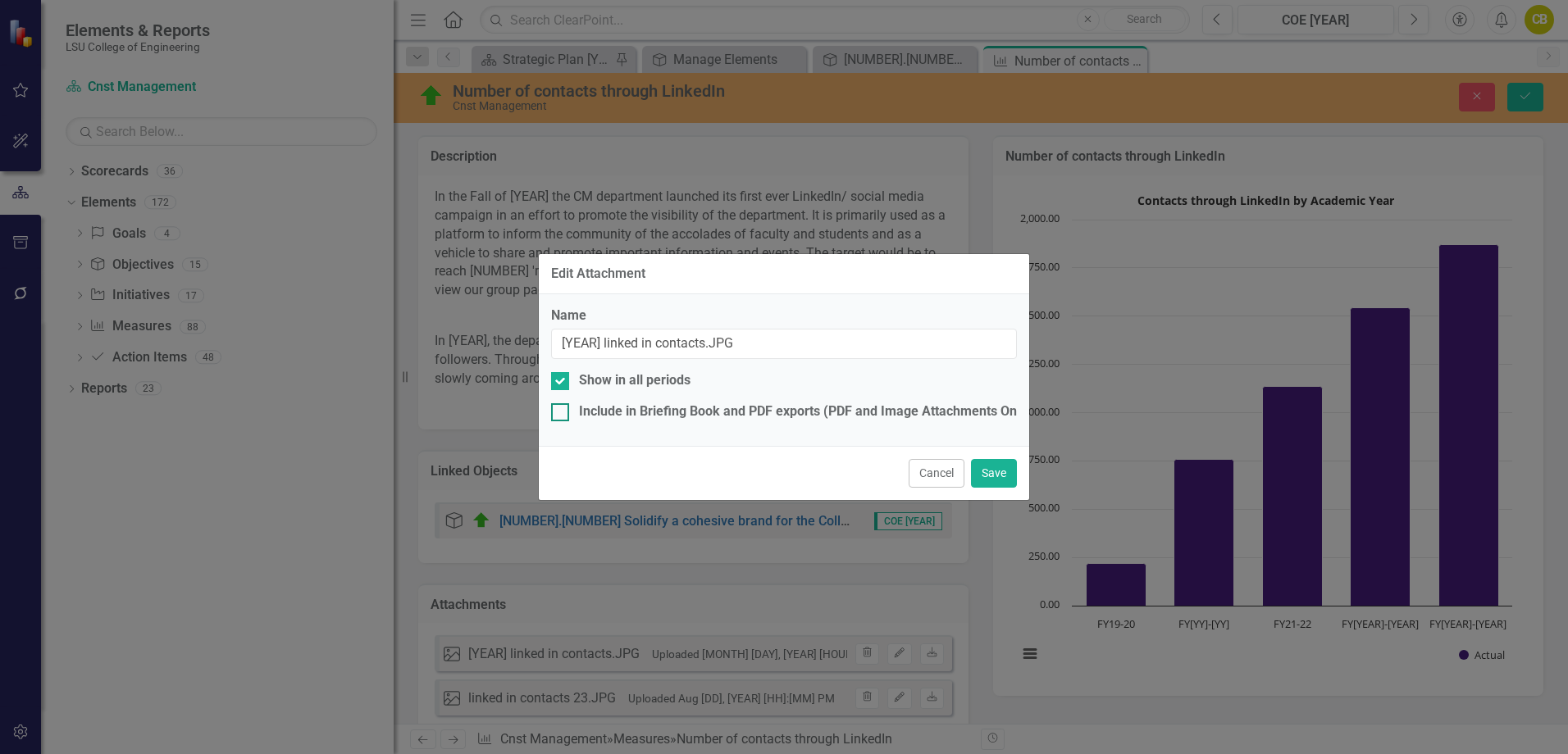 click at bounding box center (560, 412) 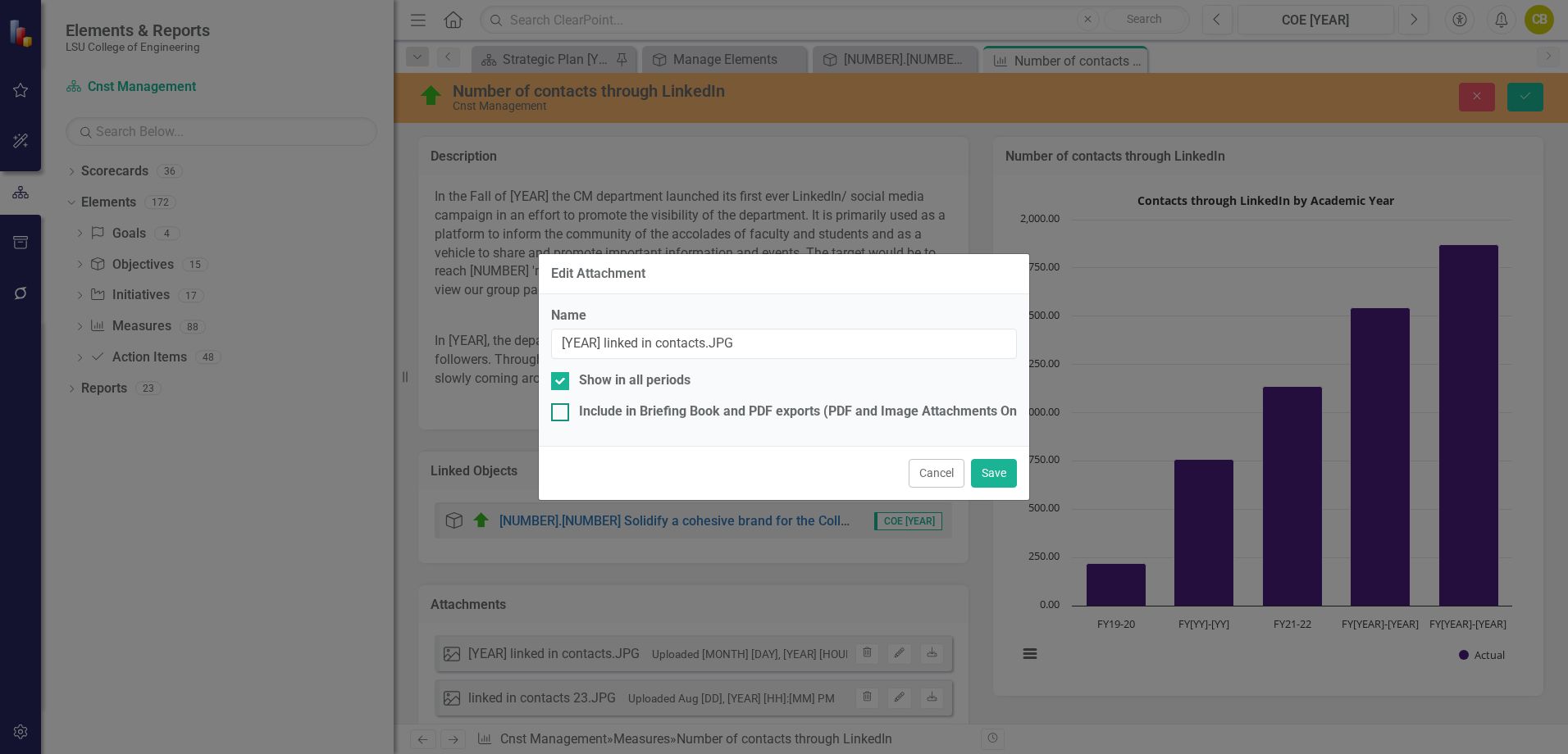 click on "Include in Briefing Book and PDF exports (PDF and Image Attachments Only)" at bounding box center [556, 408] 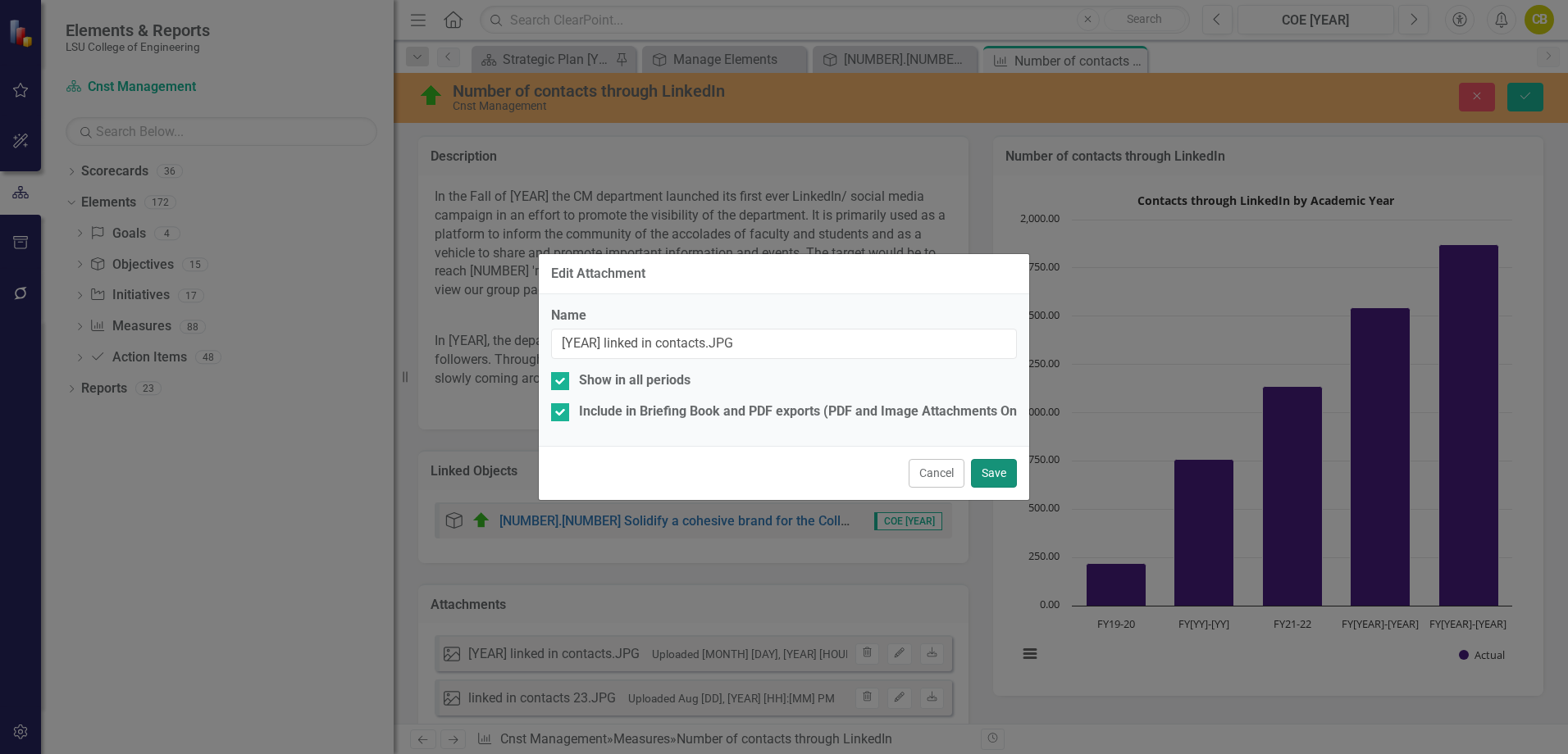 click on "Save" at bounding box center (994, 473) 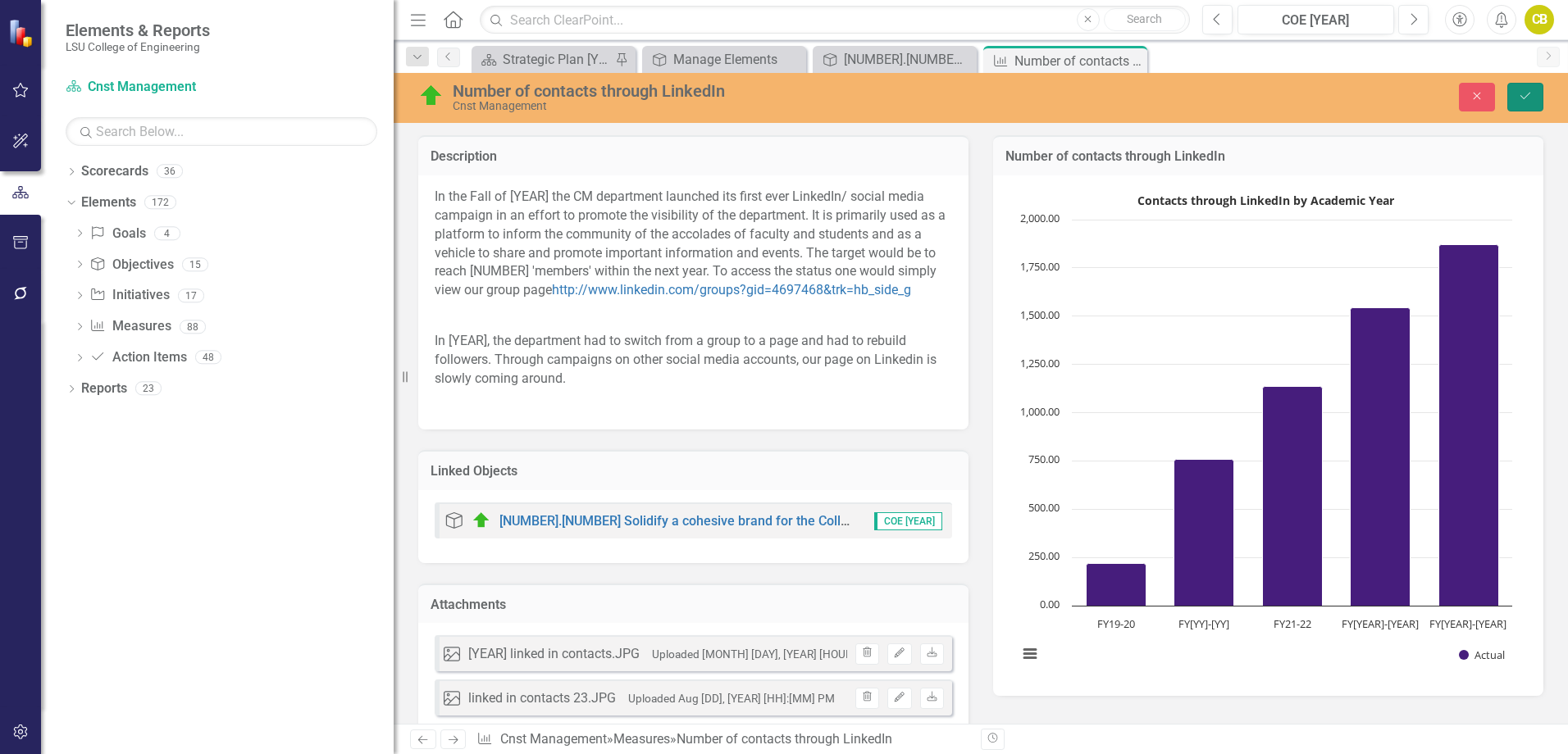 click on "Save" 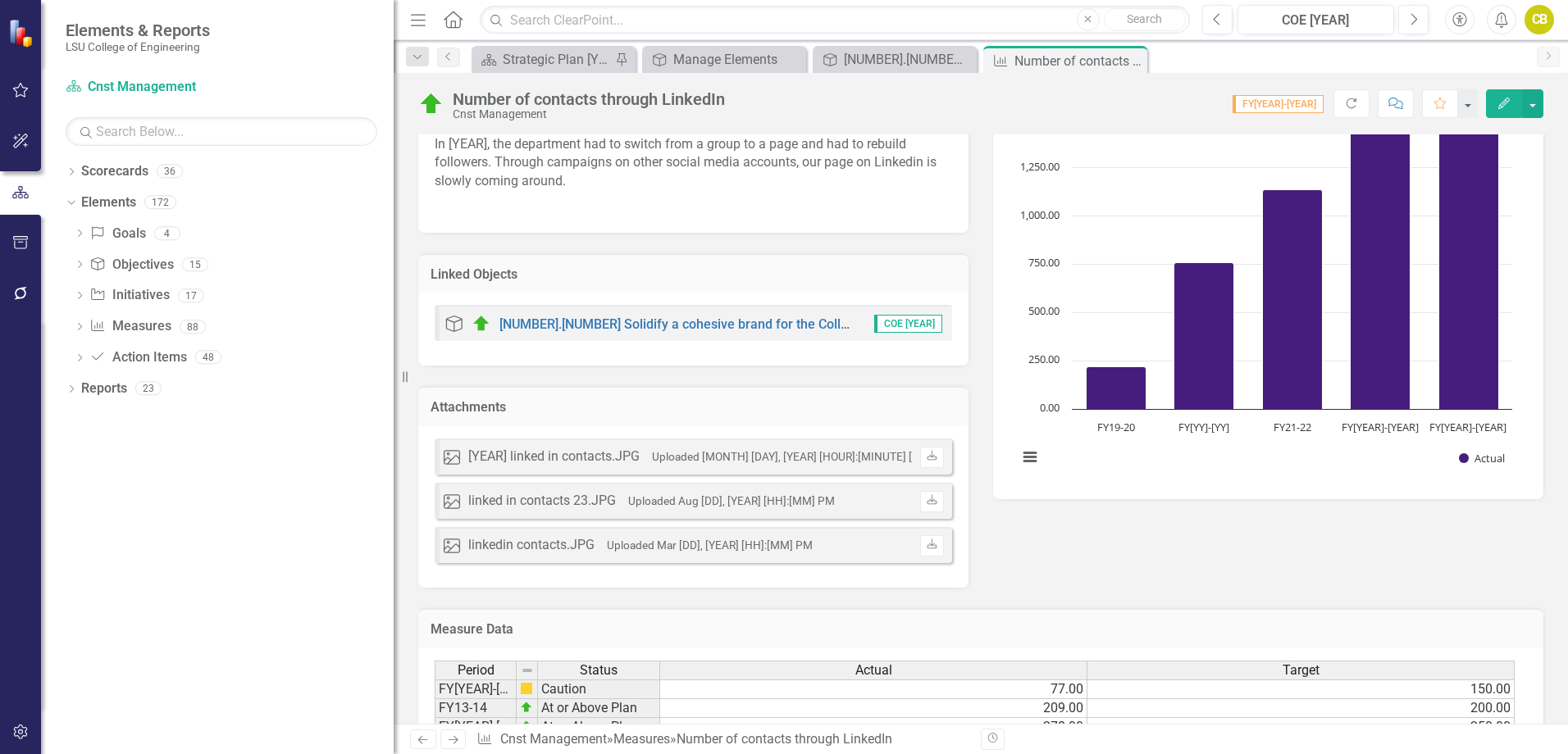 scroll, scrollTop: 0, scrollLeft: 0, axis: both 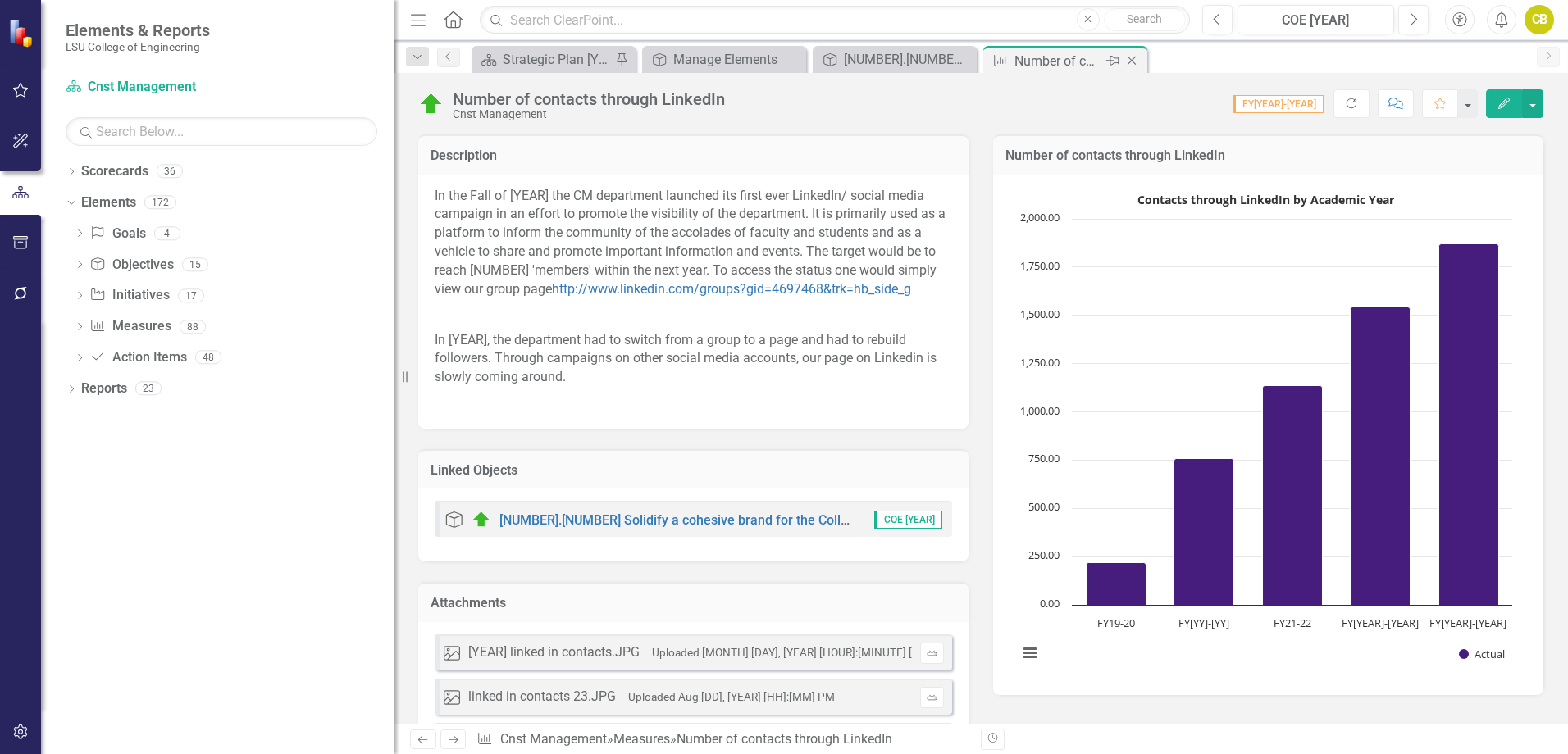 click on "Close" 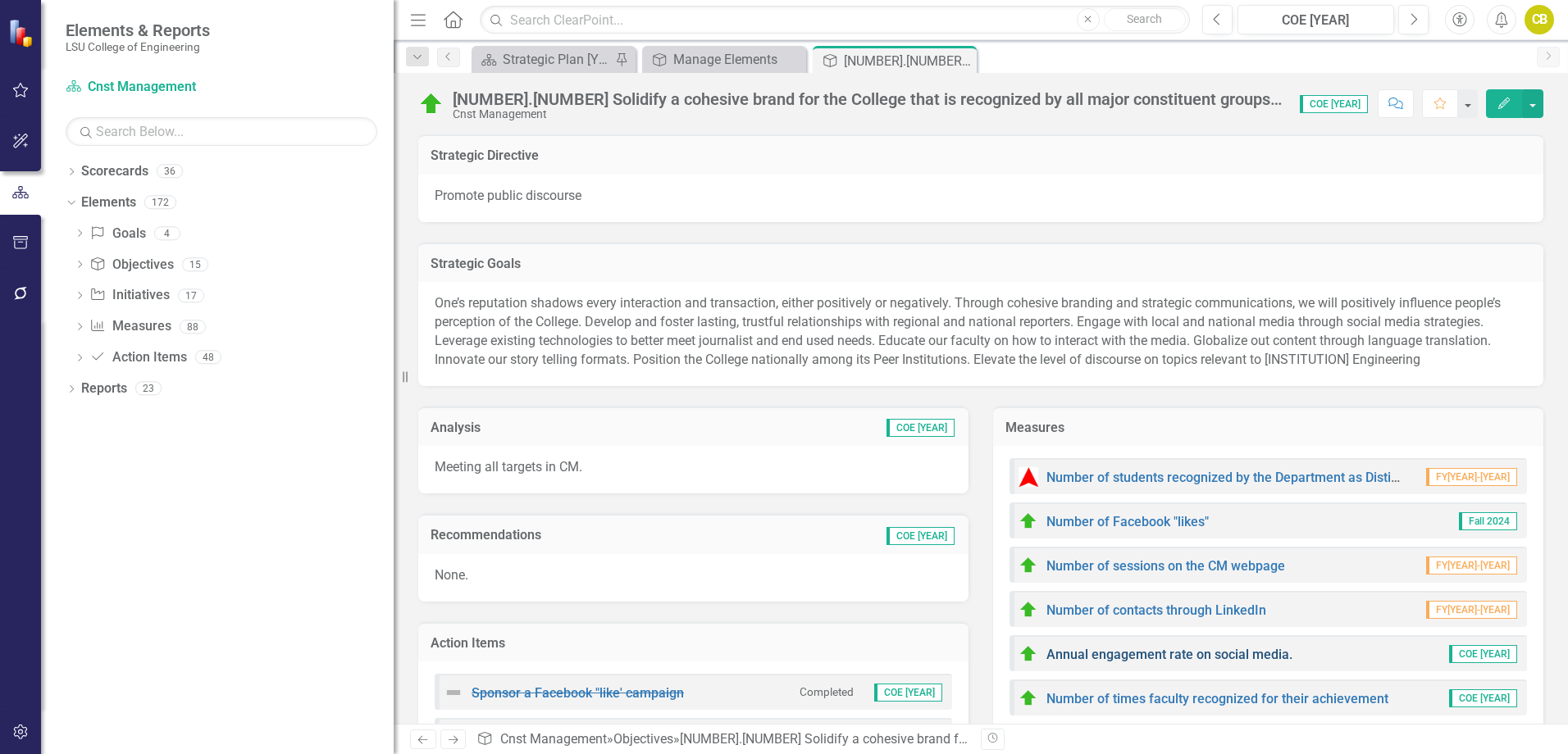 click on "Annual engagement rate on social media." at bounding box center [1169, 654] 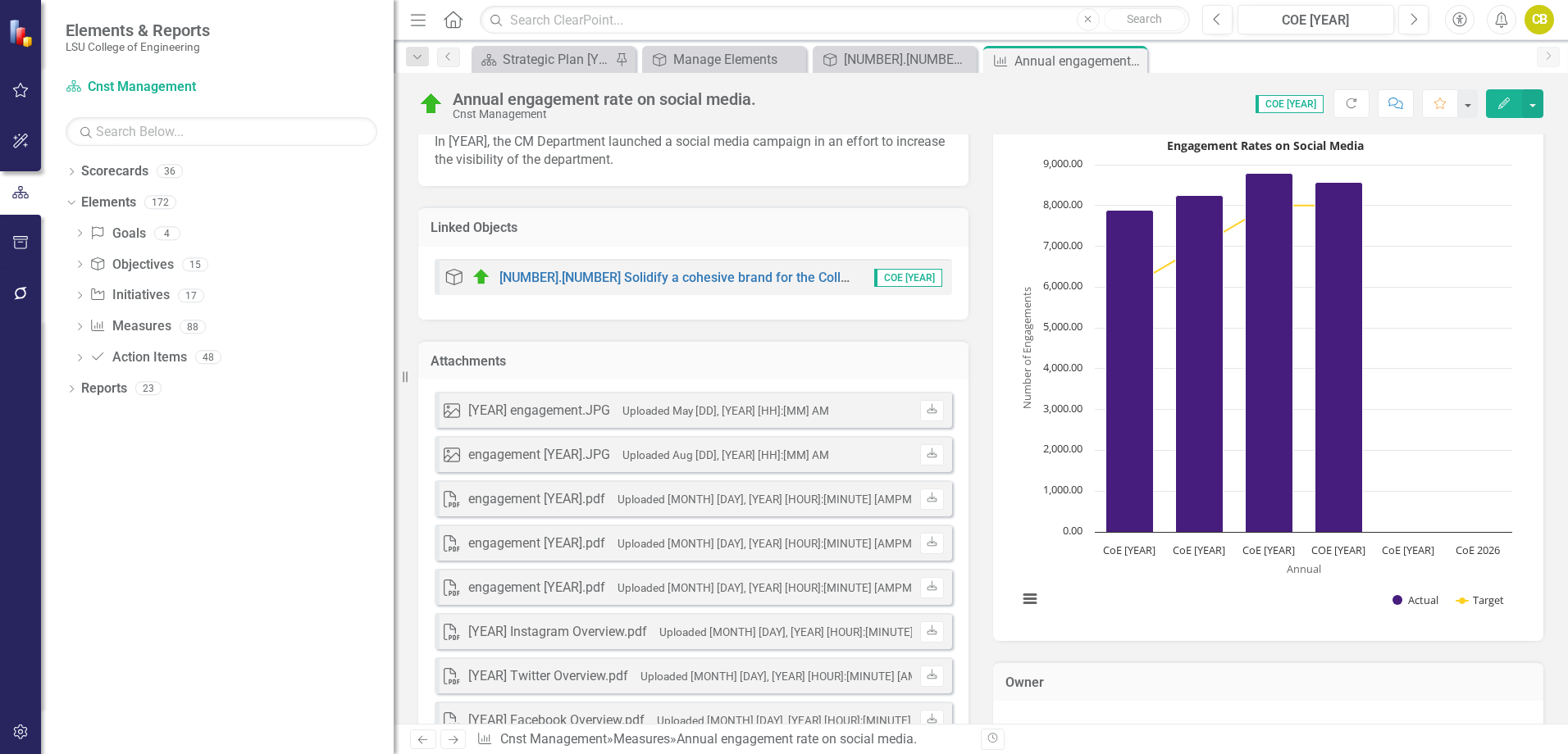 scroll, scrollTop: 0, scrollLeft: 0, axis: both 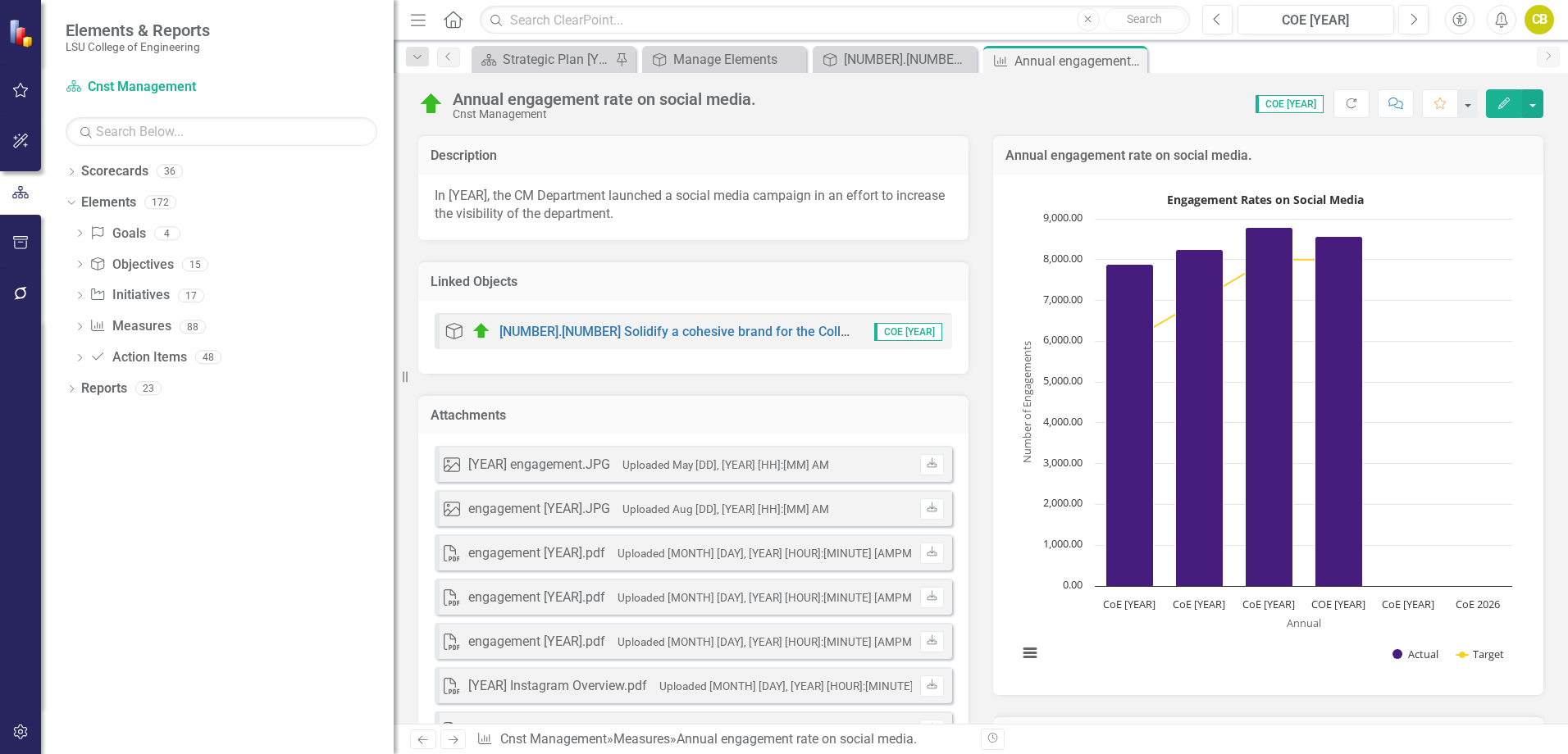 click on "Attachments" at bounding box center [693, 416] 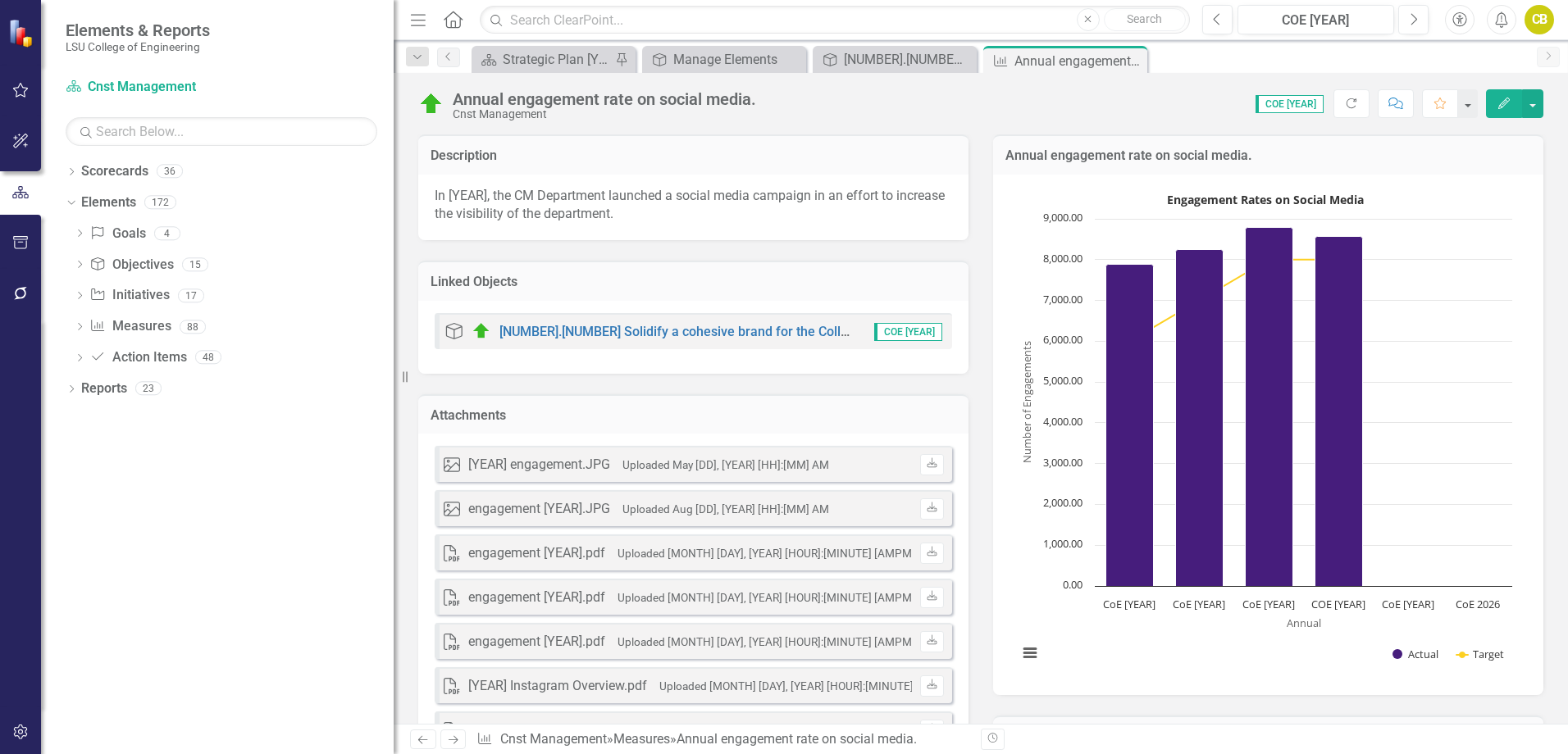 click on "Attachments" at bounding box center [693, 416] 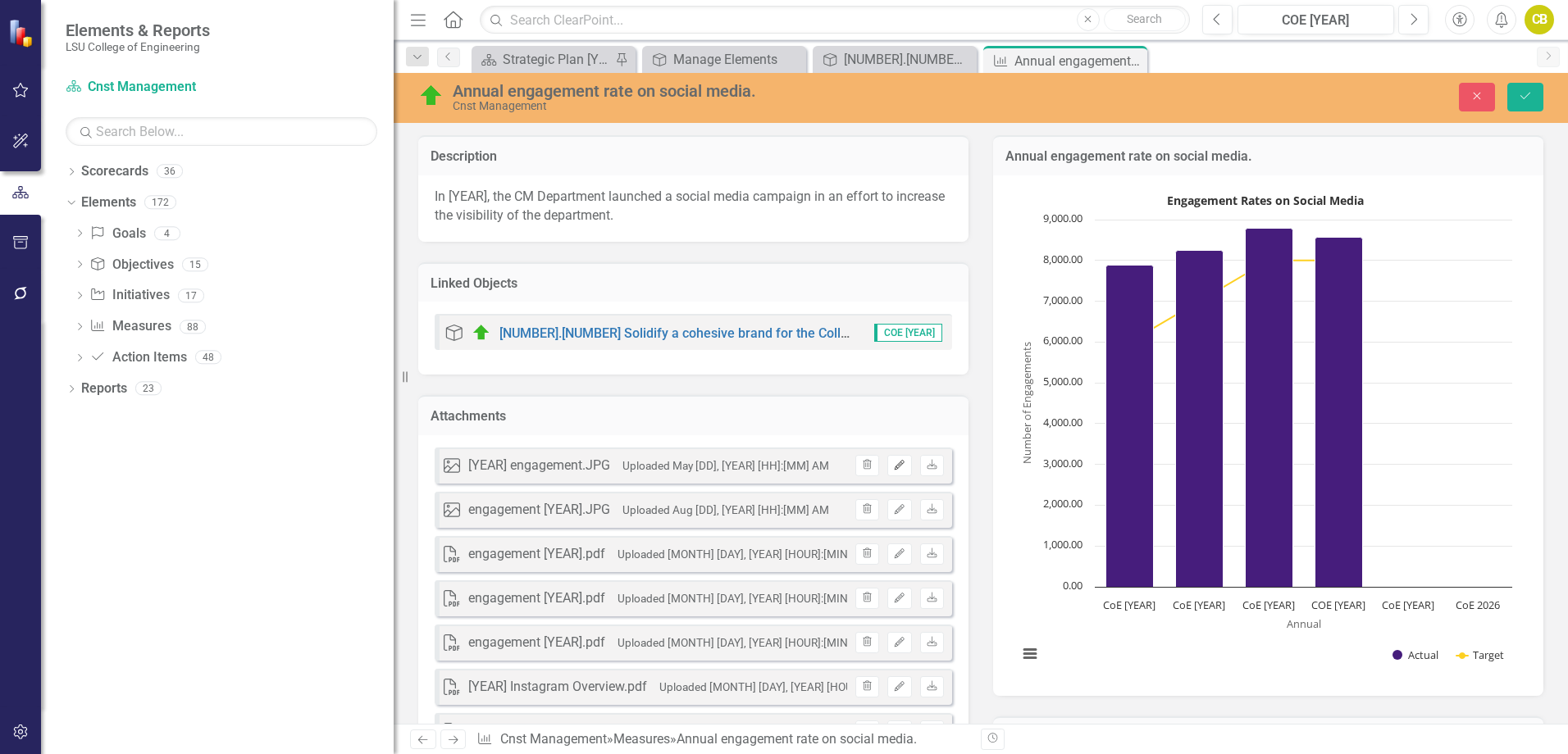 click on "Edit" 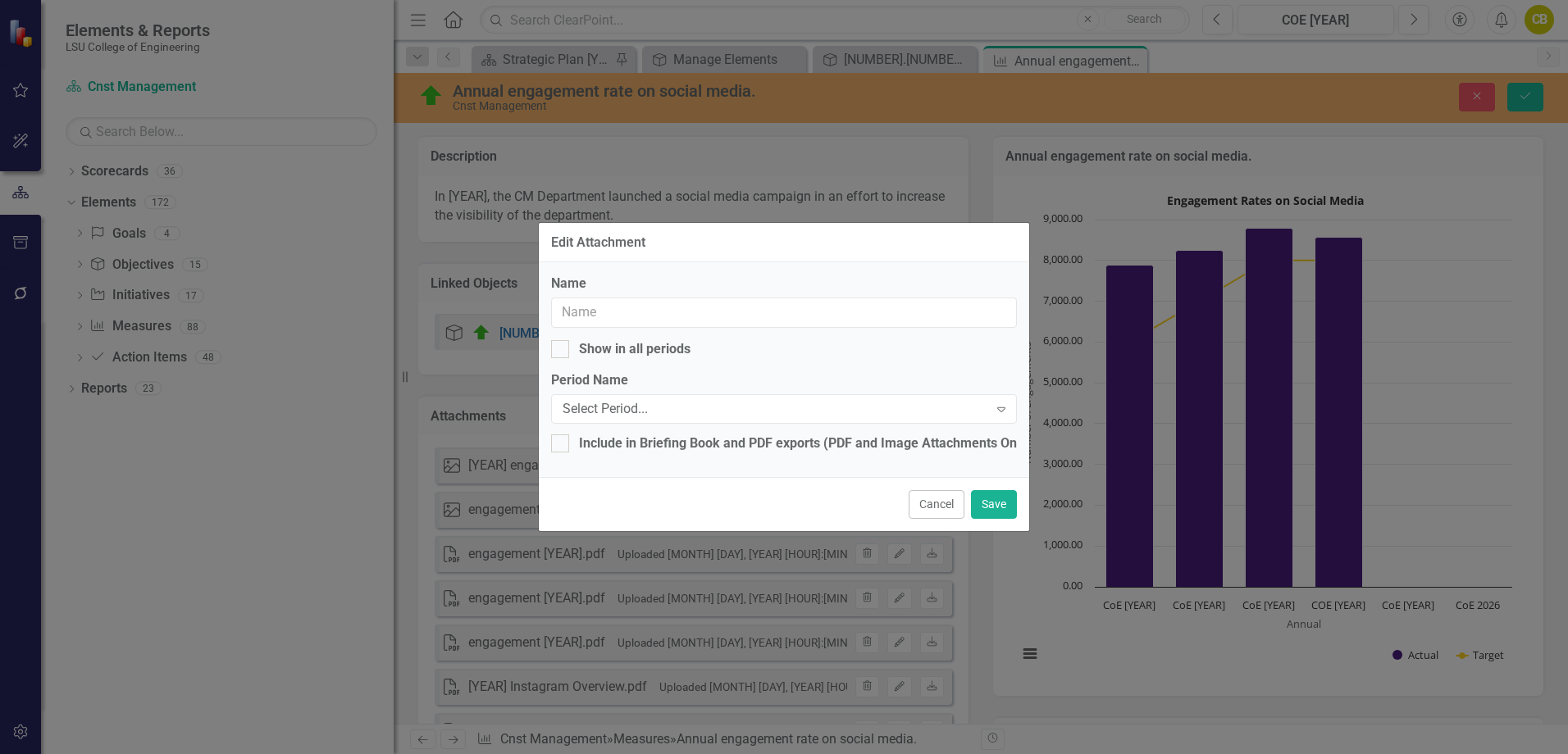 type on "[YEAR] engagement.JPG" 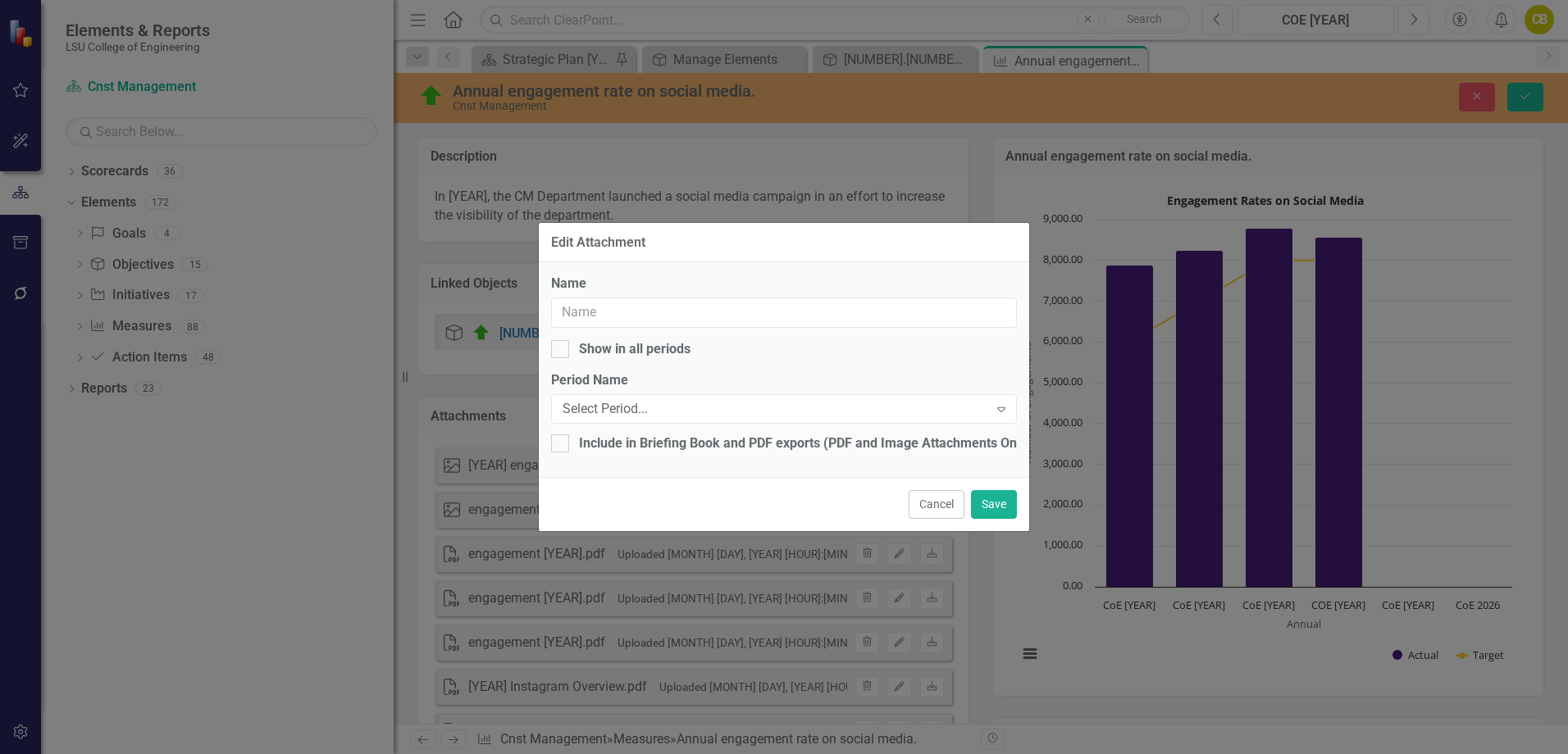 checkbox on "true" 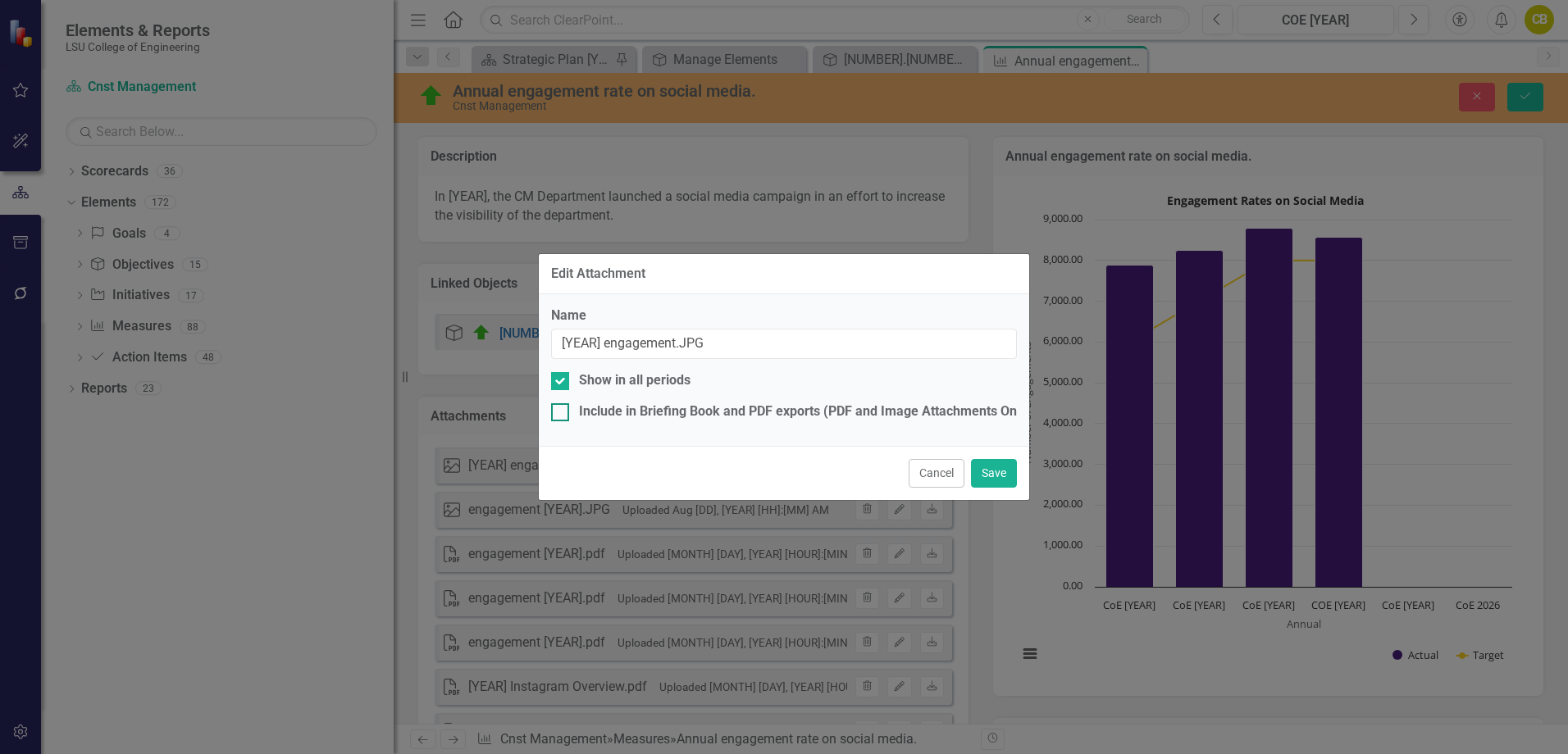 click at bounding box center [560, 412] 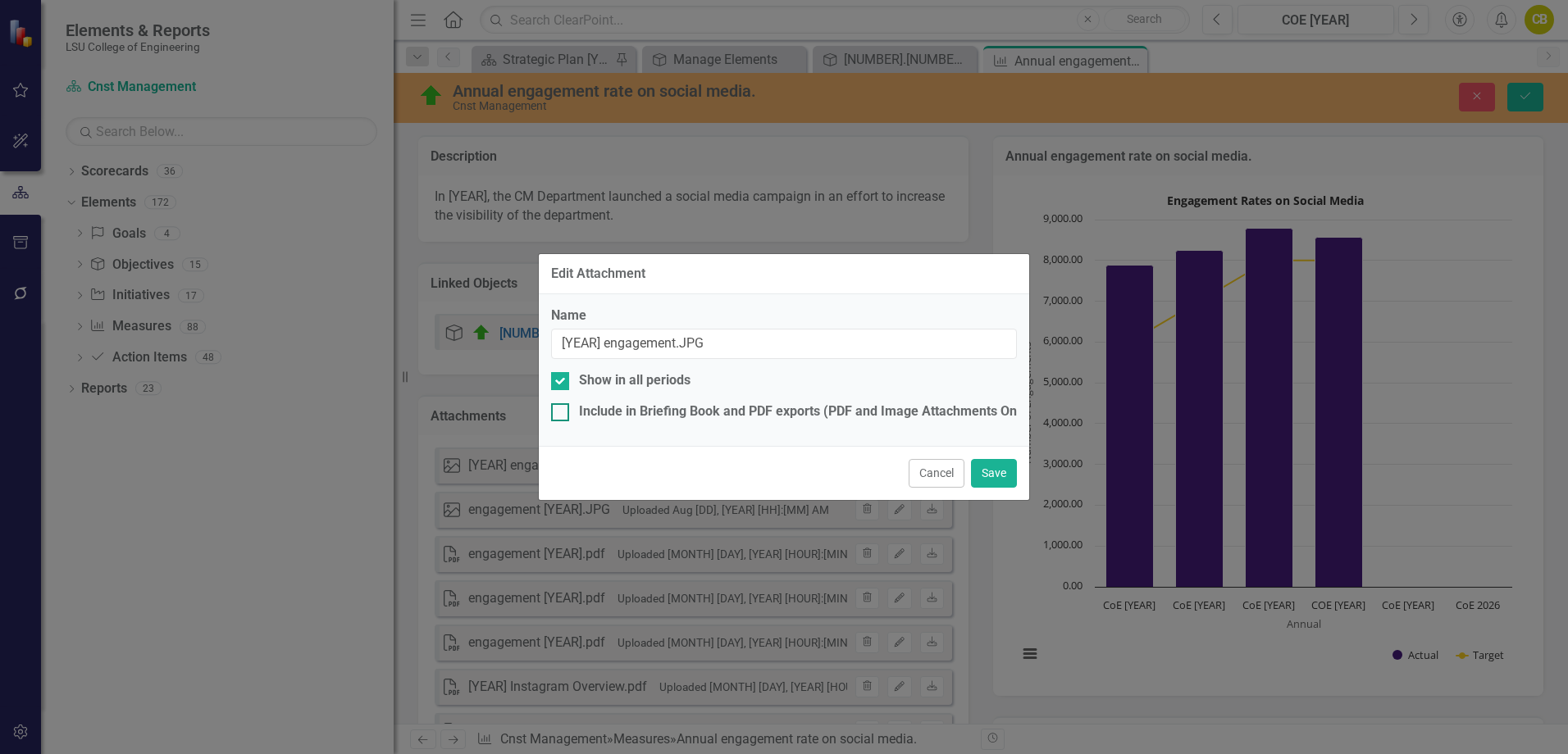 click on "Include in Briefing Book and PDF exports (PDF and Image Attachments Only)" at bounding box center (556, 408) 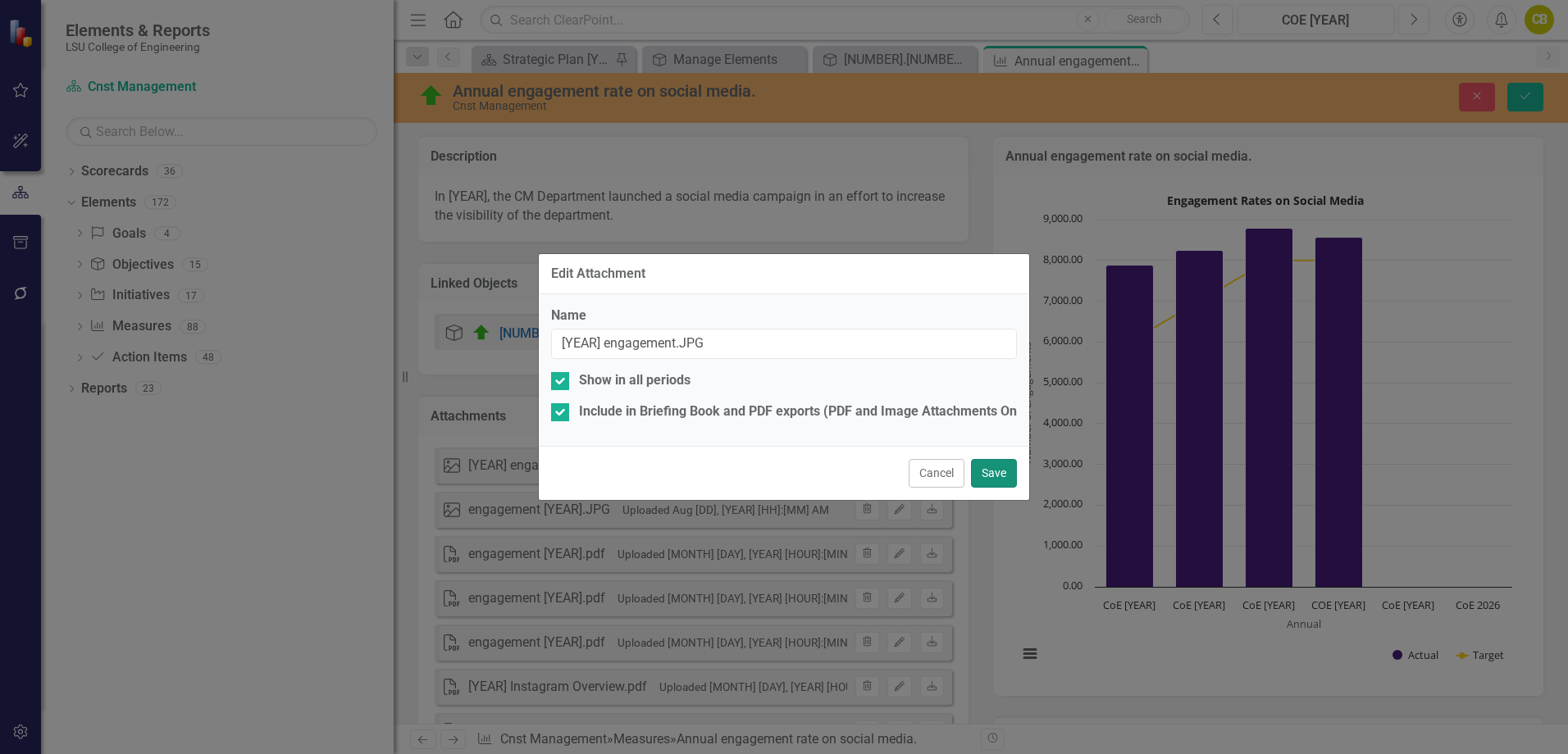 click on "Save" at bounding box center (994, 473) 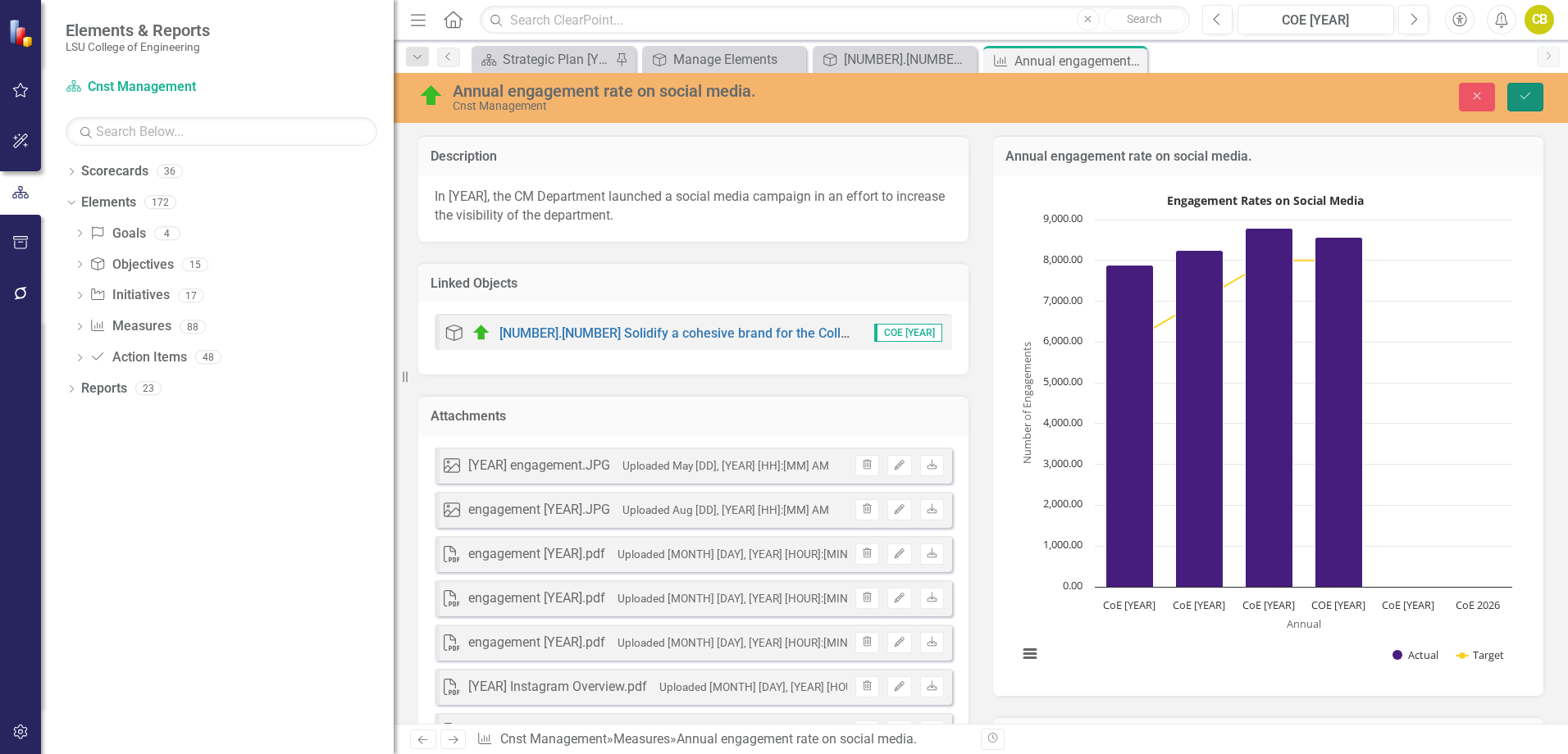 click on "Save" at bounding box center [1525, 97] 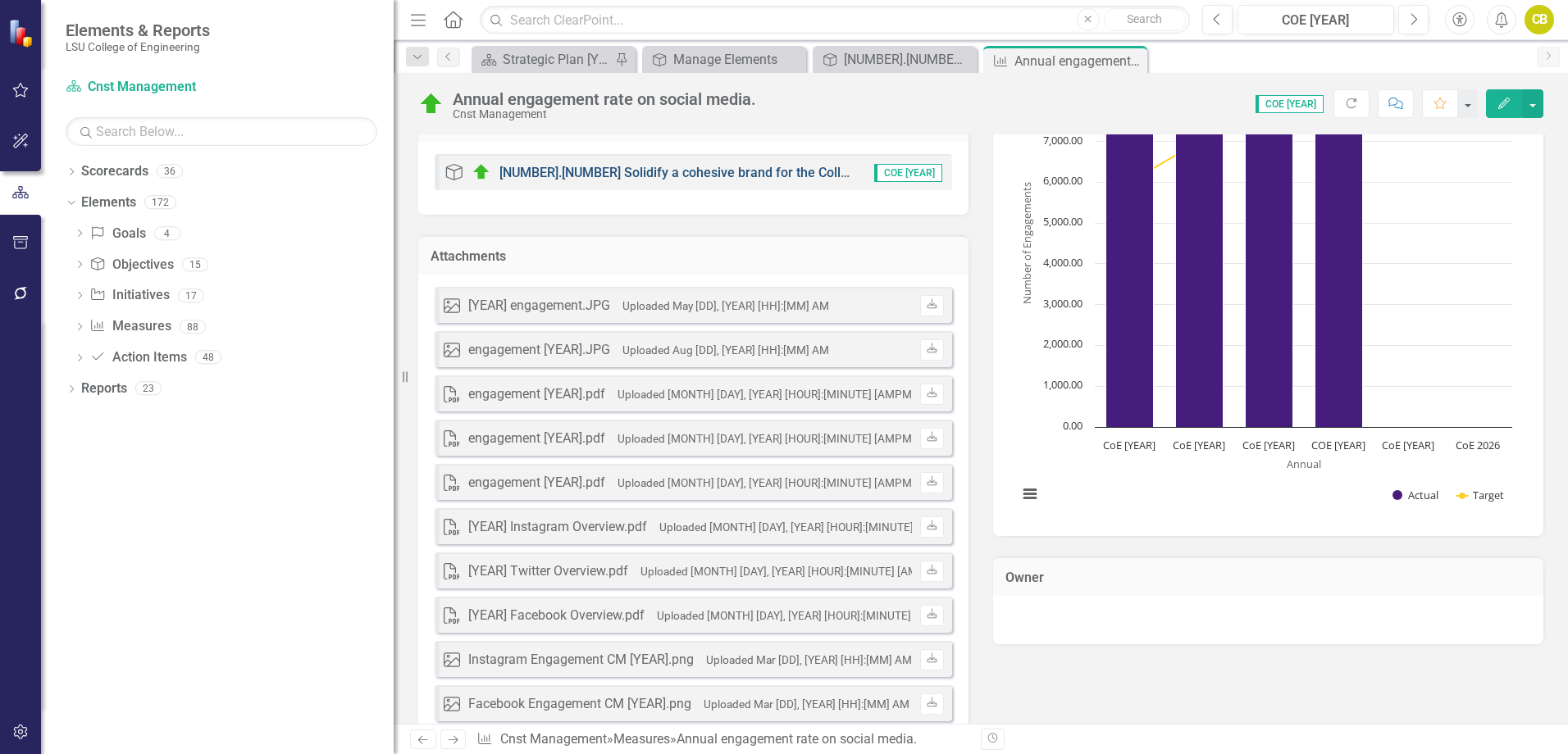 scroll, scrollTop: 328, scrollLeft: 0, axis: vertical 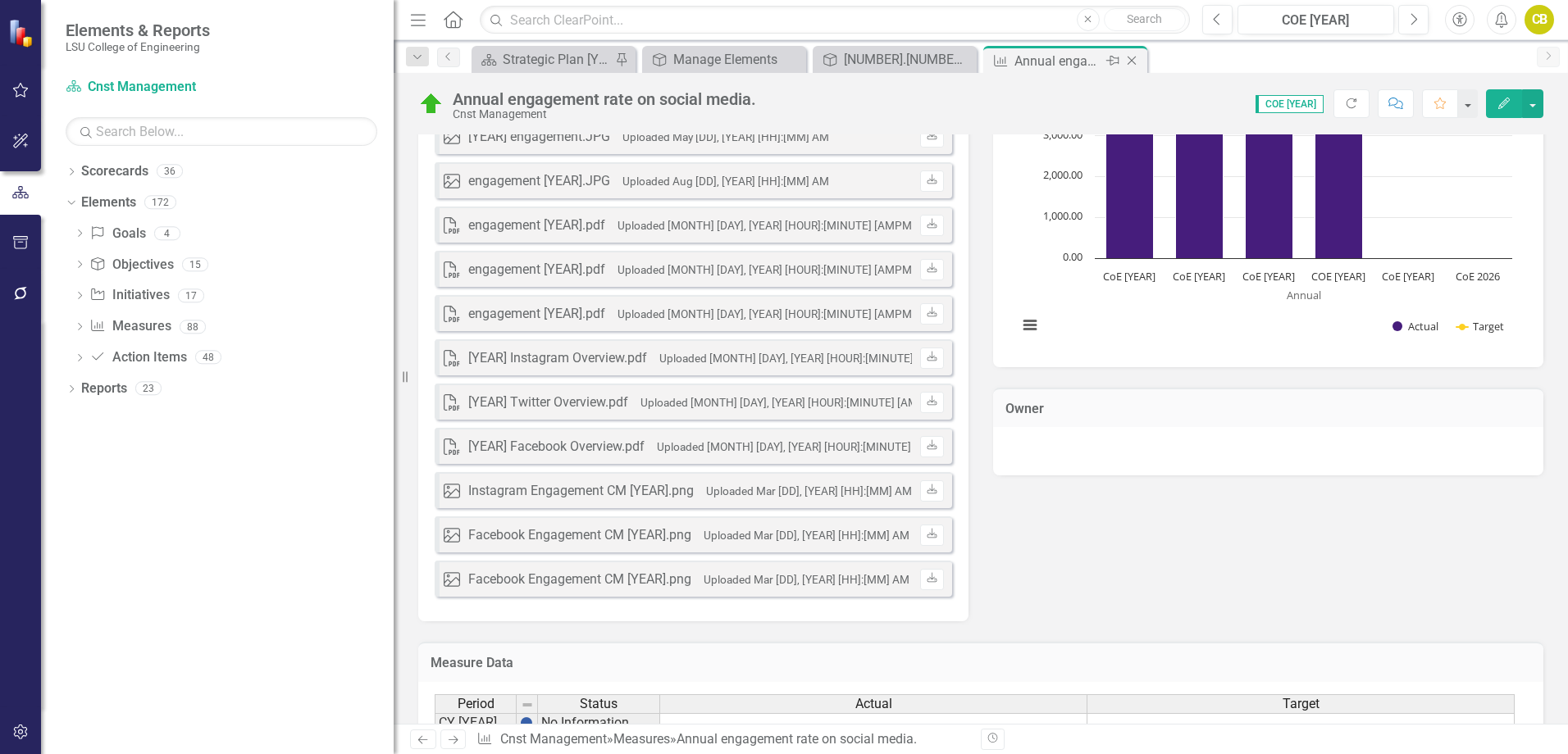 click 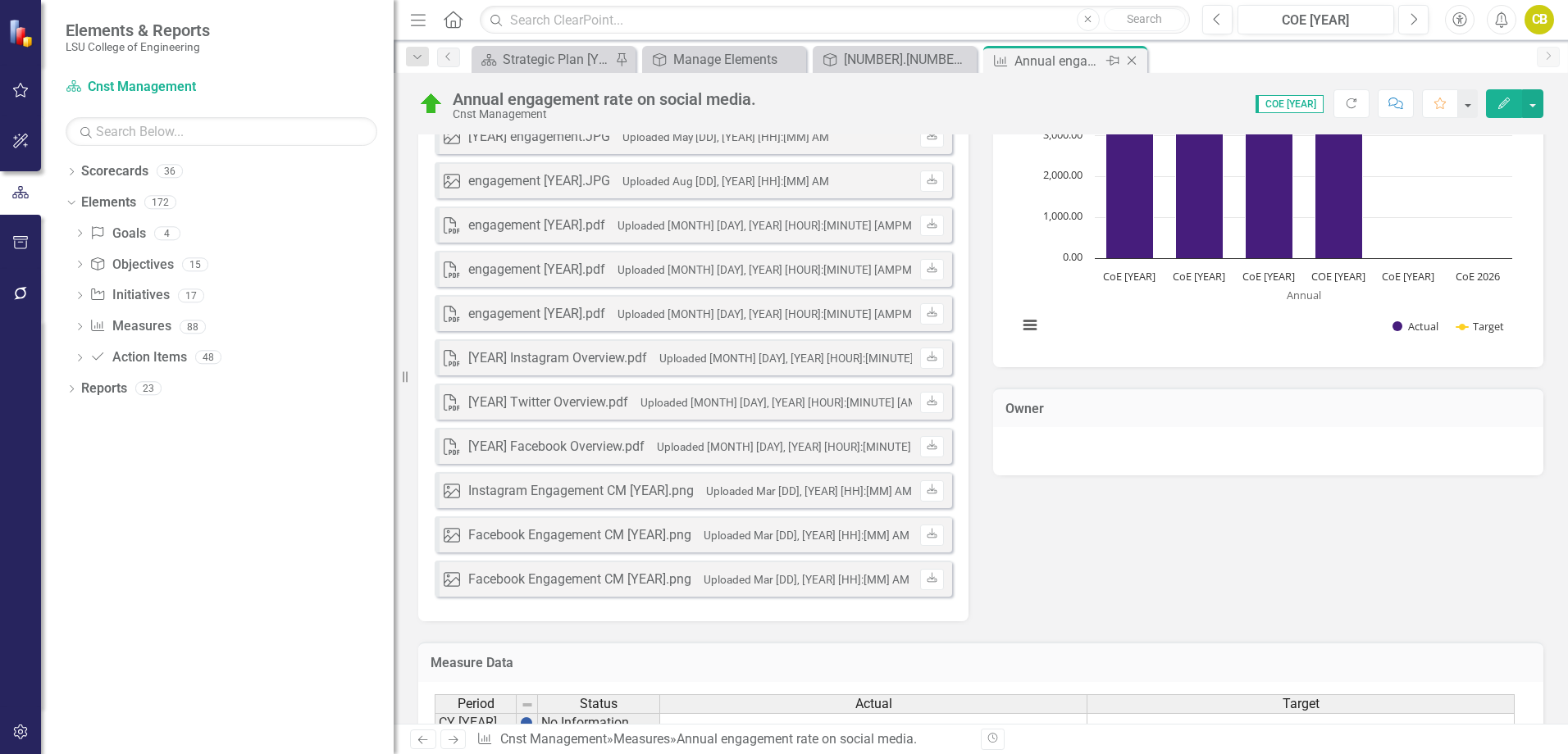 scroll, scrollTop: 0, scrollLeft: 0, axis: both 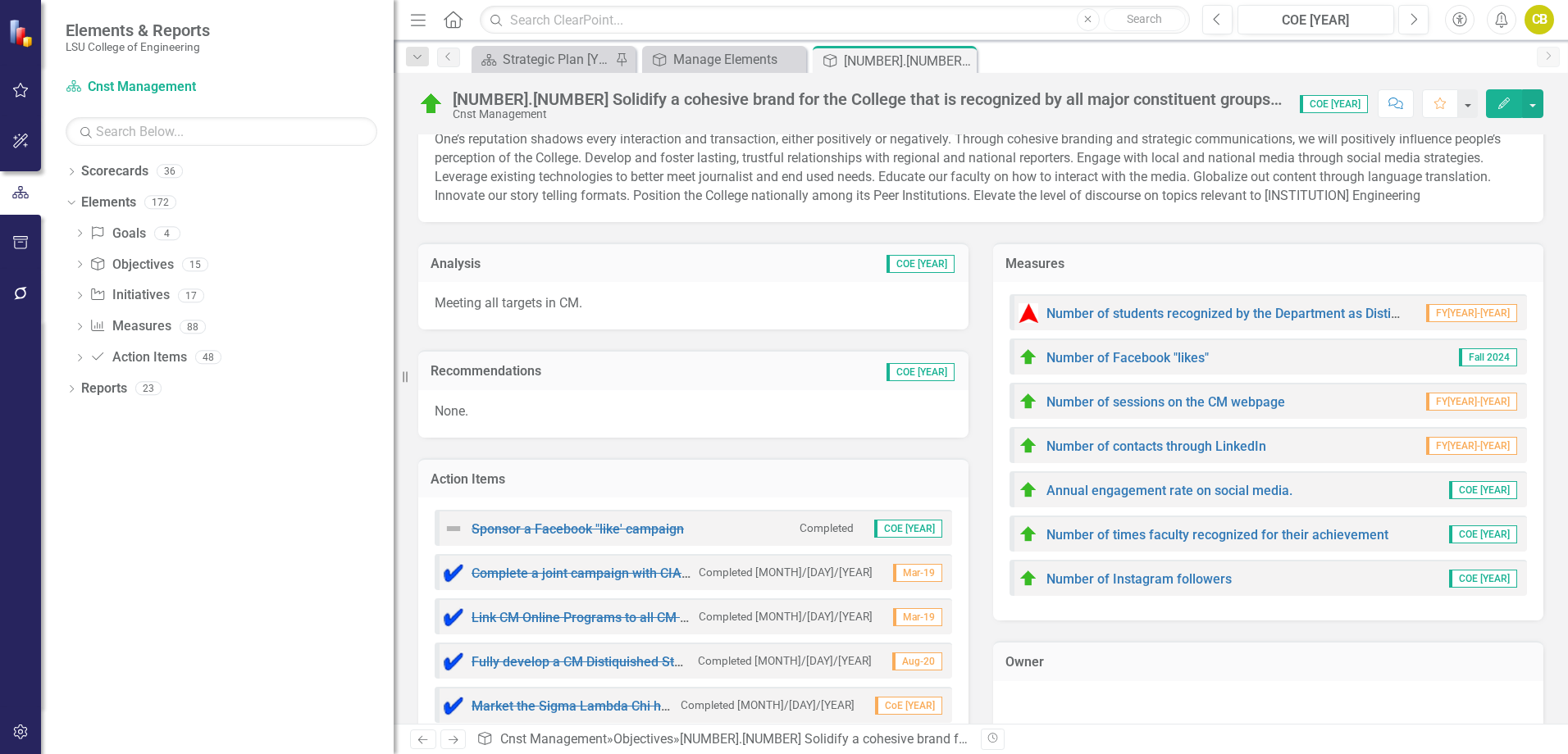 click on "Owner" at bounding box center (1268, 675) 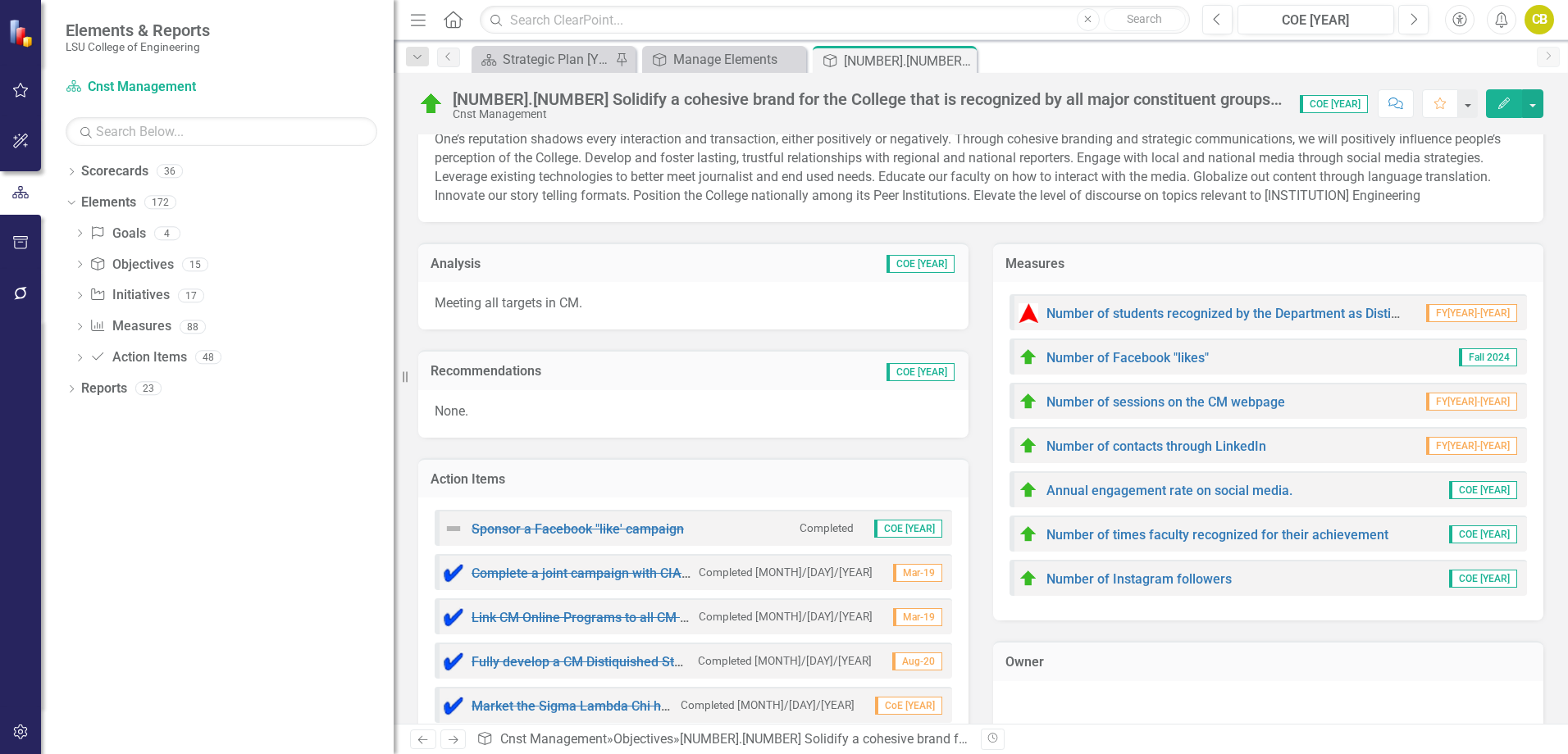 click on "Recommendations" at bounding box center [591, 371] 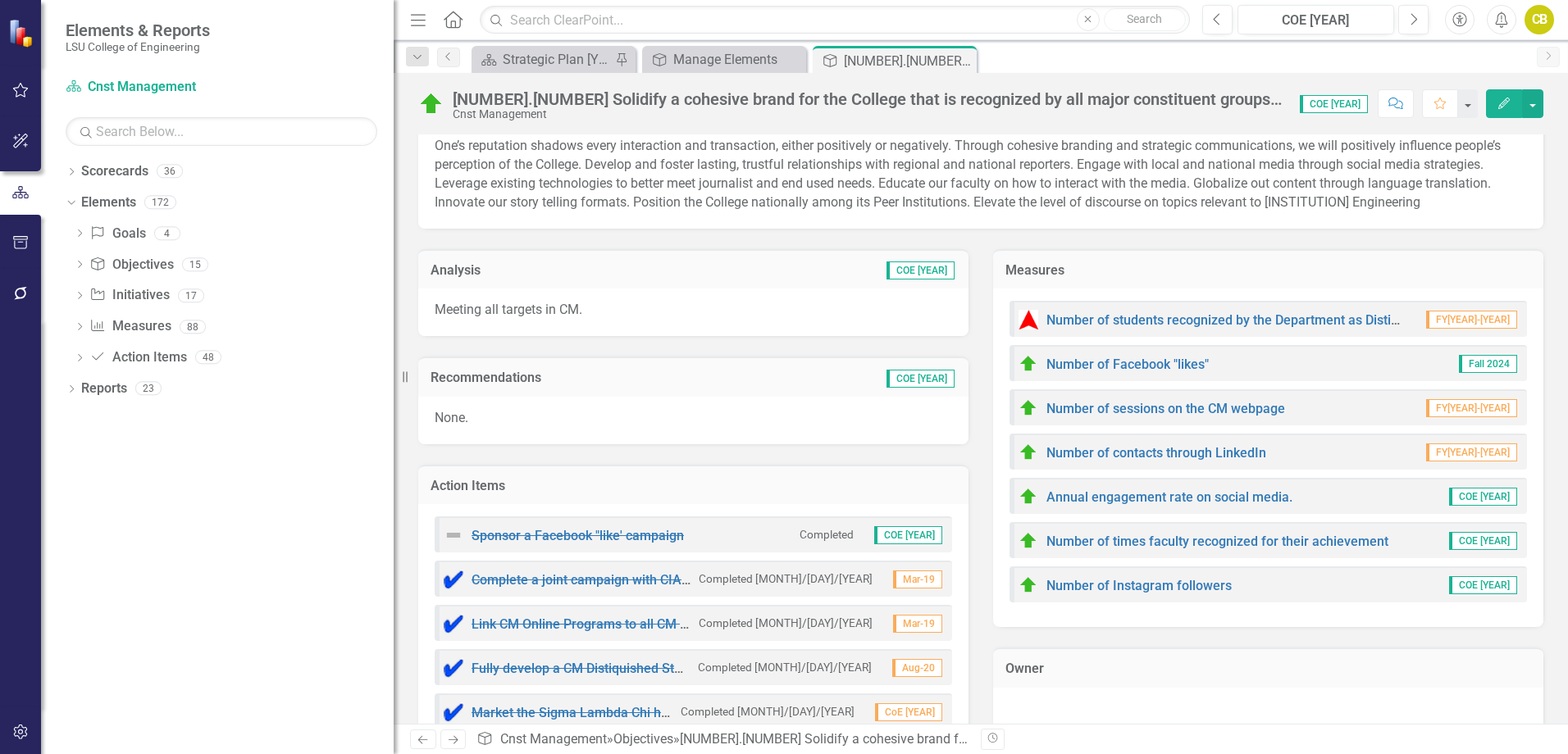 scroll, scrollTop: 164, scrollLeft: 0, axis: vertical 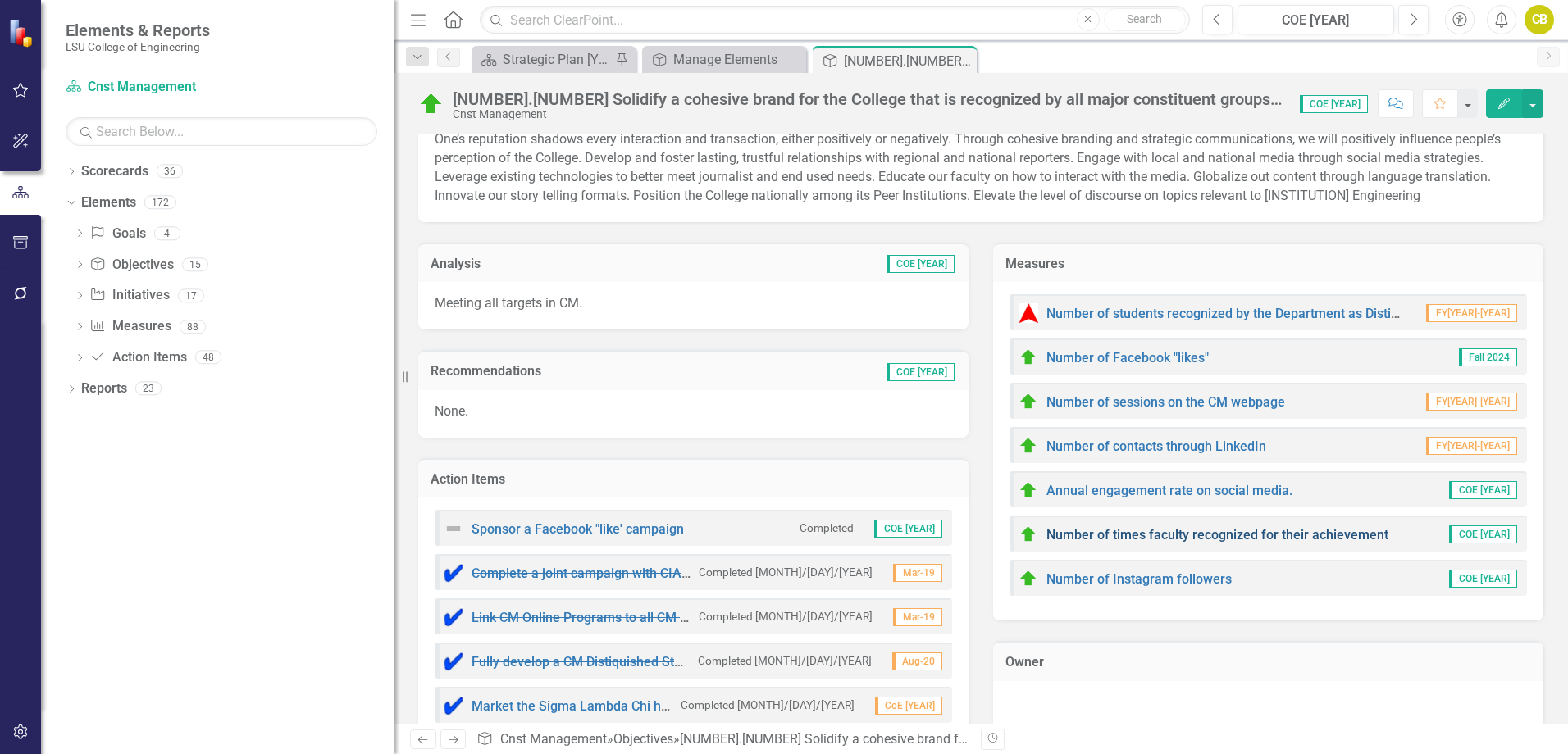 click on "Number of times faculty recognized for their achievement" at bounding box center [1217, 534] 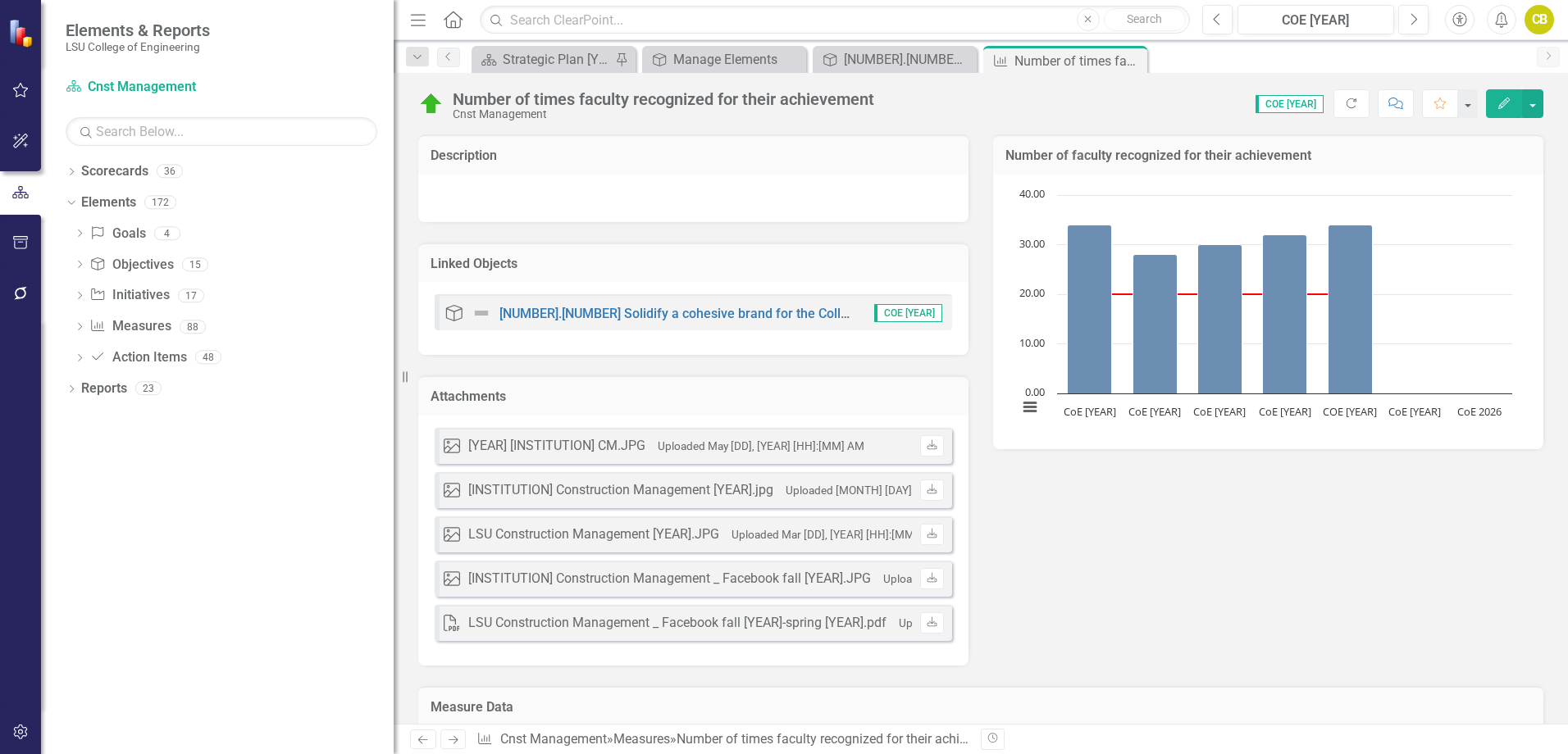 click on "Attachments" at bounding box center (693, 395) 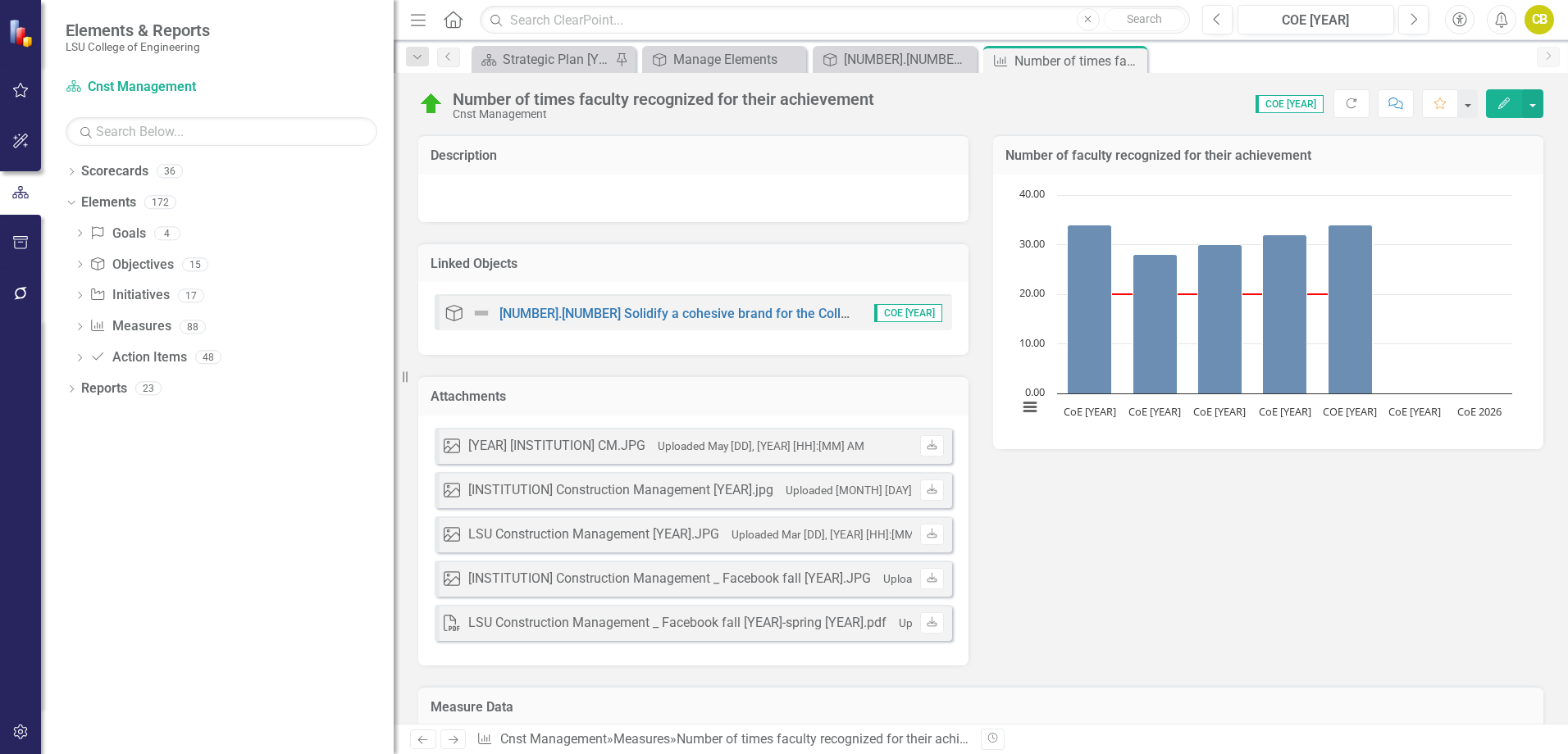 click on "Image [YEAR] LSU CM.JPG Uploaded May [DD], [YEAR] [HH]:[MM] AM Download" at bounding box center [693, 446] 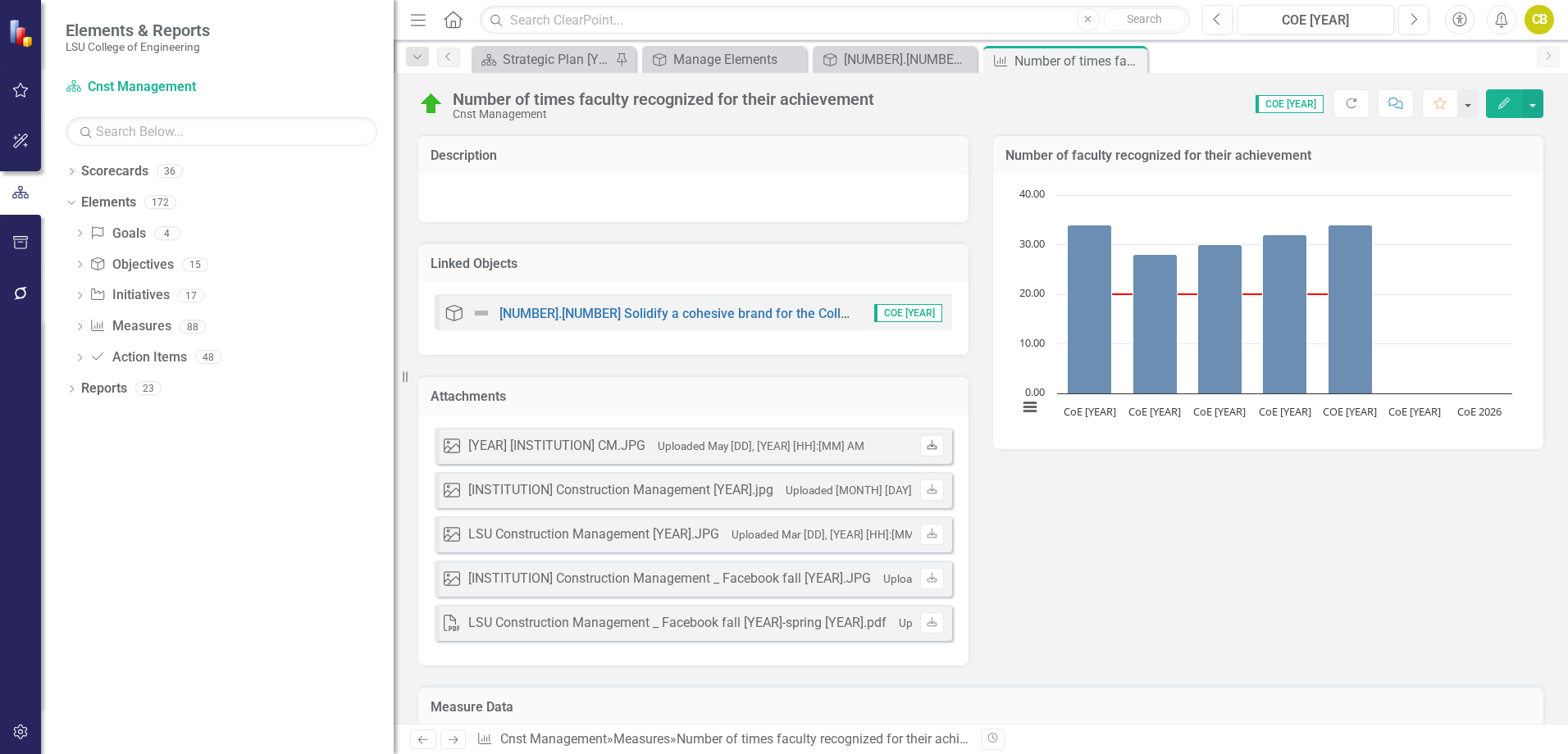 click on "Download" 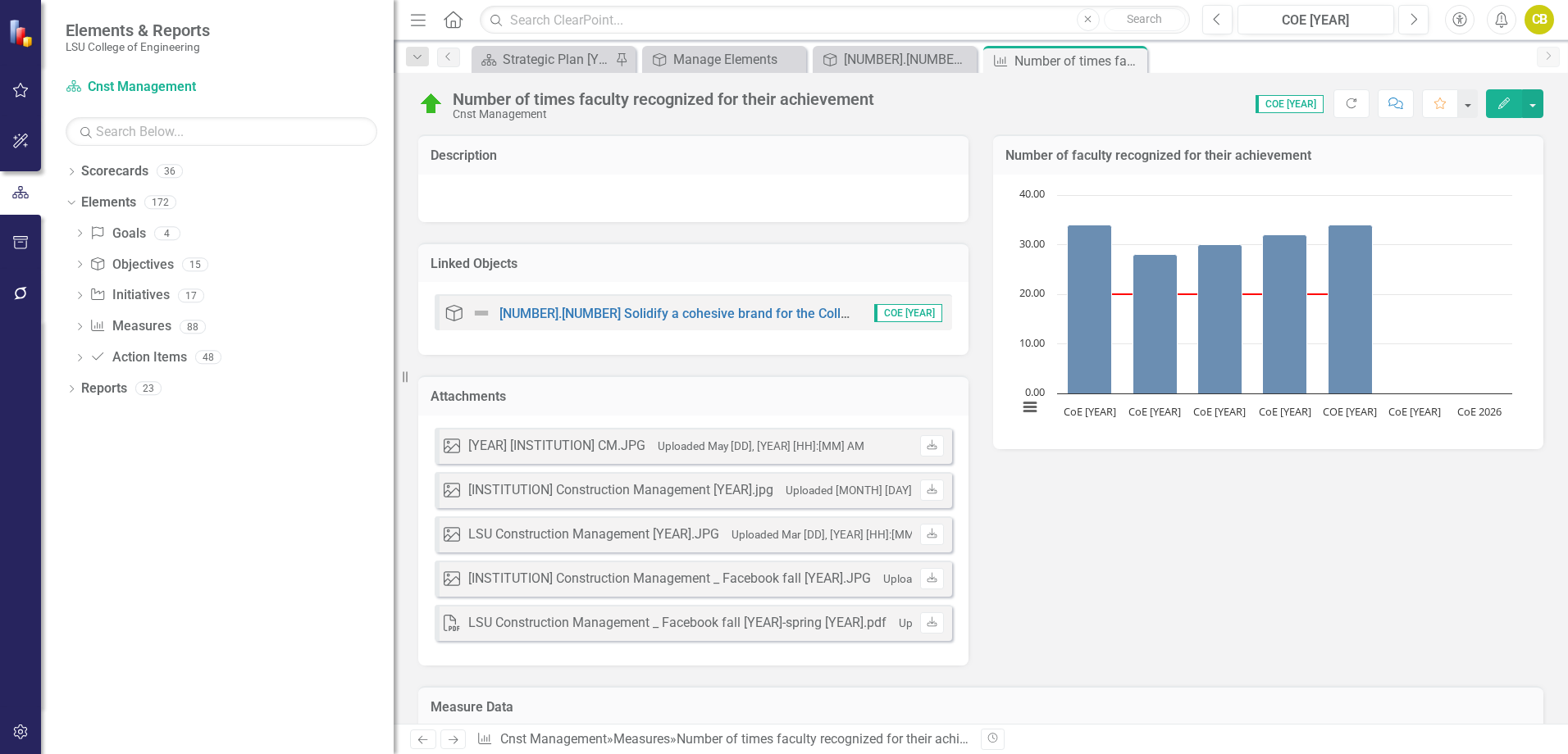 click on "Attachments" at bounding box center [693, 398] 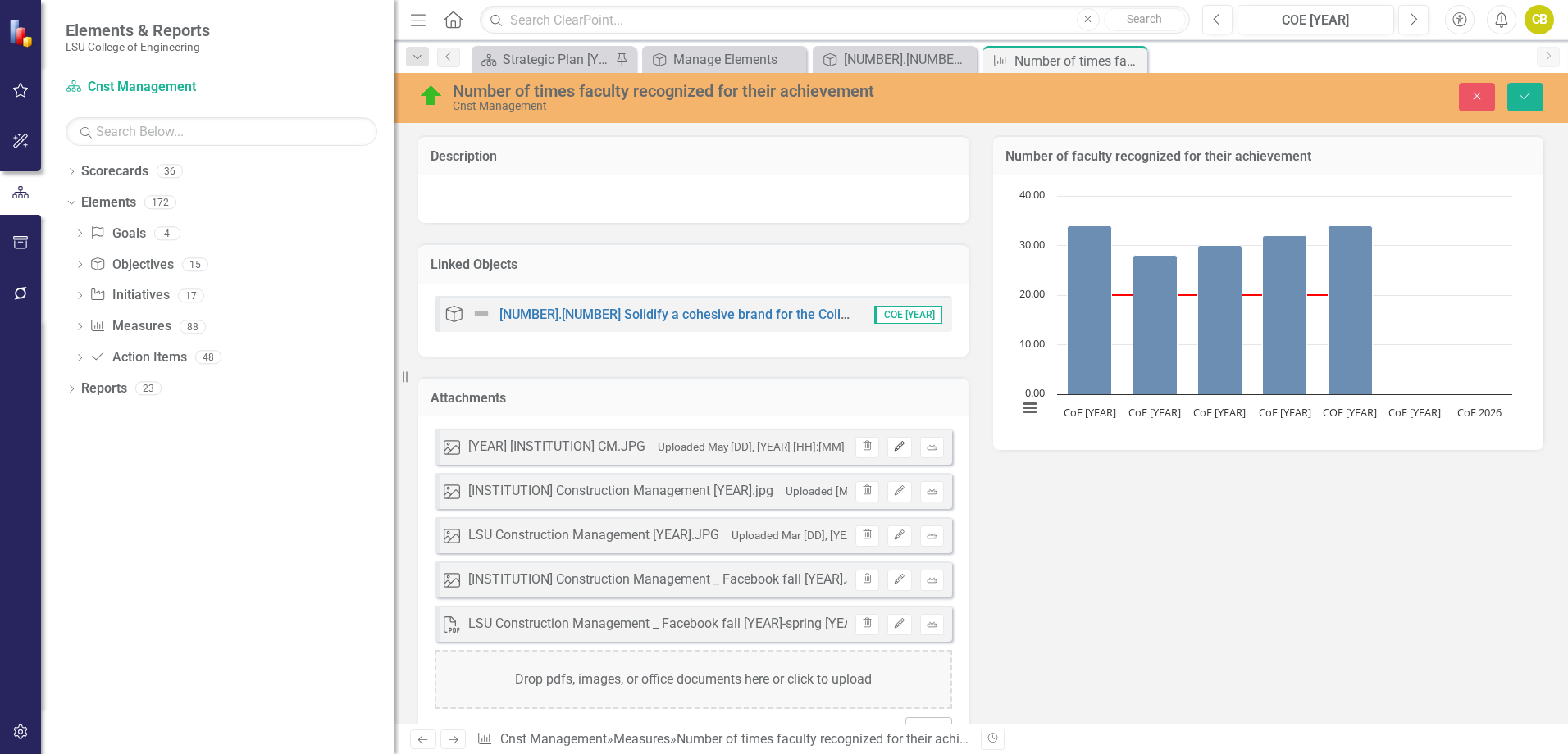 click on "Edit" at bounding box center (899, 447) 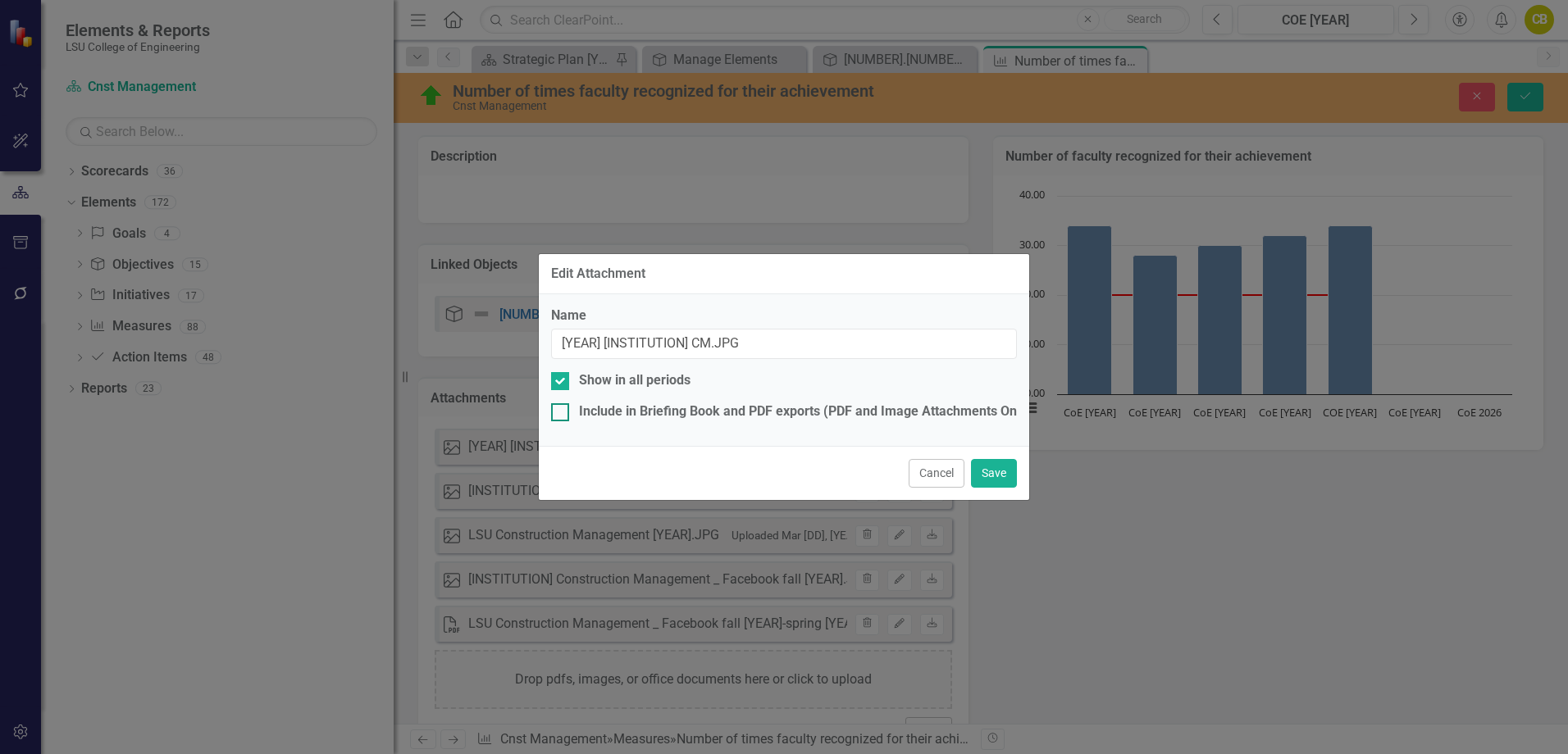 click on "Include in Briefing Book and PDF exports (PDF and Image Attachments Only)" at bounding box center [784, 411] 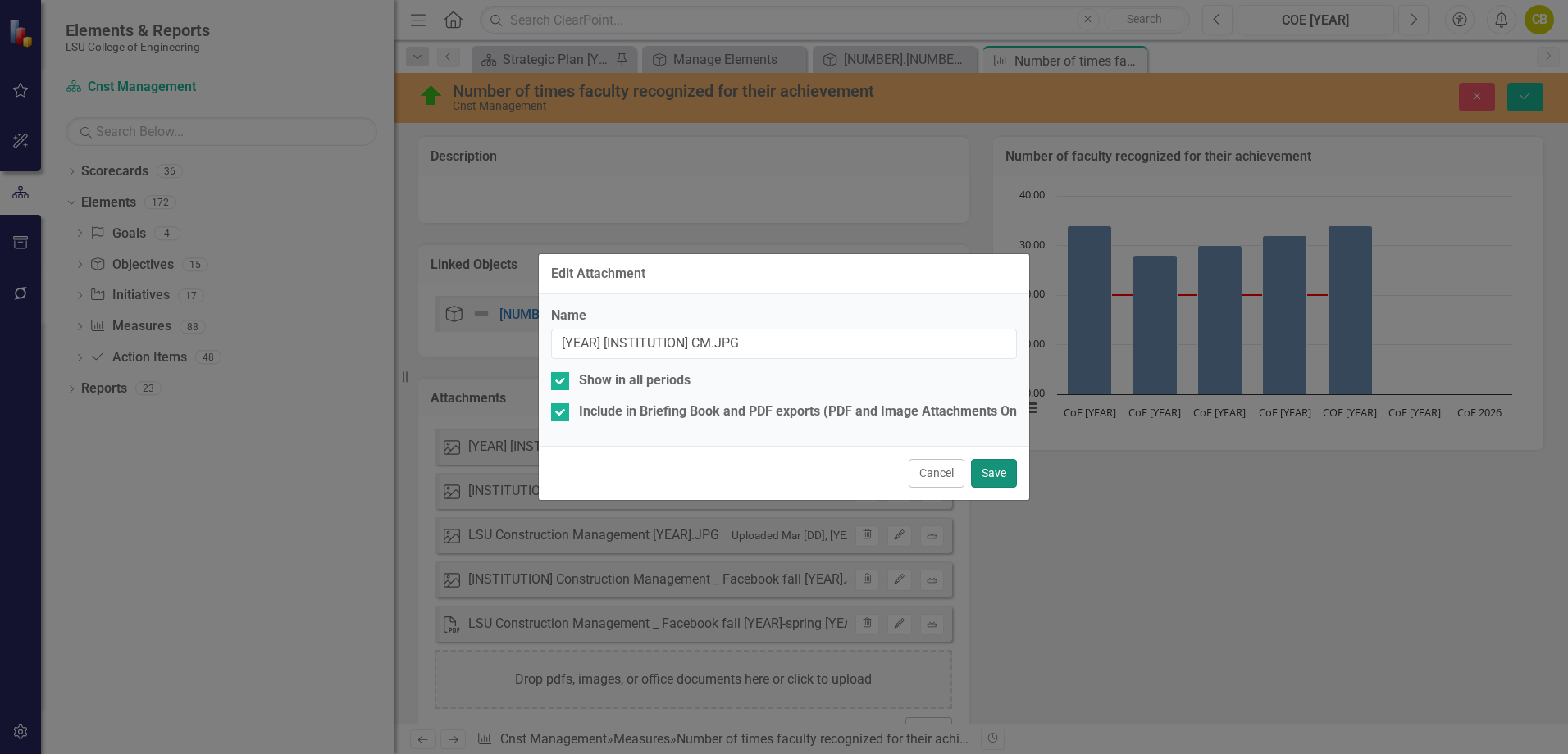 click on "Save" at bounding box center [994, 473] 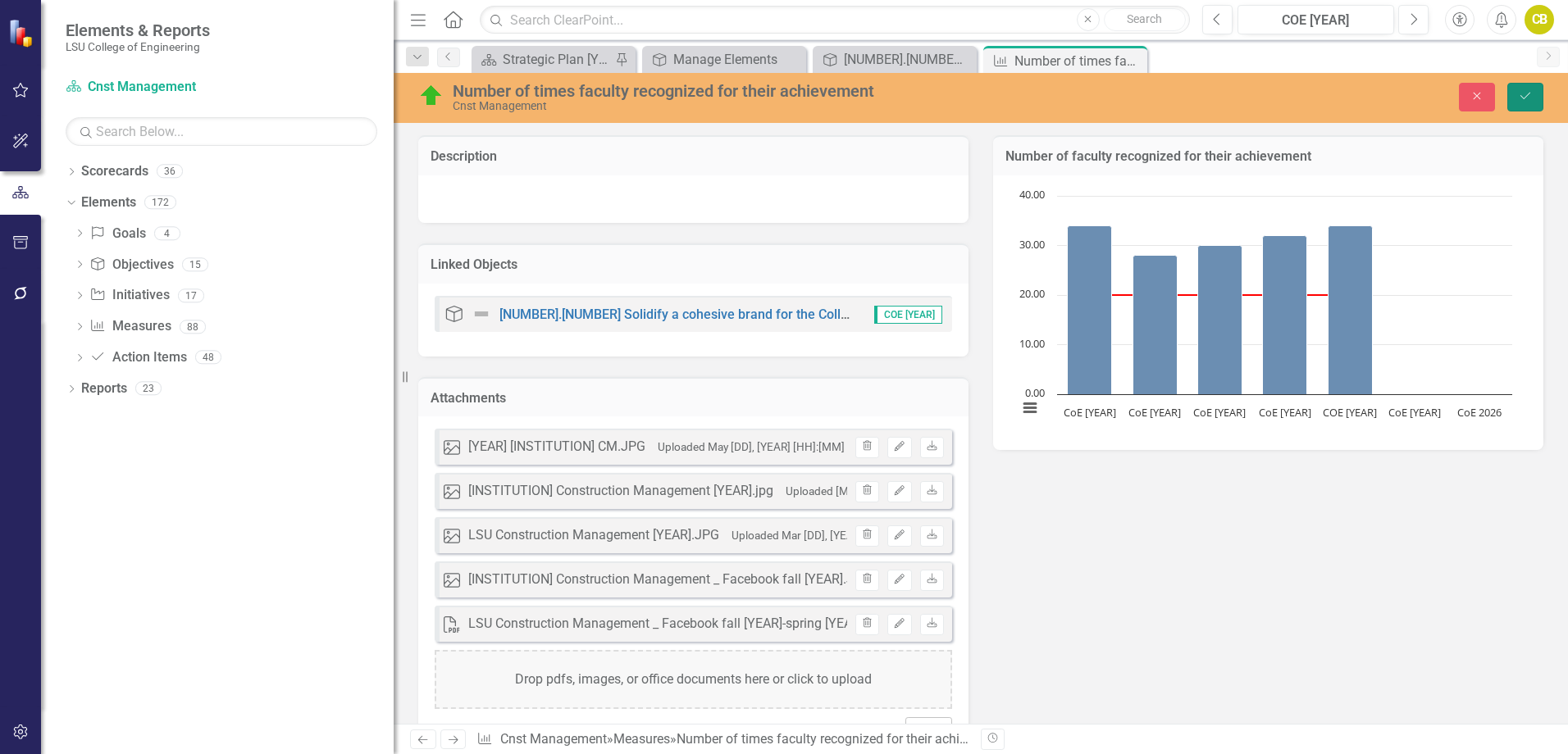 click on "Save" 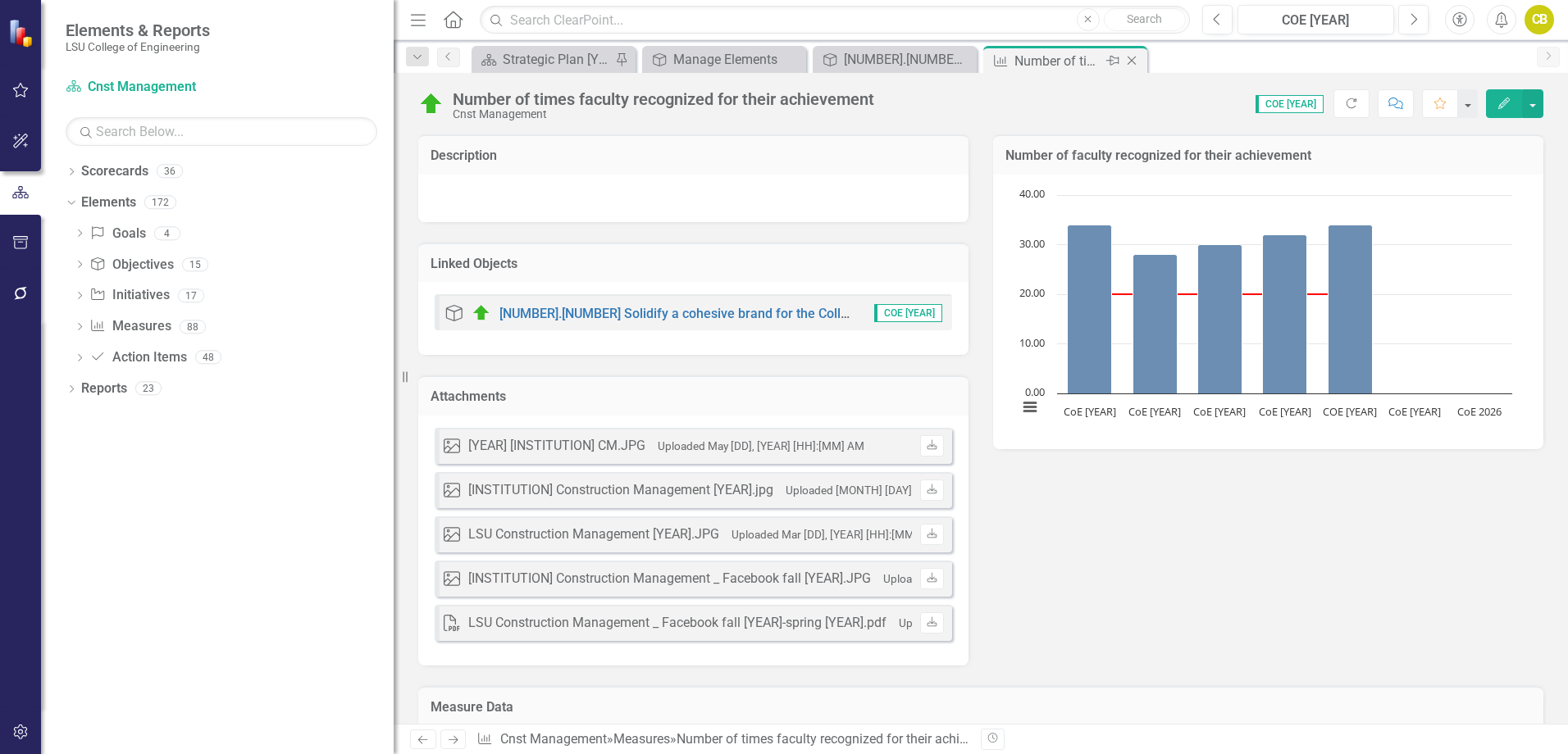 click on "Close" 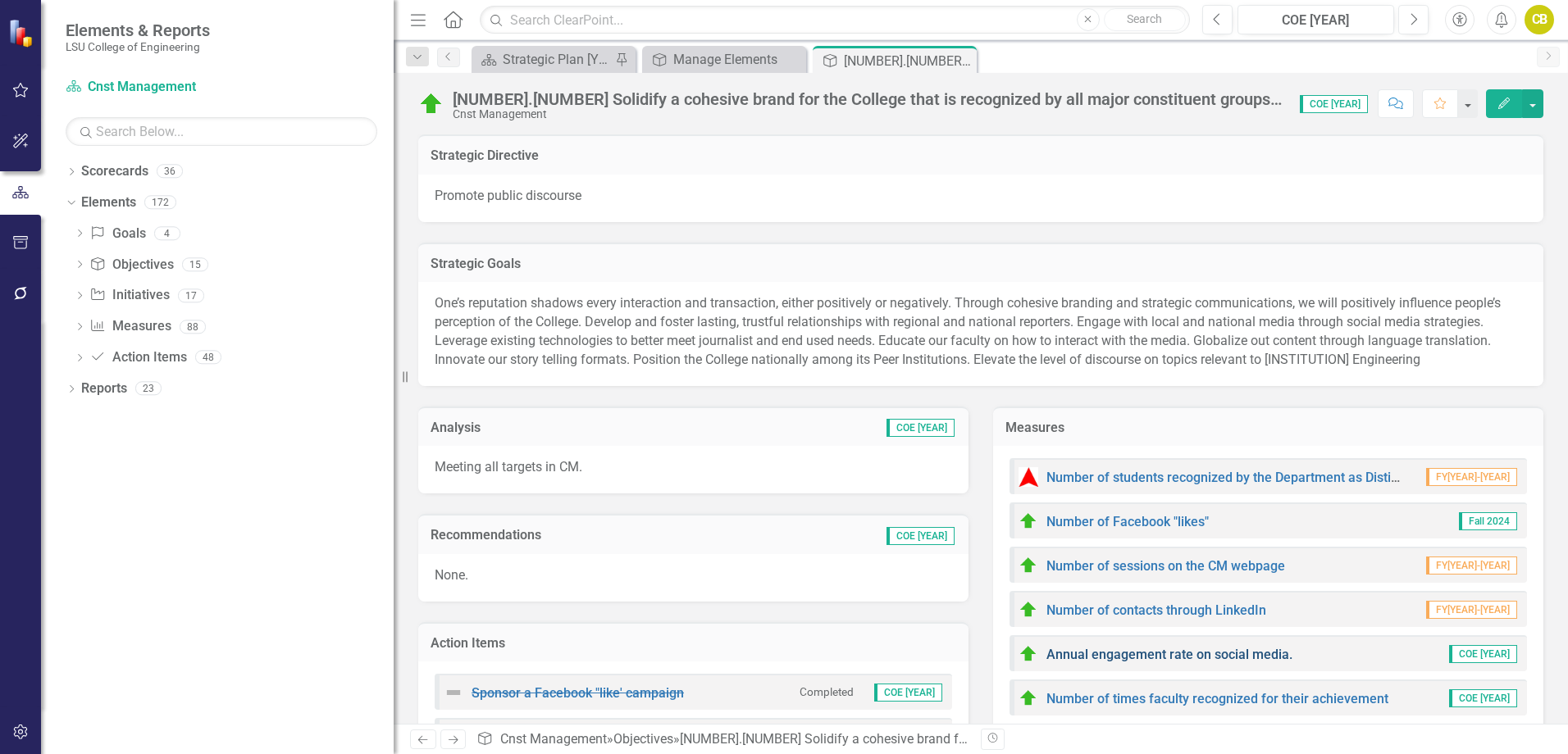 click on "Annual engagement rate on social media." at bounding box center (1169, 654) 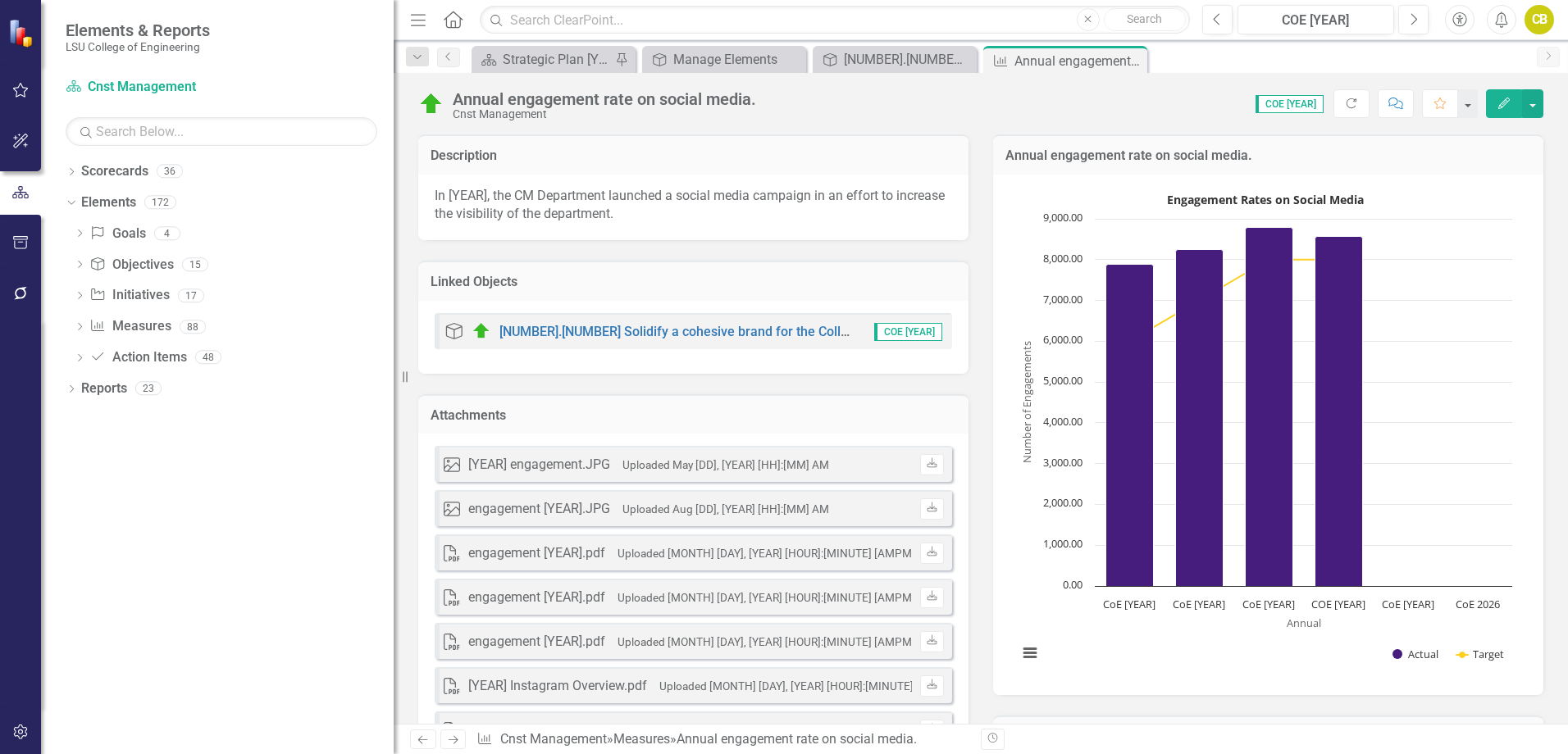 click on "Attachments" at bounding box center (693, 417) 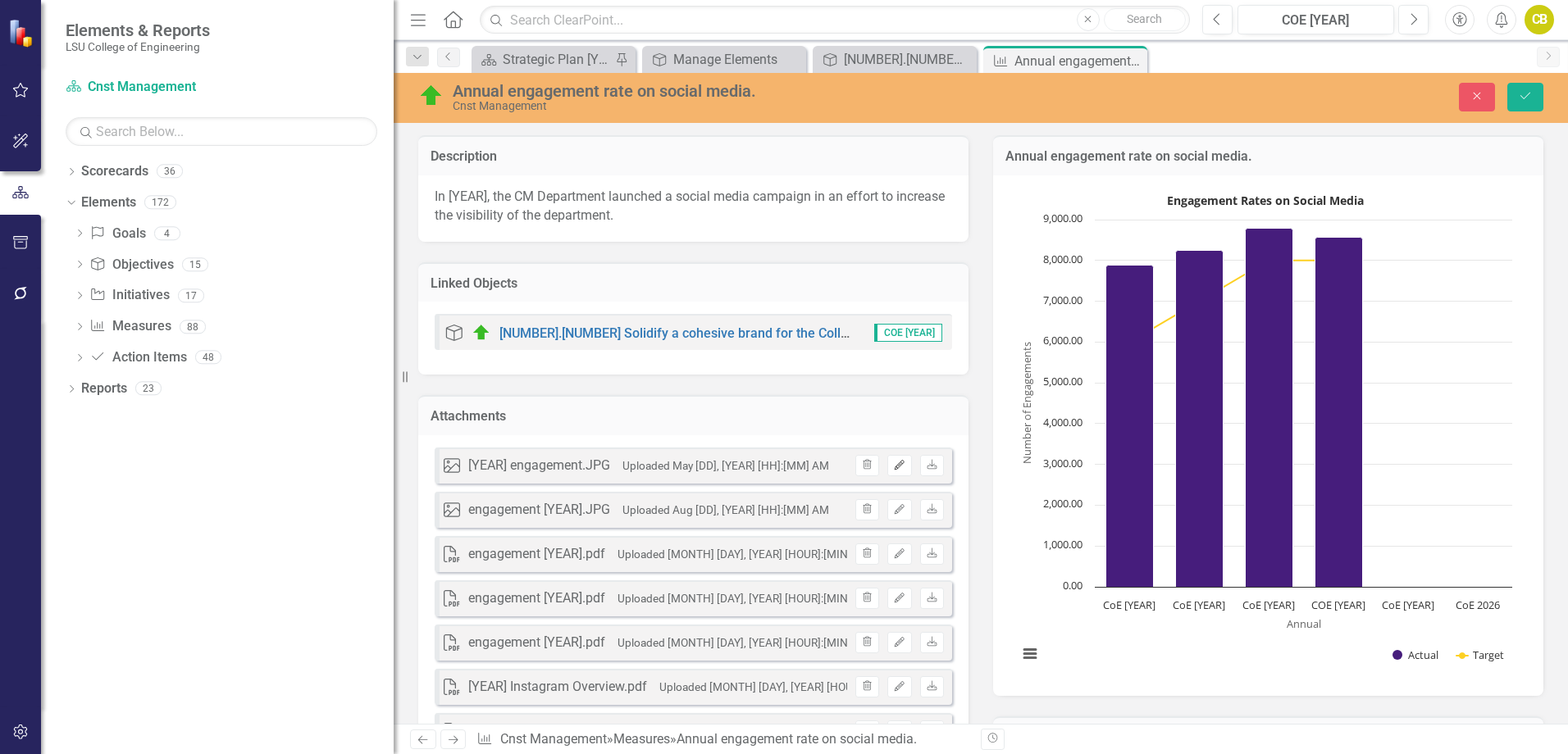 click on "Edit" 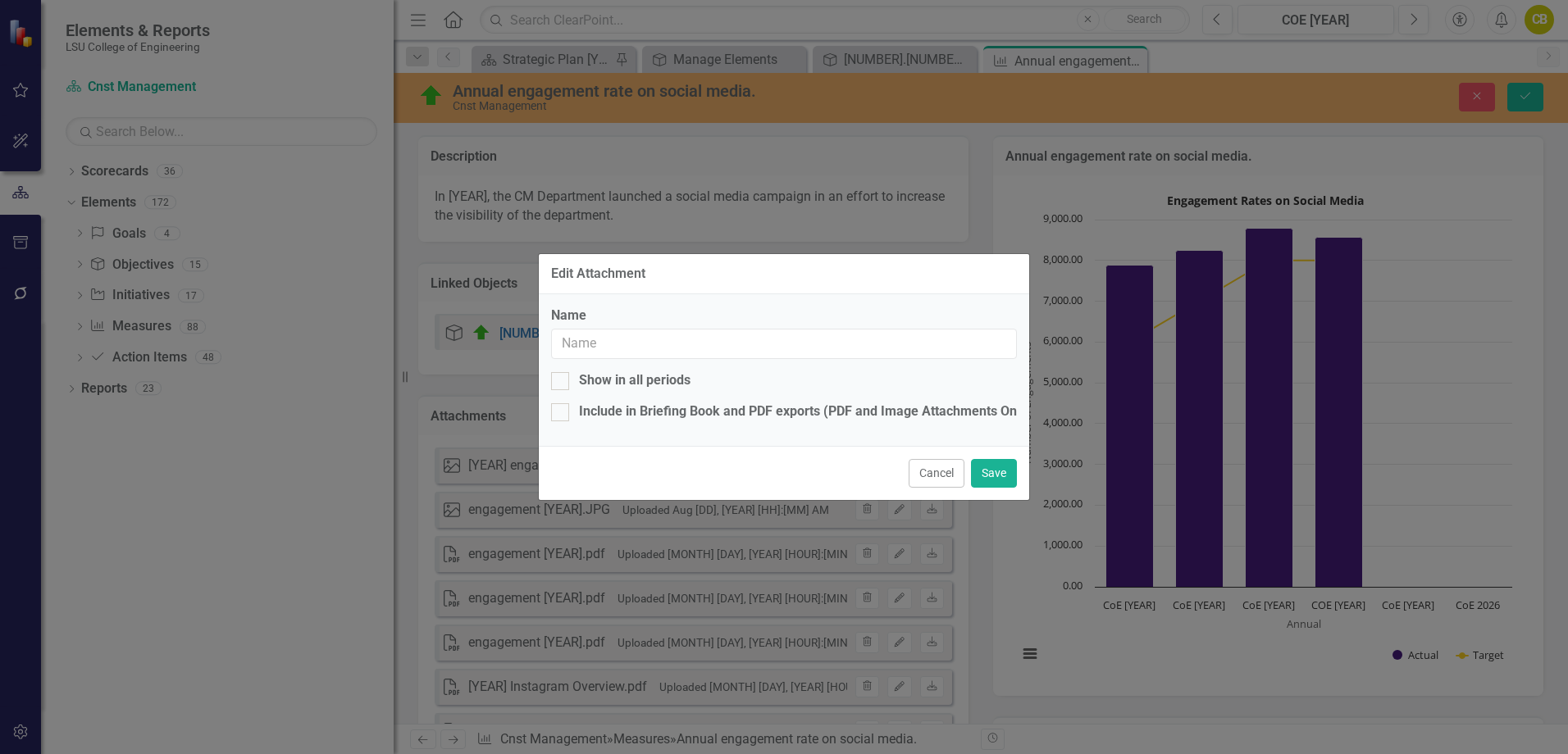 type on "[YEAR] engagement.JPG" 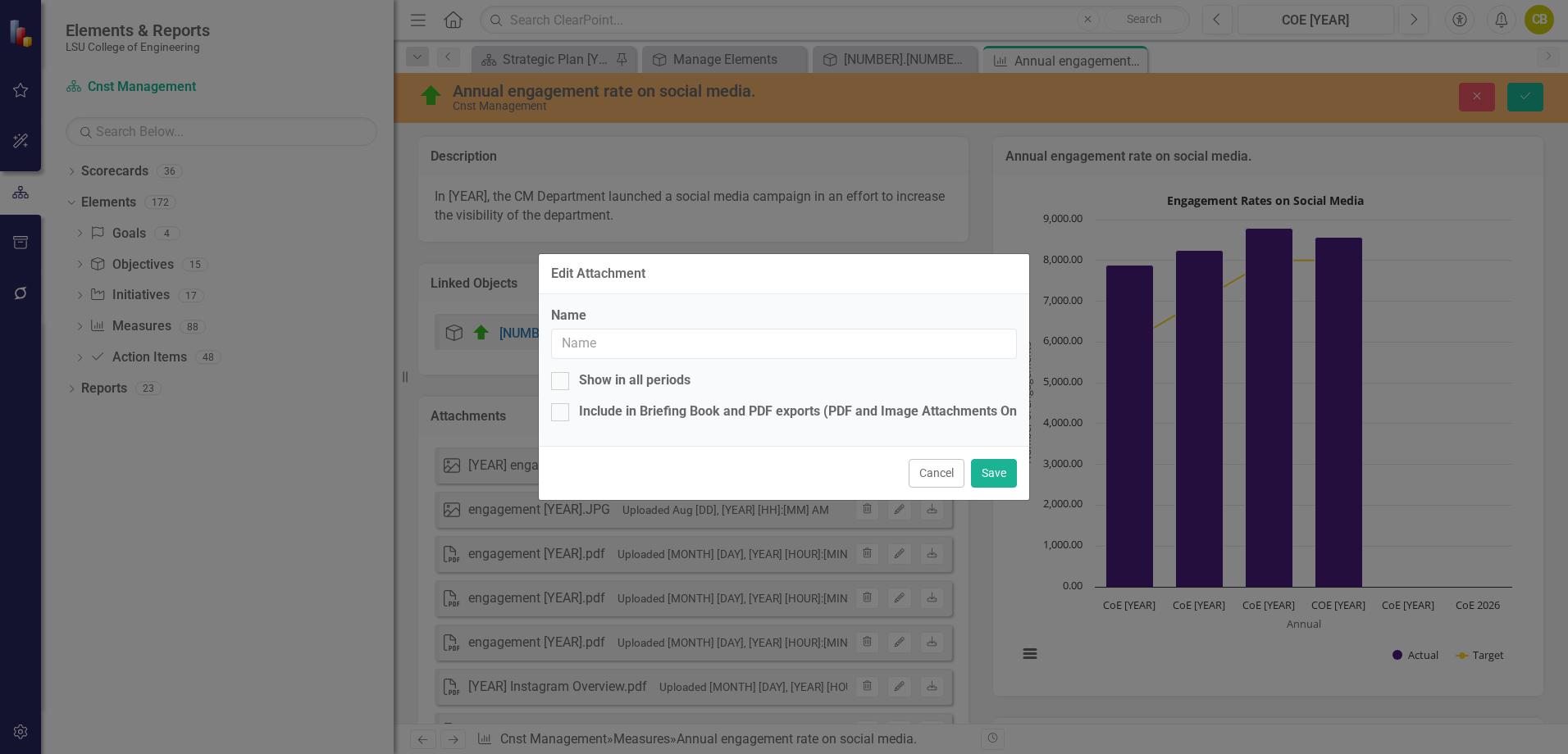 checkbox on "true" 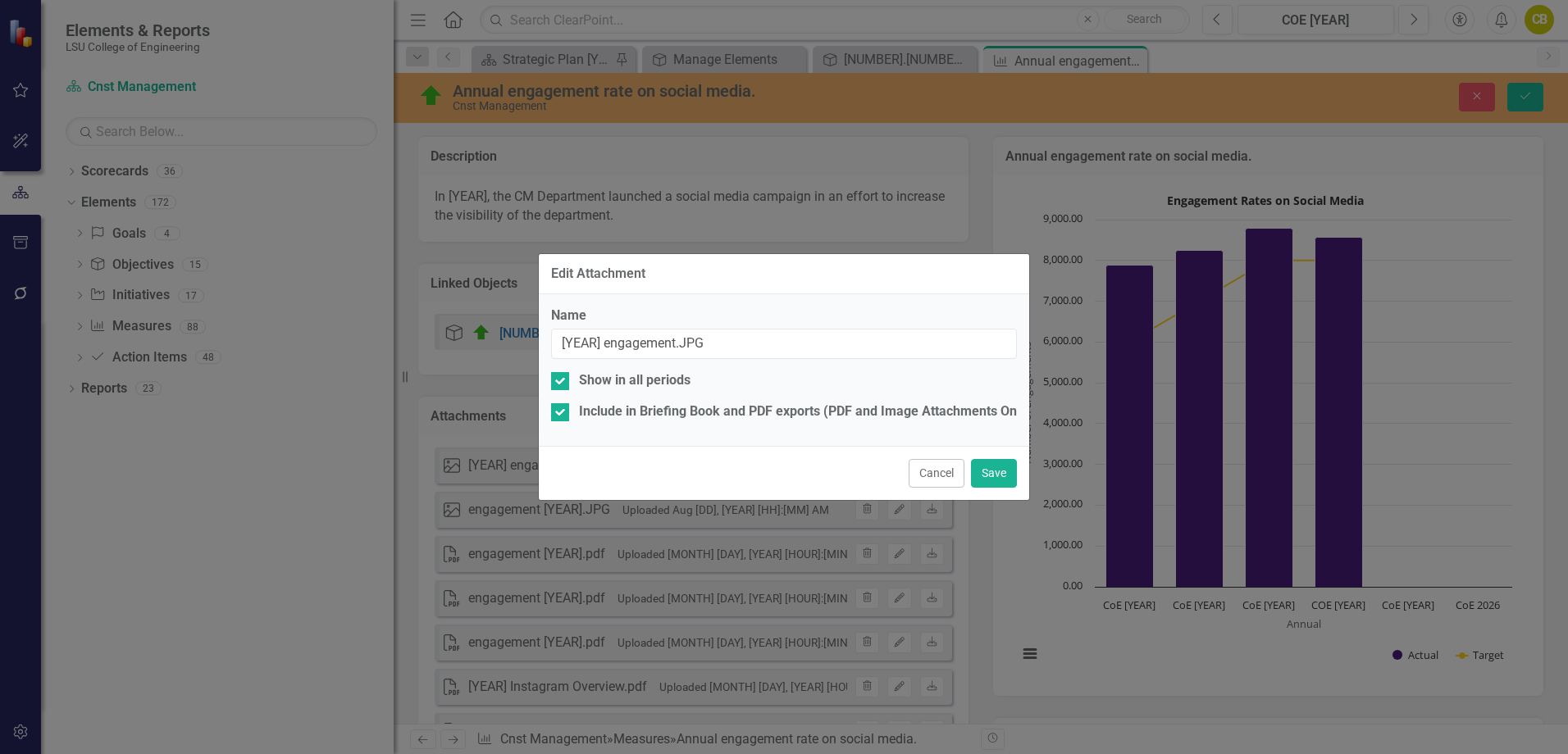 click on "Cancel" at bounding box center (937, 473) 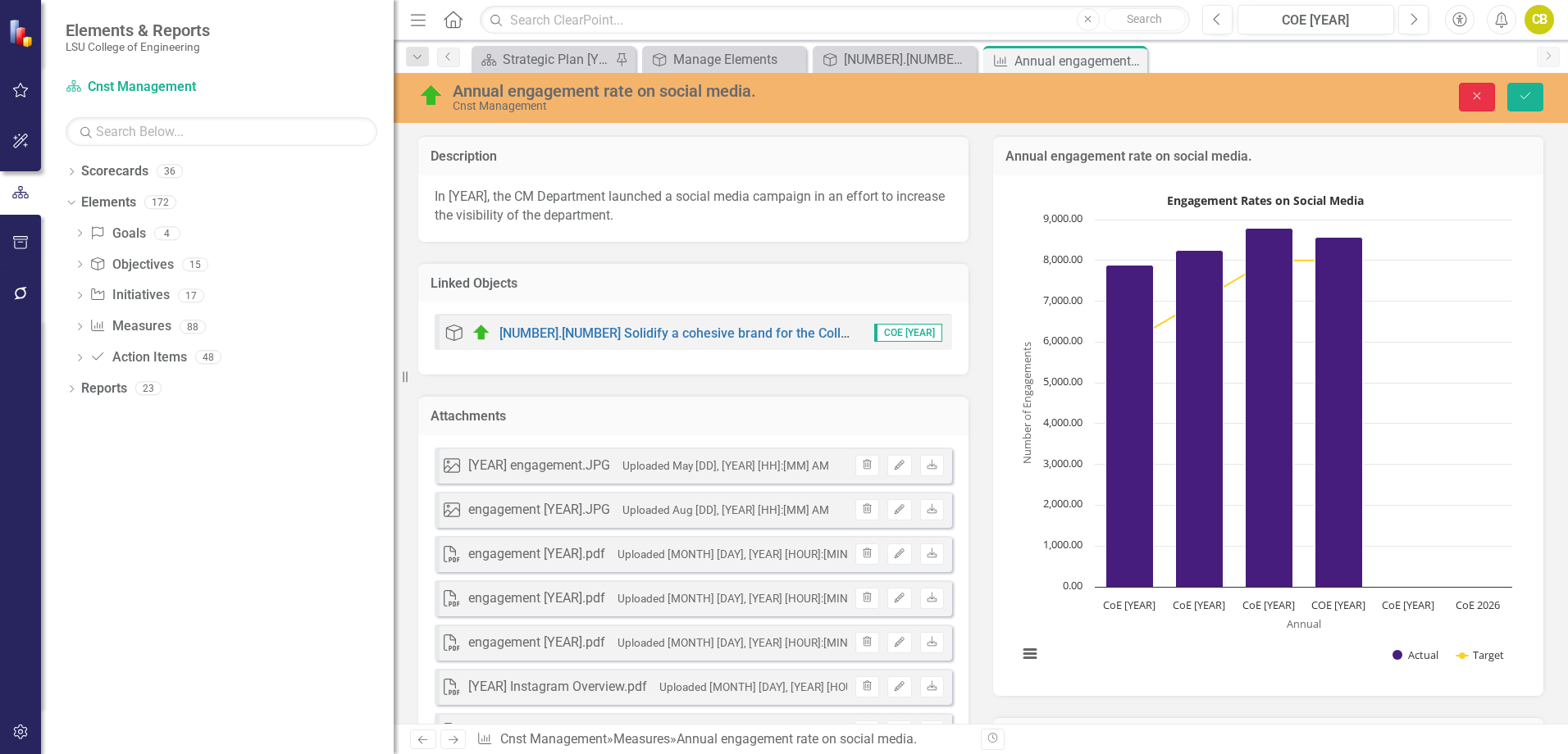 click on "Close" 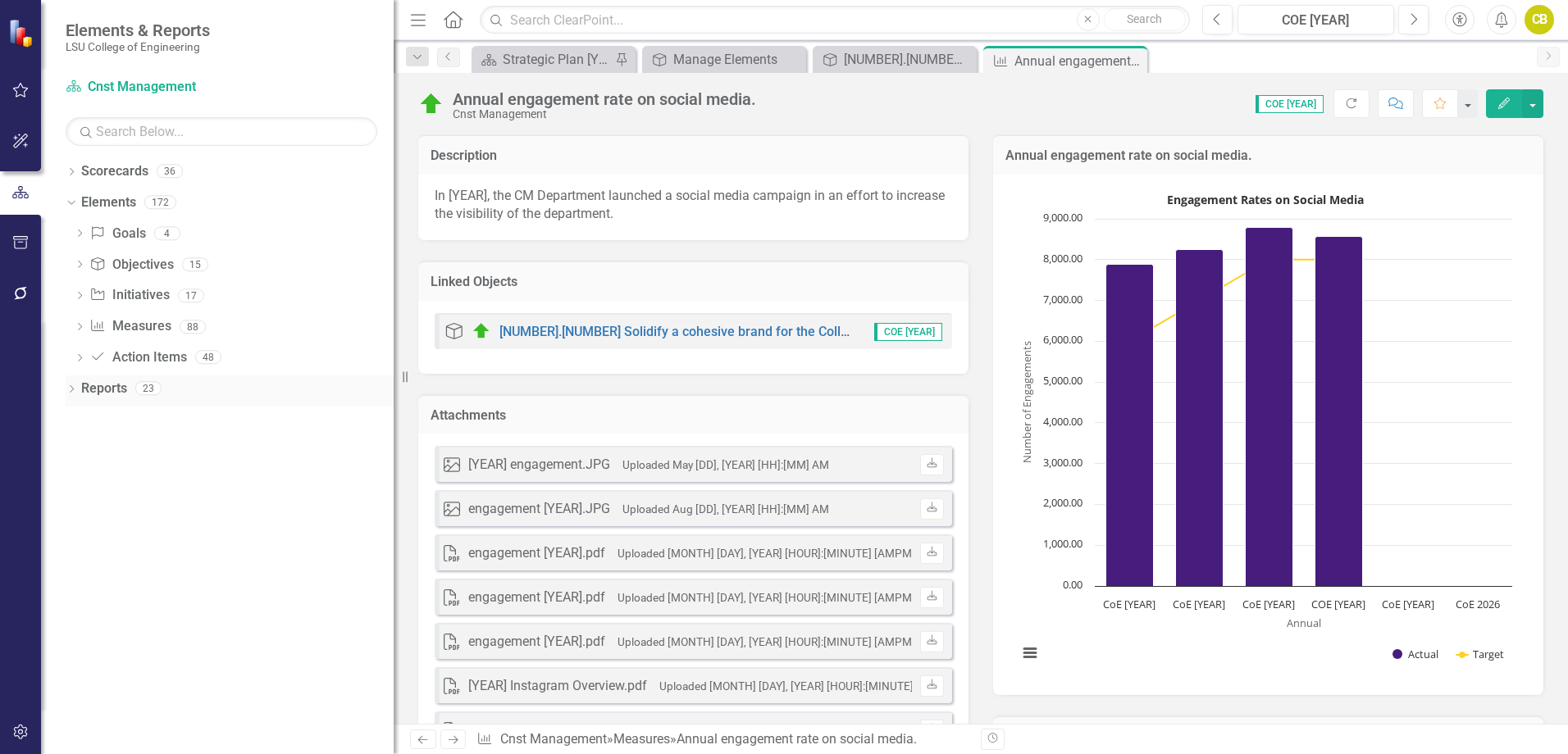 click on "Reports" at bounding box center [104, 388] 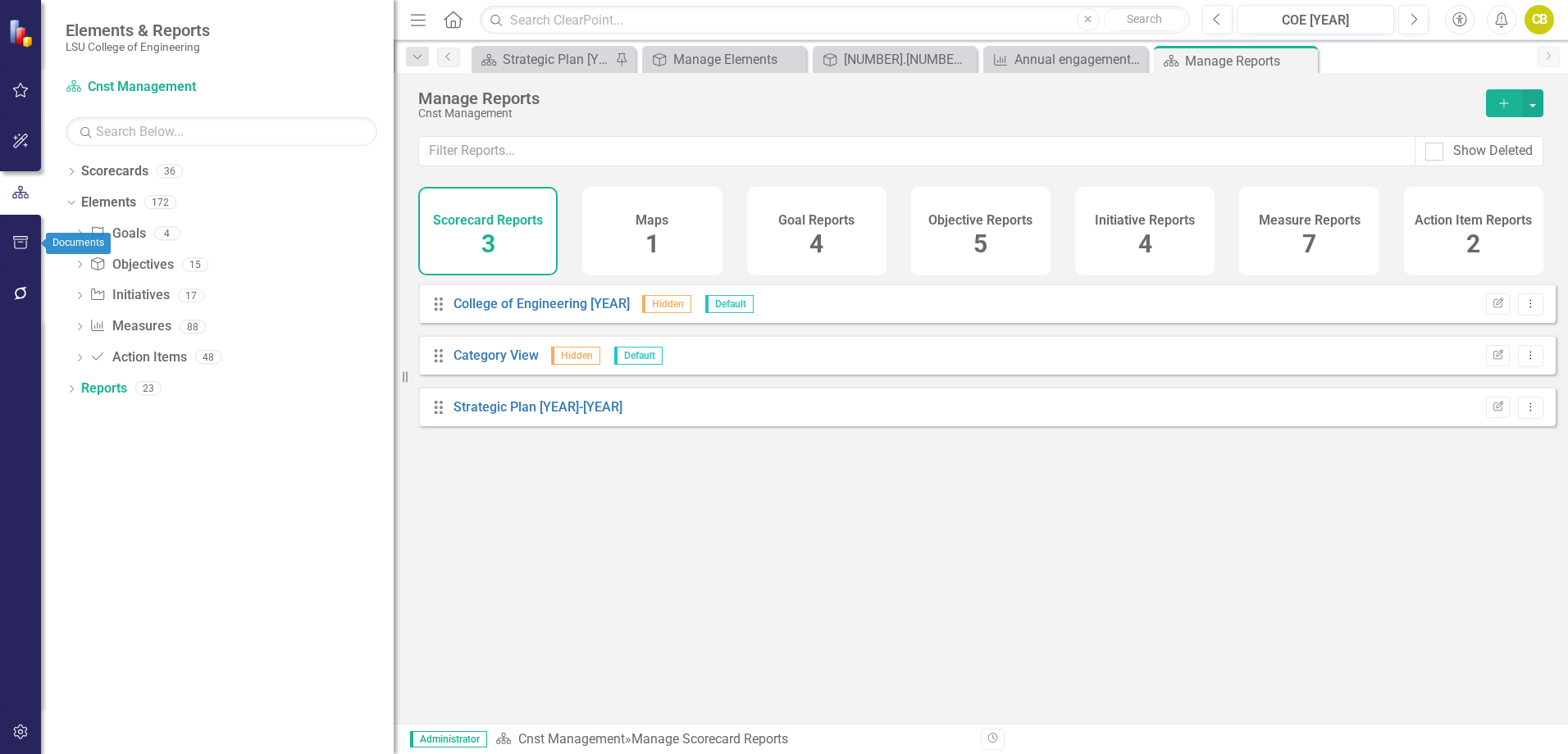 click 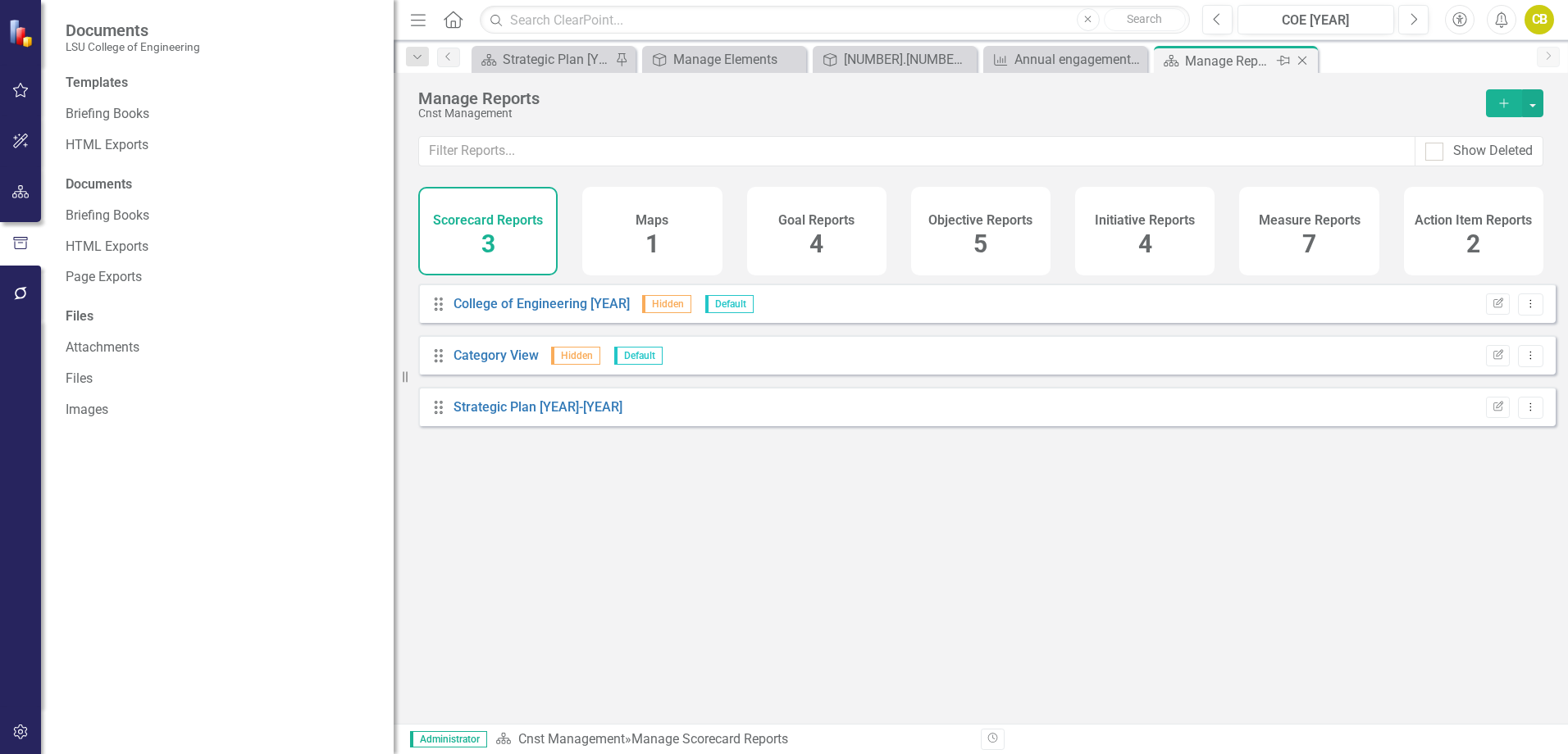 click on "Manage Reports" at bounding box center (1228, 61) 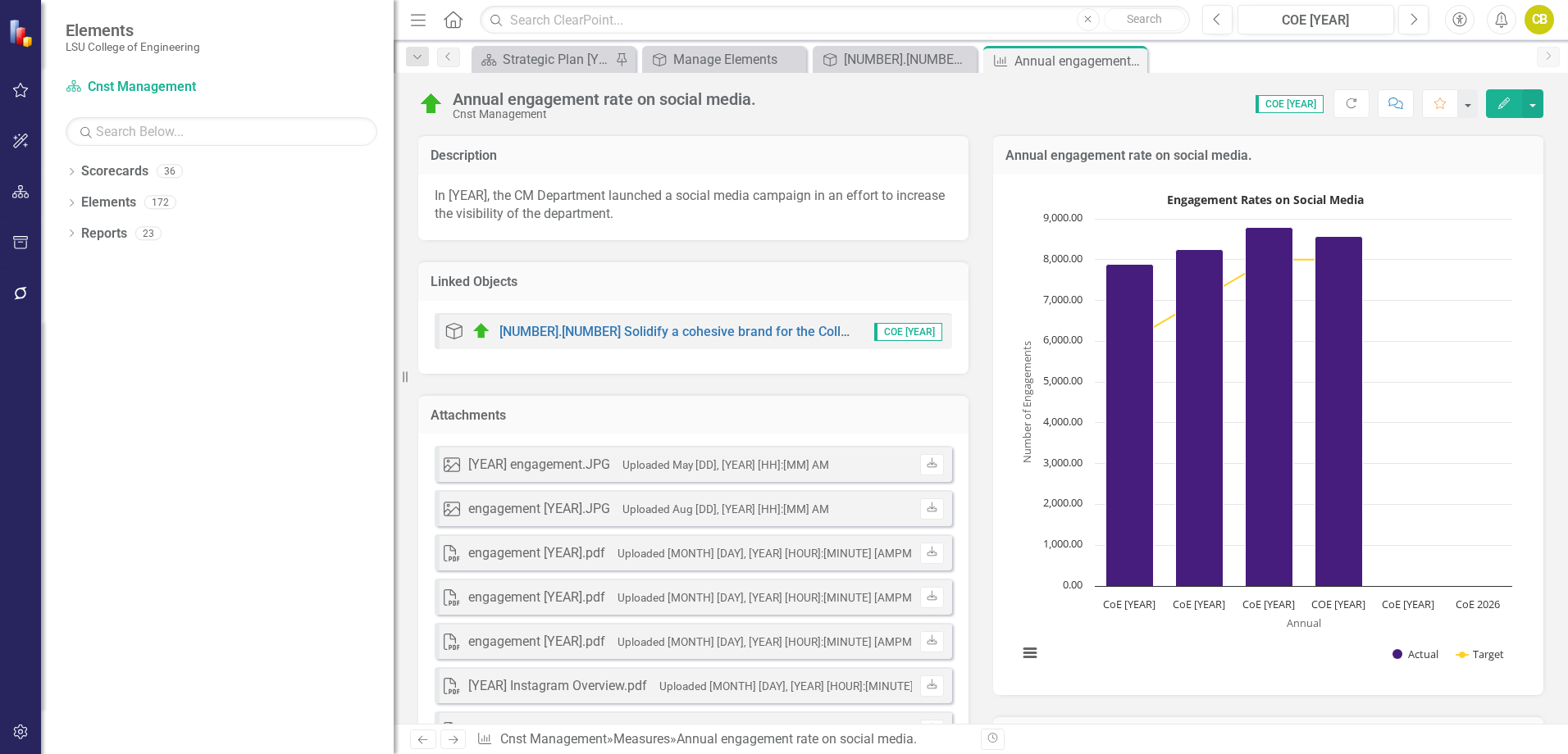 click on "Close" 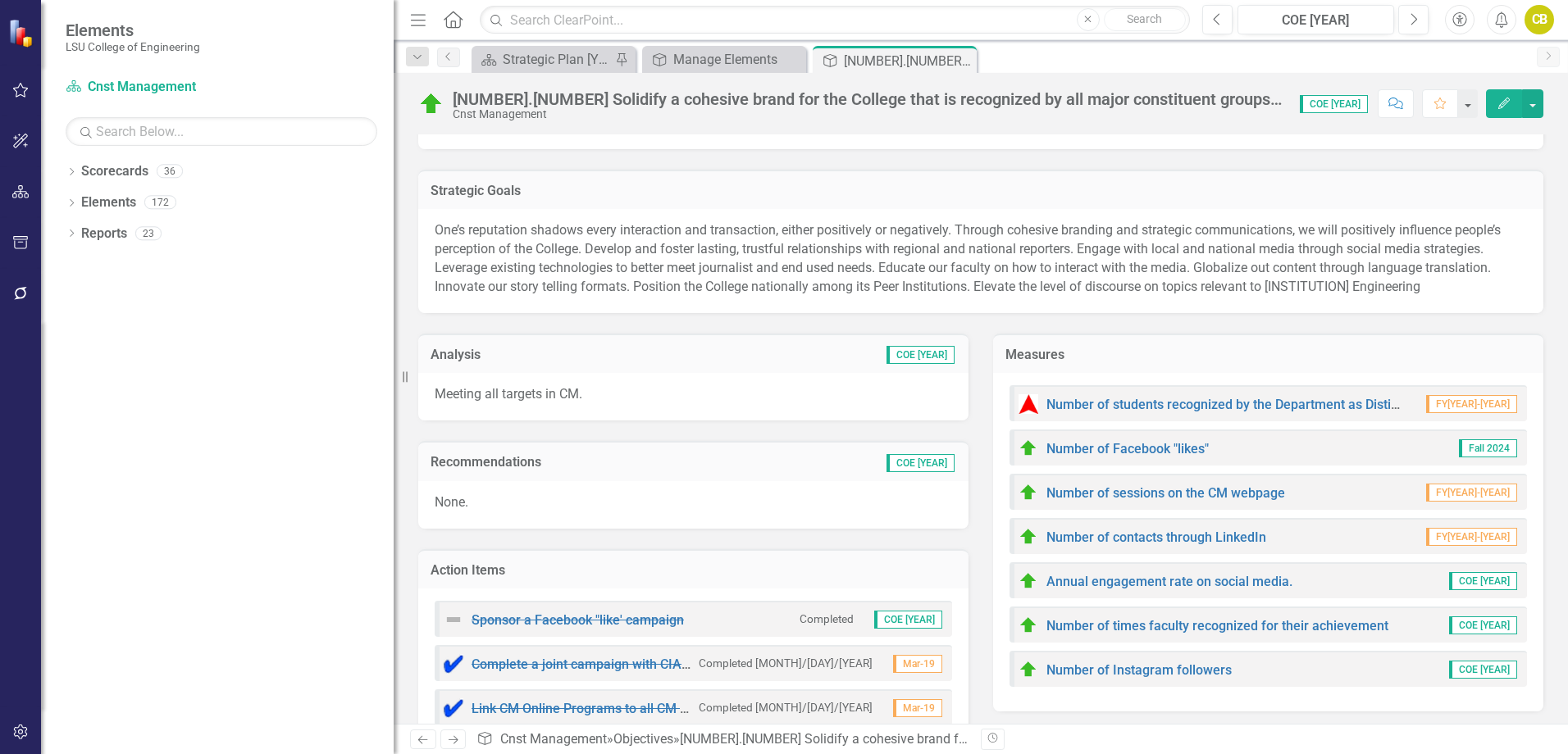 scroll, scrollTop: 0, scrollLeft: 0, axis: both 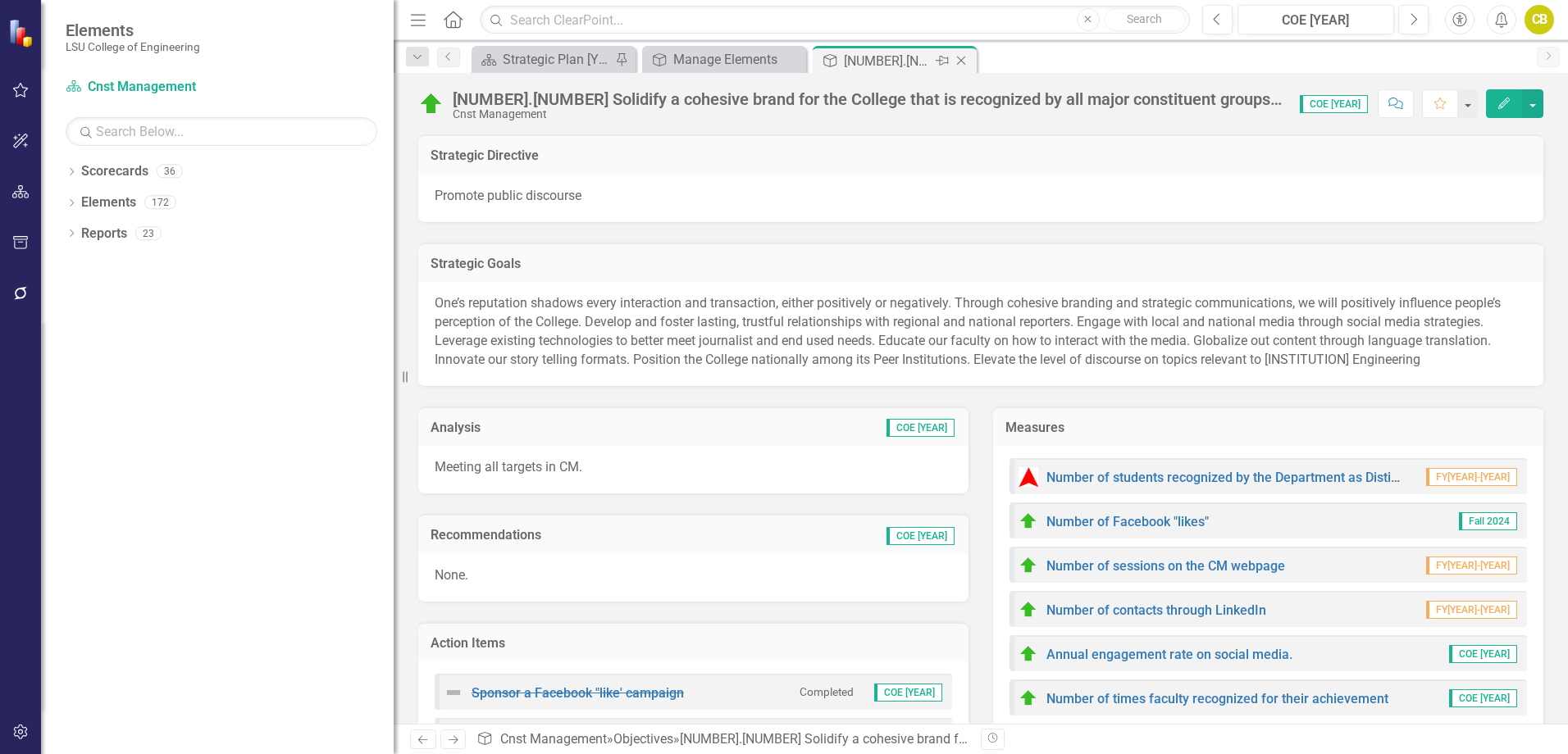 click on "Close" 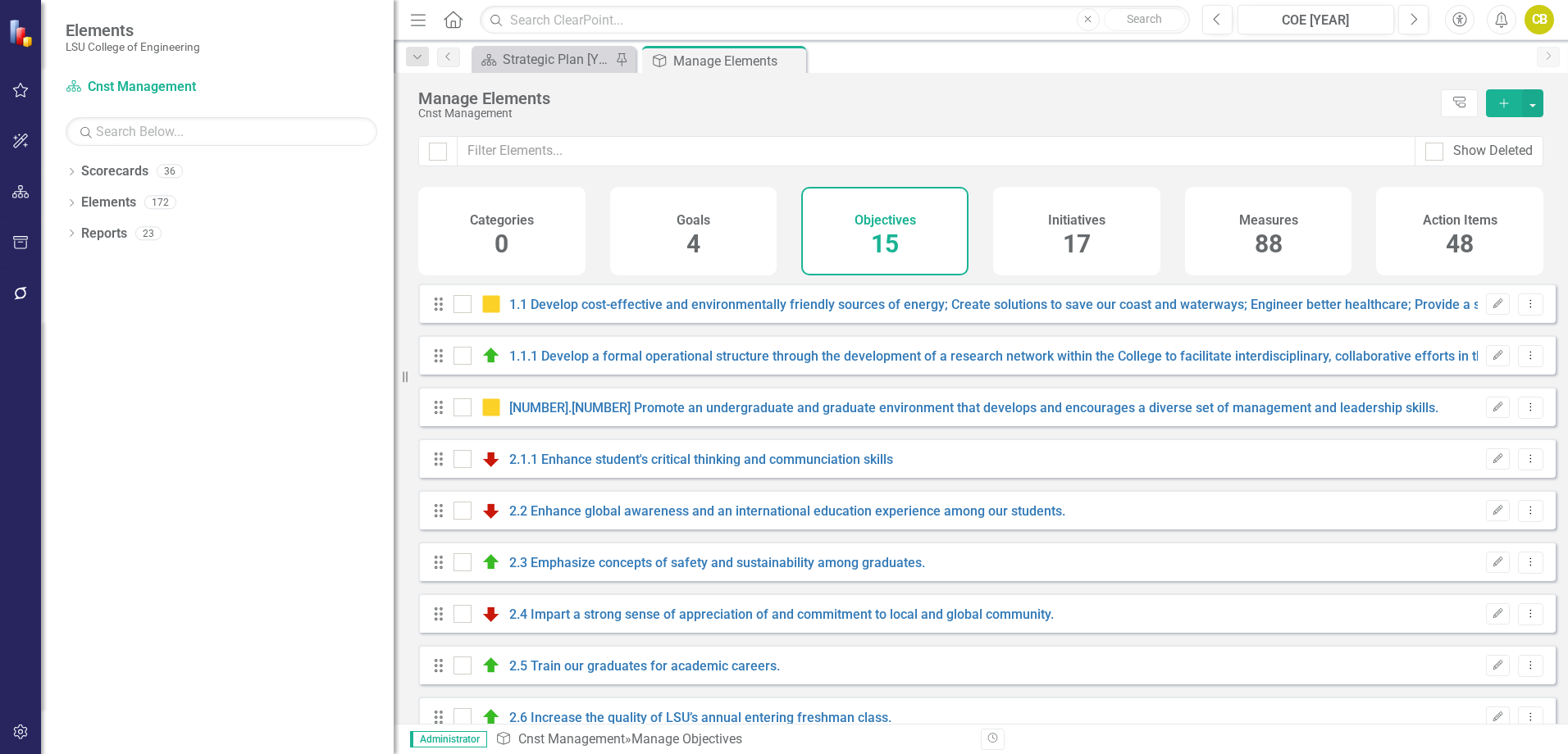 checkbox on "false" 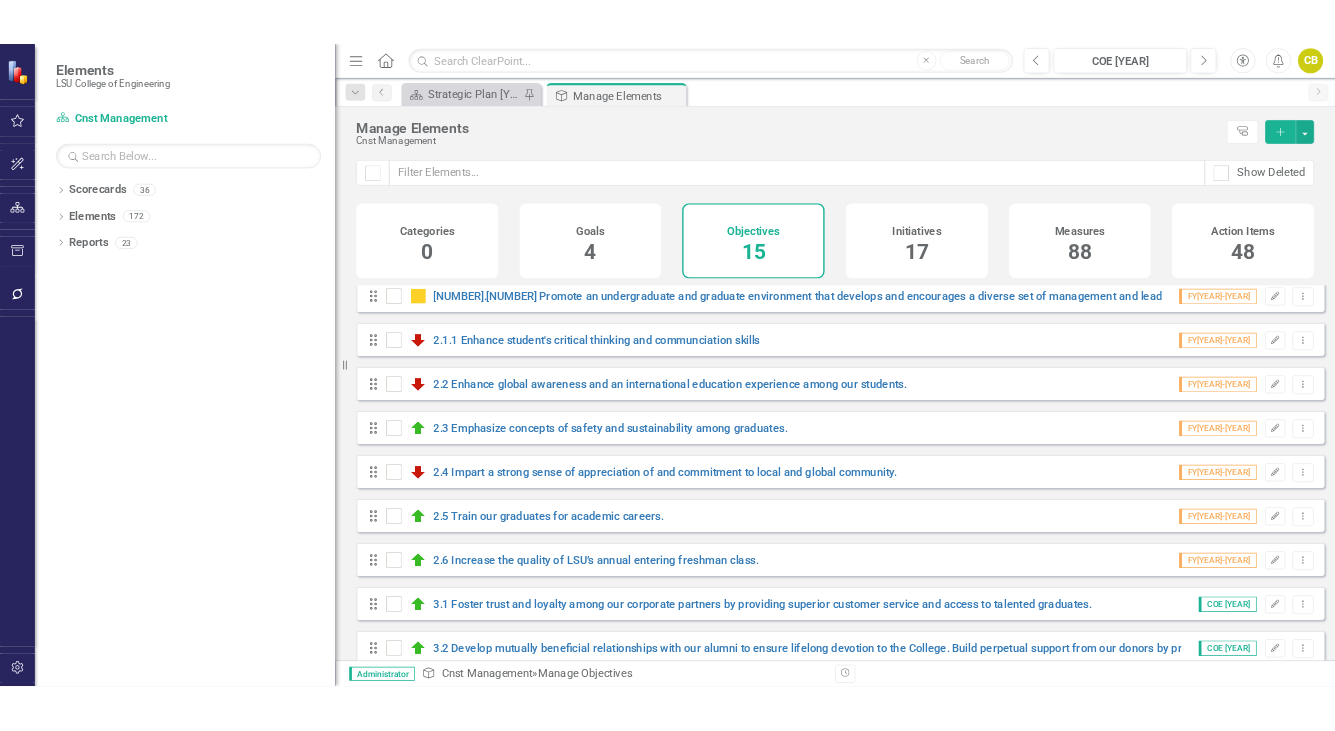 scroll, scrollTop: 0, scrollLeft: 0, axis: both 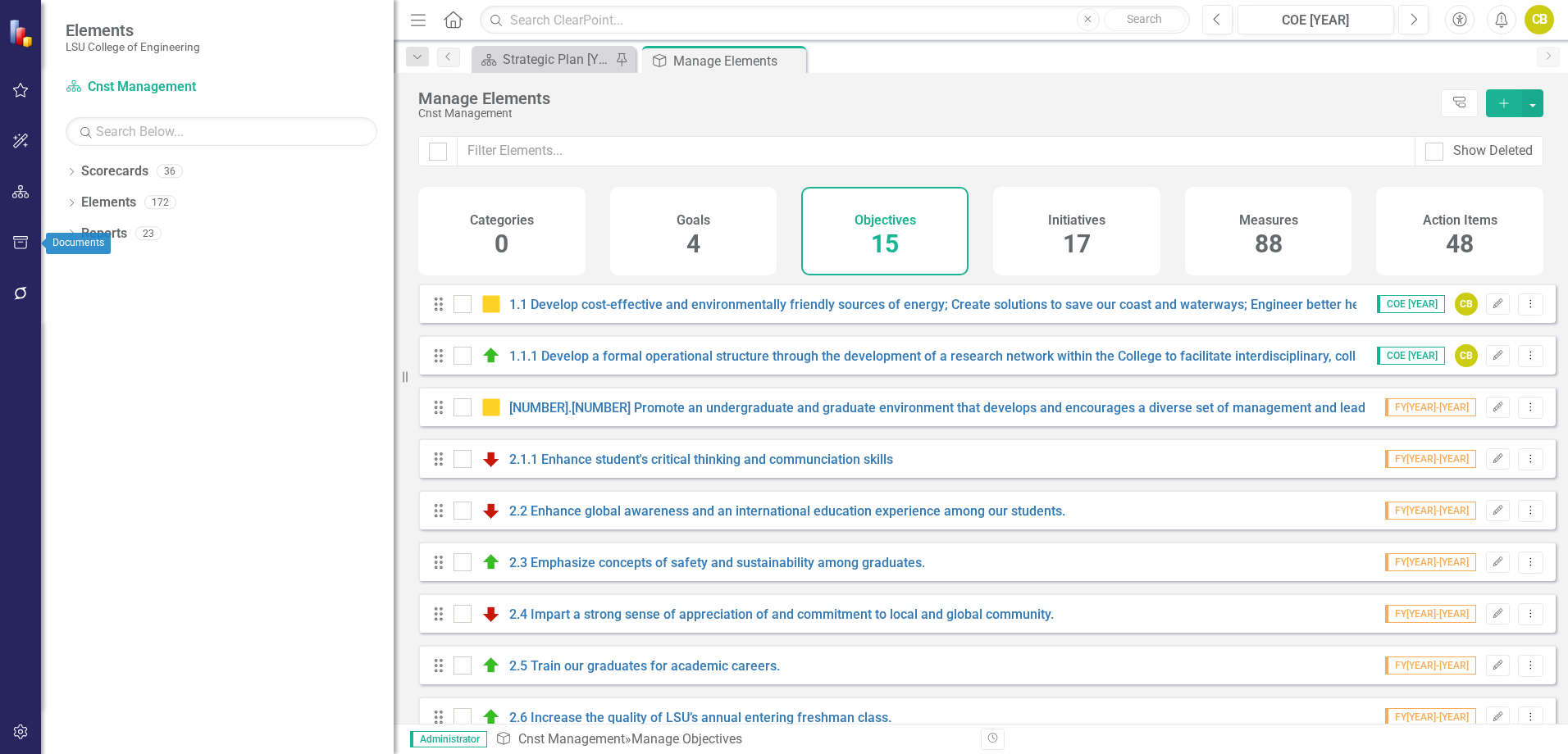 click 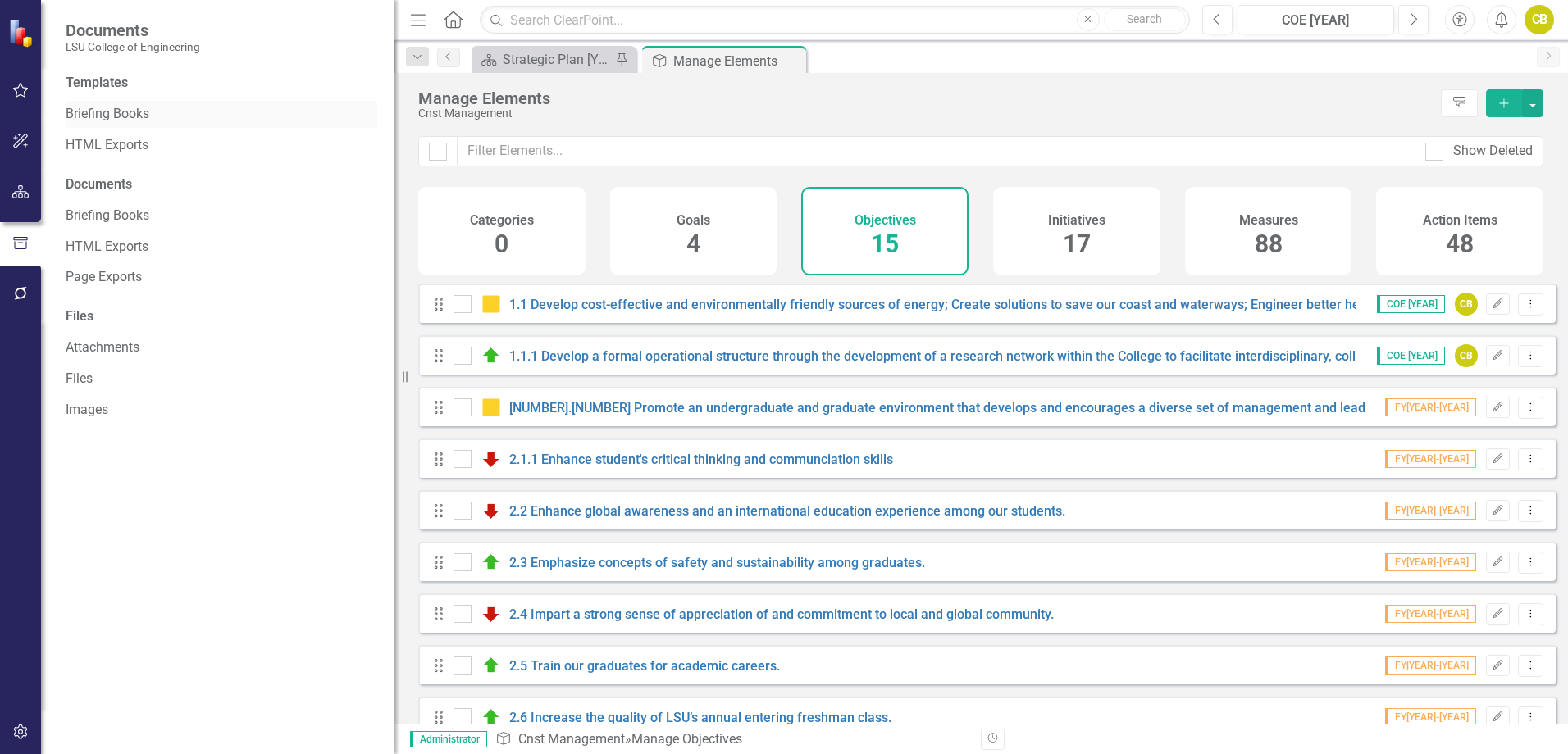 click on "Briefing Books" at bounding box center (221, 114) 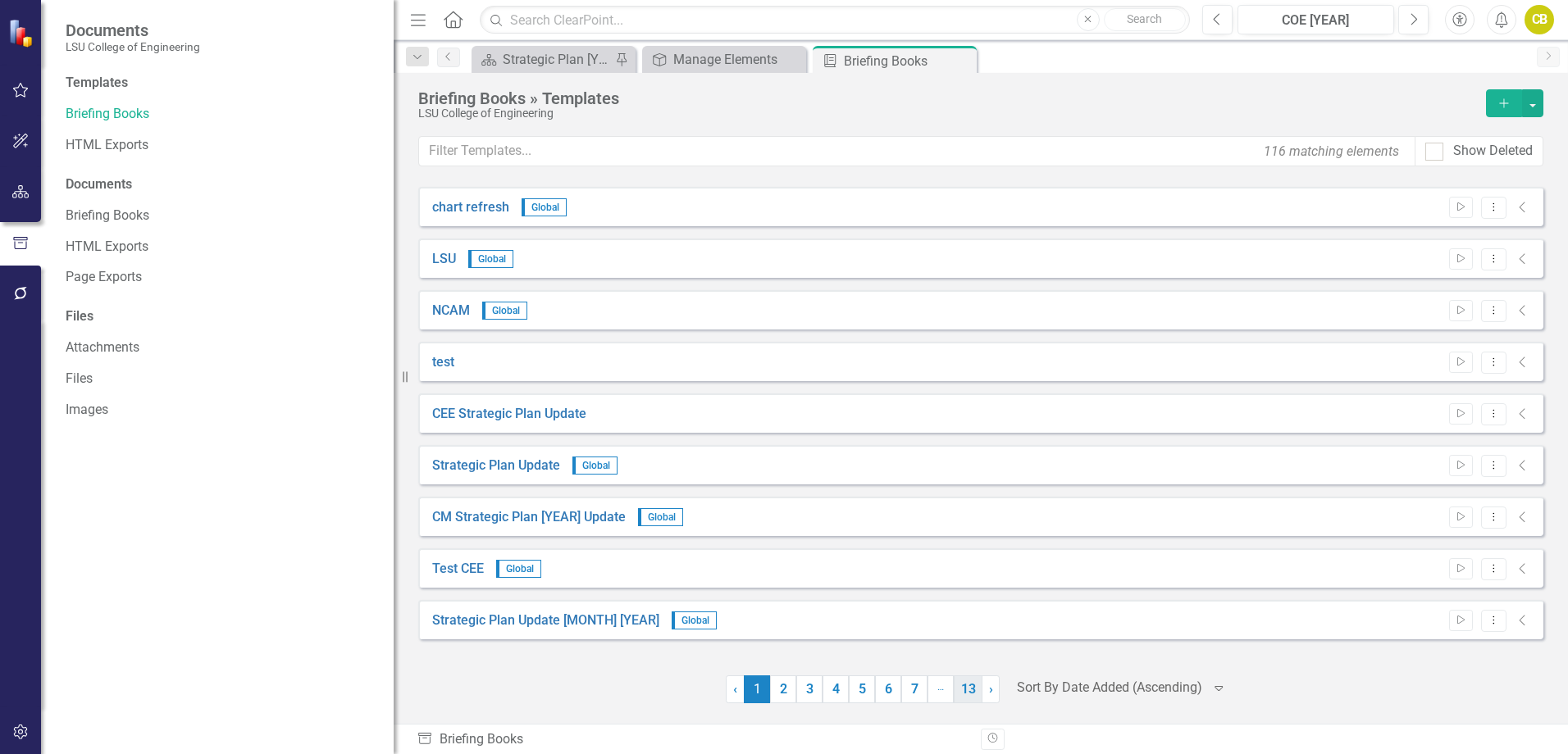 click on "13" at bounding box center [968, 689] 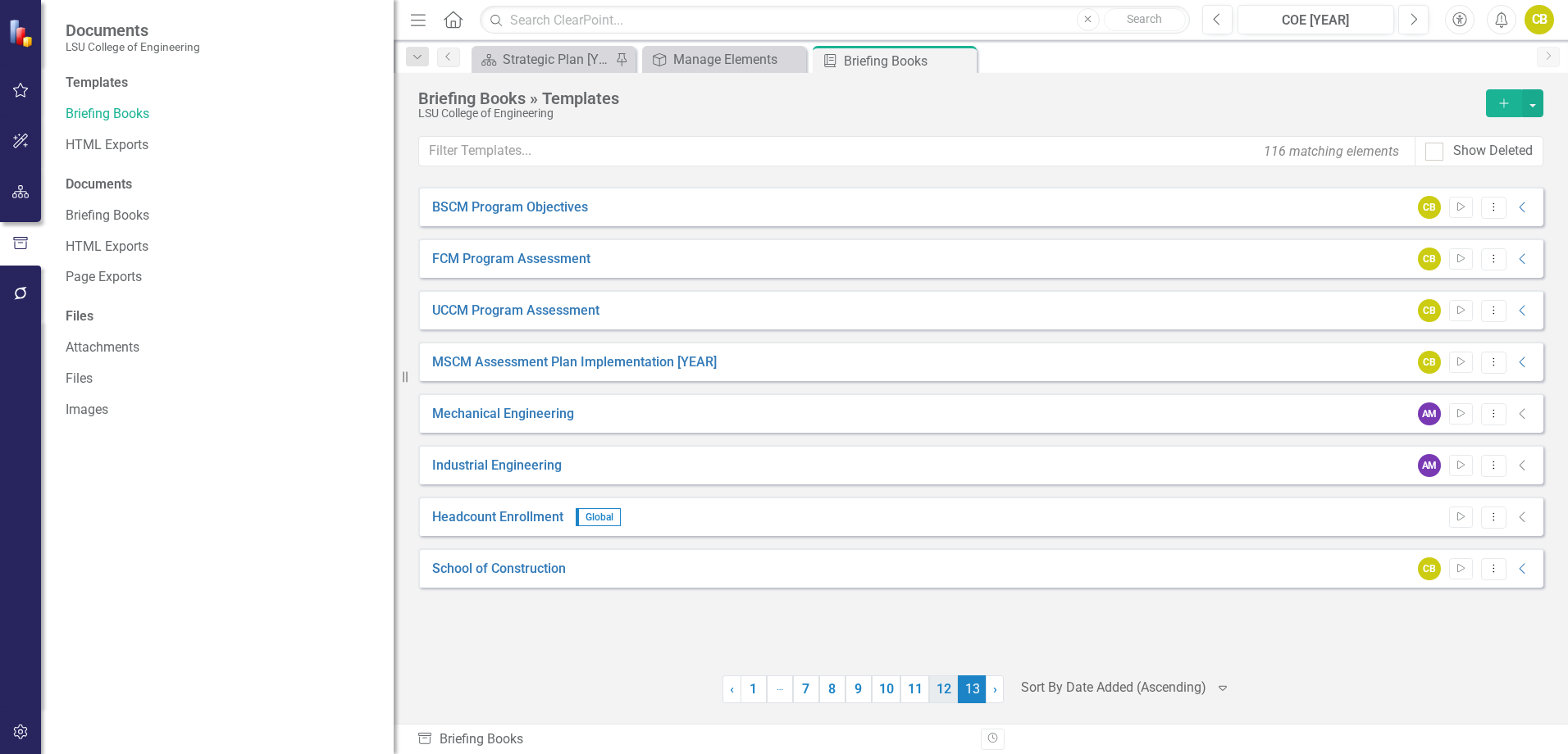 click on "12" at bounding box center [943, 689] 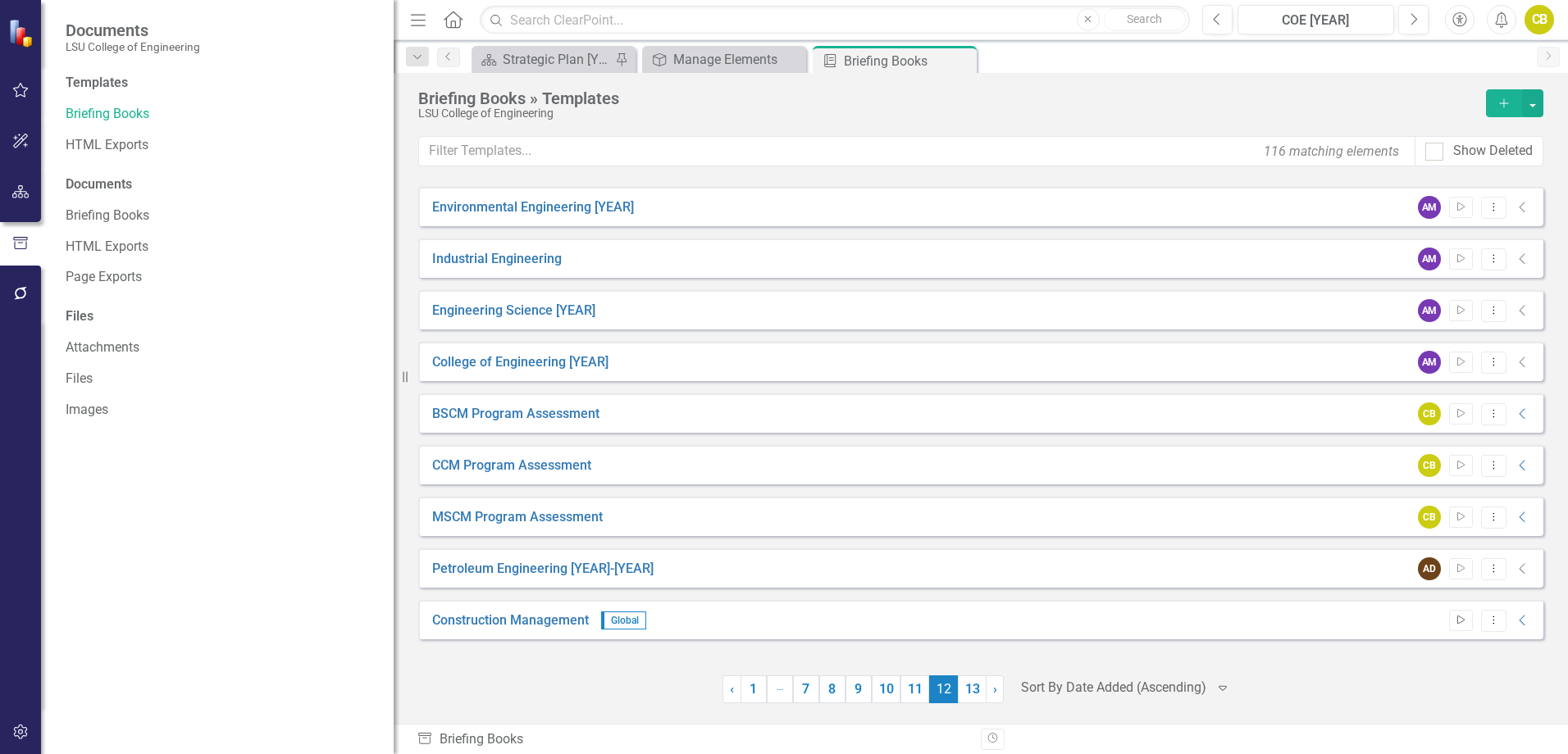 click 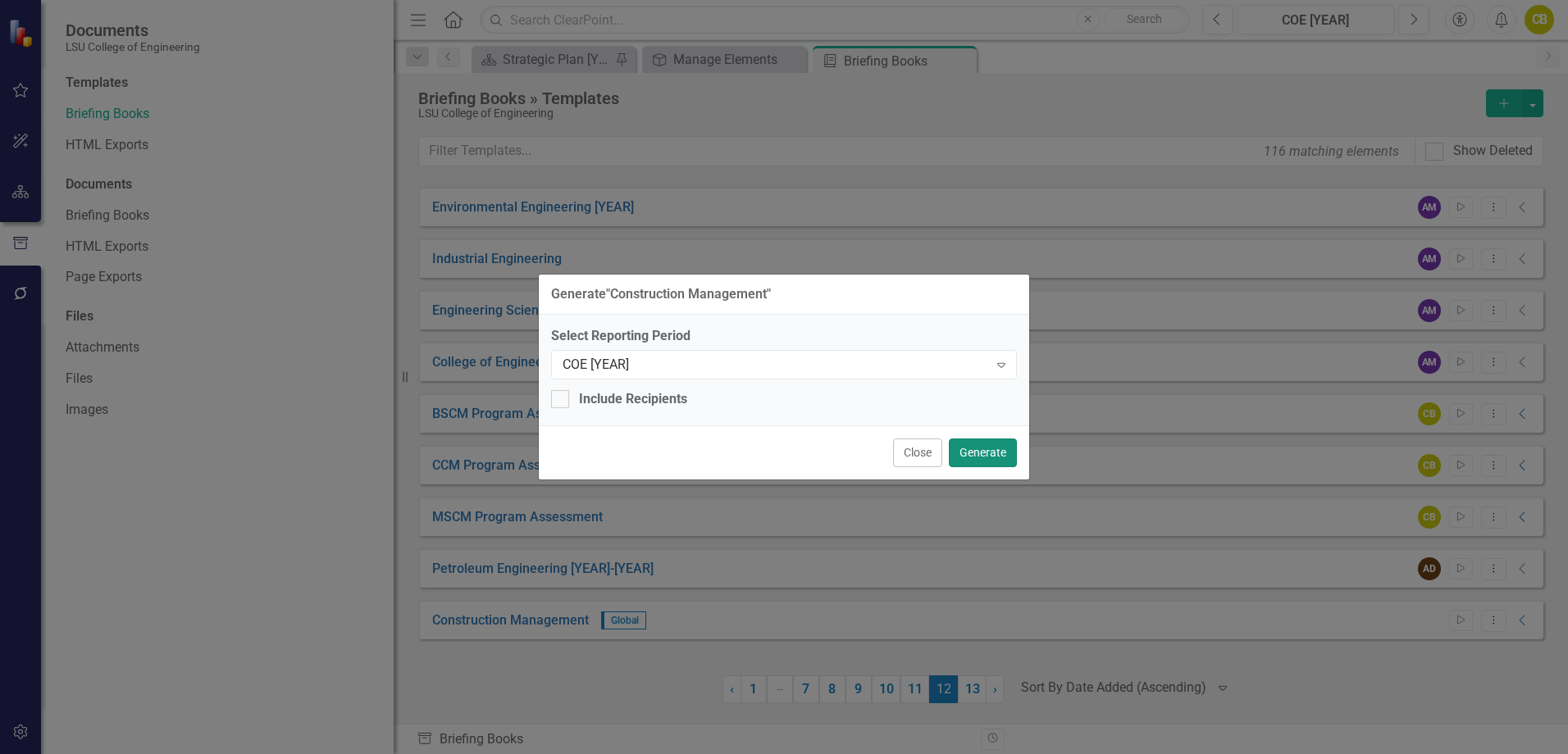click on "Generate" at bounding box center (982, 452) 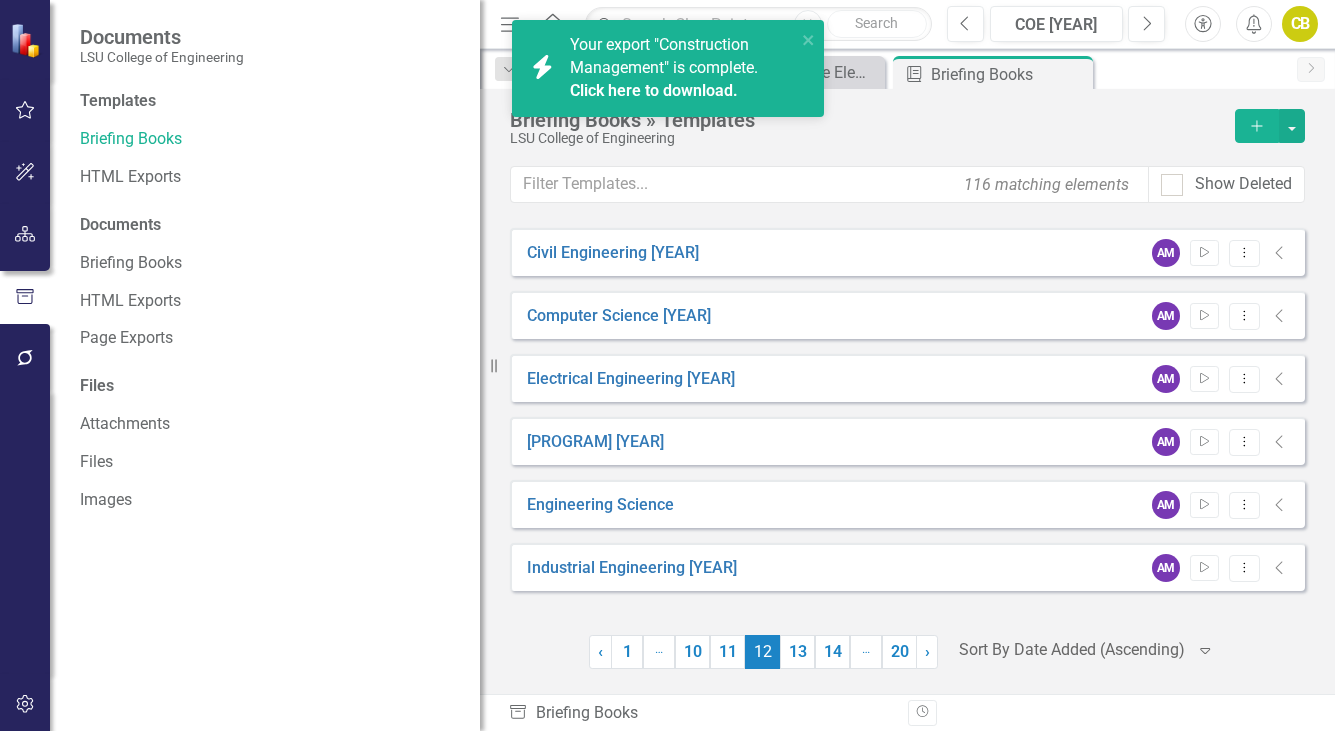 click on "Your export "Construction Management" is complete. Click here to download." at bounding box center [680, 69] 